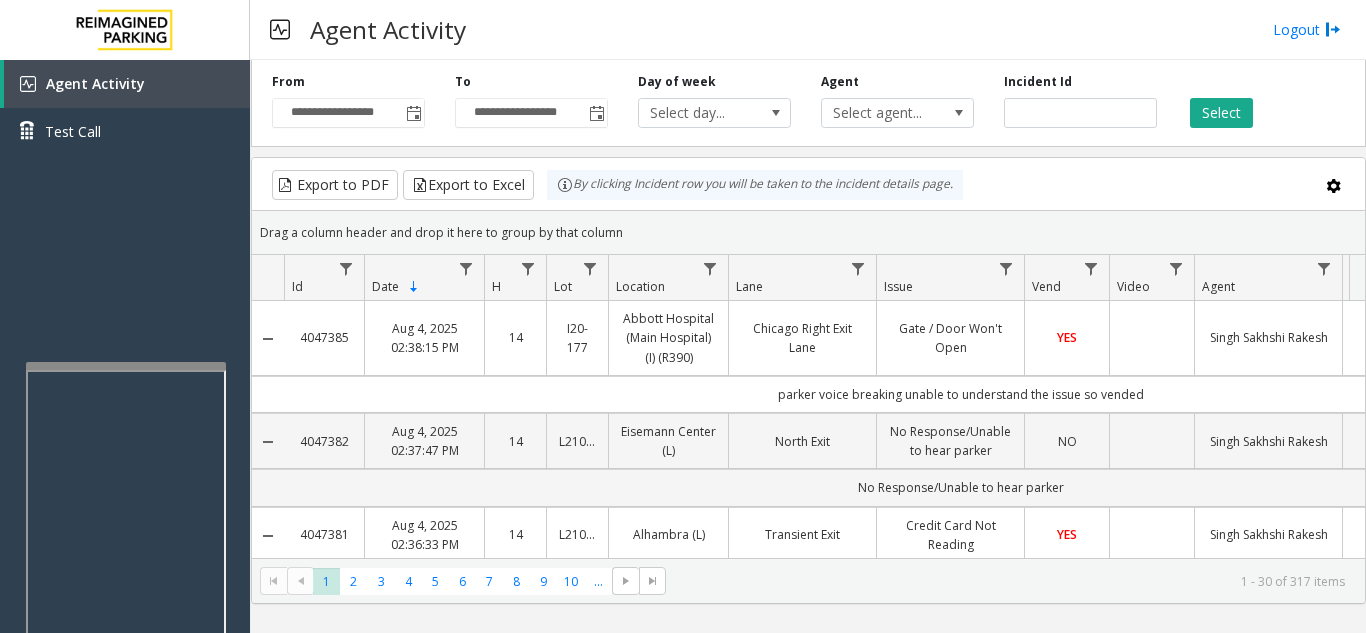 scroll, scrollTop: 0, scrollLeft: 0, axis: both 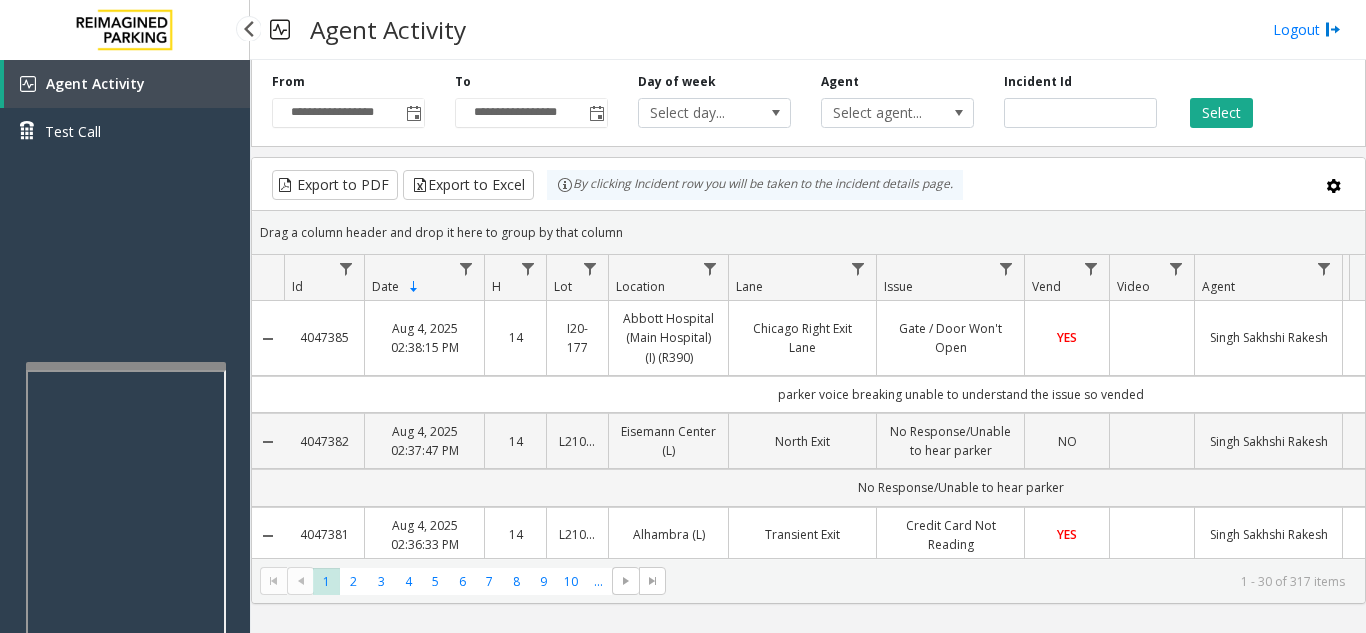 click on "Agent Activity Test Call" at bounding box center (125, 376) 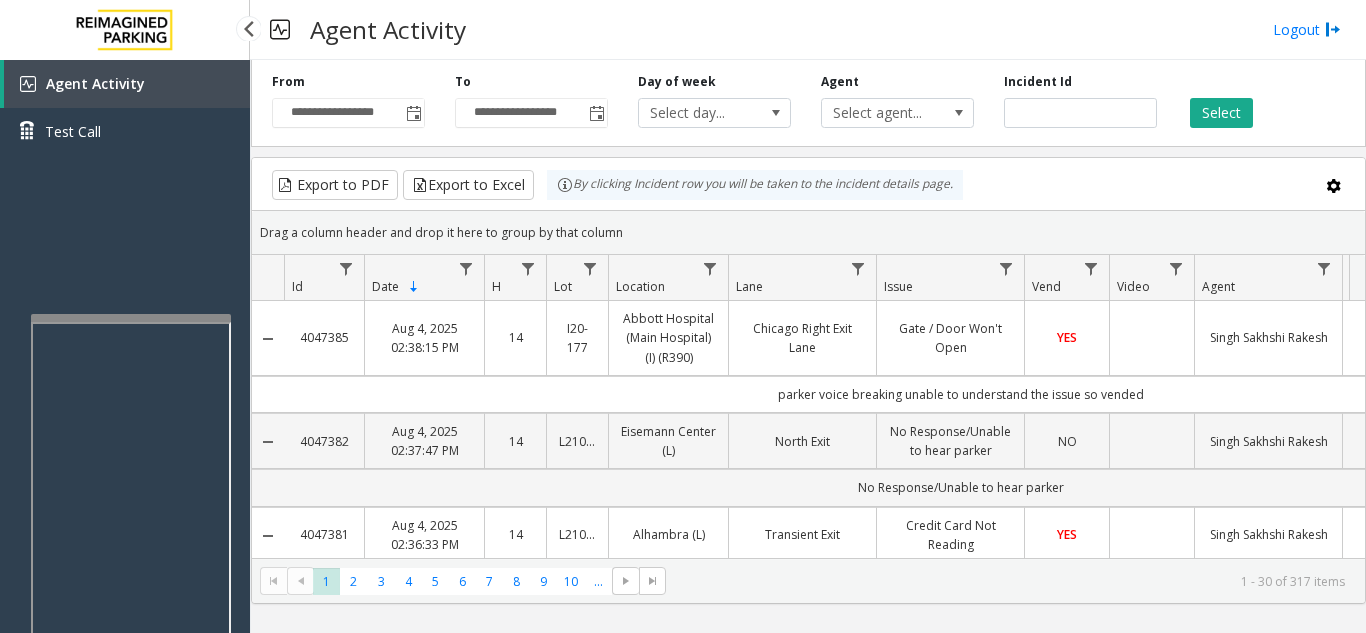 click on "**********" at bounding box center [683, 316] 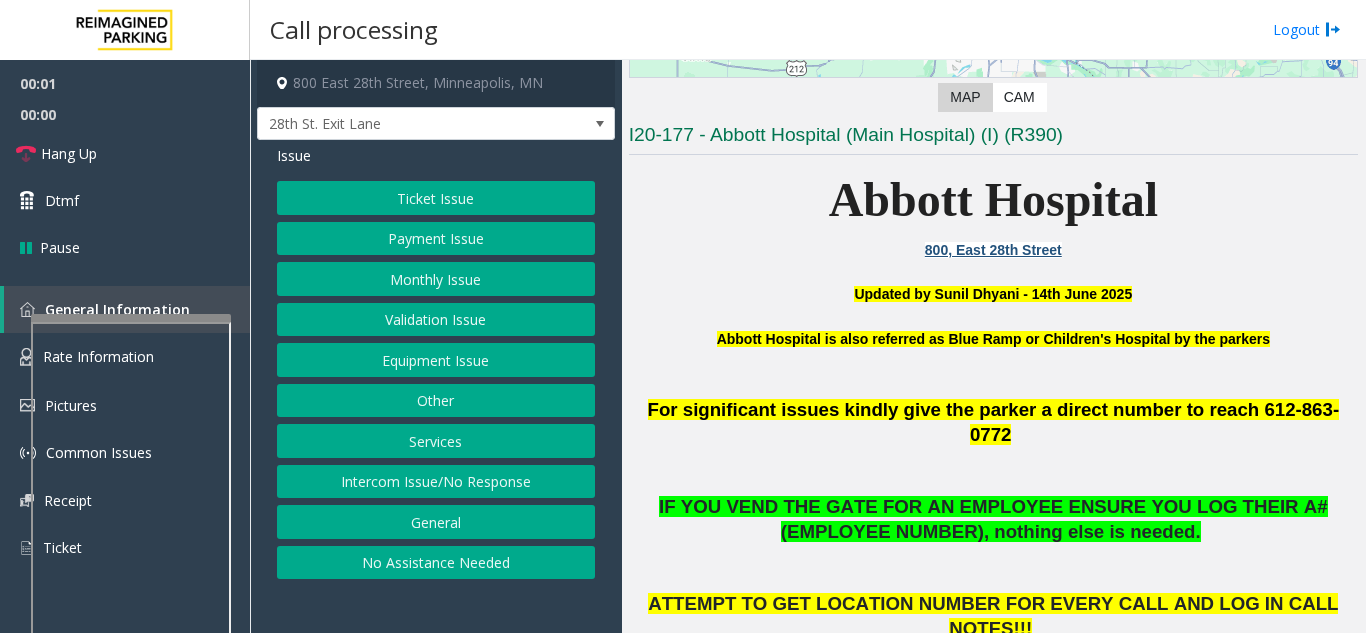 scroll, scrollTop: 500, scrollLeft: 0, axis: vertical 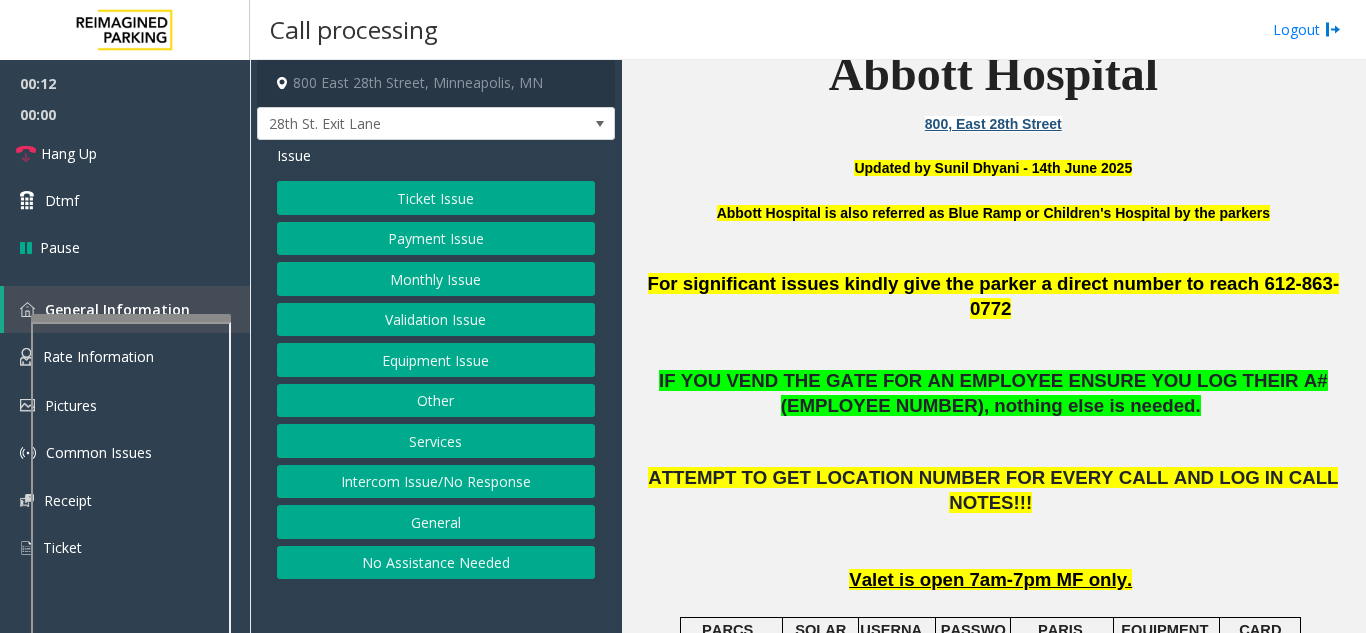 click on "Intercom Issue/No Response" 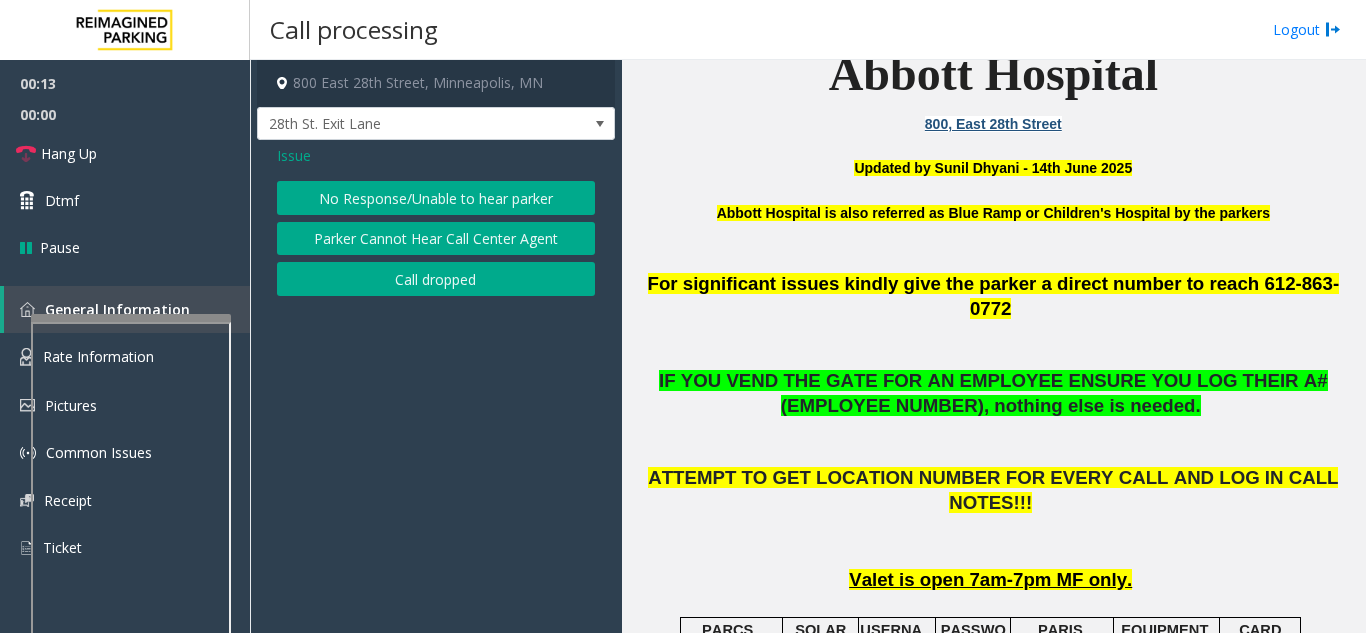 click on "No Response/Unable to hear parker" 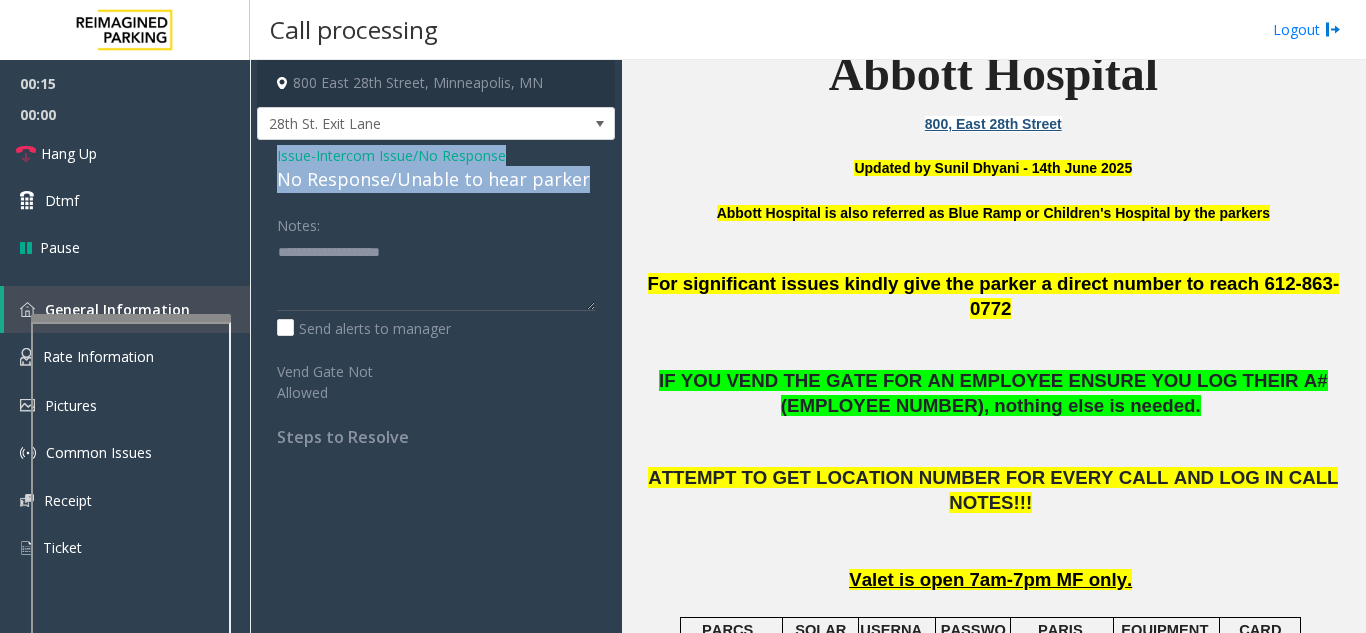 drag, startPoint x: 272, startPoint y: 151, endPoint x: 602, endPoint y: 178, distance: 331.1027 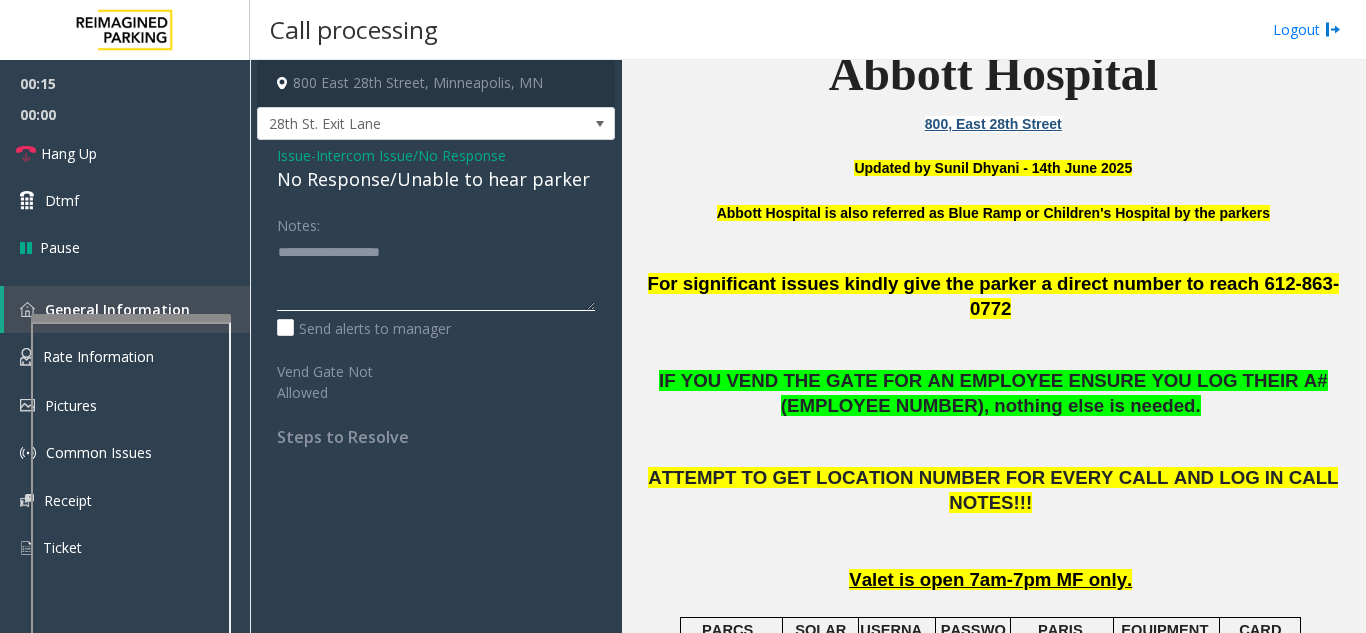 click 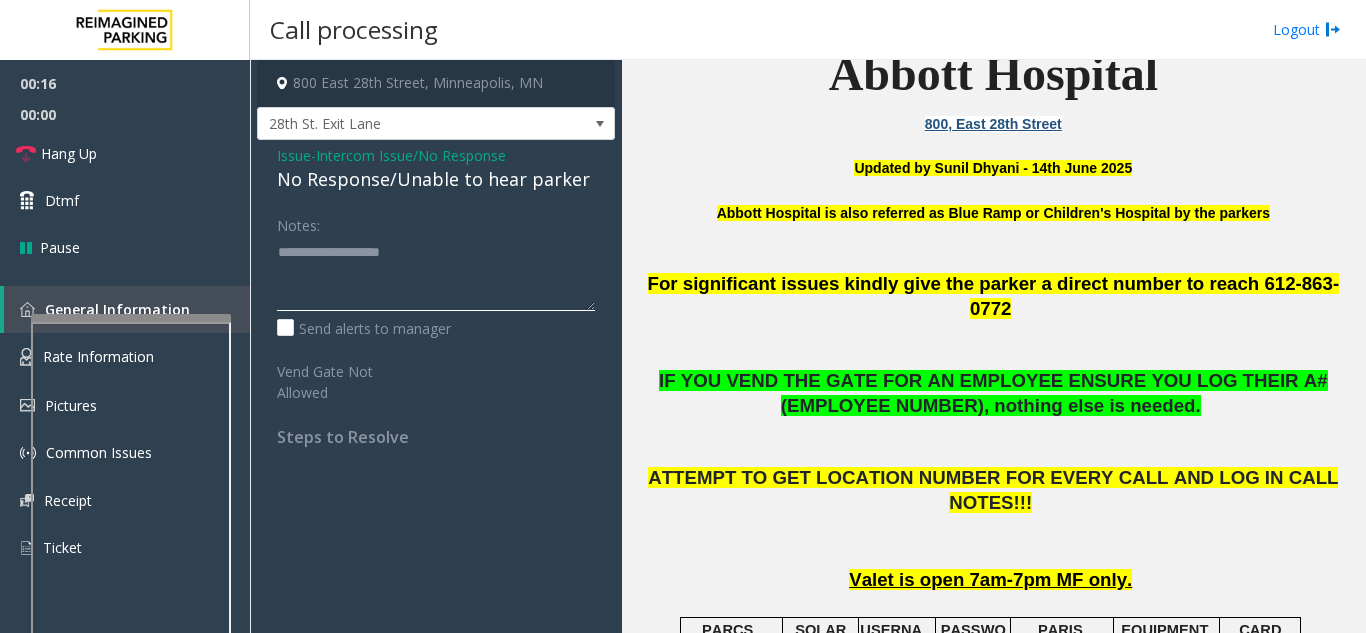 paste on "**********" 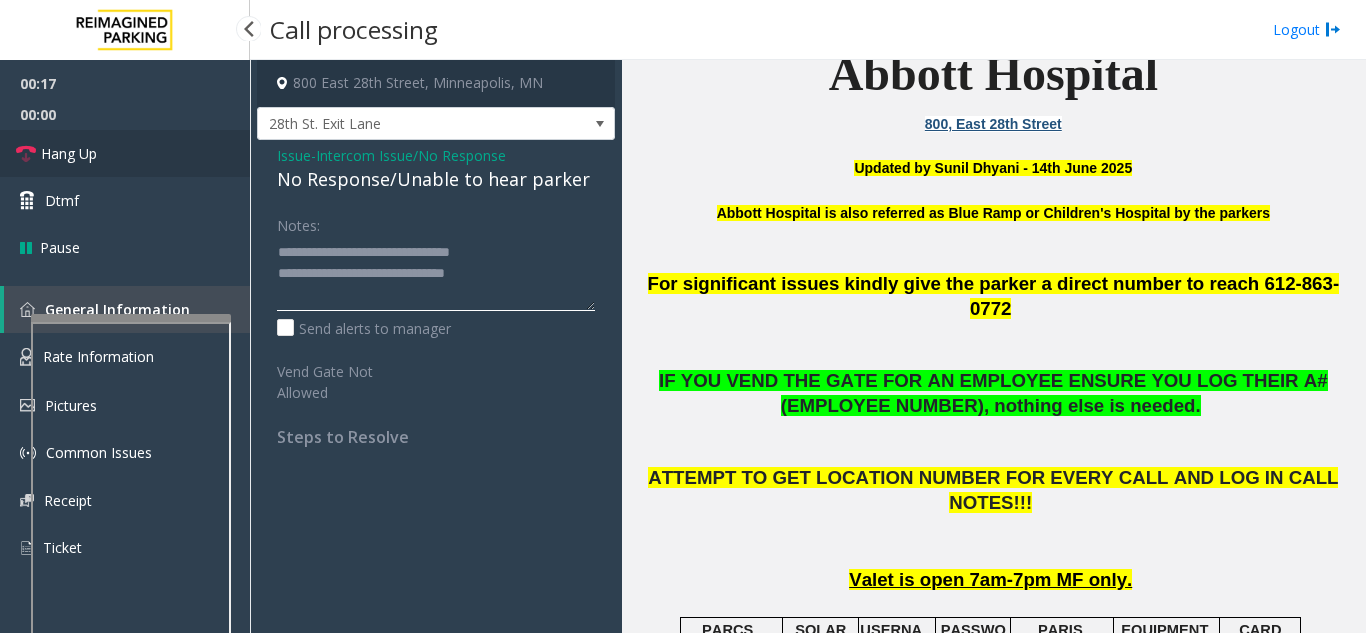 type on "**********" 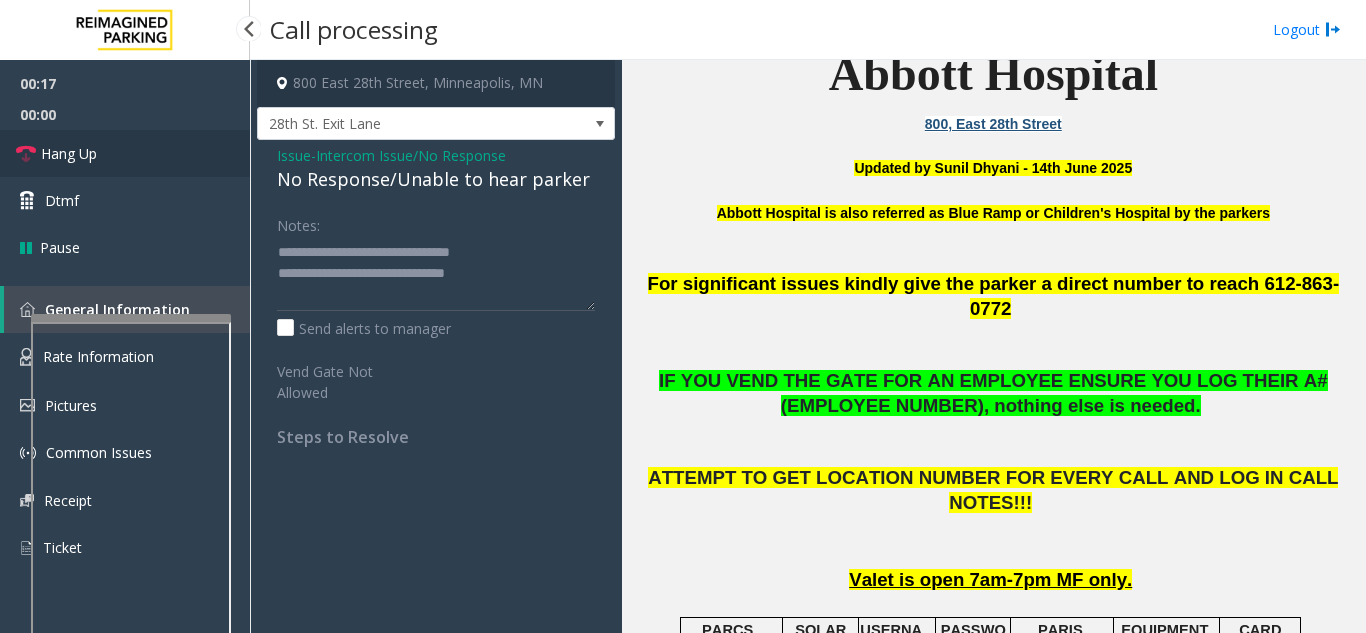 click on "Hang Up" at bounding box center (125, 153) 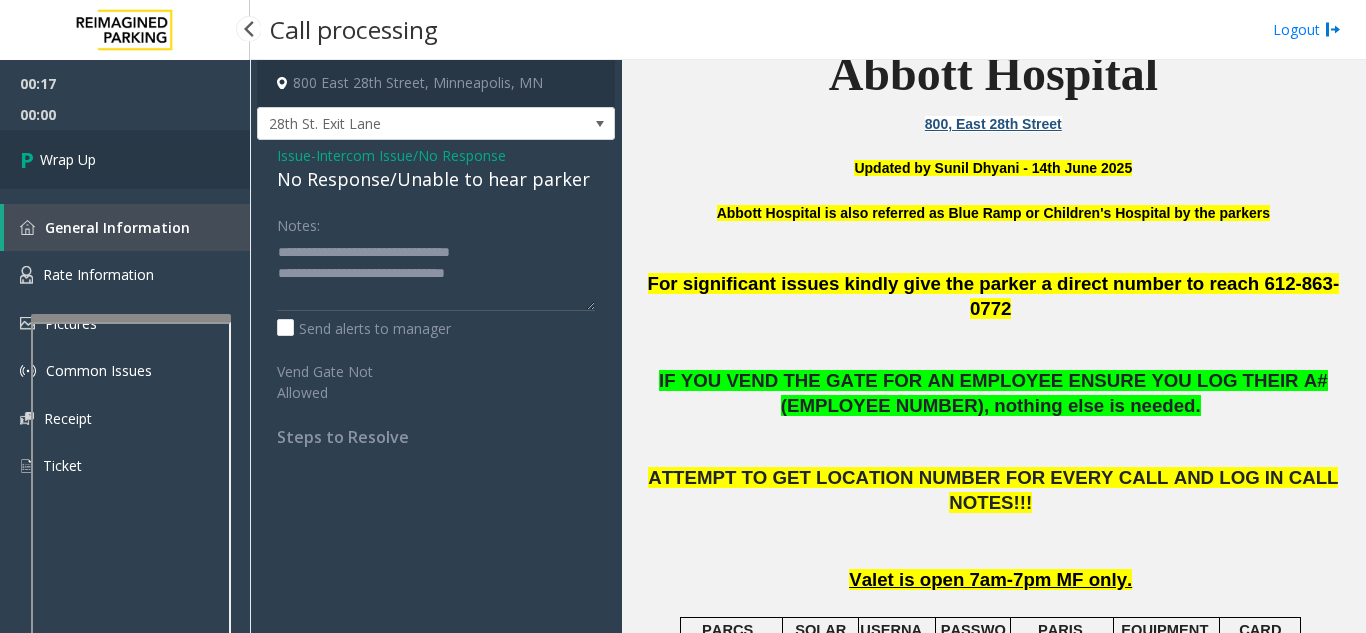 click on "Wrap Up" at bounding box center [125, 159] 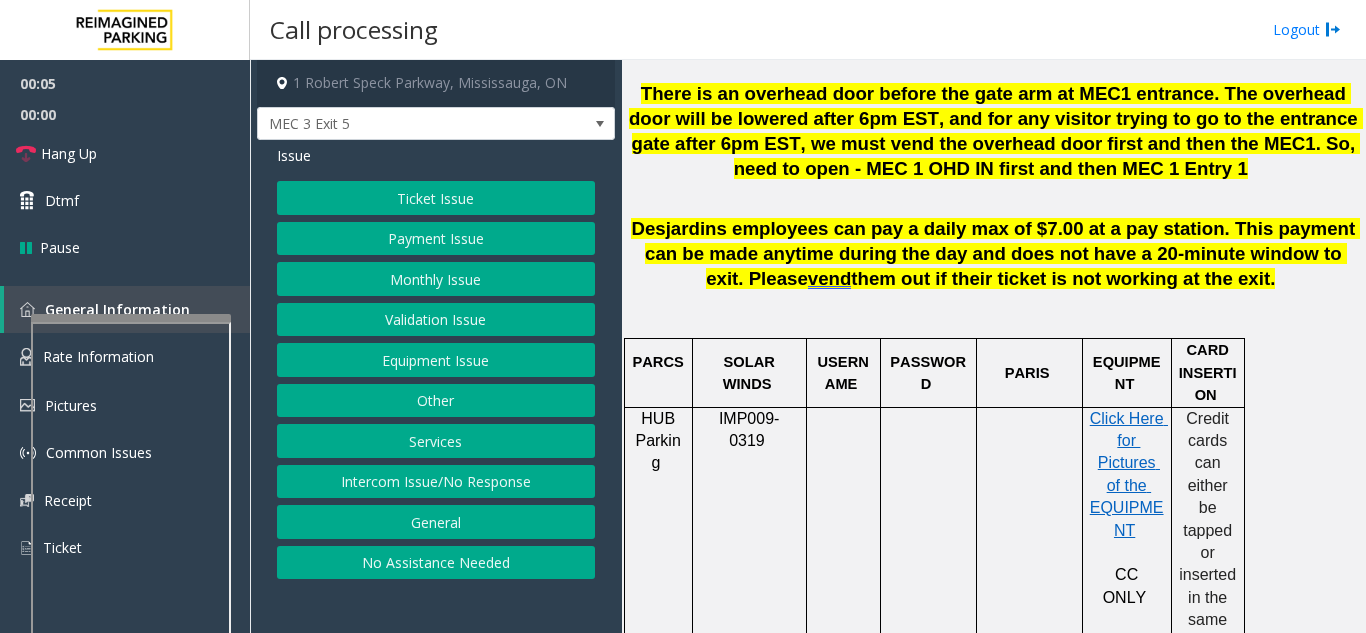 scroll, scrollTop: 1000, scrollLeft: 0, axis: vertical 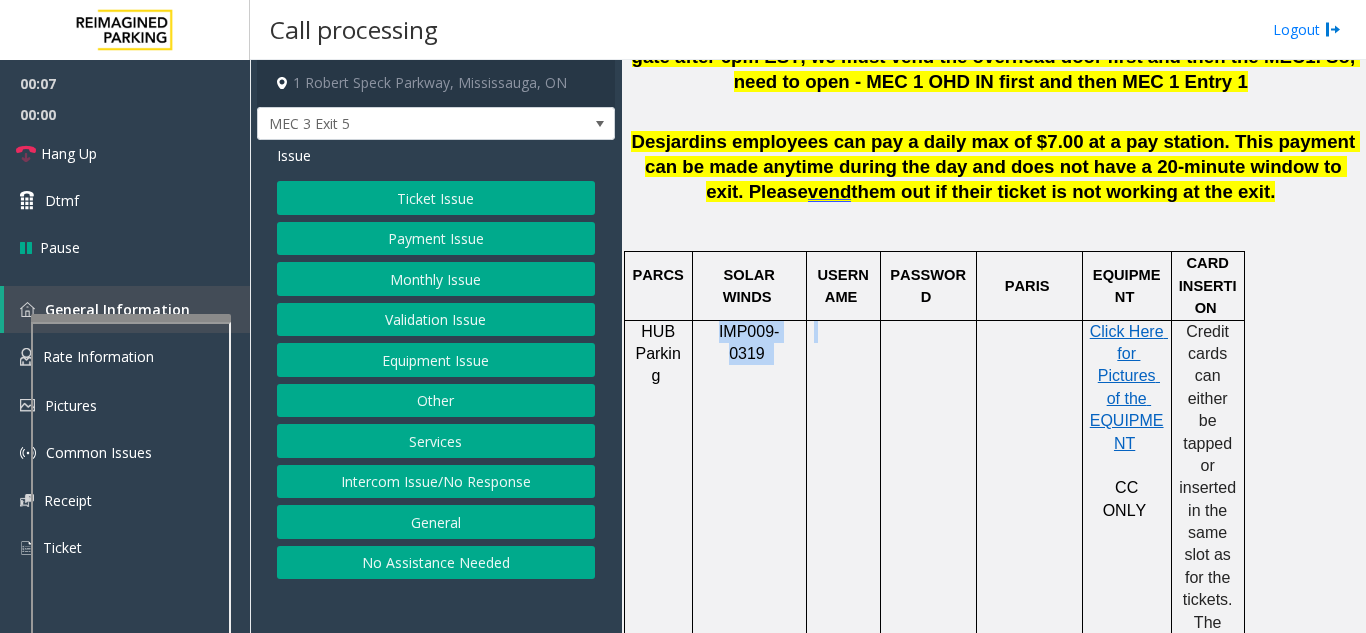 drag, startPoint x: 696, startPoint y: 306, endPoint x: 817, endPoint y: 319, distance: 121.69634 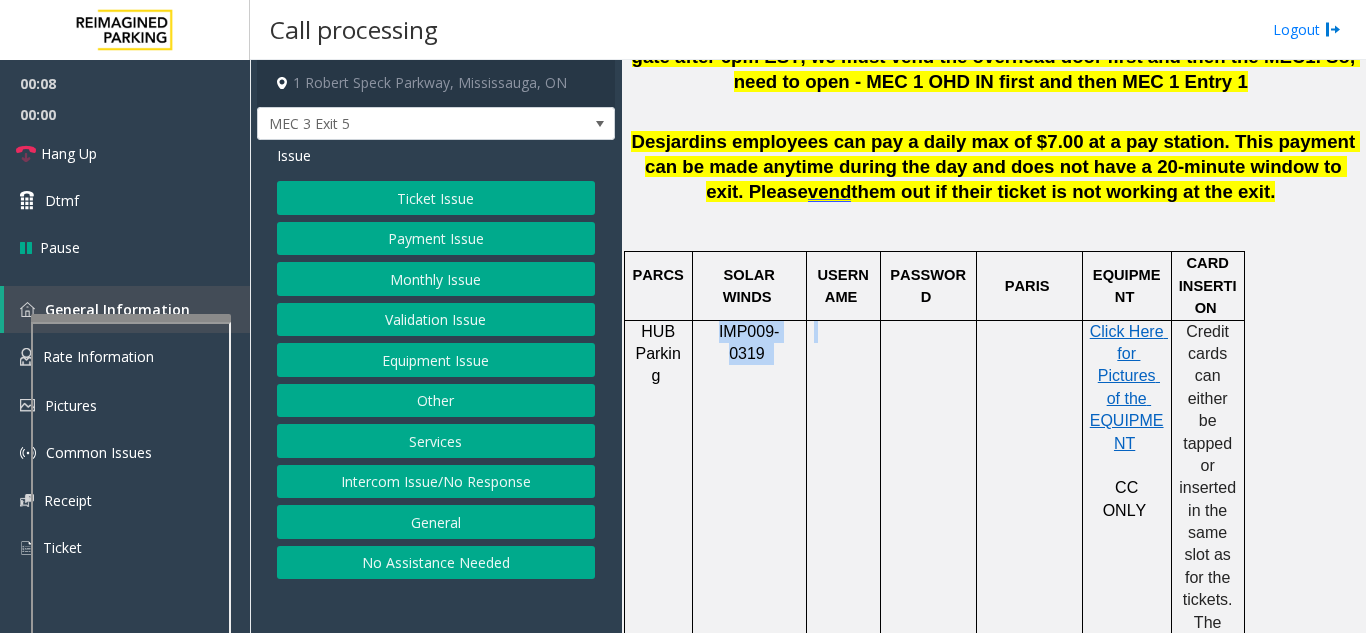 click on "IMP009-0319" at bounding box center (749, 611) 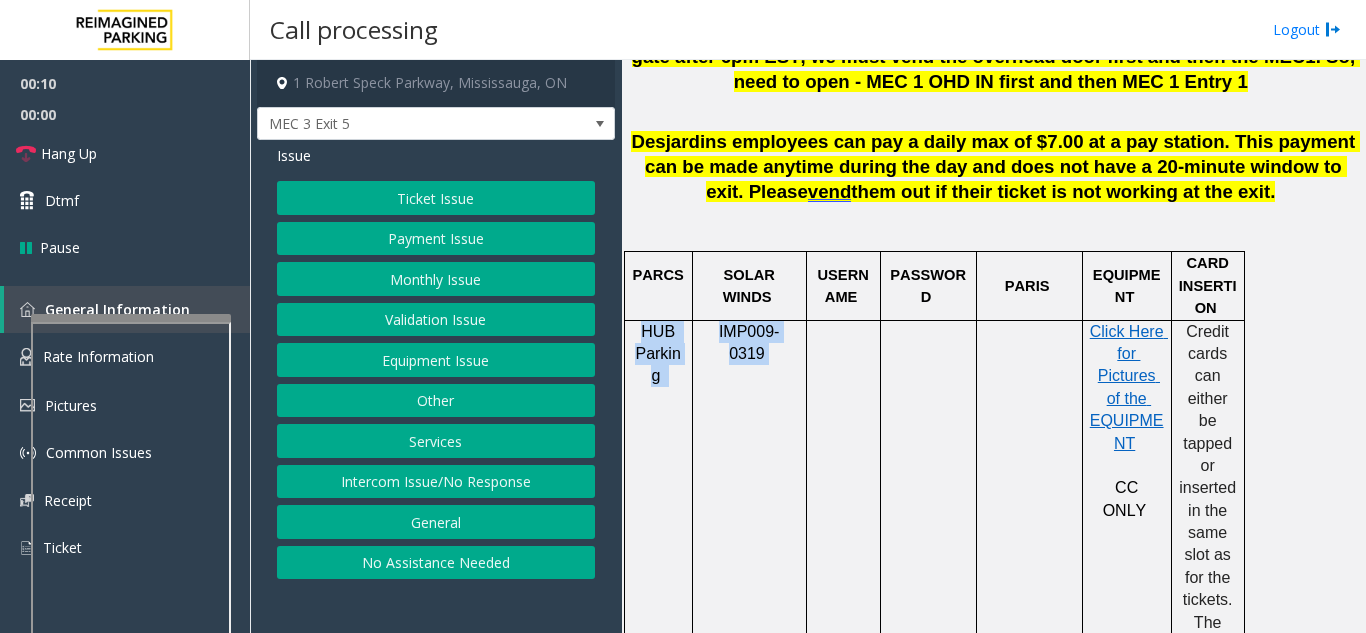 drag, startPoint x: 793, startPoint y: 310, endPoint x: 692, endPoint y: 304, distance: 101.17806 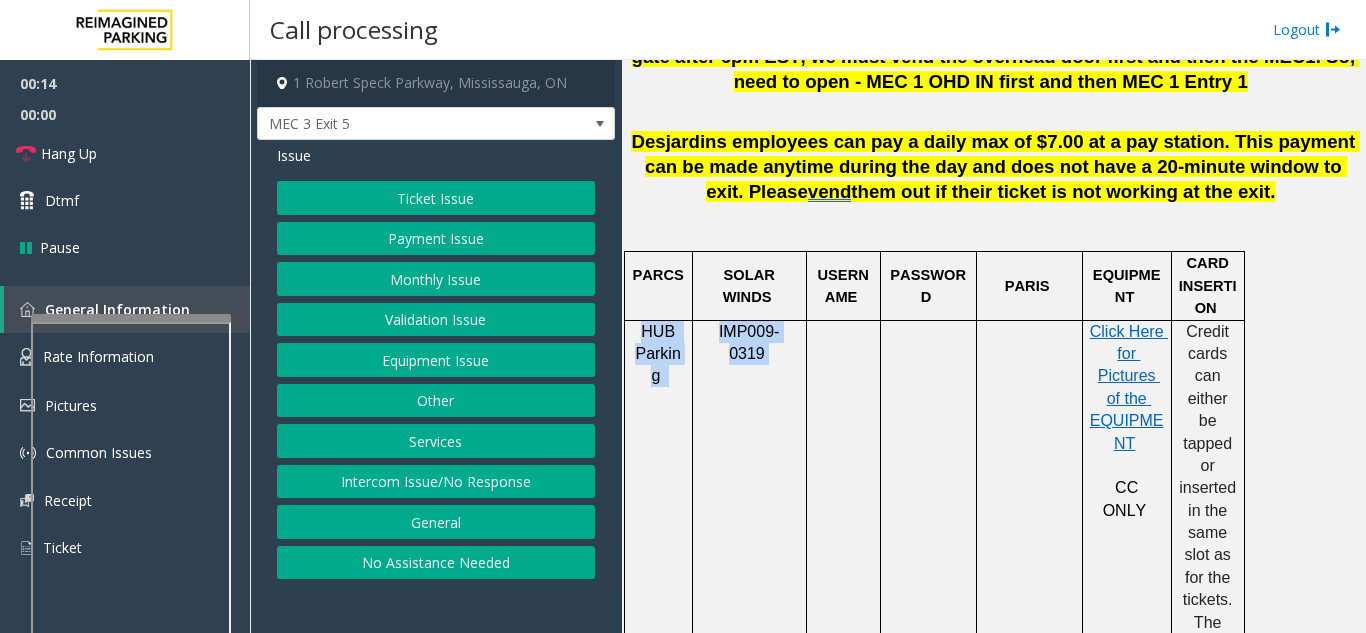 click on "IMP009-0319" at bounding box center [749, 611] 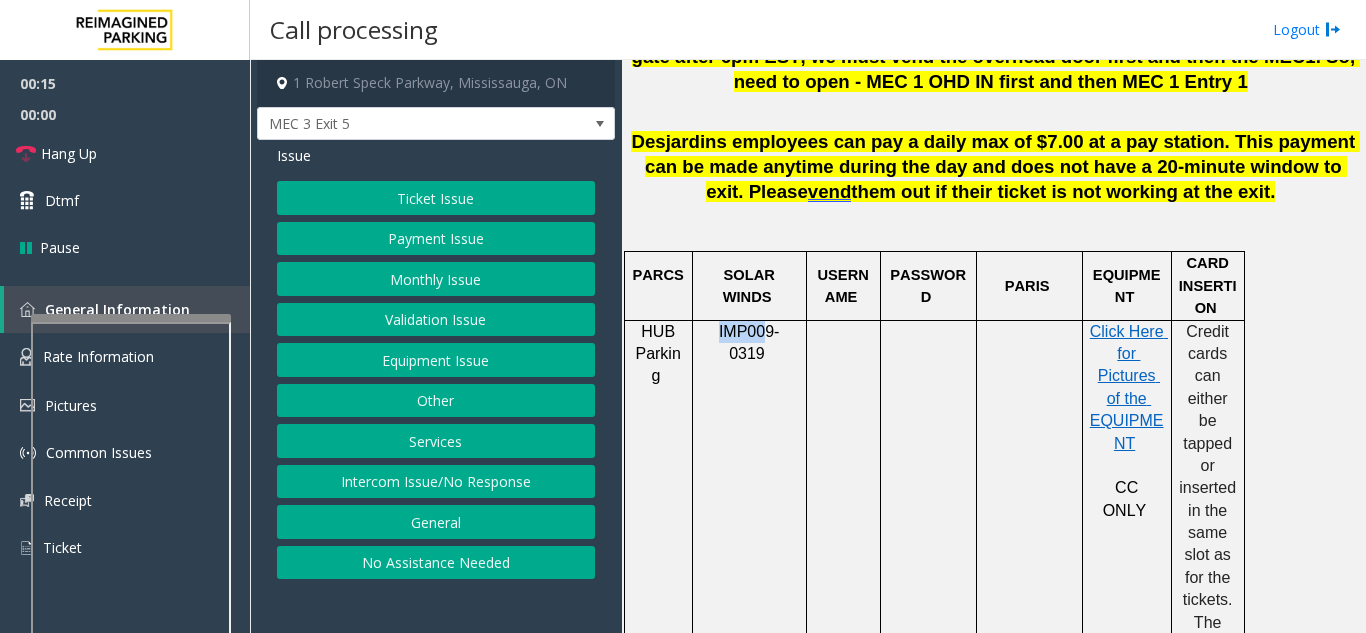 drag, startPoint x: 803, startPoint y: 312, endPoint x: 752, endPoint y: 318, distance: 51.351727 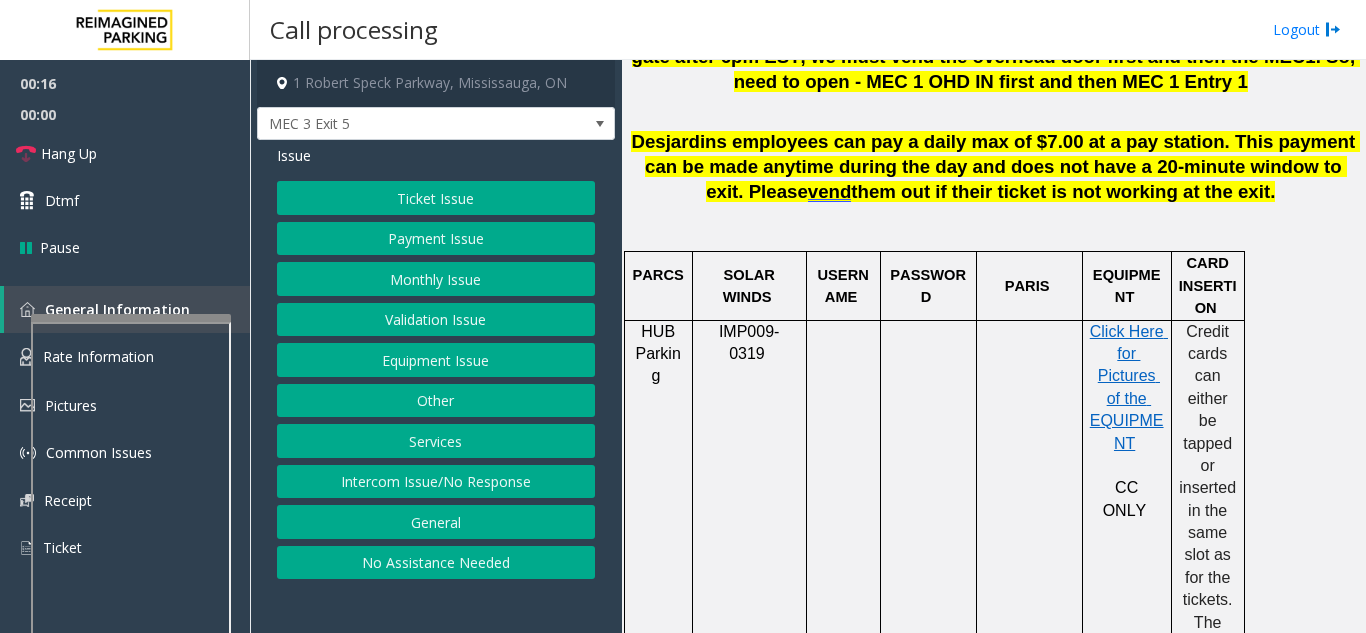 click on "IMP009-0319" at bounding box center (749, 611) 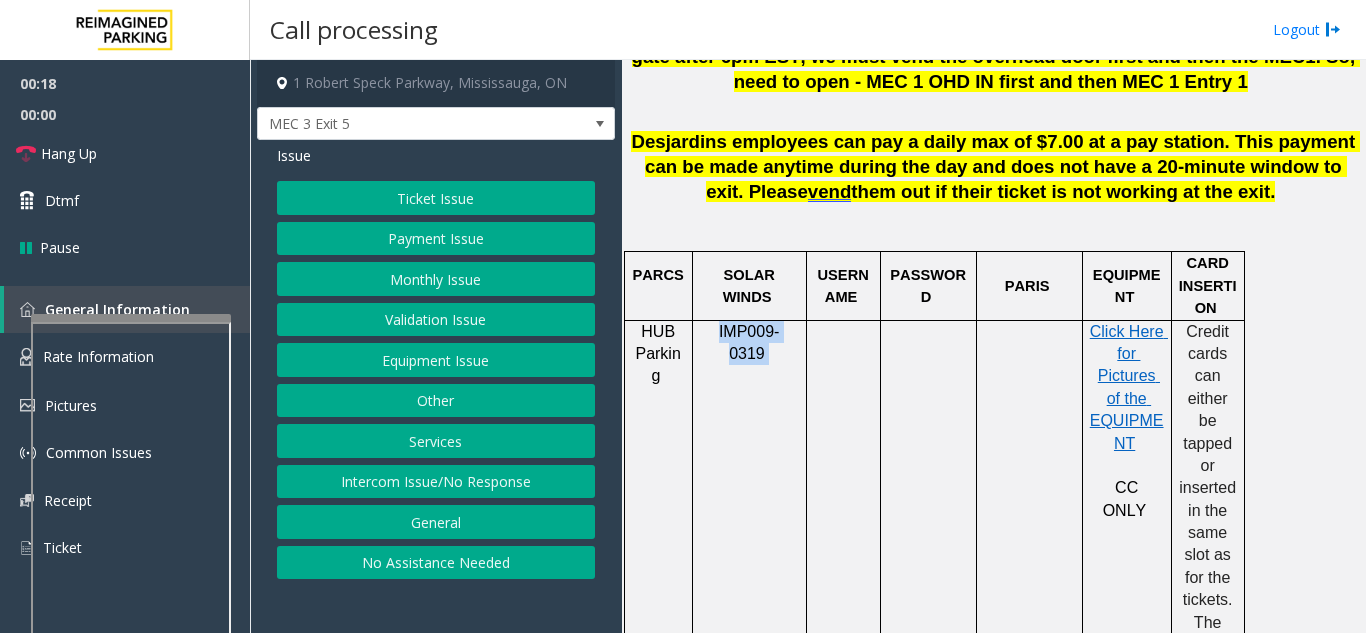 drag, startPoint x: 795, startPoint y: 306, endPoint x: 700, endPoint y: 316, distance: 95.524864 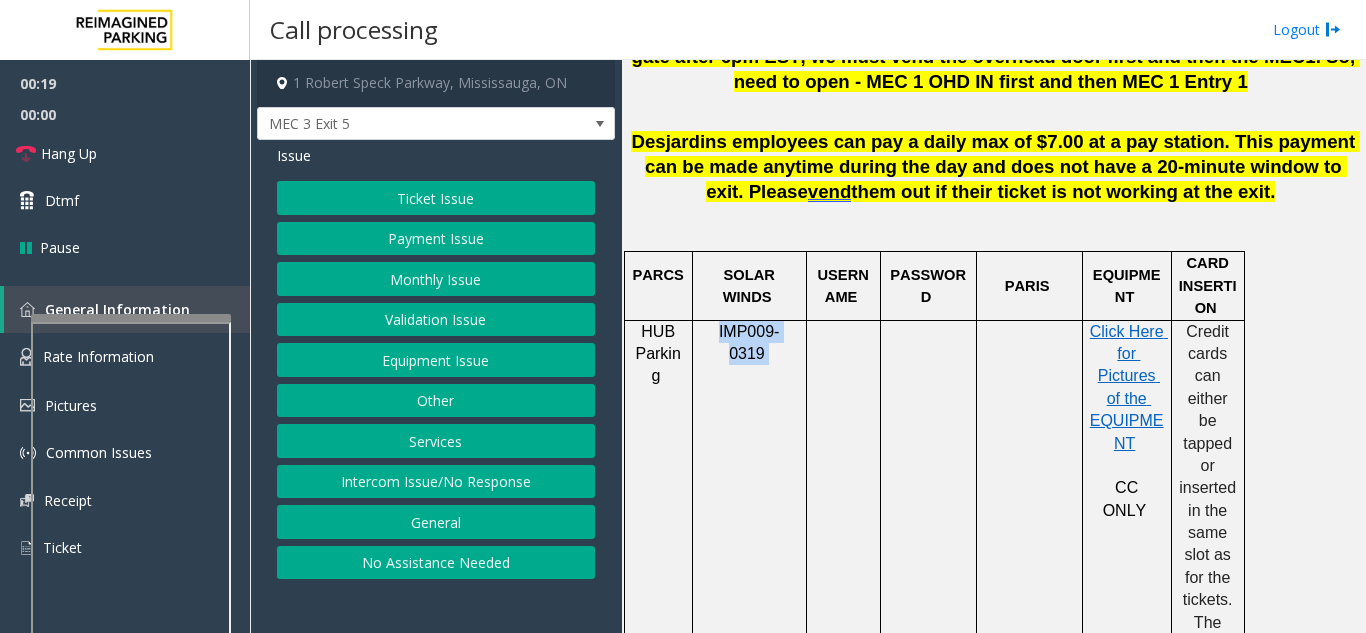 click on "IMP009-0319" at bounding box center (749, 611) 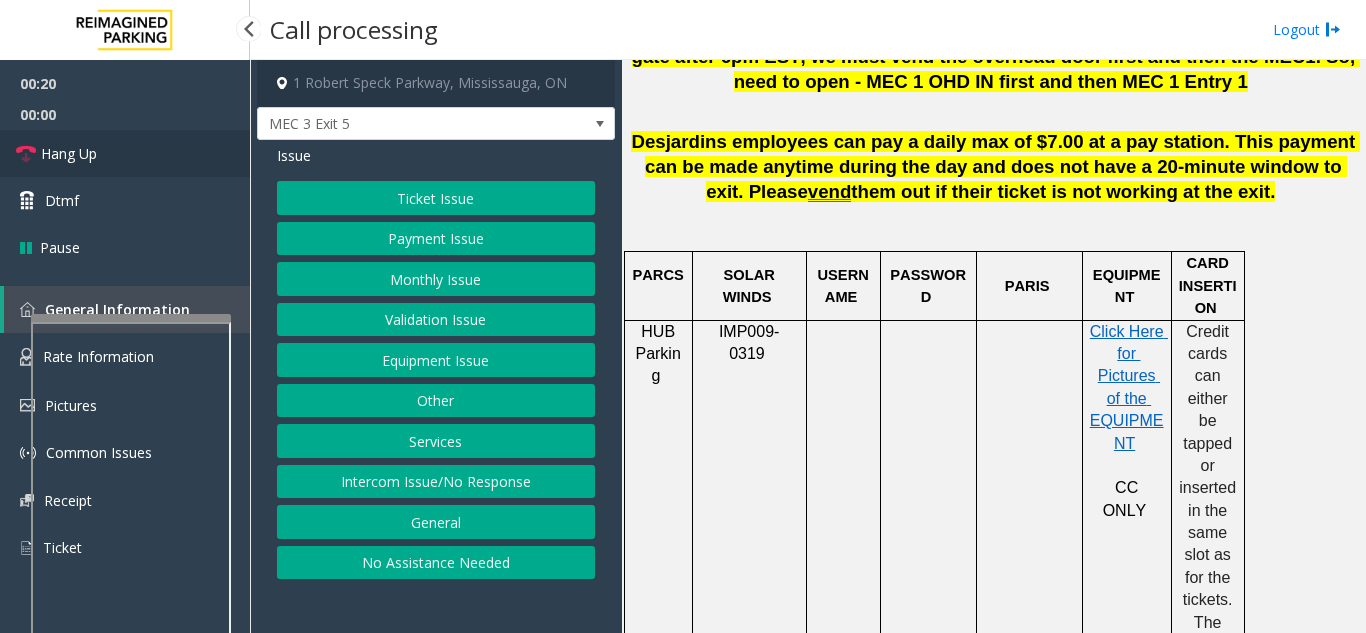 click on "Hang Up" at bounding box center [125, 153] 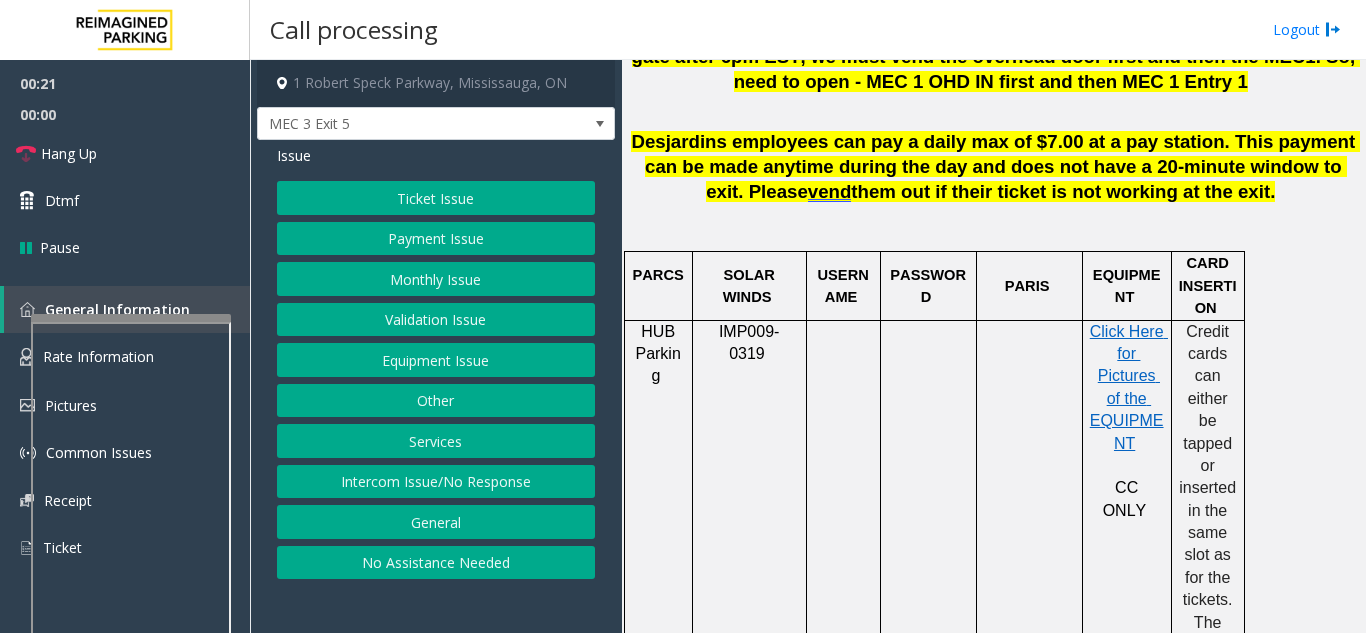 click on "Intercom Issue/No Response" 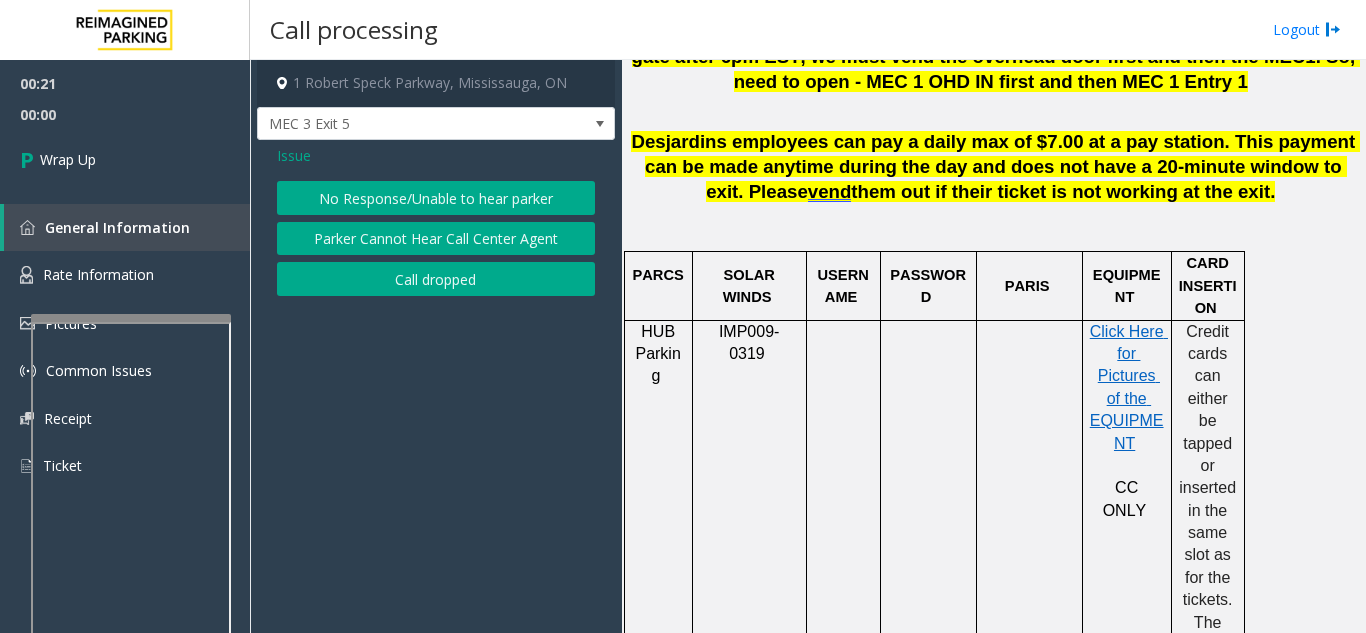 click on "No Response/Unable to hear parker" 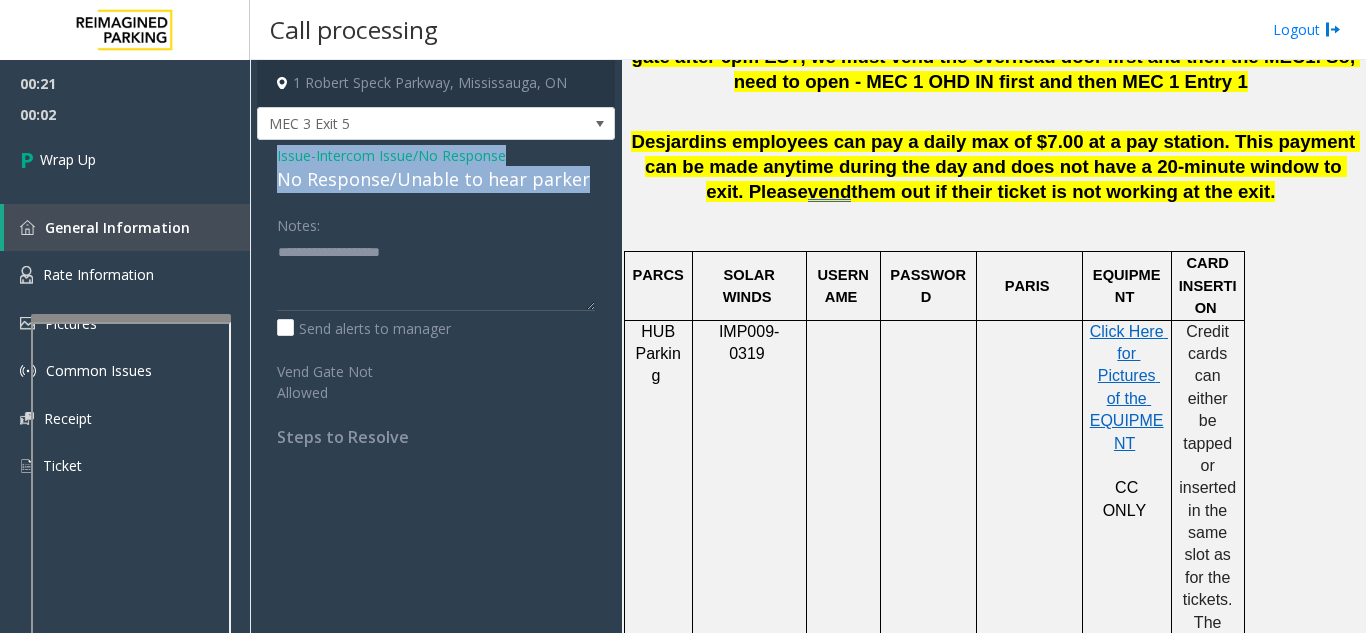 drag, startPoint x: 267, startPoint y: 151, endPoint x: 593, endPoint y: 193, distance: 328.6944 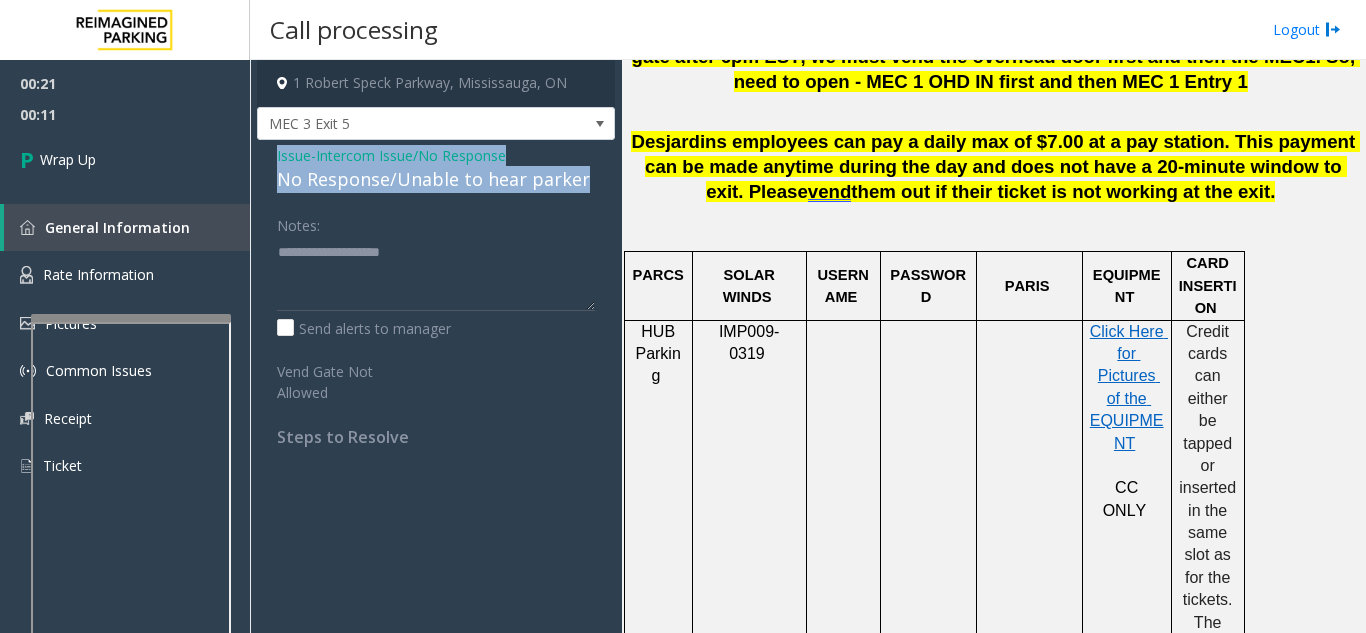 copy on "Issue  -  Intercom Issue/No Response No Response/Unable to hear parker" 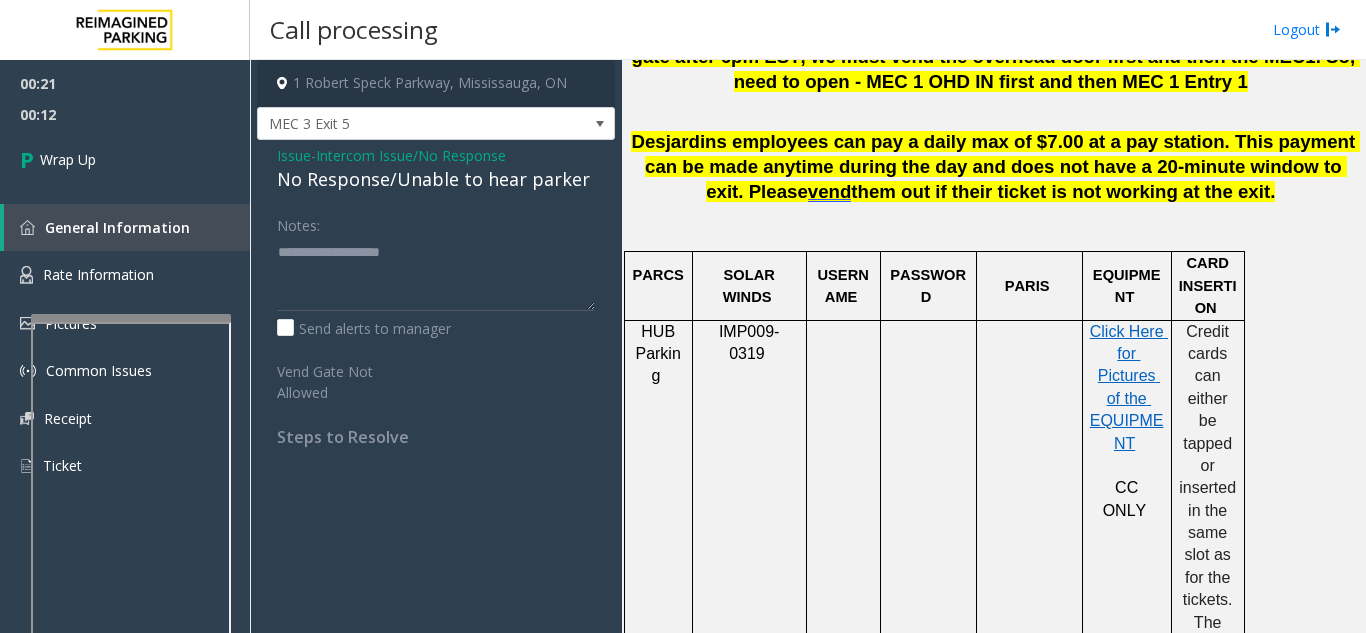 click on "Notes:                      Send alerts to manager" 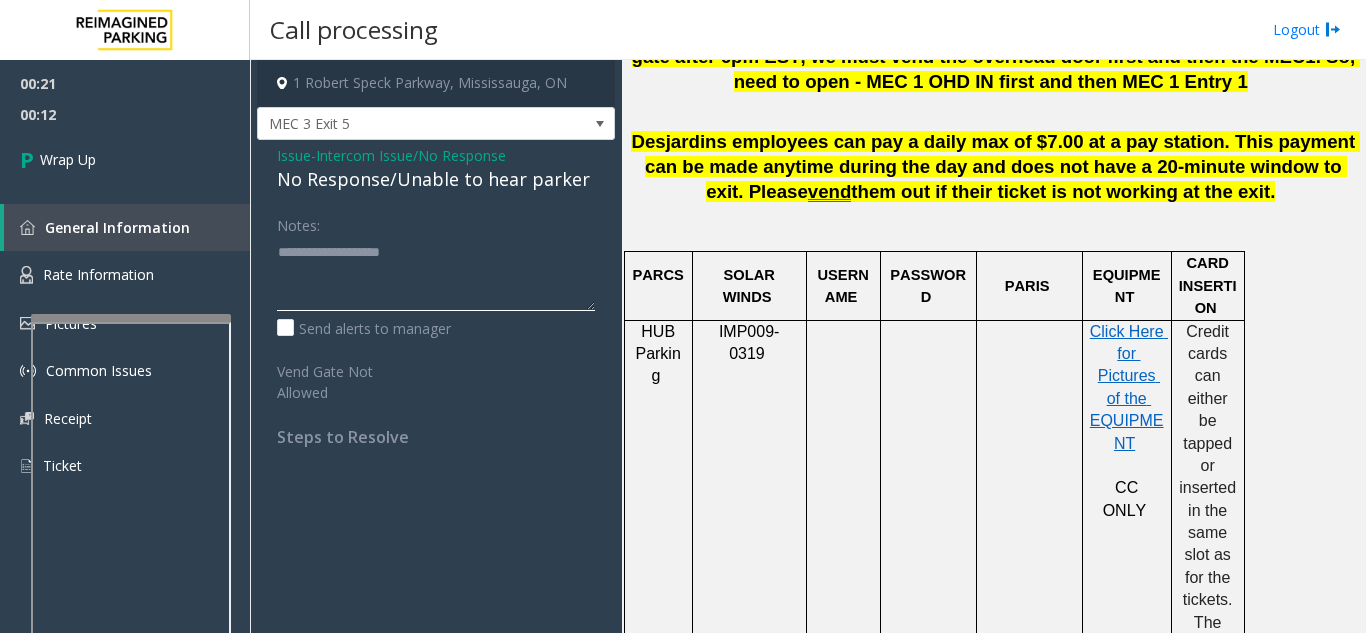 click 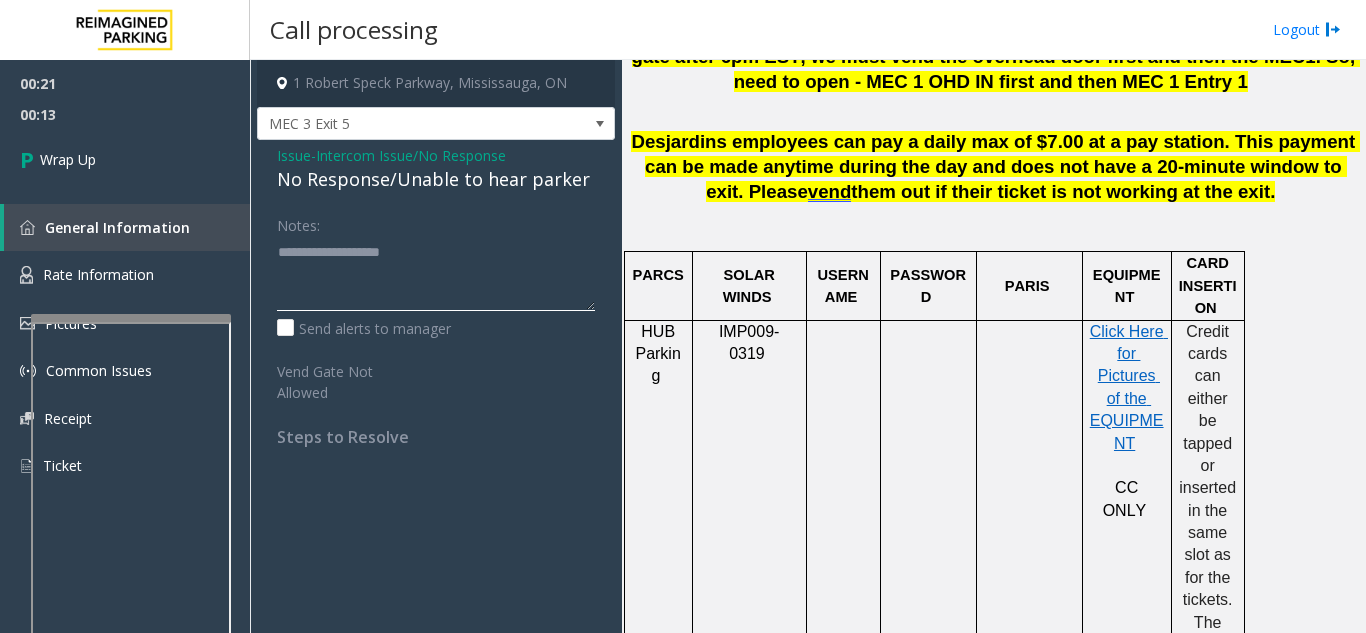 paste on "**********" 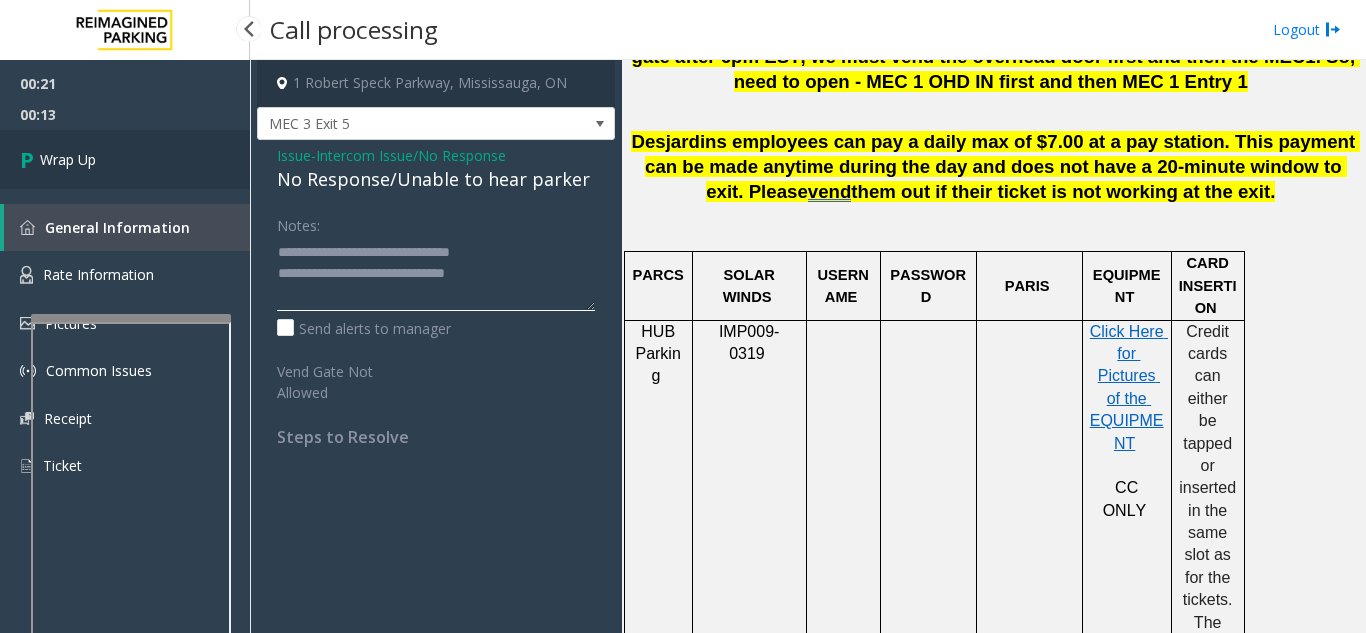 type on "**********" 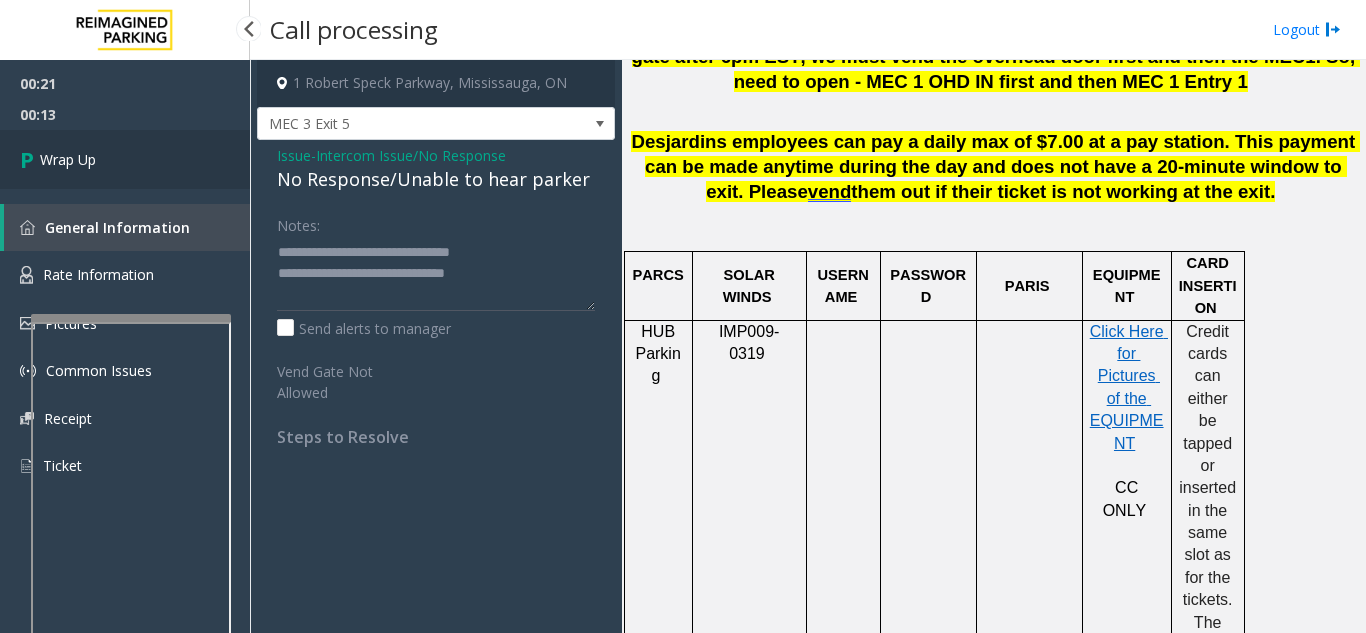 click on "Wrap Up" at bounding box center (125, 159) 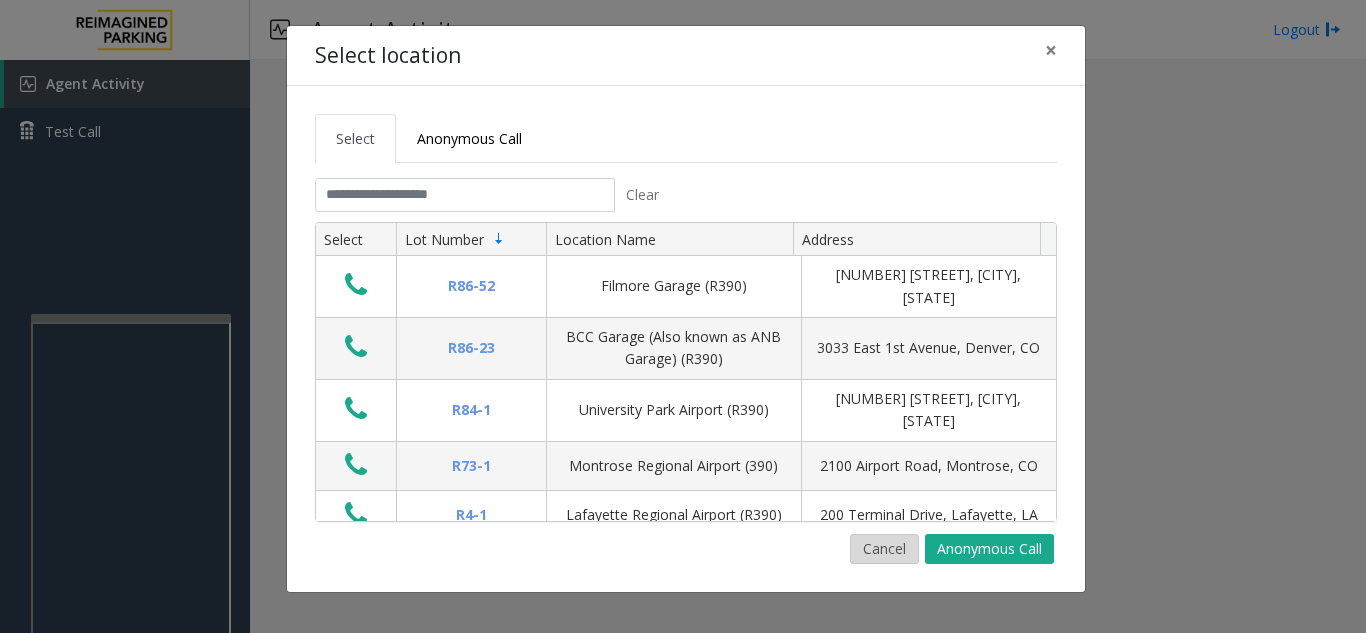 click on "Cancel" 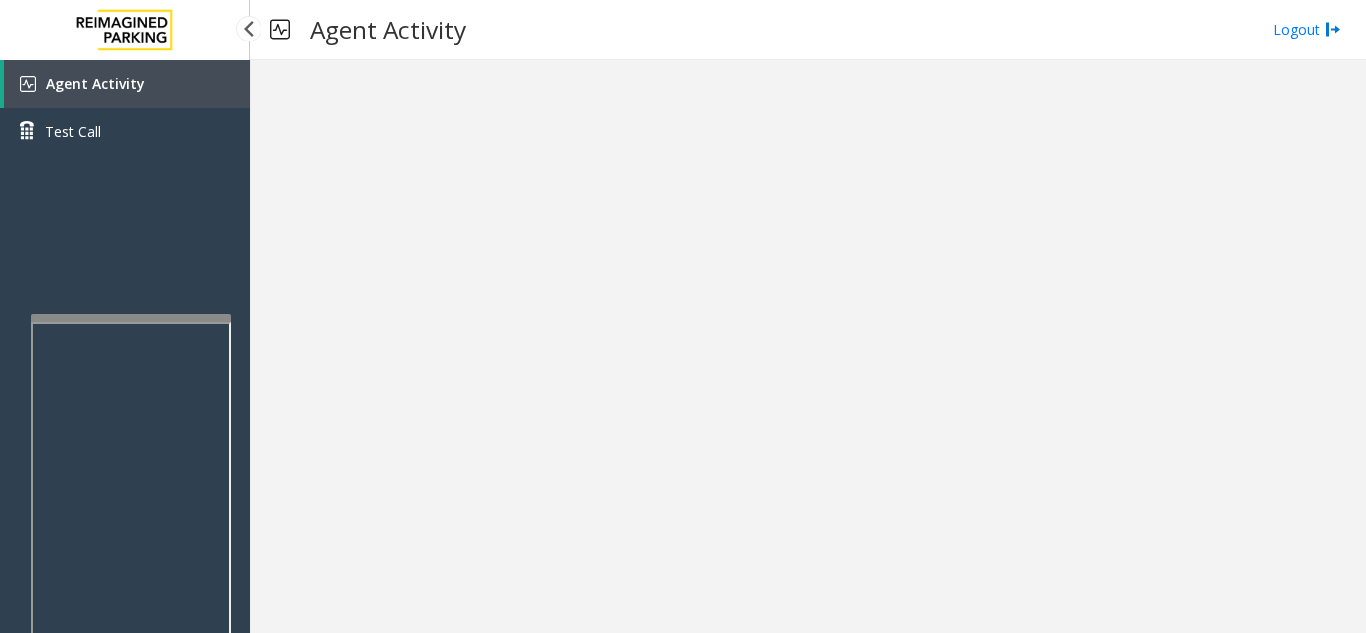 click on "Agent Activity" at bounding box center (95, 83) 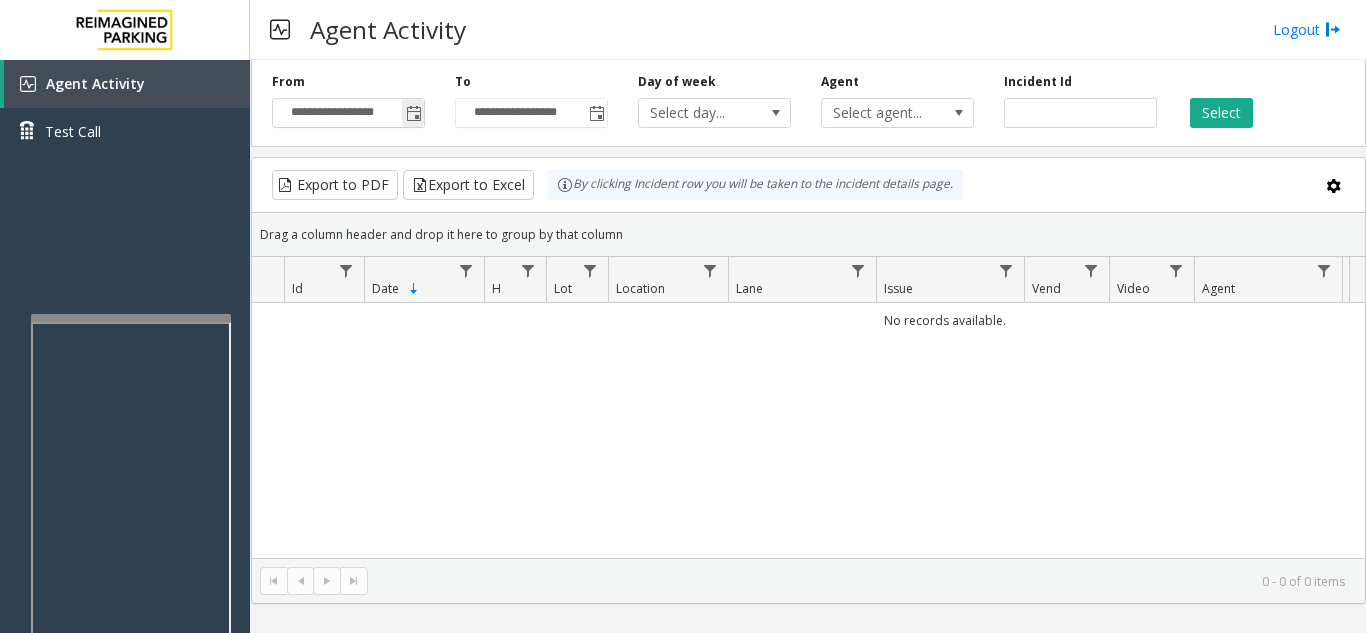click 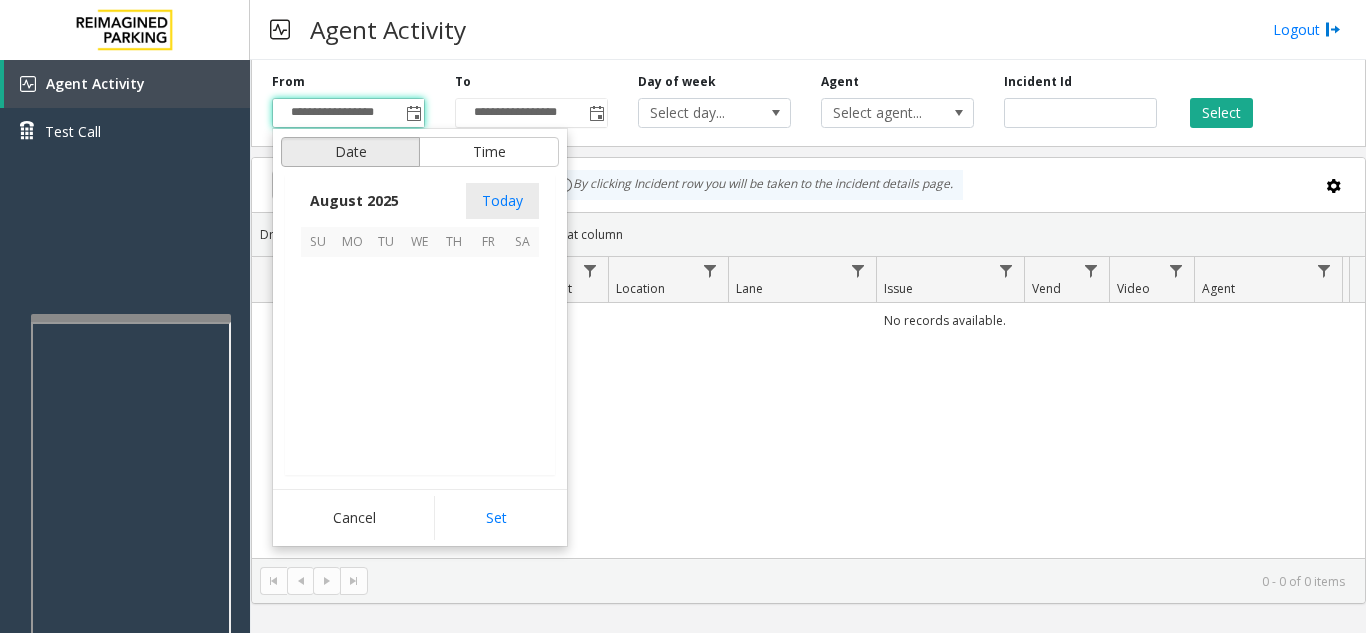 scroll, scrollTop: 358666, scrollLeft: 0, axis: vertical 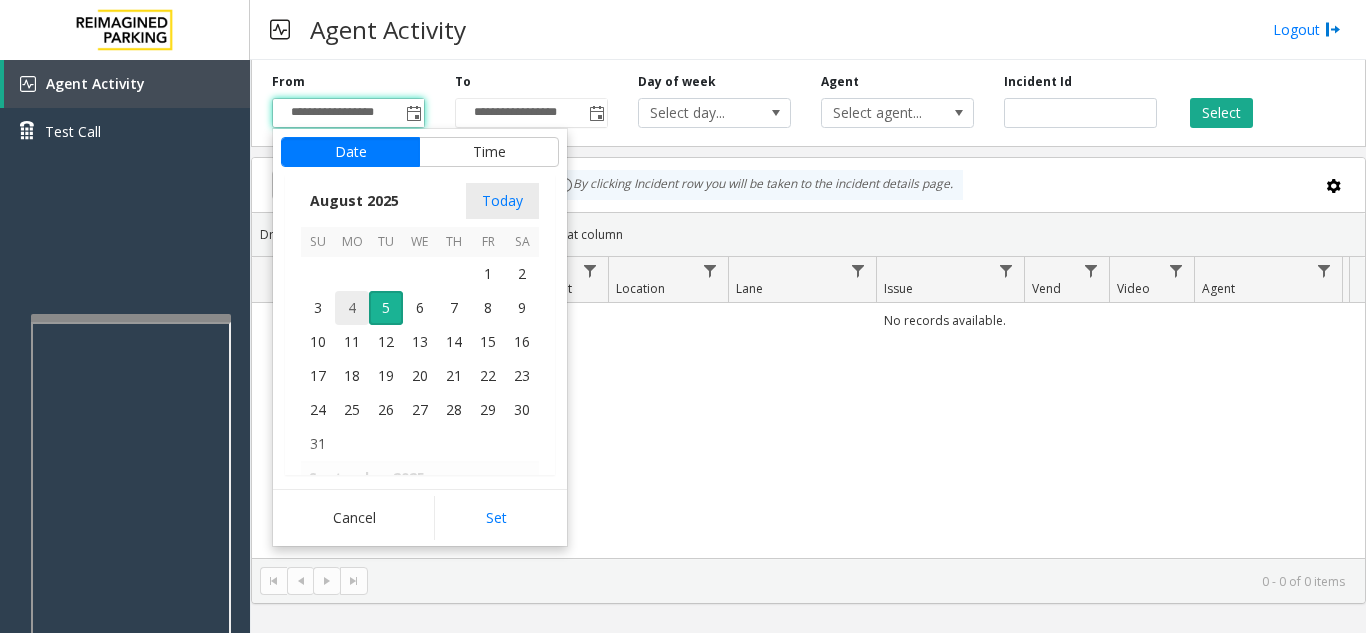 click on "4" at bounding box center [352, 308] 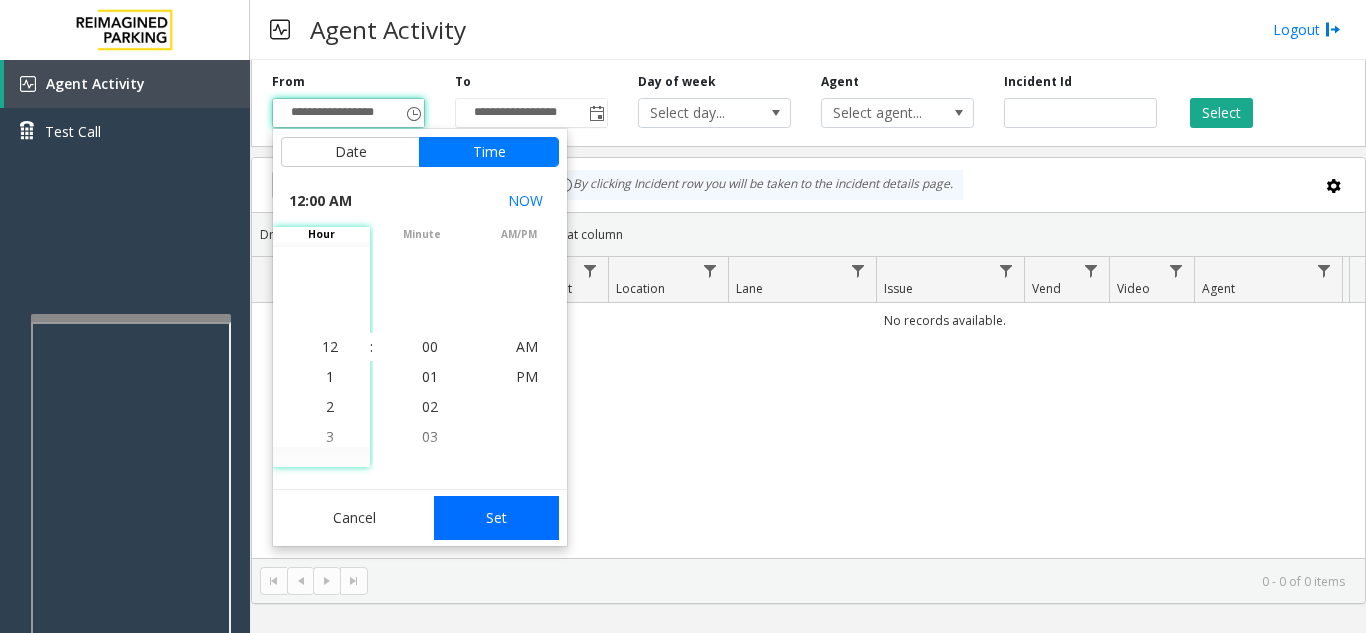 click on "Set" 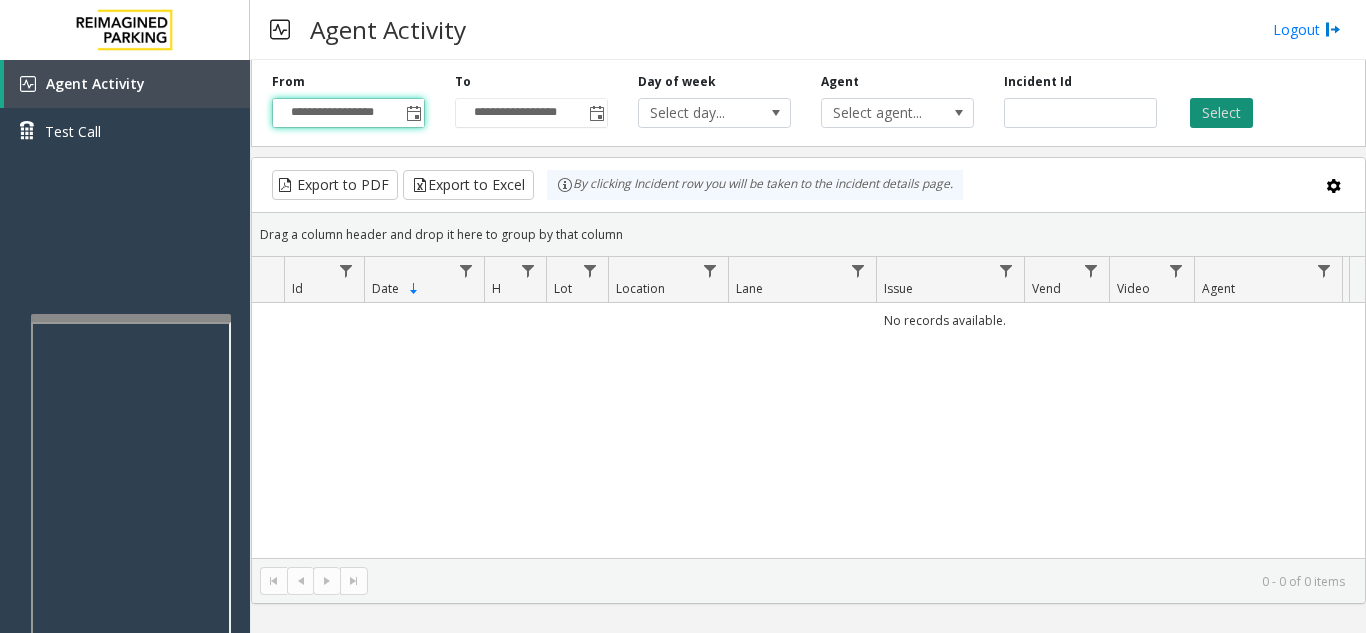 click on "Select" 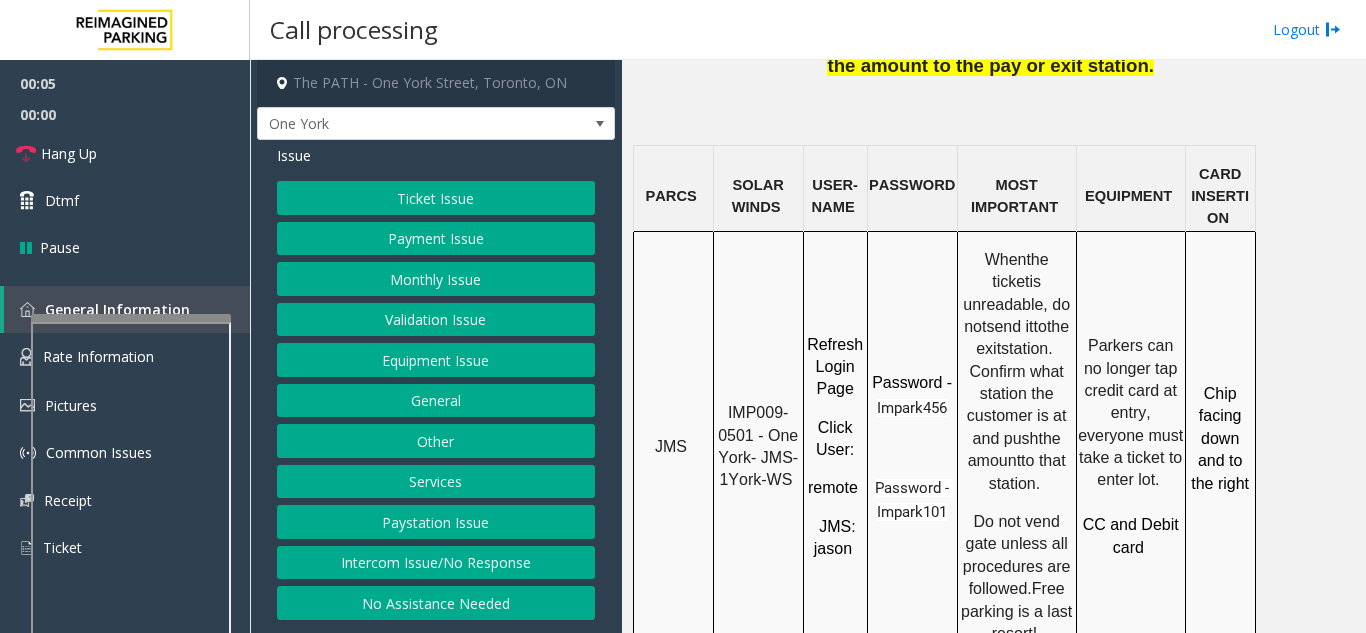 scroll, scrollTop: 1726, scrollLeft: 0, axis: vertical 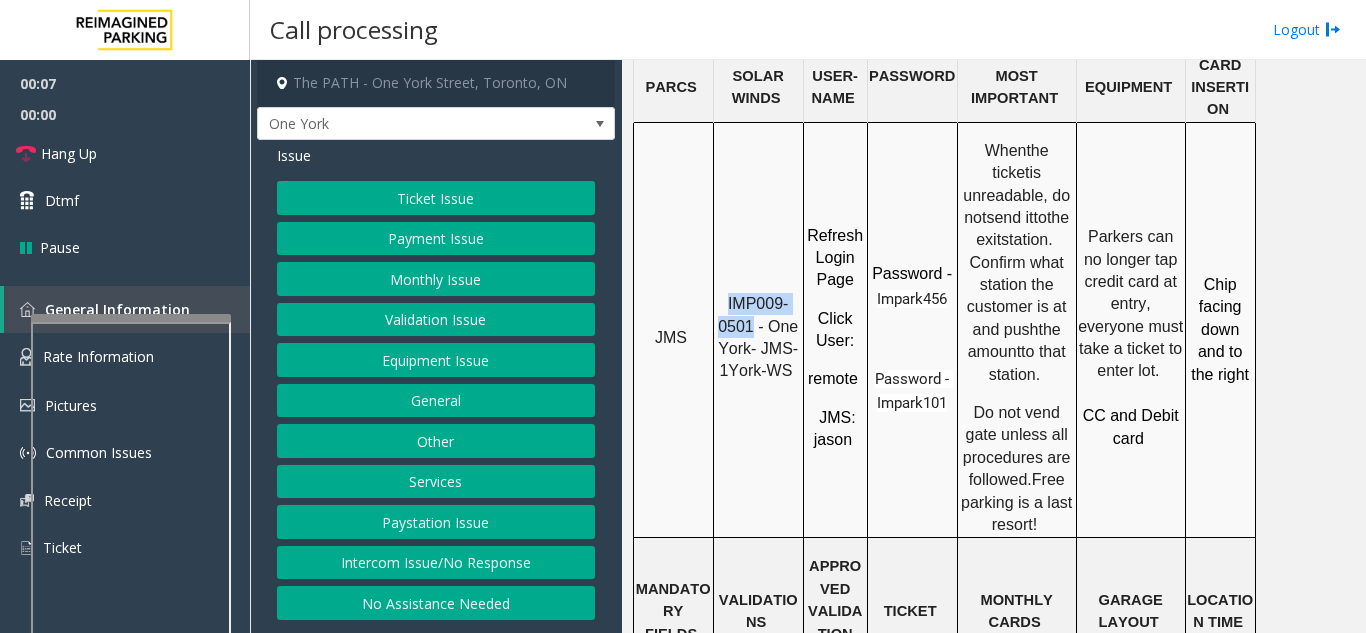 drag, startPoint x: 754, startPoint y: 268, endPoint x: 720, endPoint y: 254, distance: 36.769554 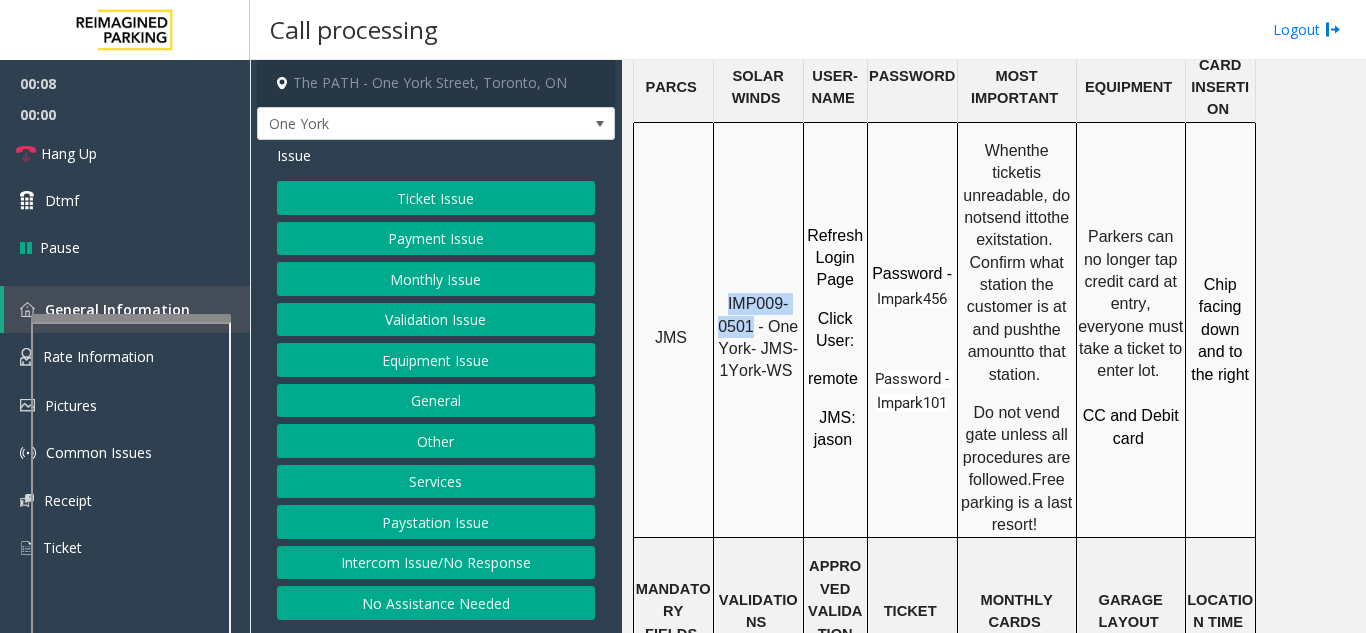 copy on "IMP009-0501" 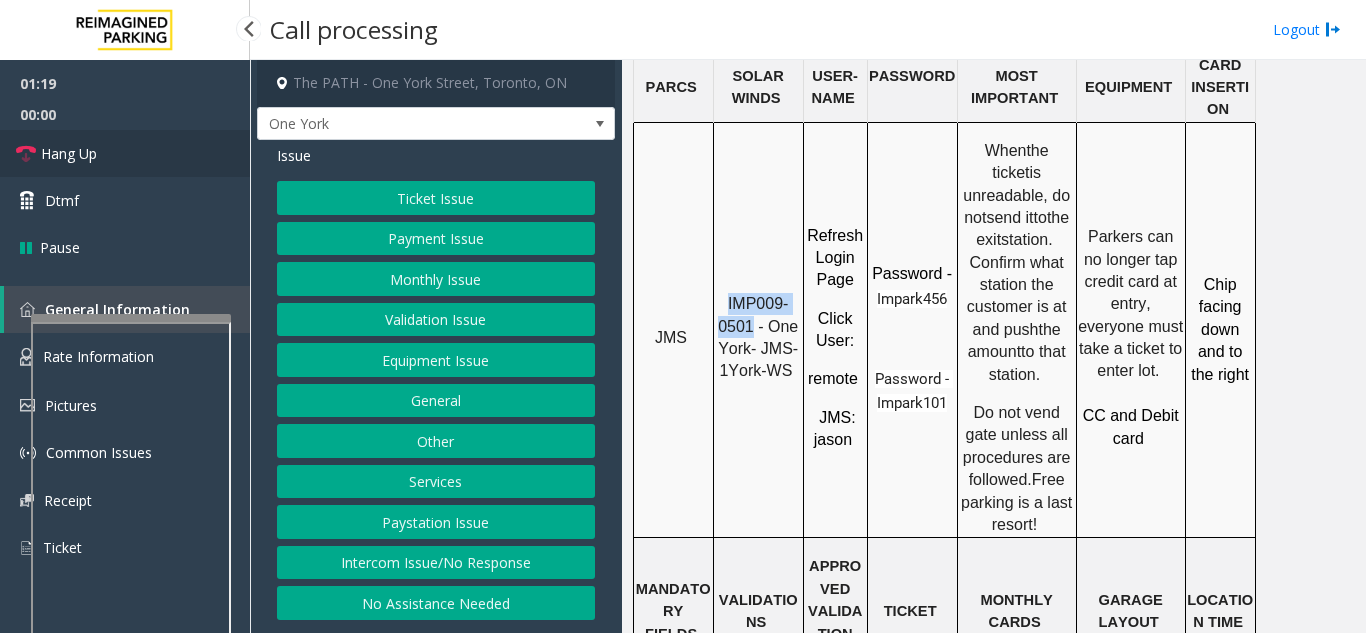 click on "Hang Up" at bounding box center [125, 153] 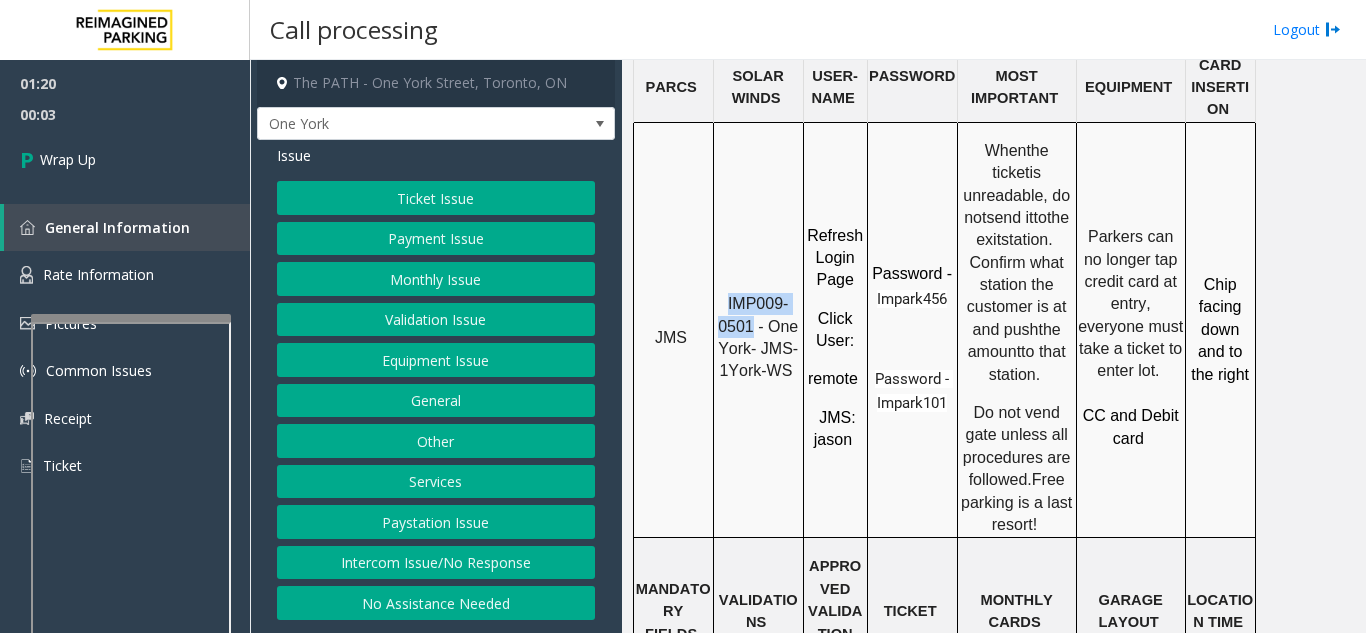 click on "Intercom Issue/No Response" 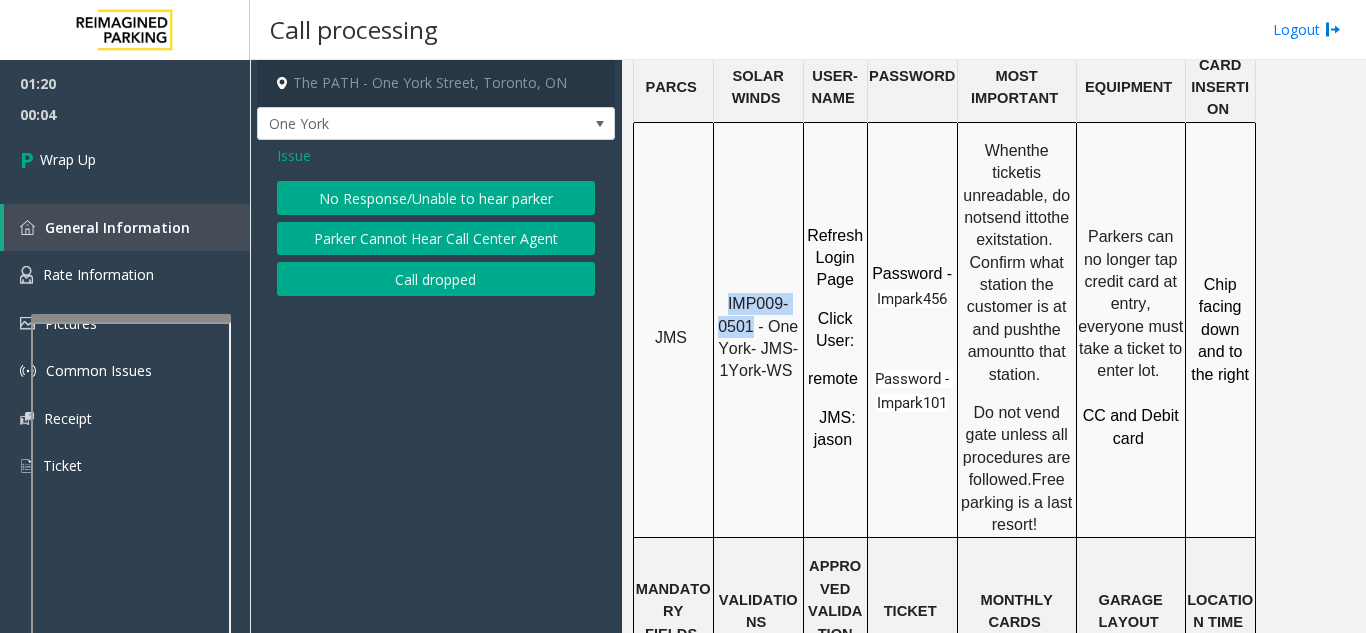 click on "No Response/Unable to hear parker" 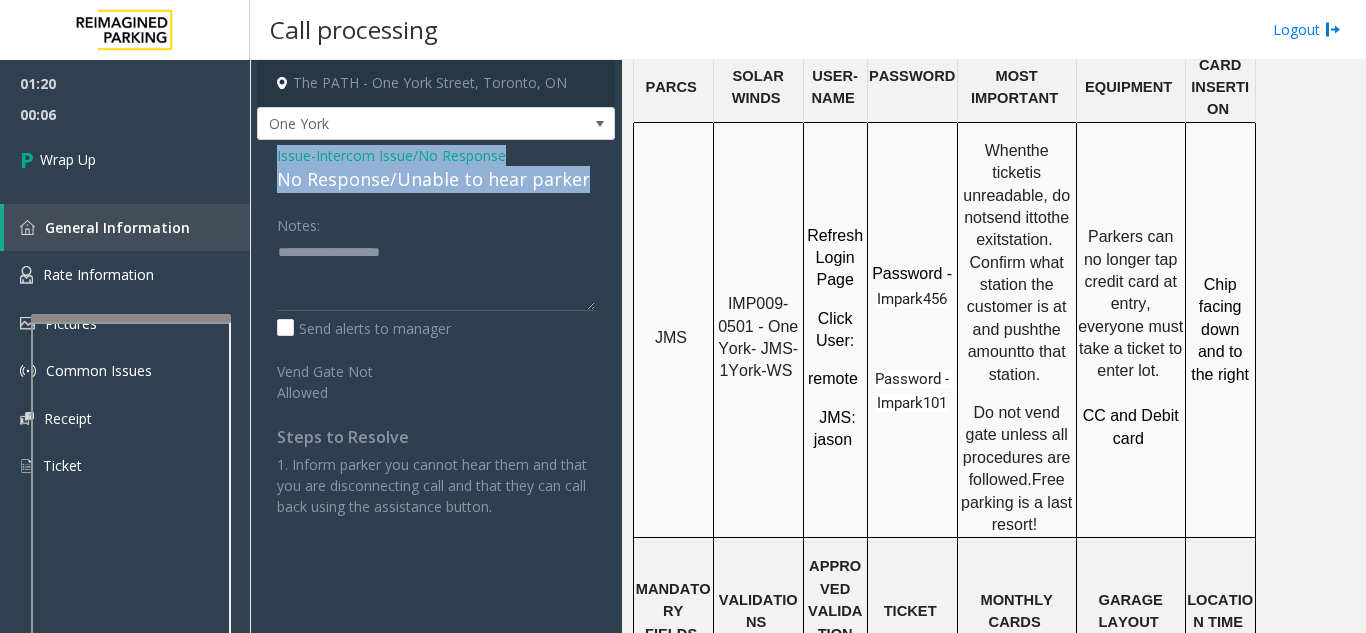 drag, startPoint x: 251, startPoint y: 154, endPoint x: 589, endPoint y: 185, distance: 339.4186 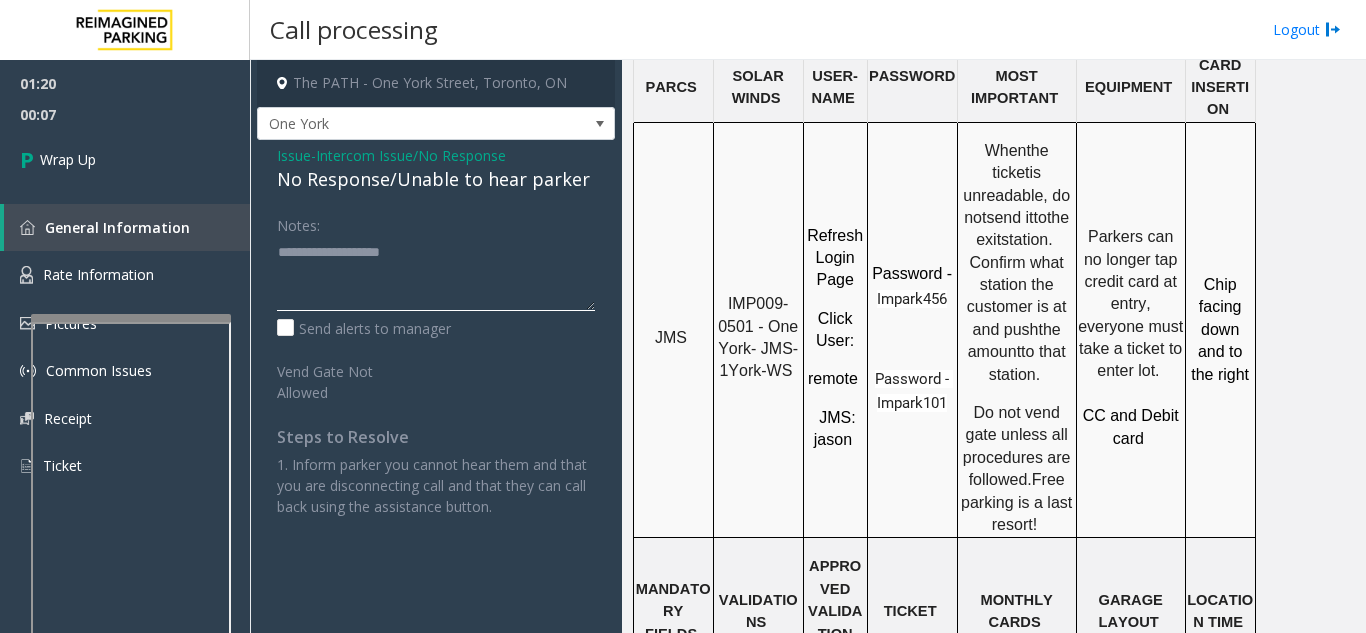 click 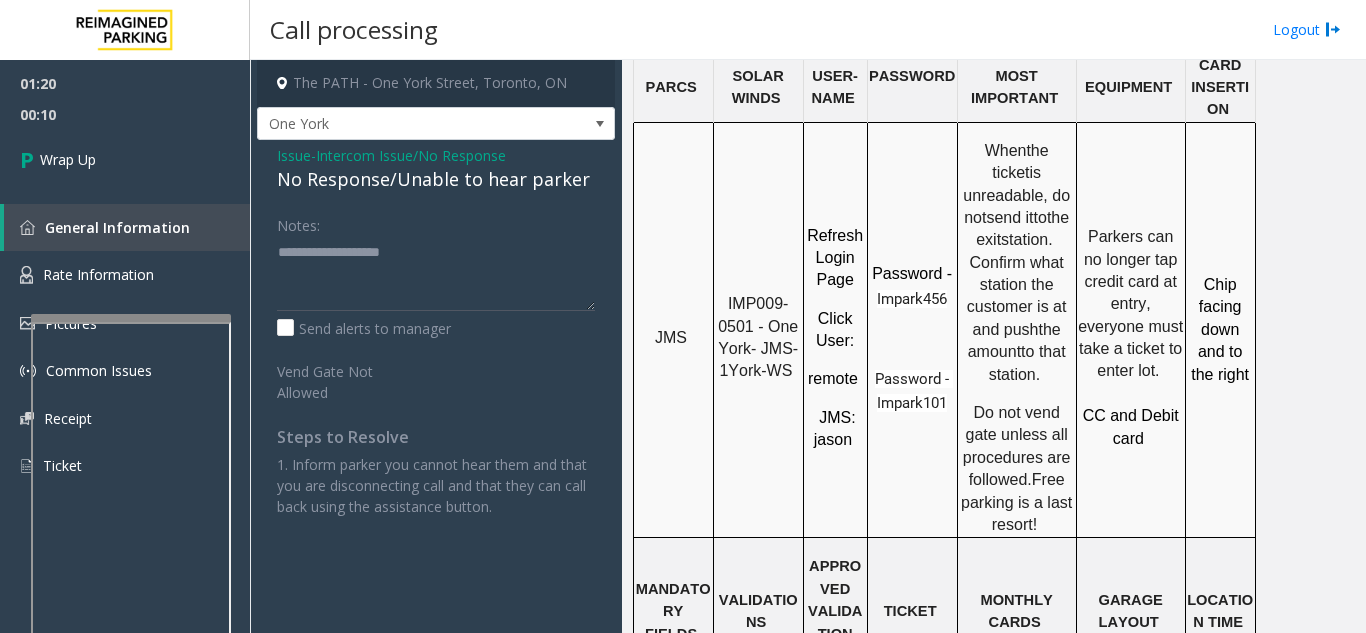 click on "Issue" 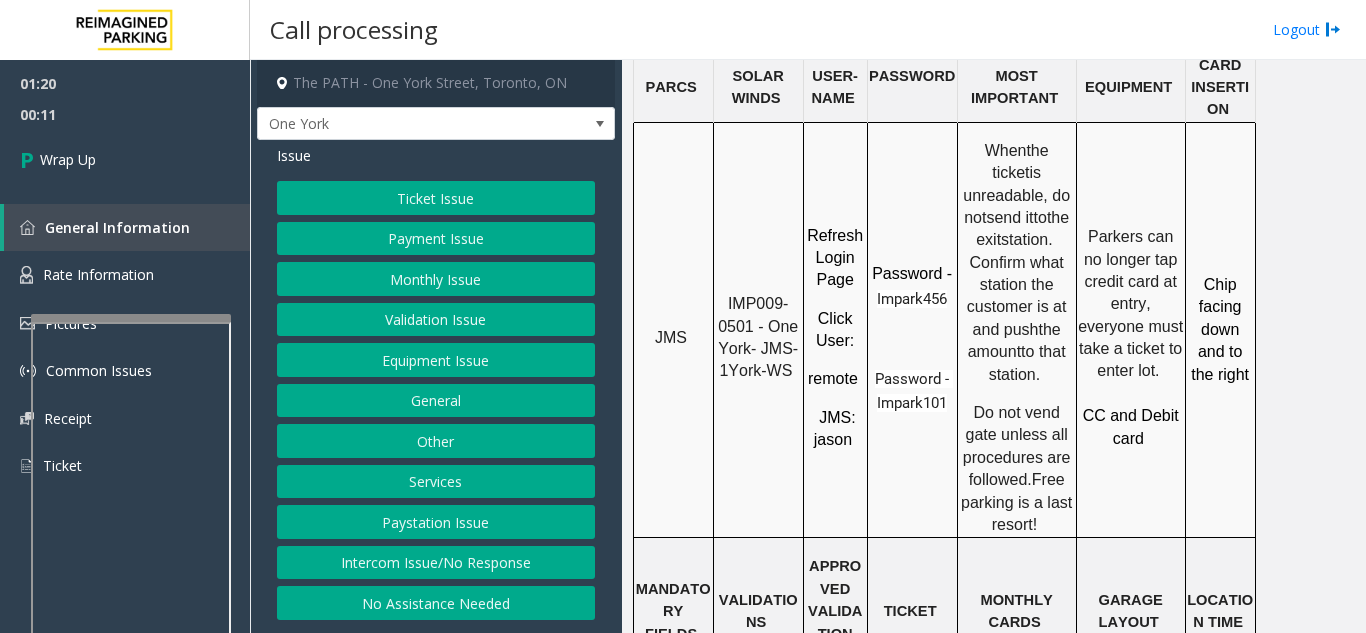 click on "Equipment Issue" 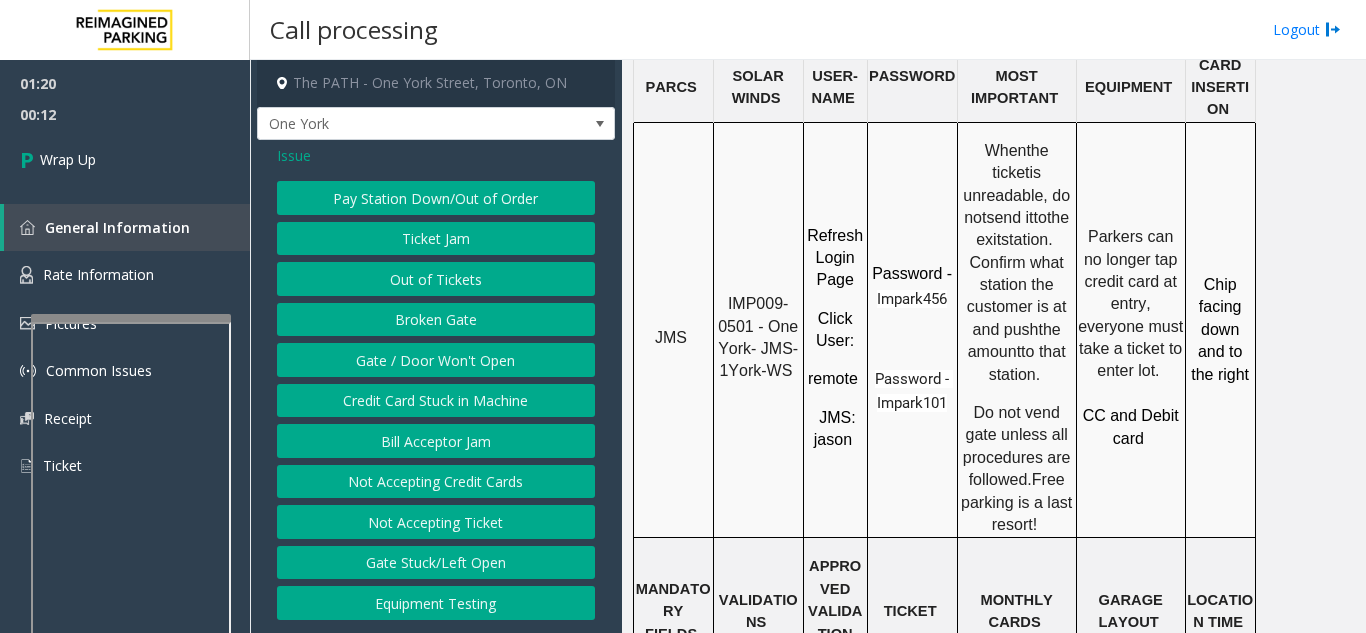 click on "Gate / Door Won't Open" 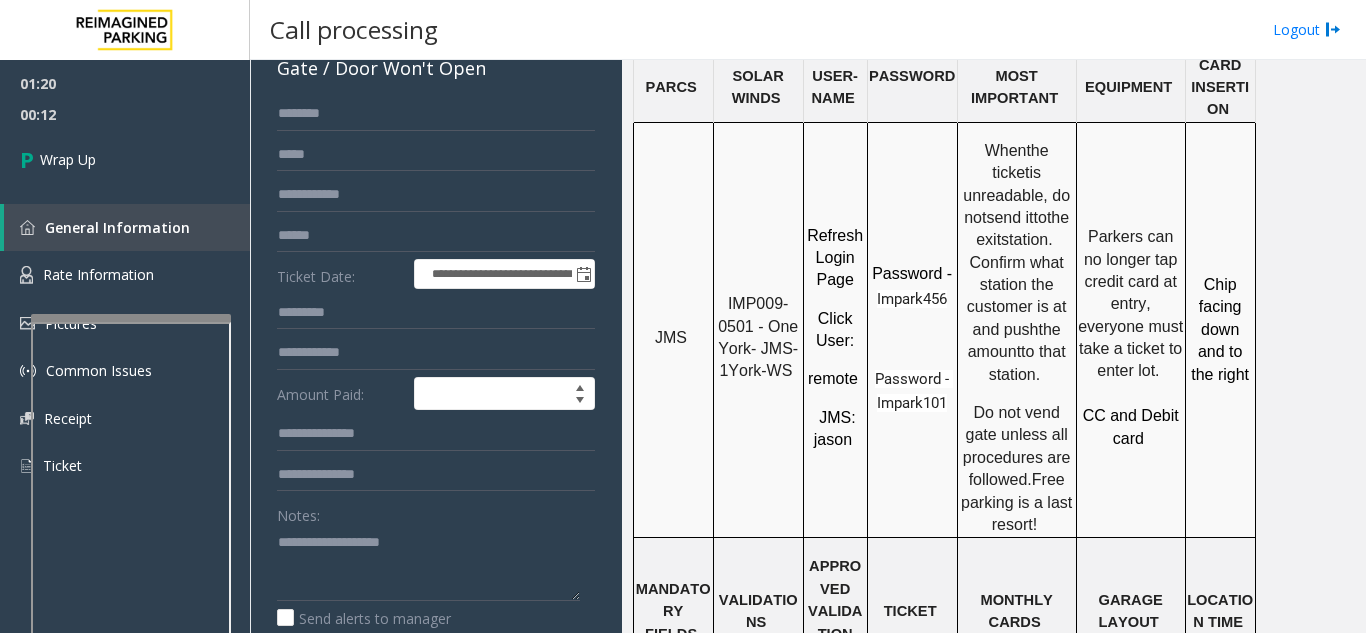 scroll, scrollTop: 200, scrollLeft: 0, axis: vertical 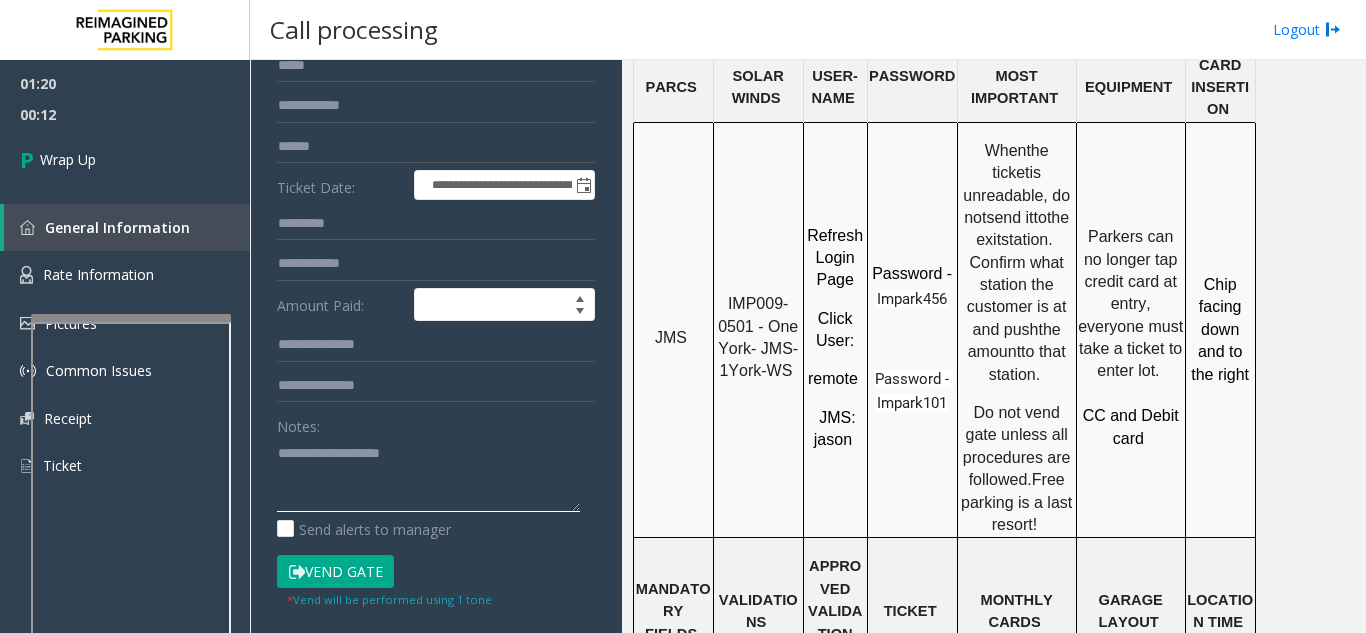 click 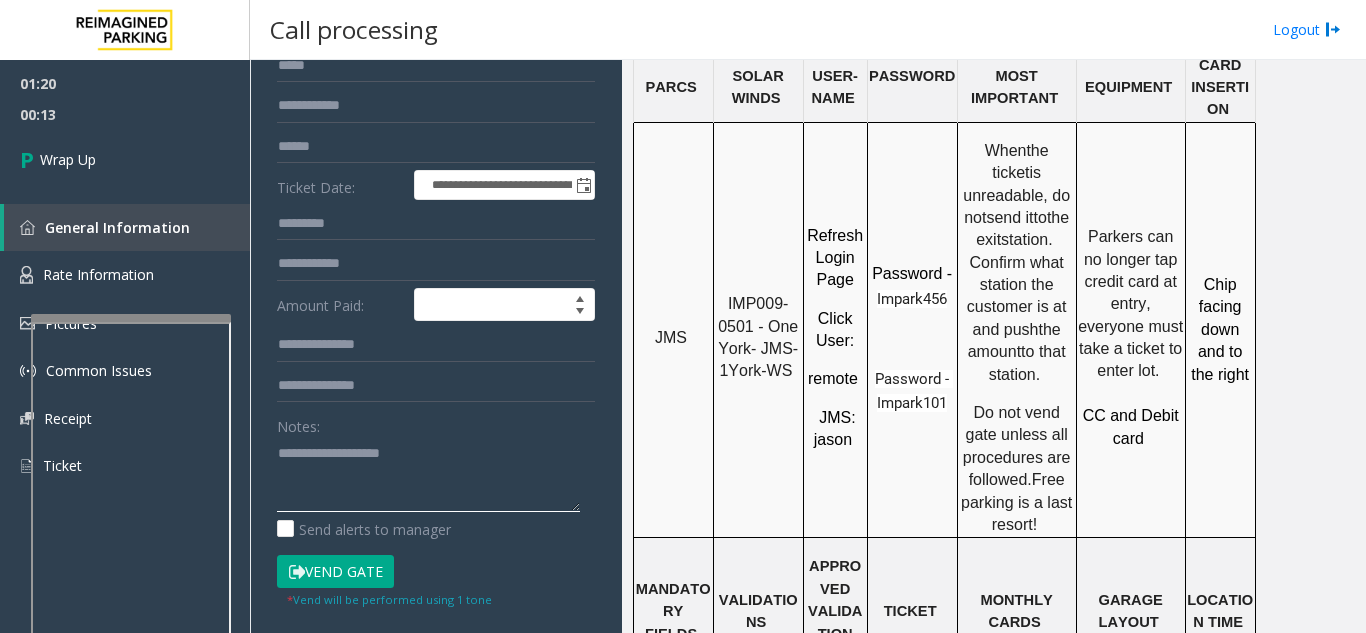 scroll, scrollTop: 0, scrollLeft: 0, axis: both 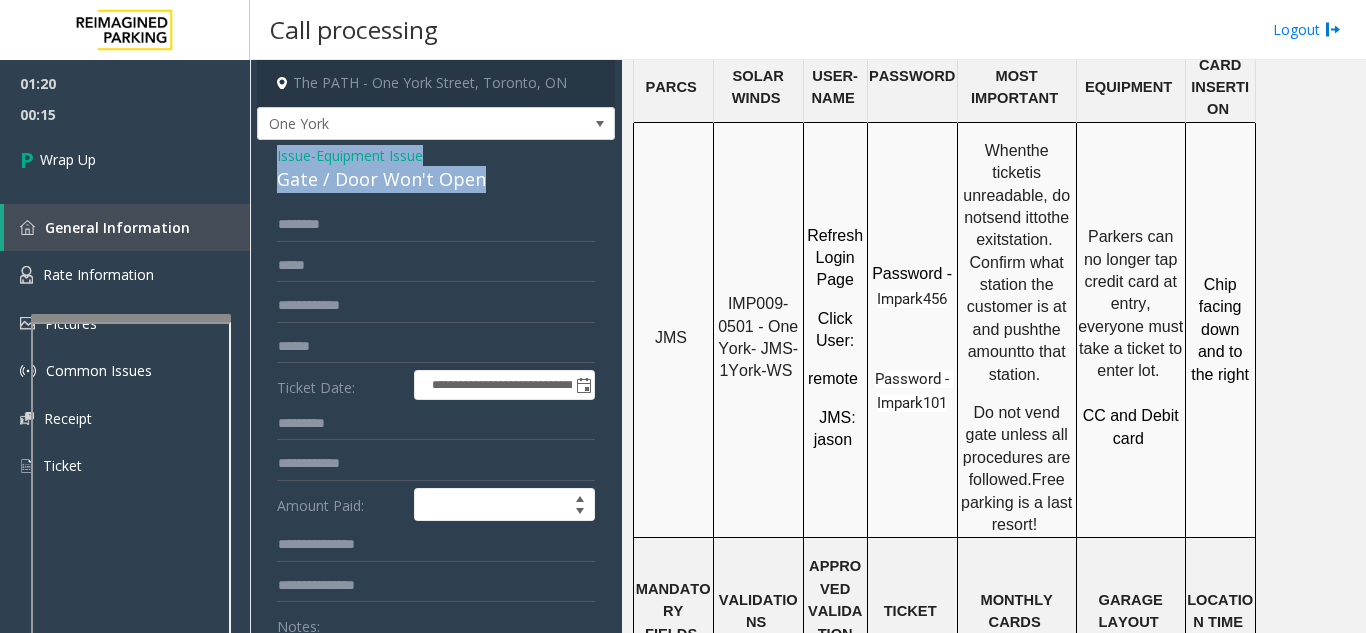 drag, startPoint x: 270, startPoint y: 158, endPoint x: 561, endPoint y: 194, distance: 293.21835 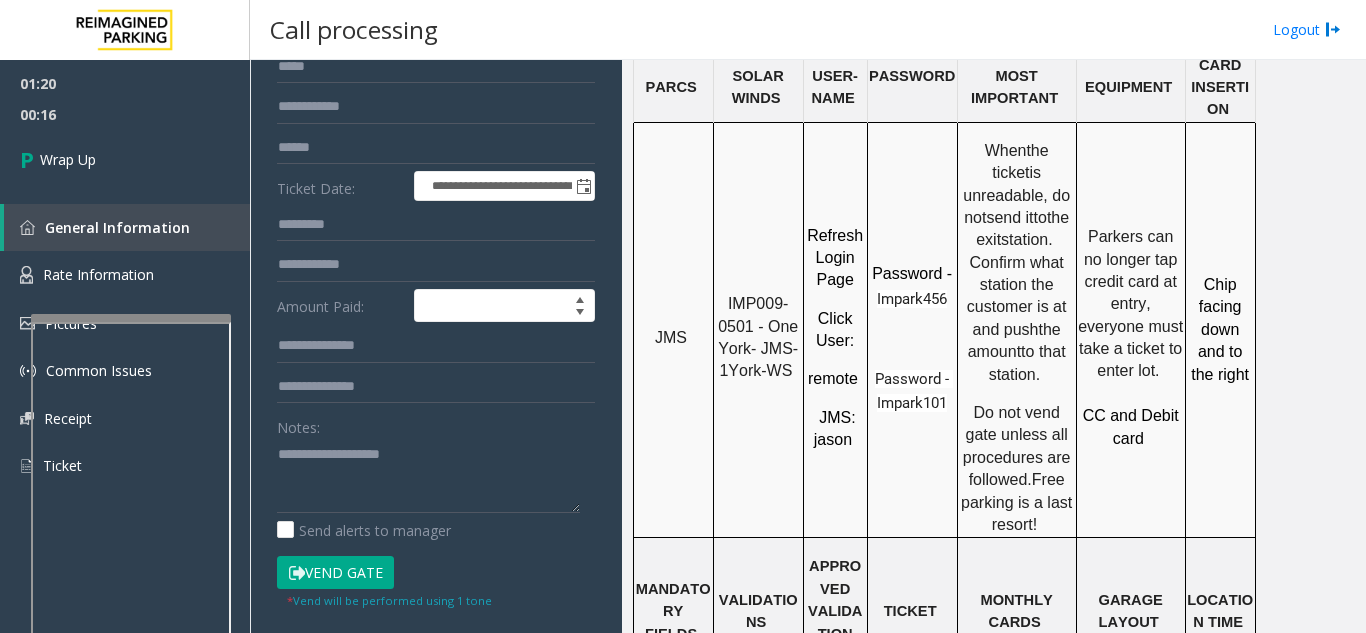 scroll, scrollTop: 200, scrollLeft: 0, axis: vertical 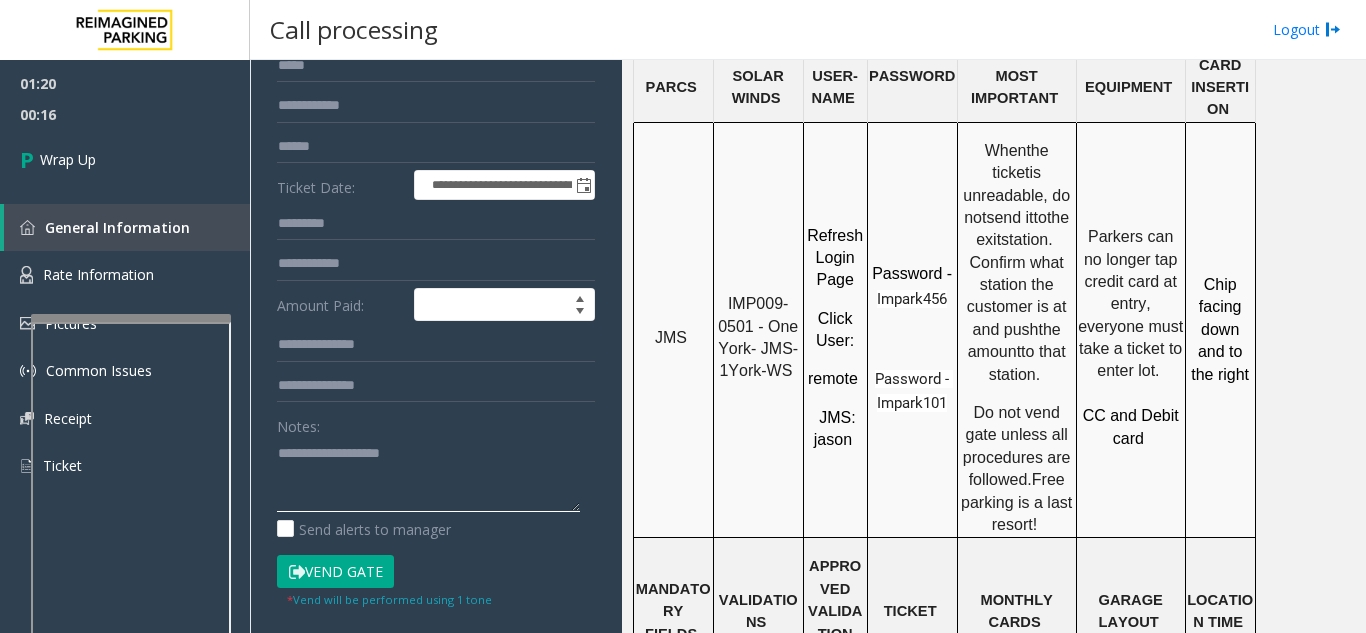 click 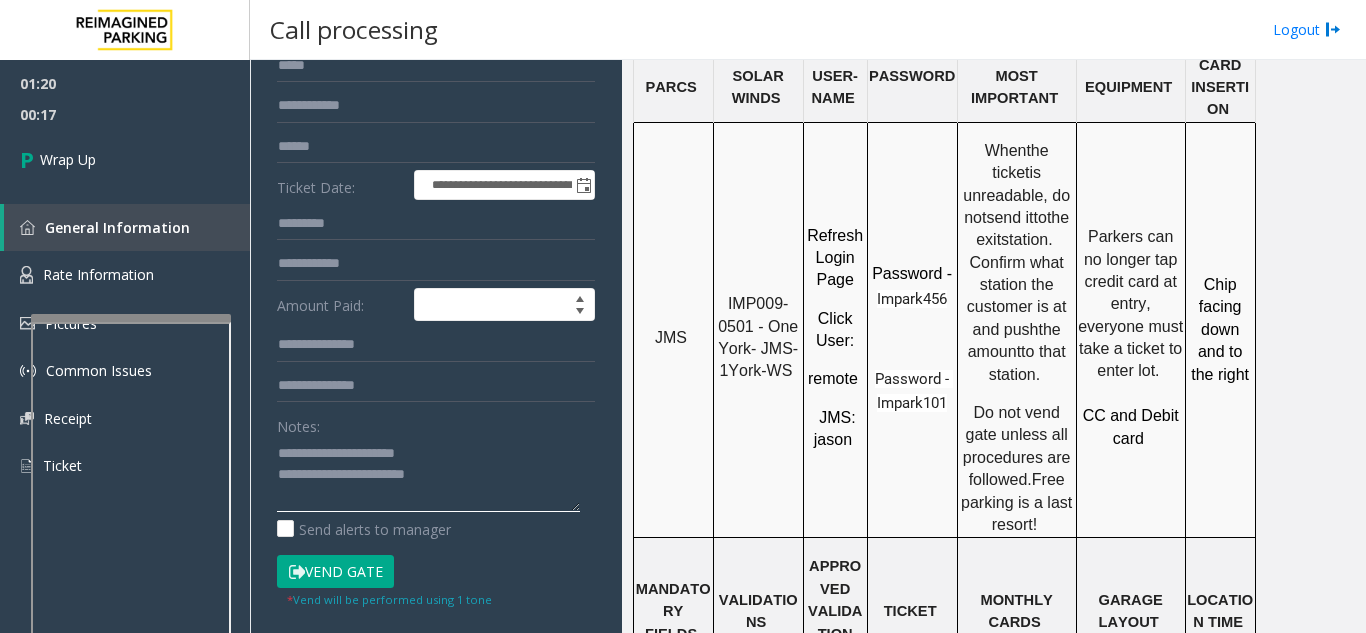 scroll, scrollTop: 36, scrollLeft: 0, axis: vertical 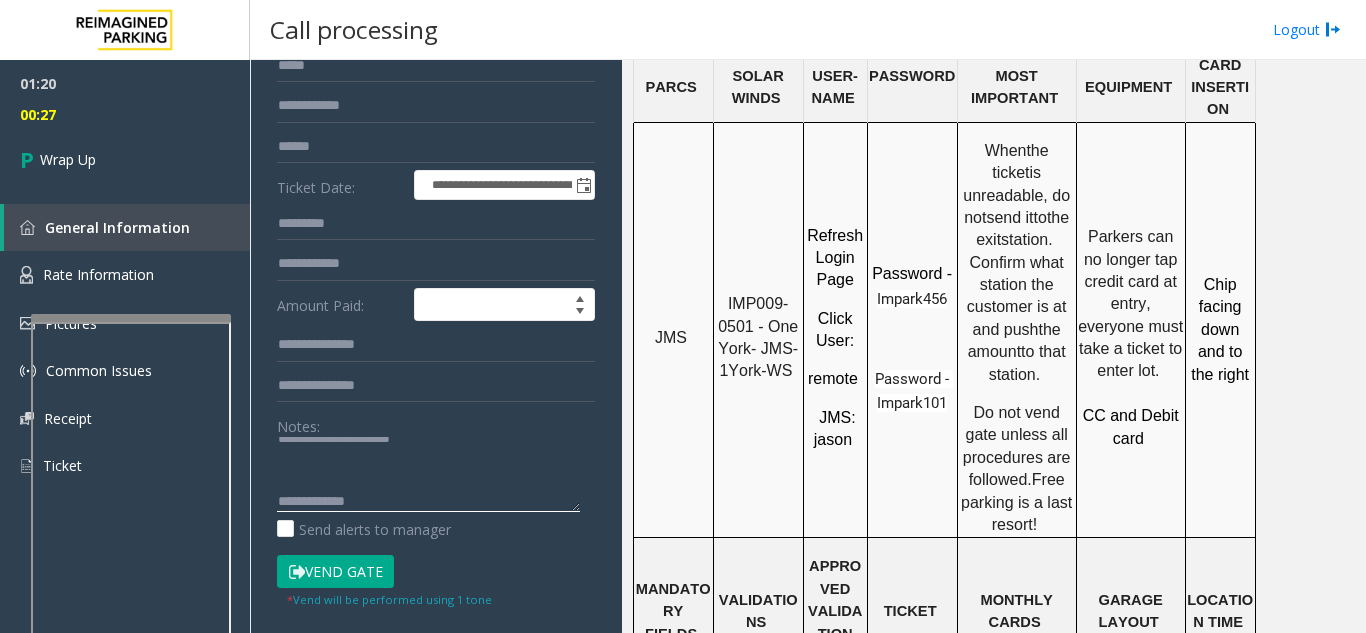 click 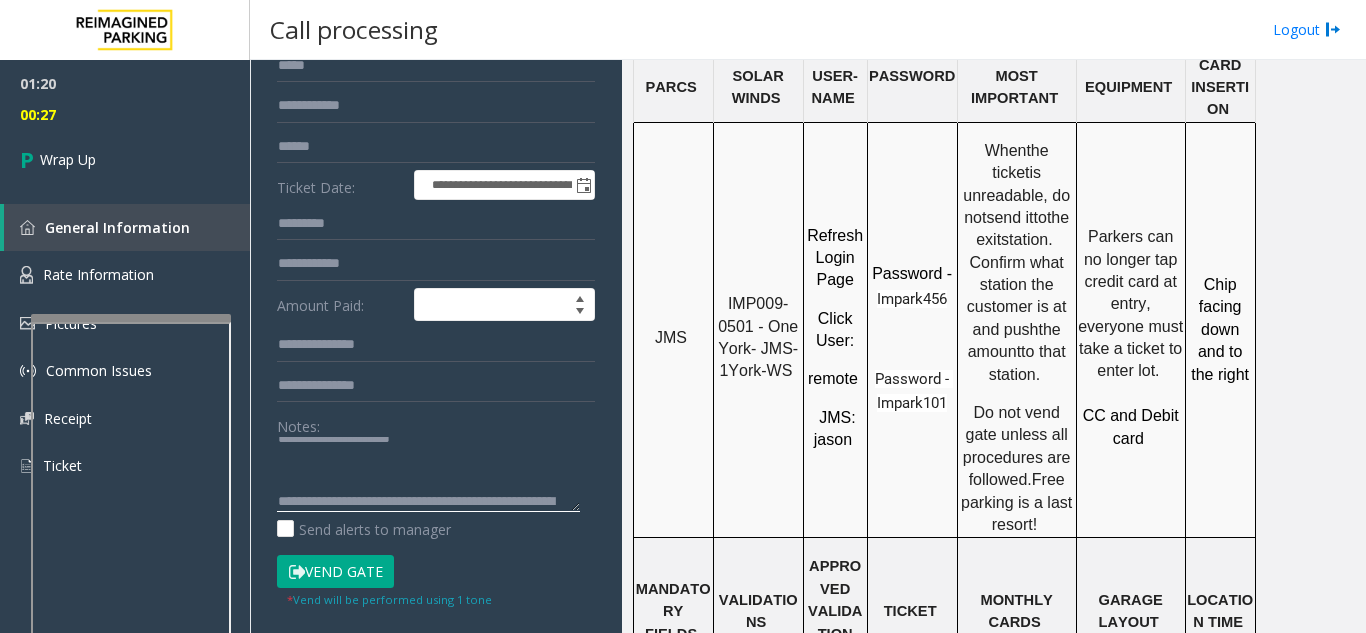 scroll, scrollTop: 120, scrollLeft: 0, axis: vertical 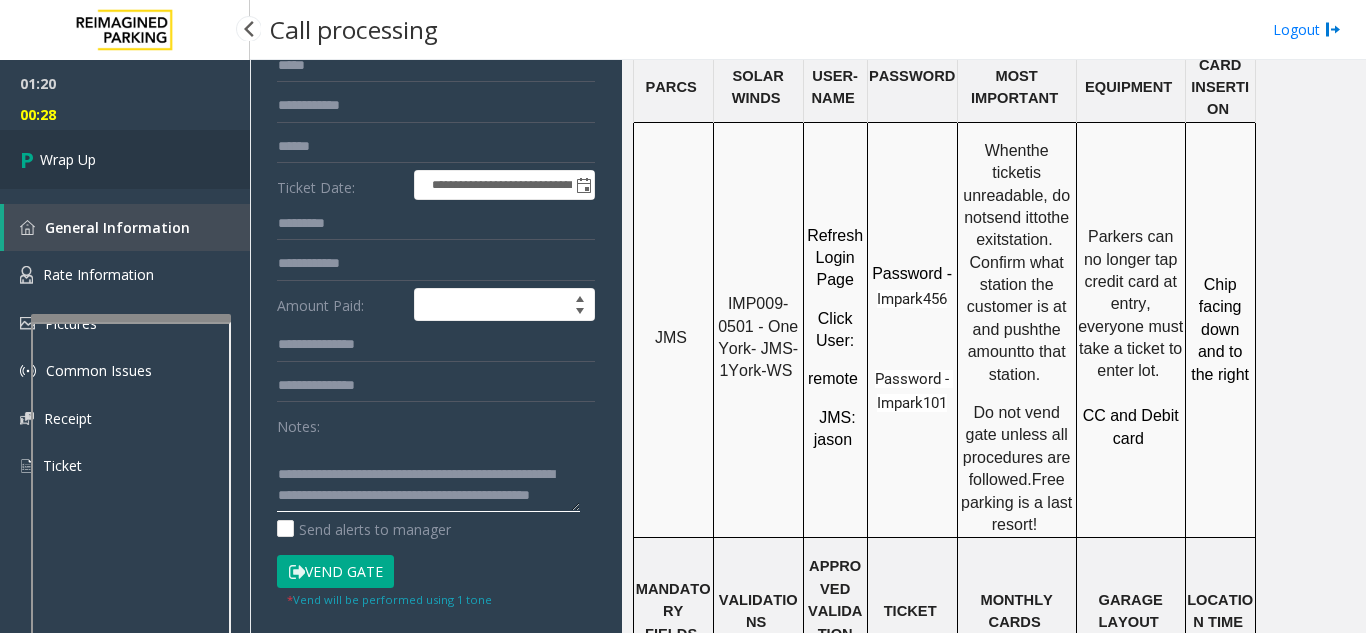 type on "**********" 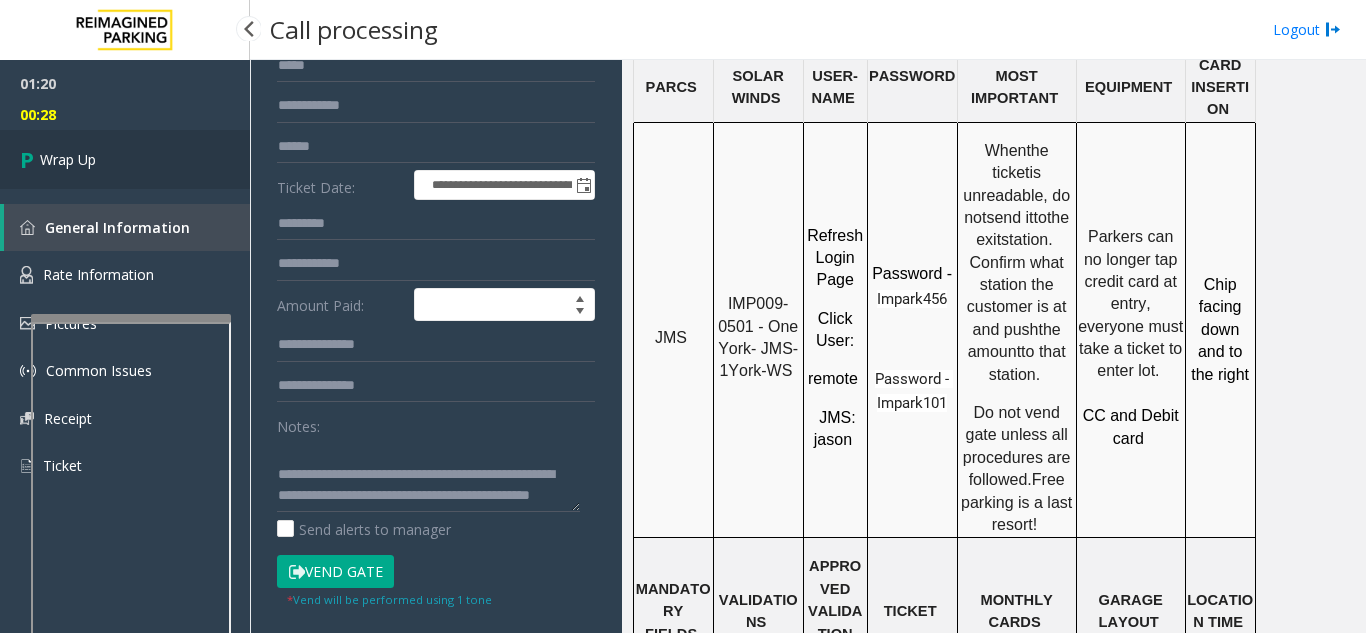 click on "Wrap Up" at bounding box center [125, 159] 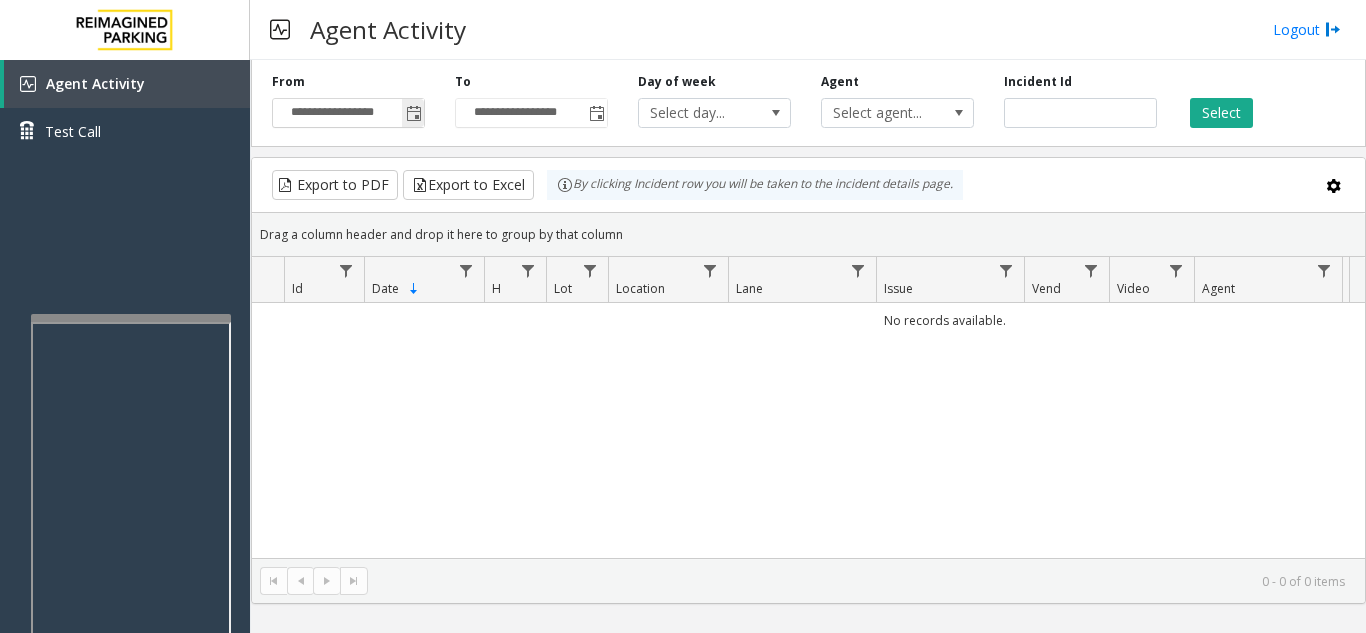 click 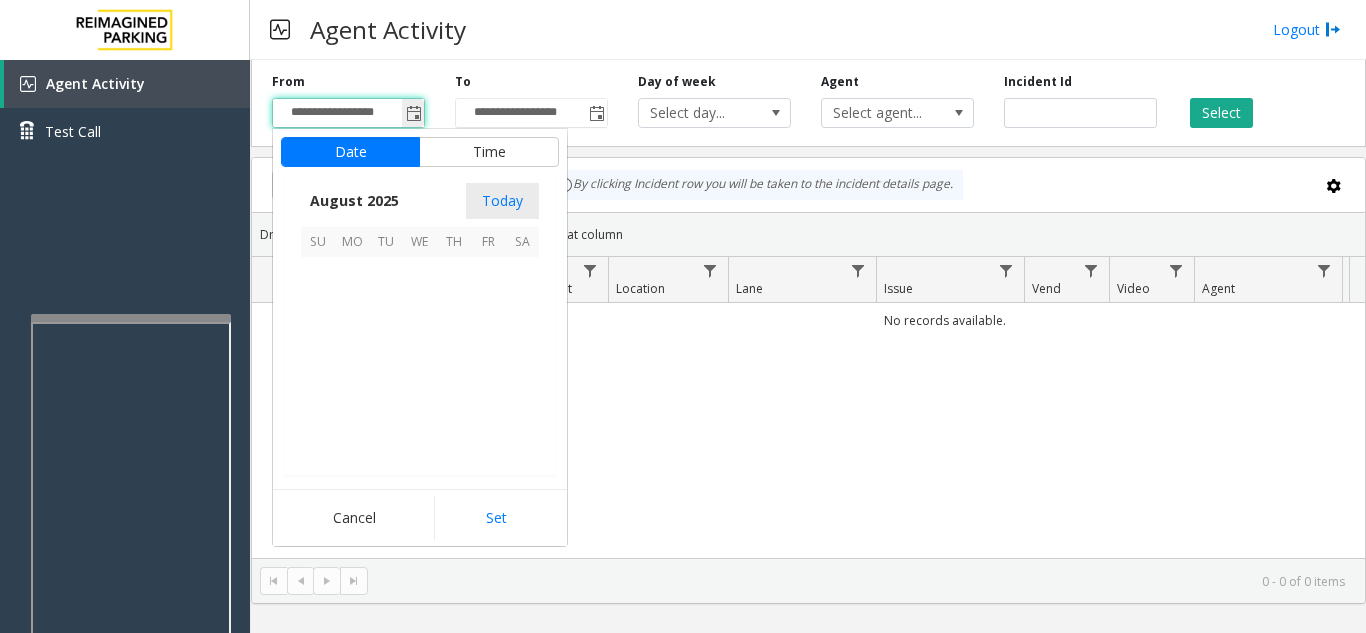 scroll, scrollTop: 358666, scrollLeft: 0, axis: vertical 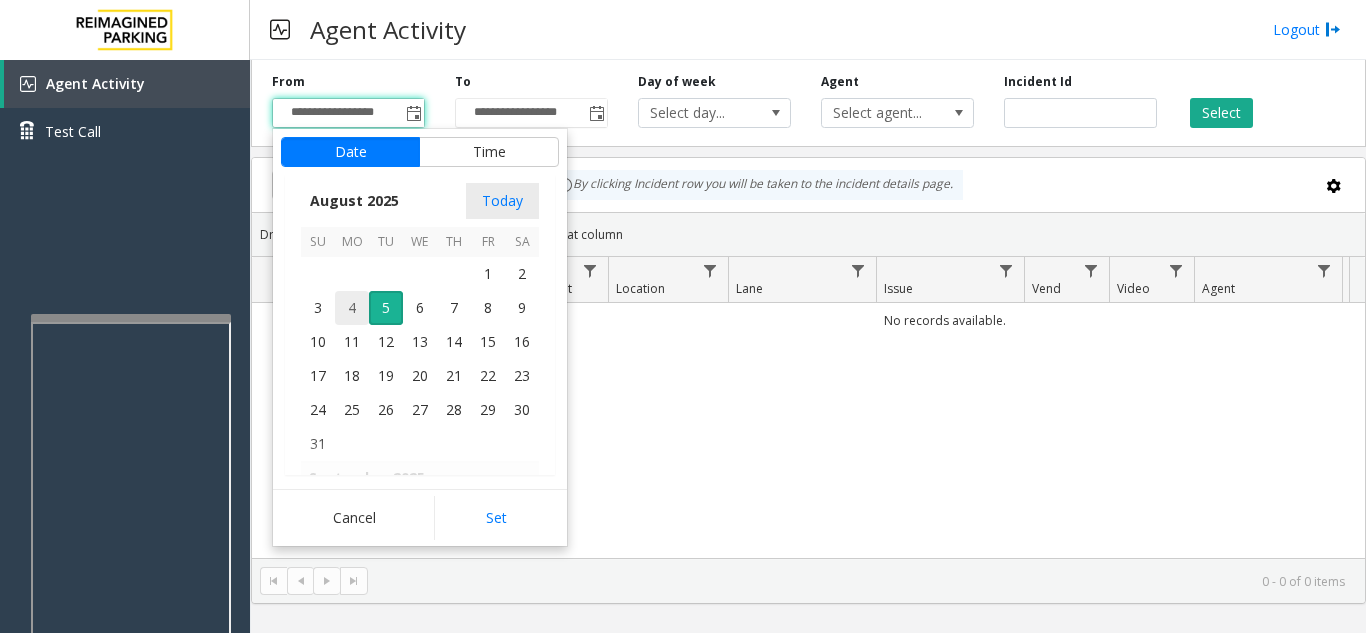 click on "4" at bounding box center (352, 308) 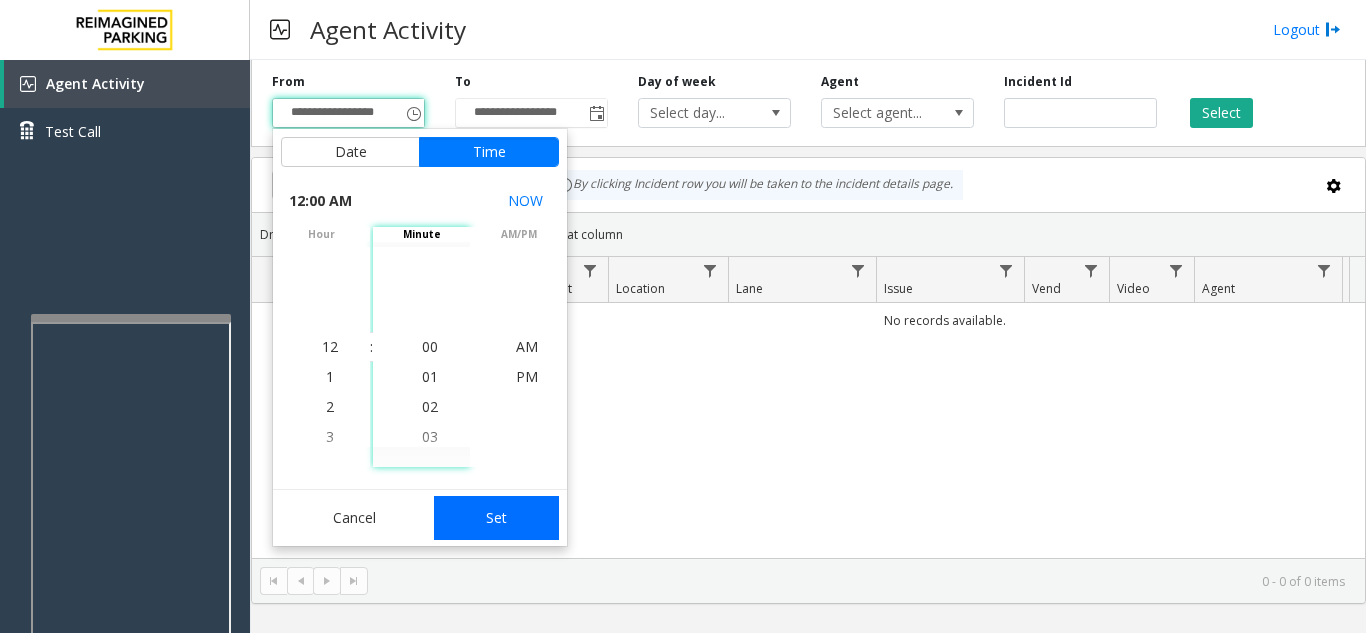 click on "Set" 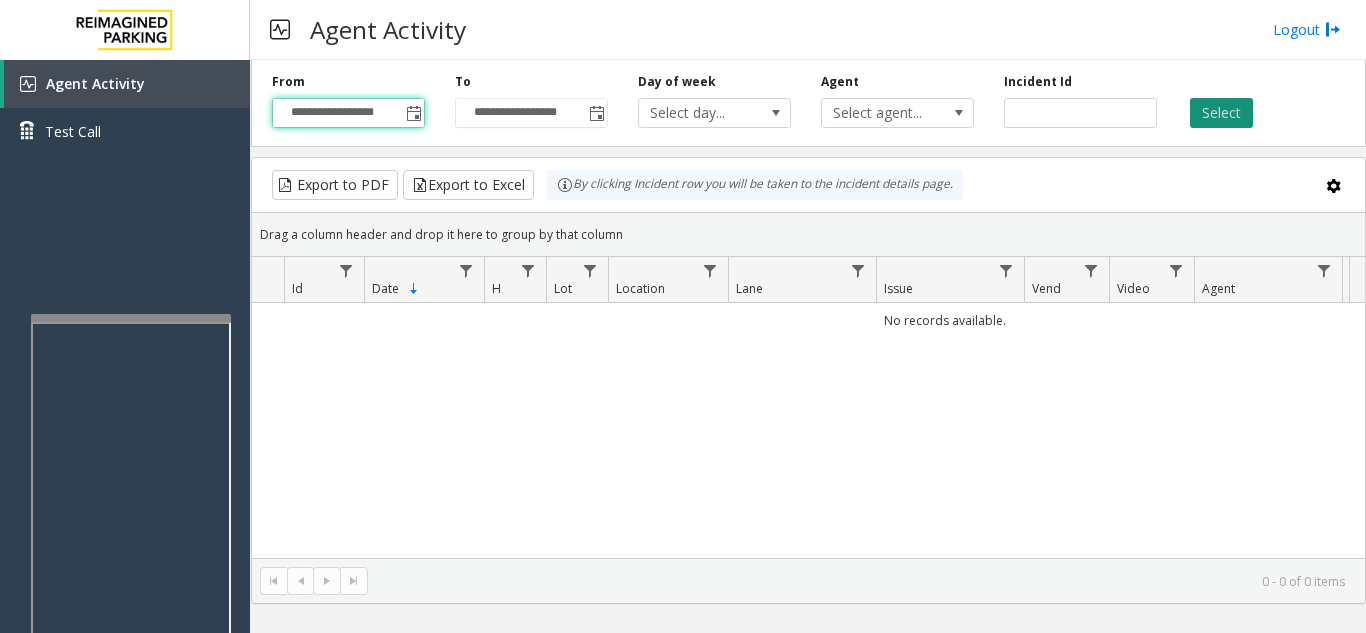 click on "Select" 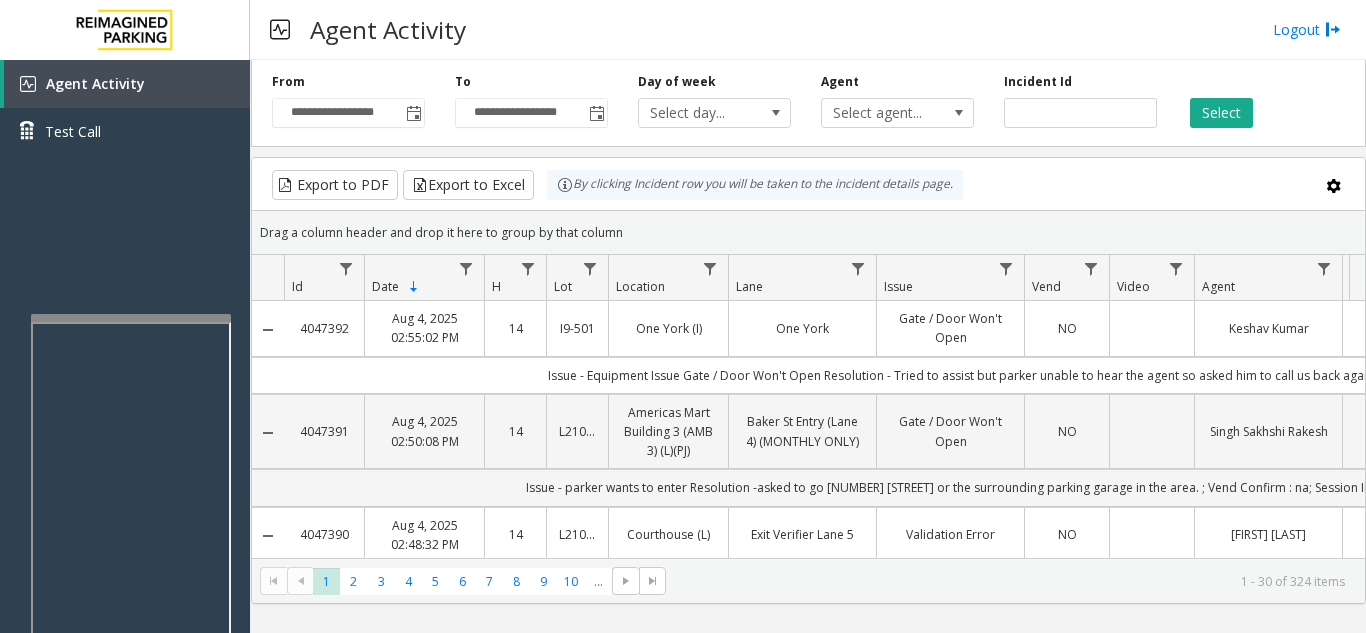 scroll, scrollTop: 0, scrollLeft: 86, axis: horizontal 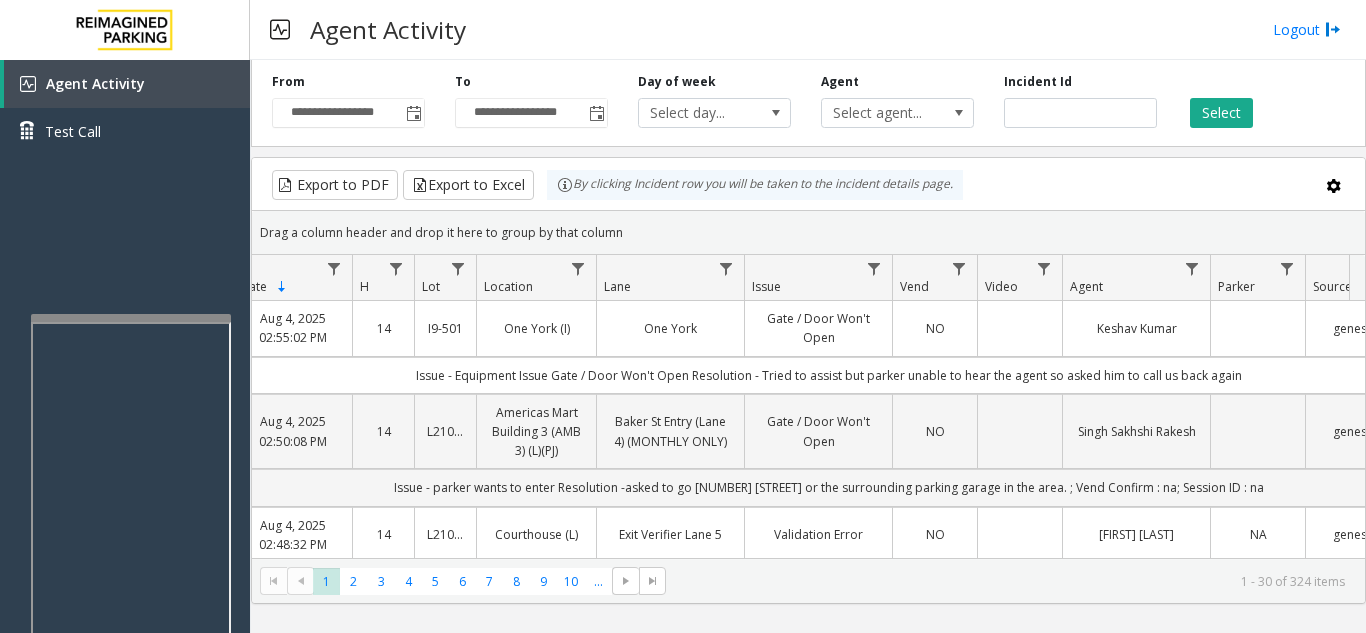 click on "NO" 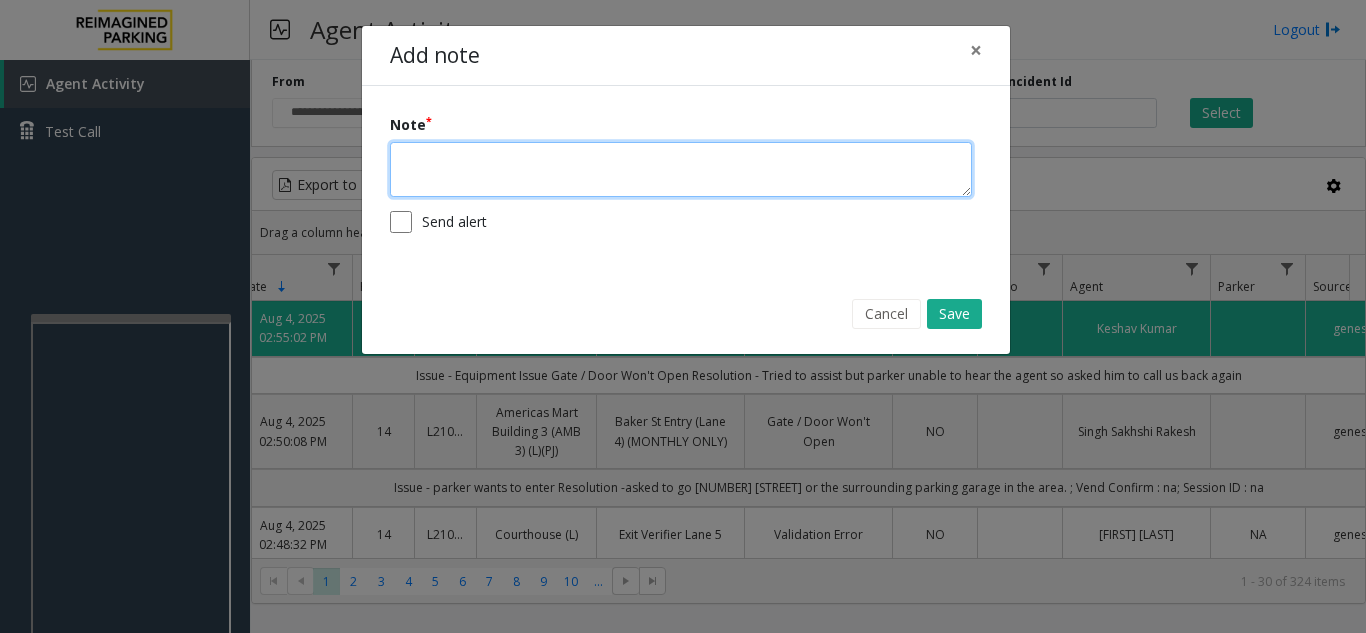 click 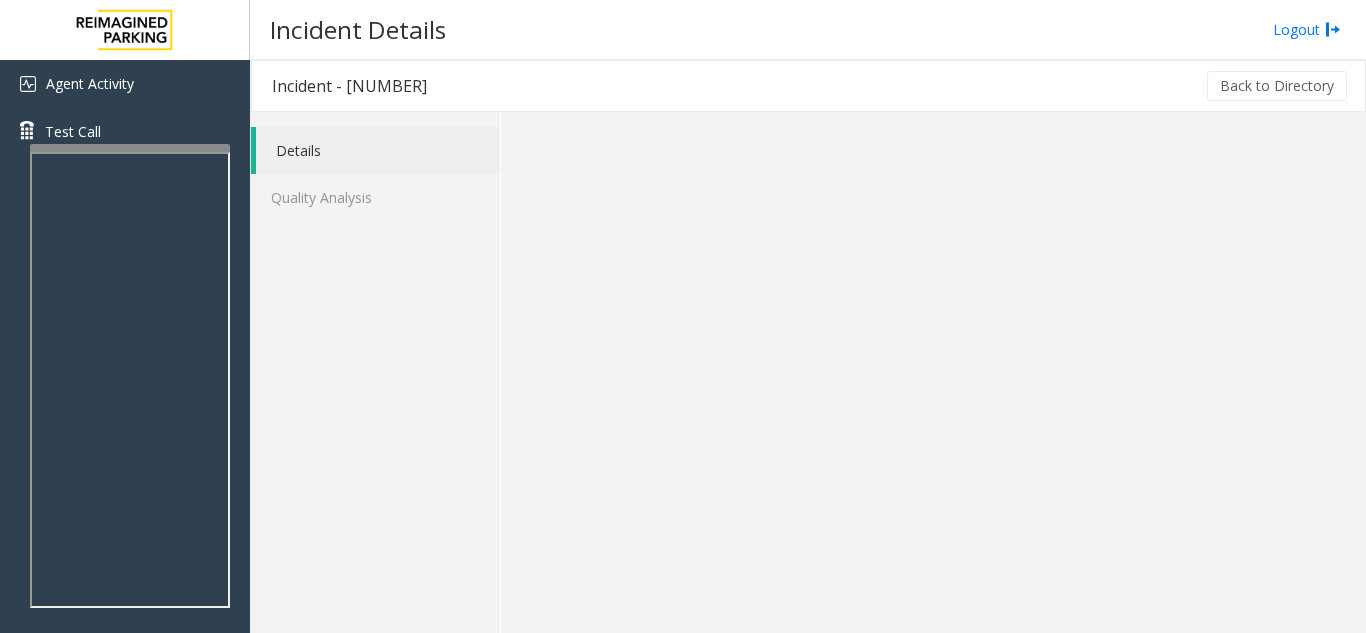 scroll, scrollTop: 0, scrollLeft: 0, axis: both 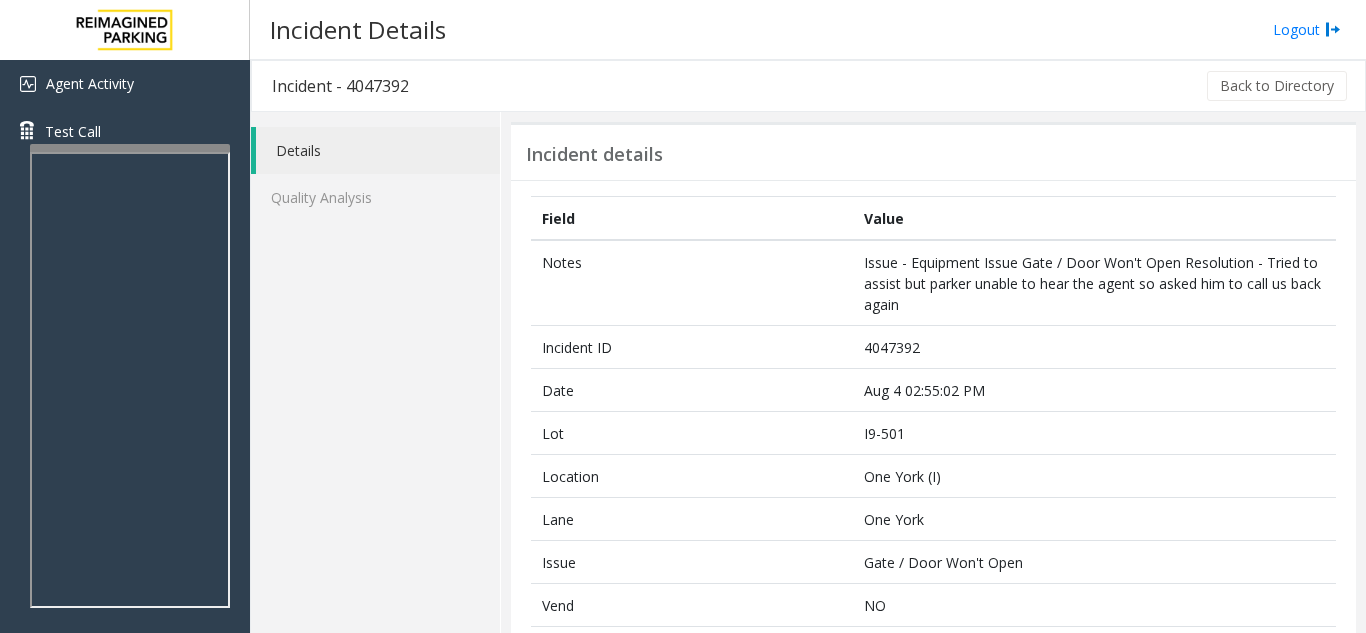 click on "Back to Directory" 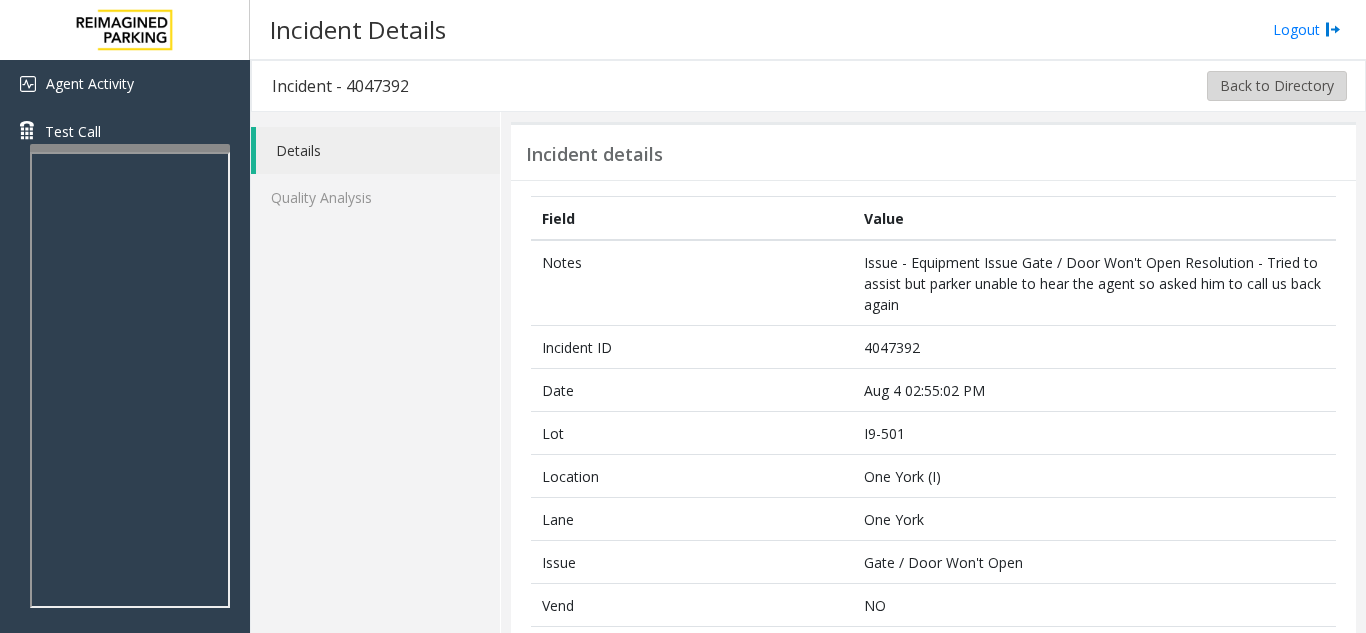 click on "Back to Directory" 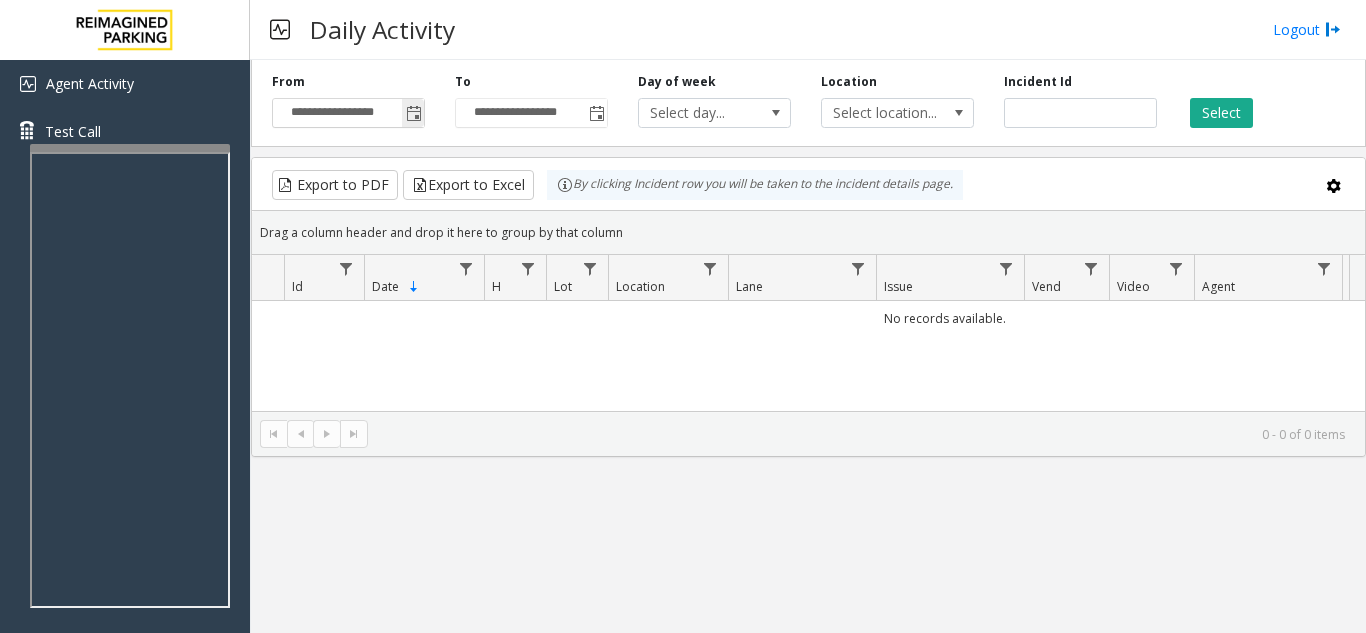 click 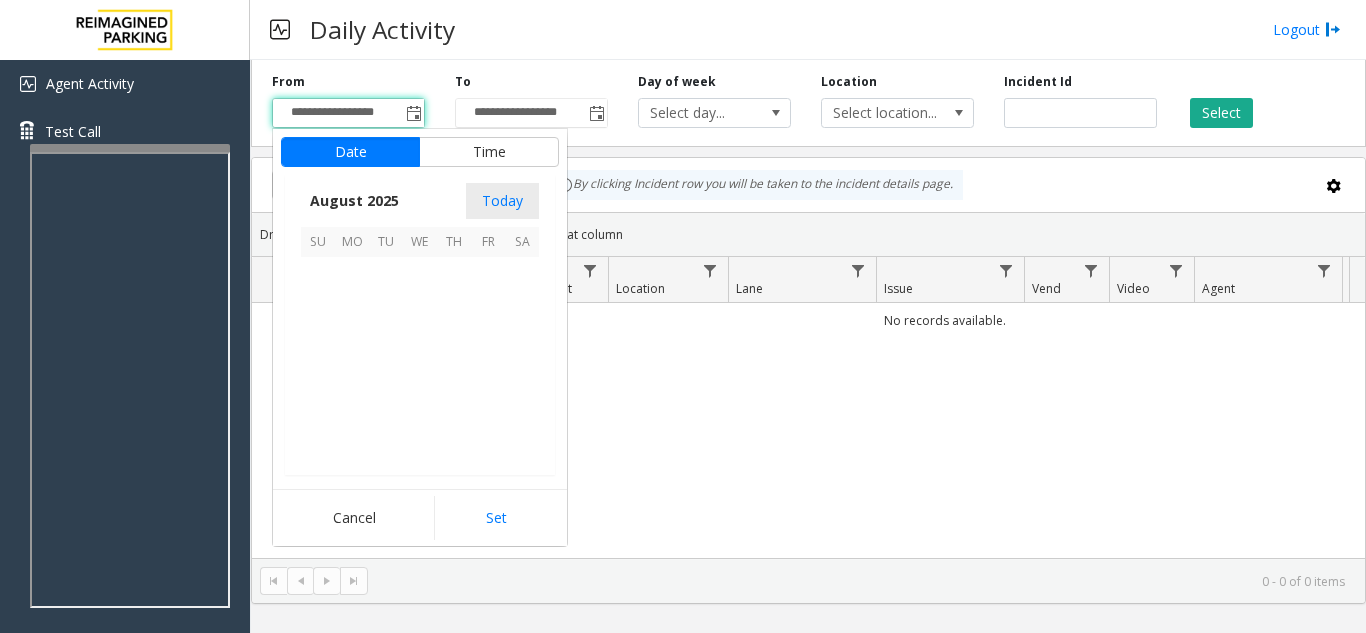 scroll, scrollTop: 358666, scrollLeft: 0, axis: vertical 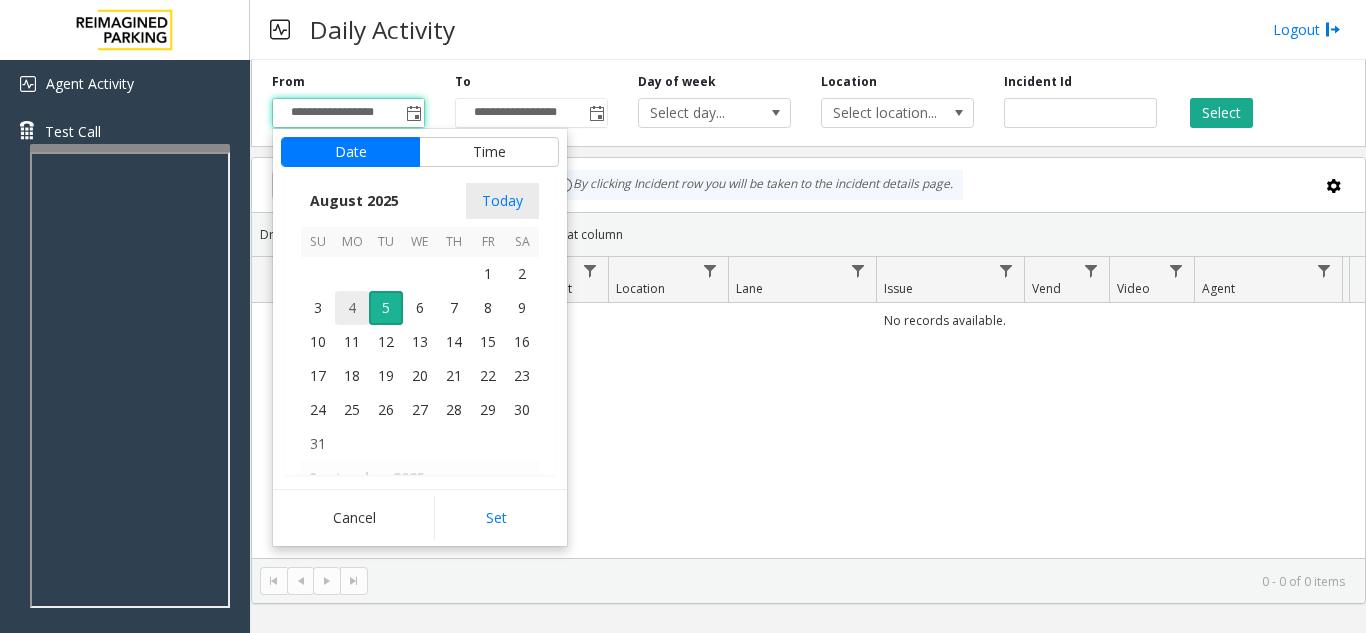 click on "4" at bounding box center (352, 308) 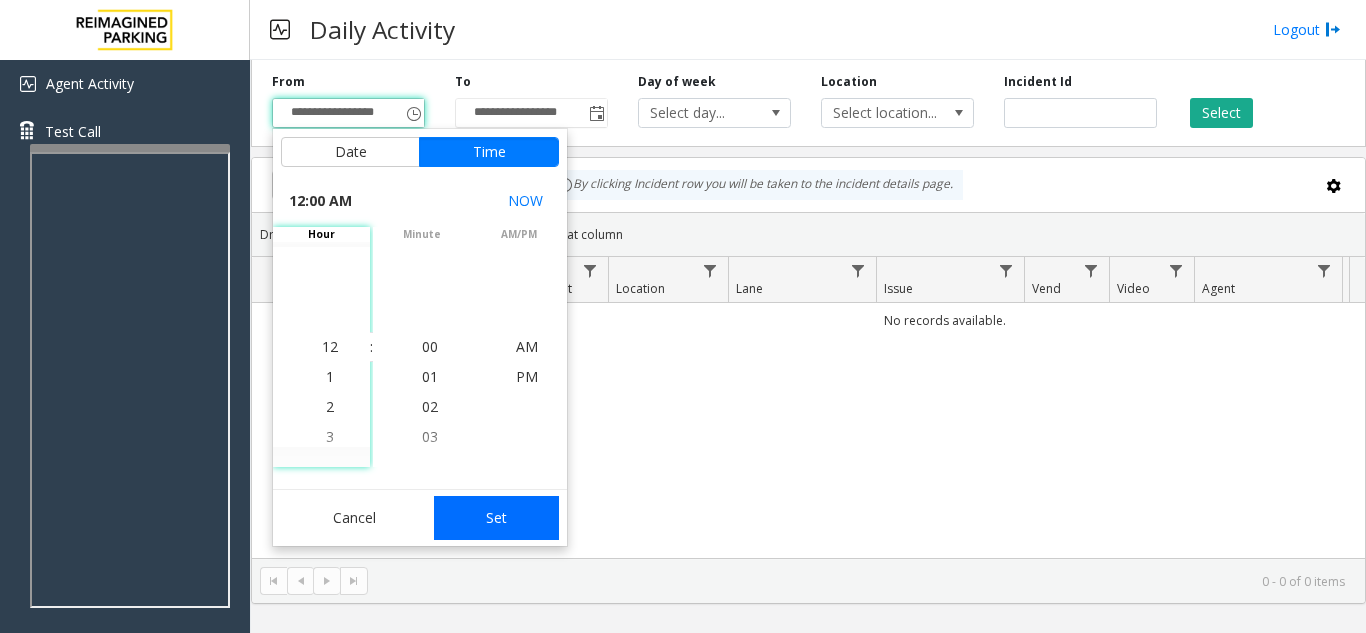 click on "Set" 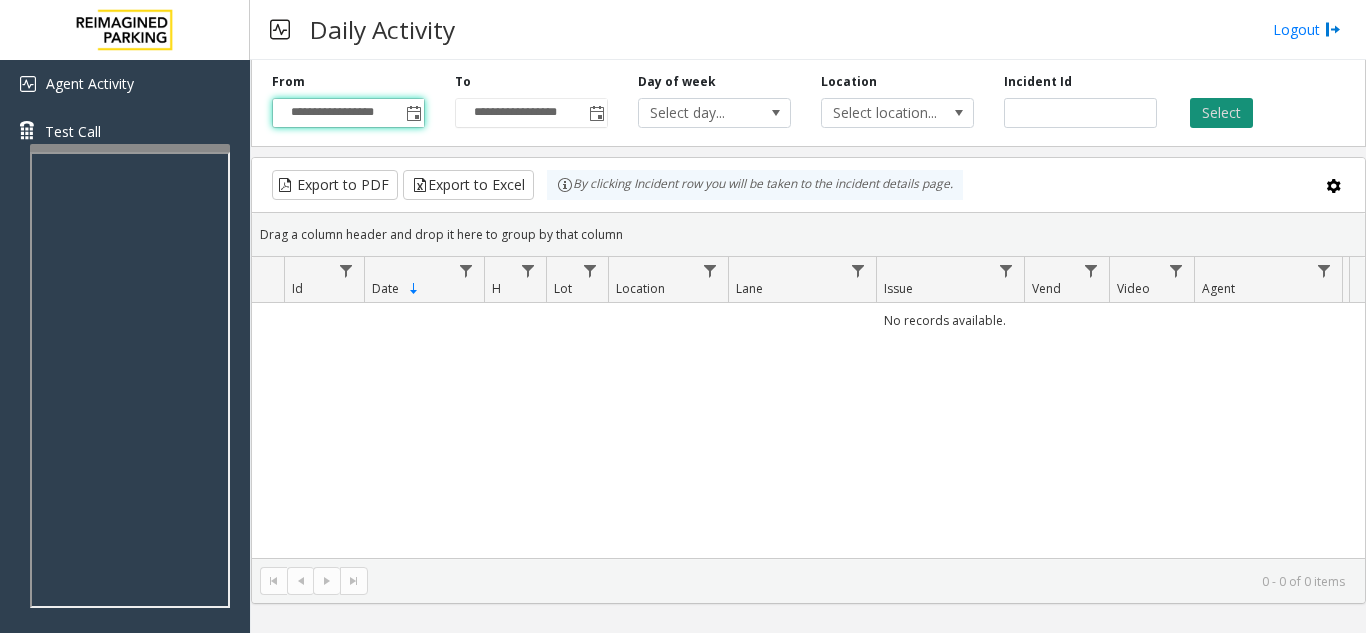 click on "Select" 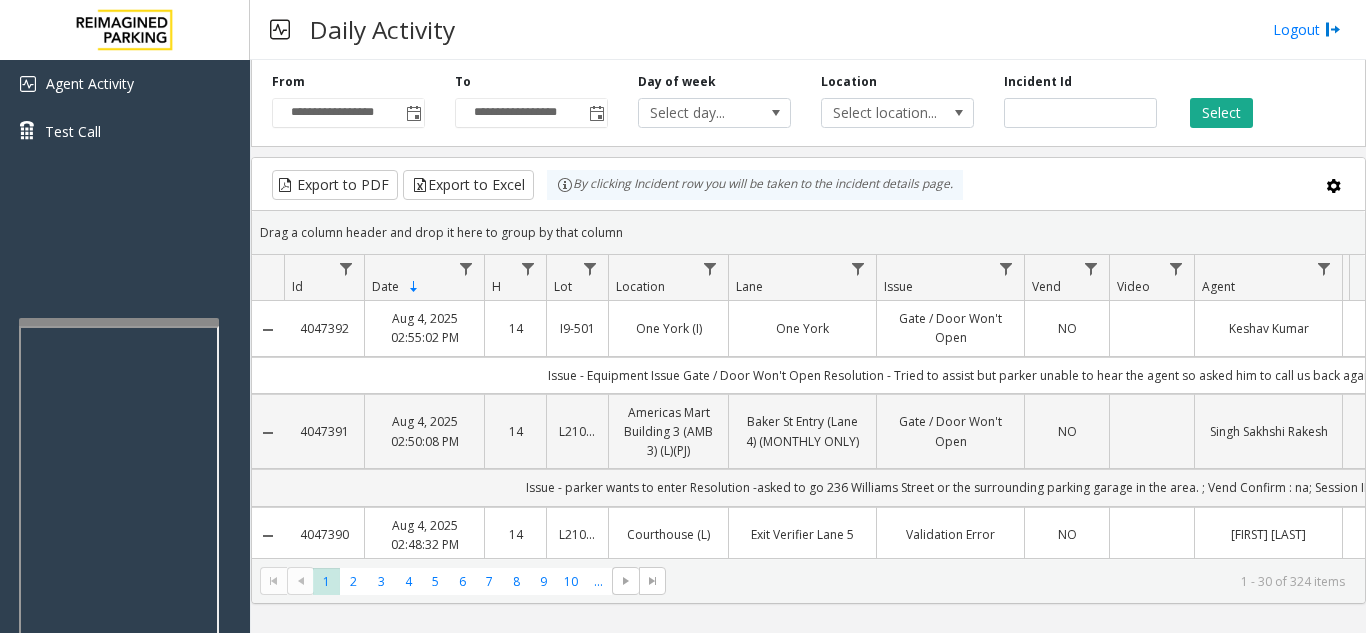 click at bounding box center [119, 552] 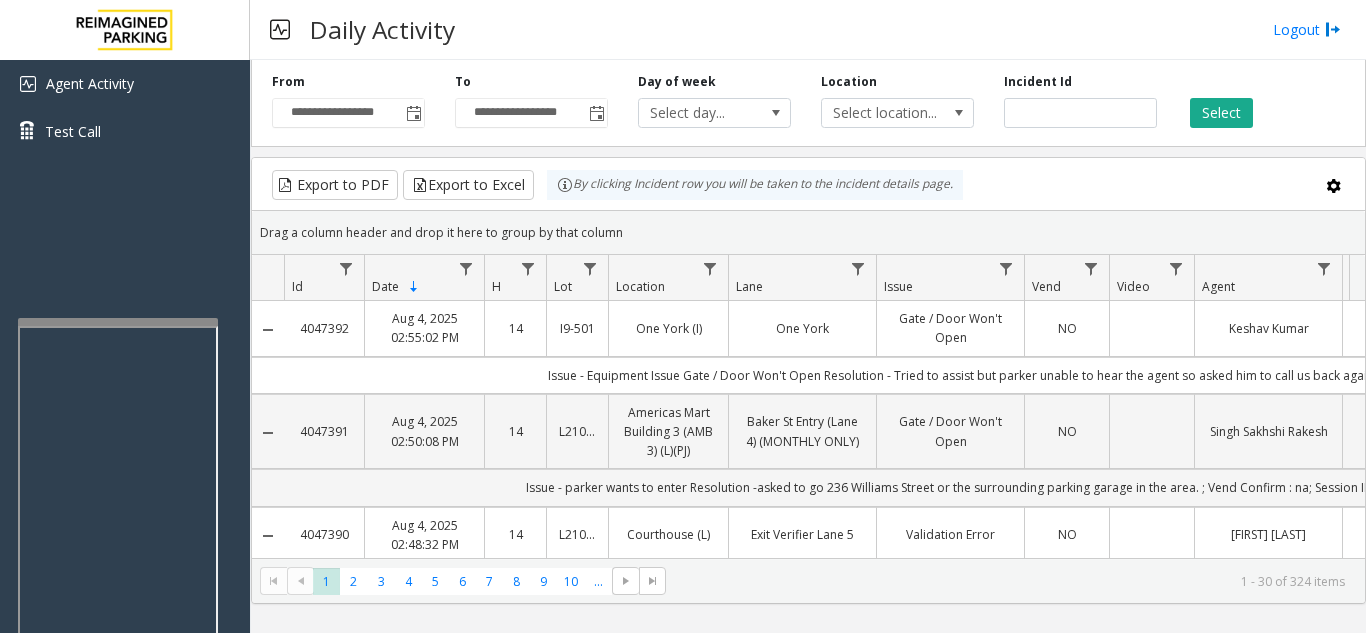 click on "NO" 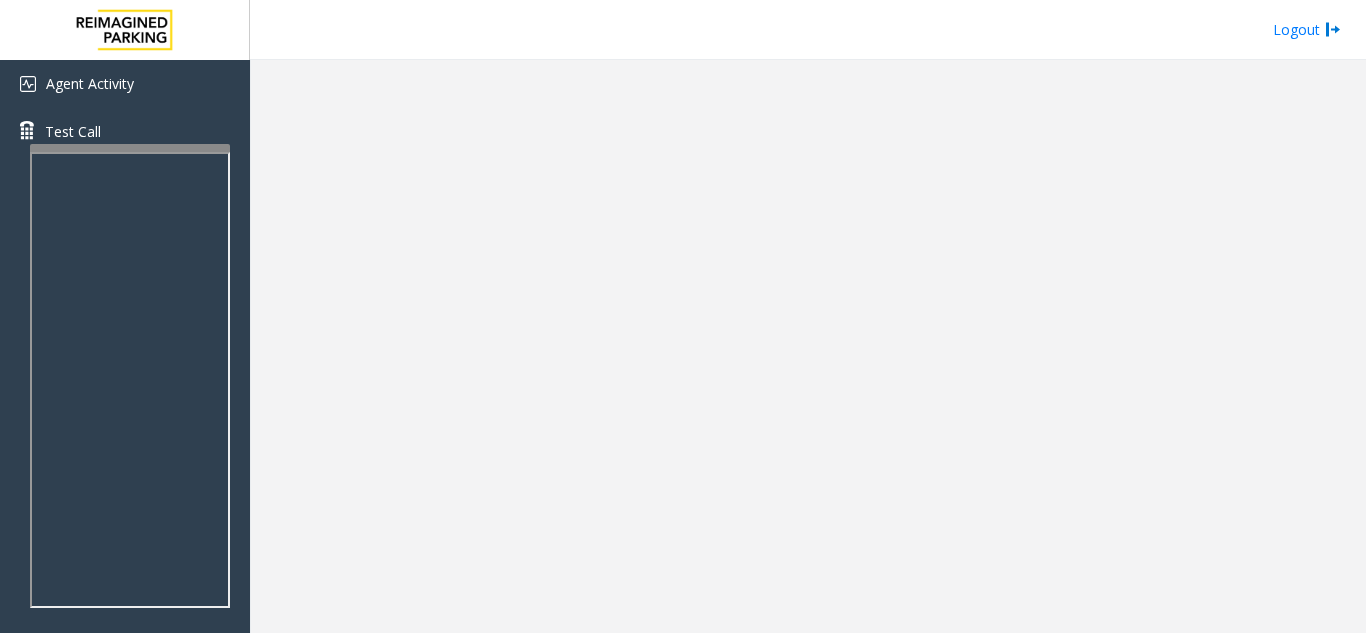 scroll, scrollTop: 0, scrollLeft: 0, axis: both 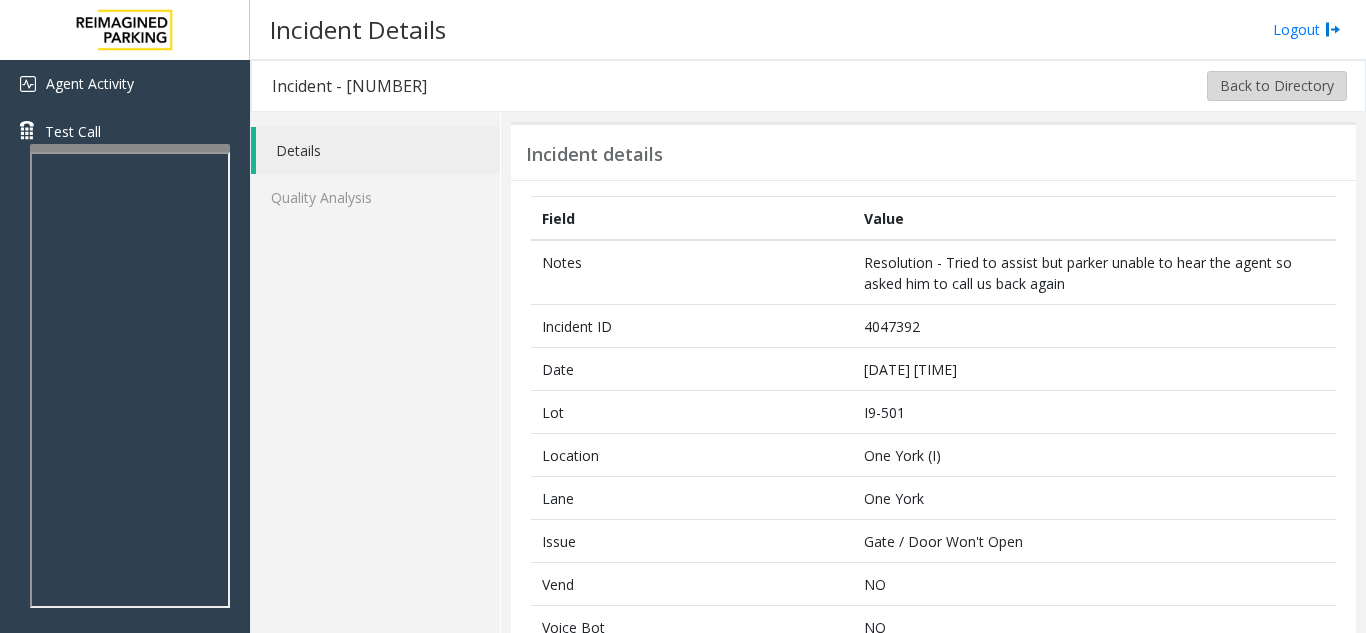 click on "Back to Directory" 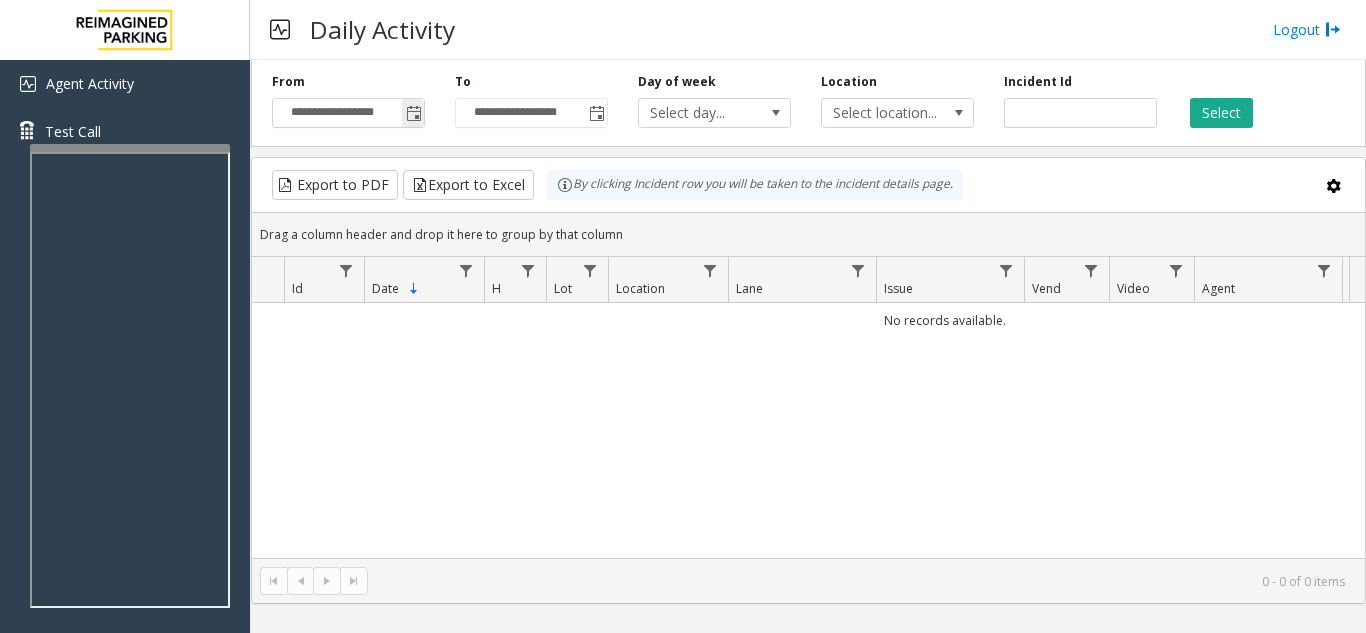 click 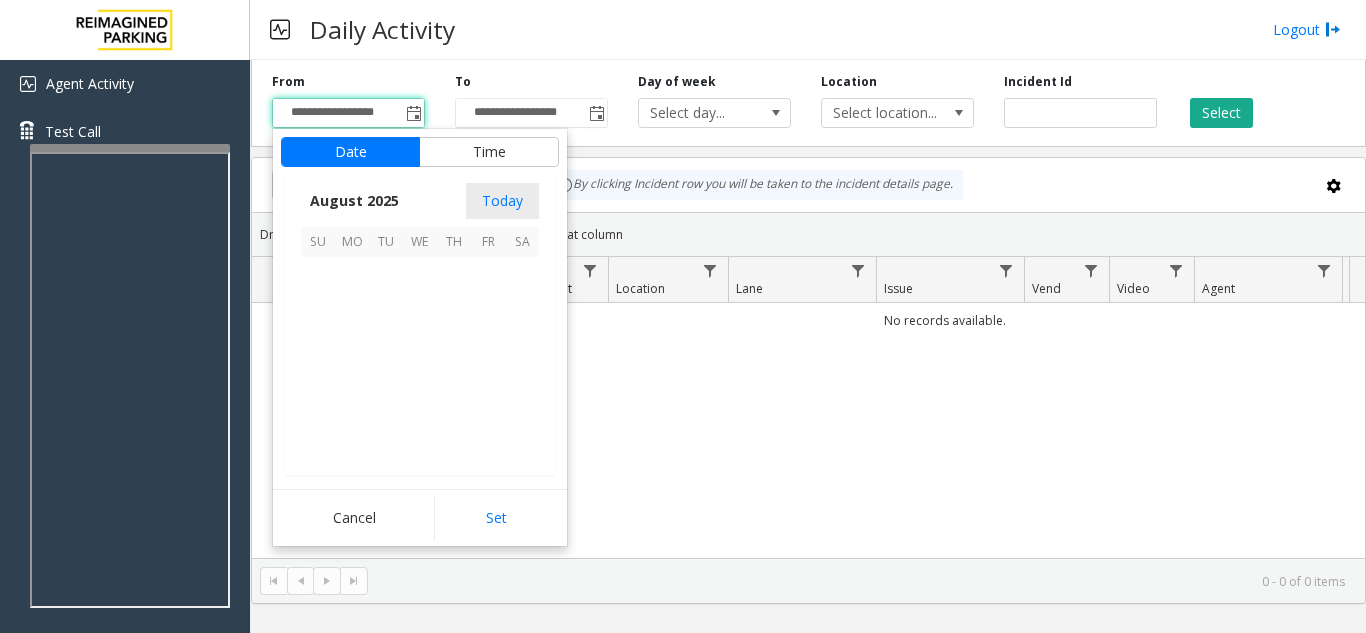 scroll, scrollTop: 358666, scrollLeft: 0, axis: vertical 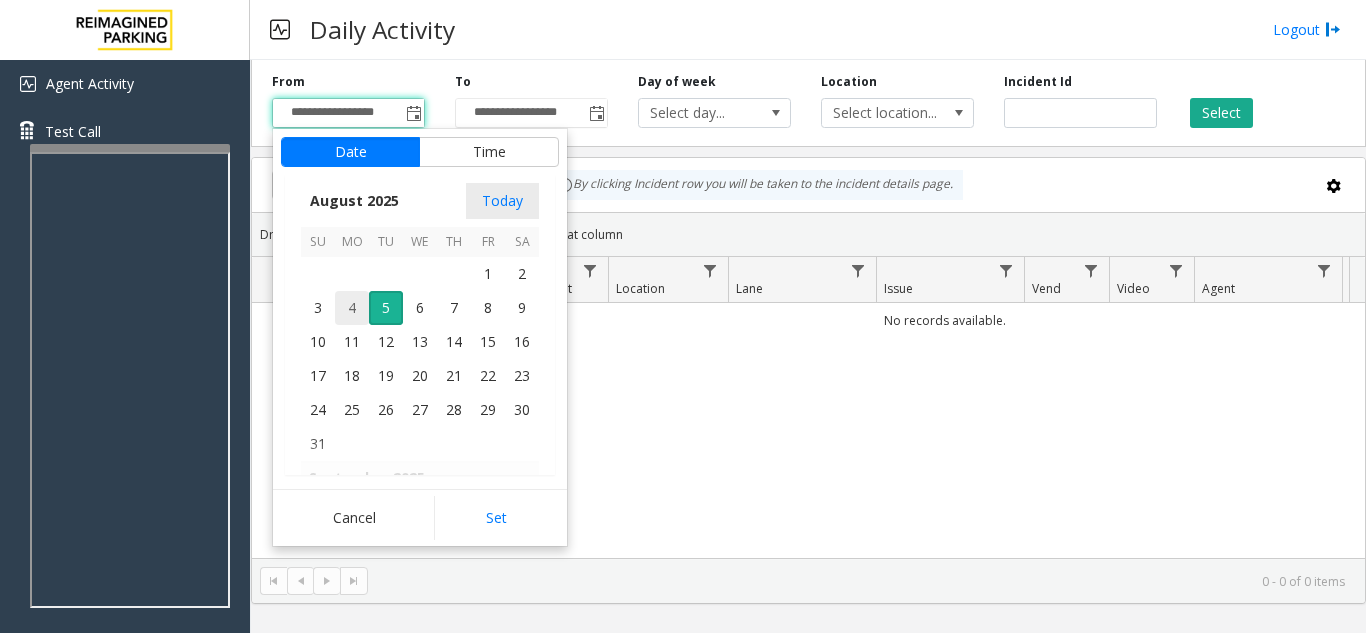click on "4" at bounding box center (352, 308) 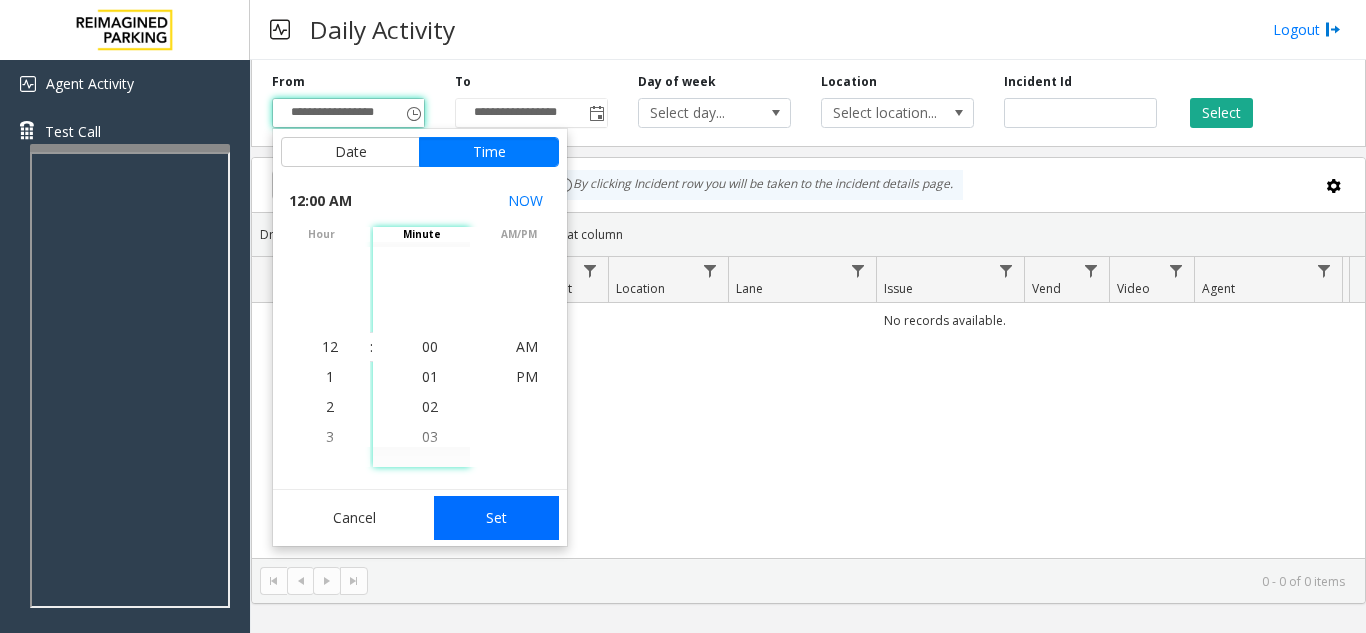 click on "Set" 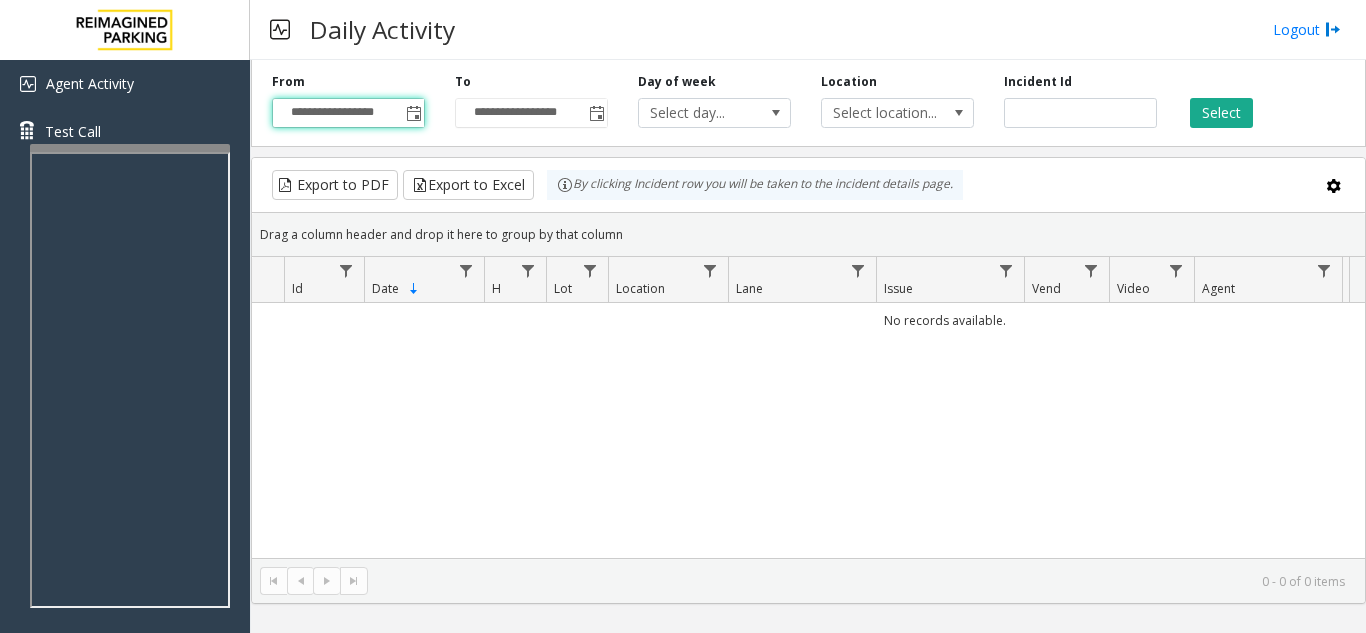 click on "No records available." 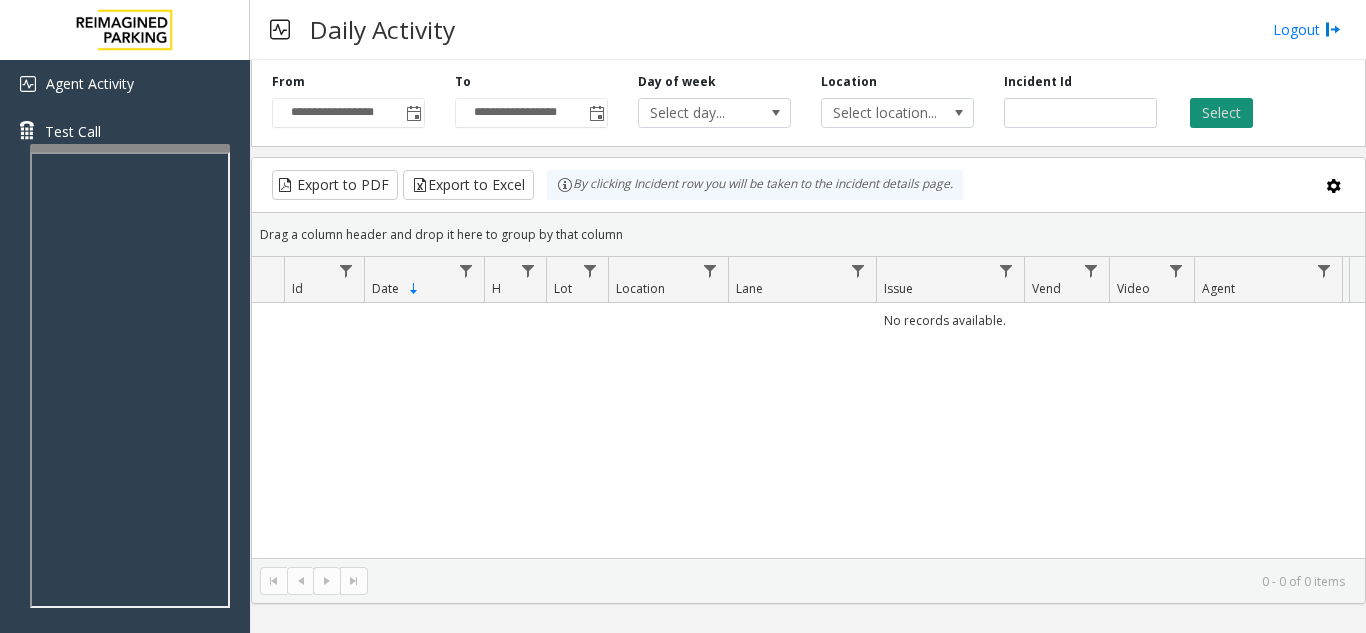 click on "Select" 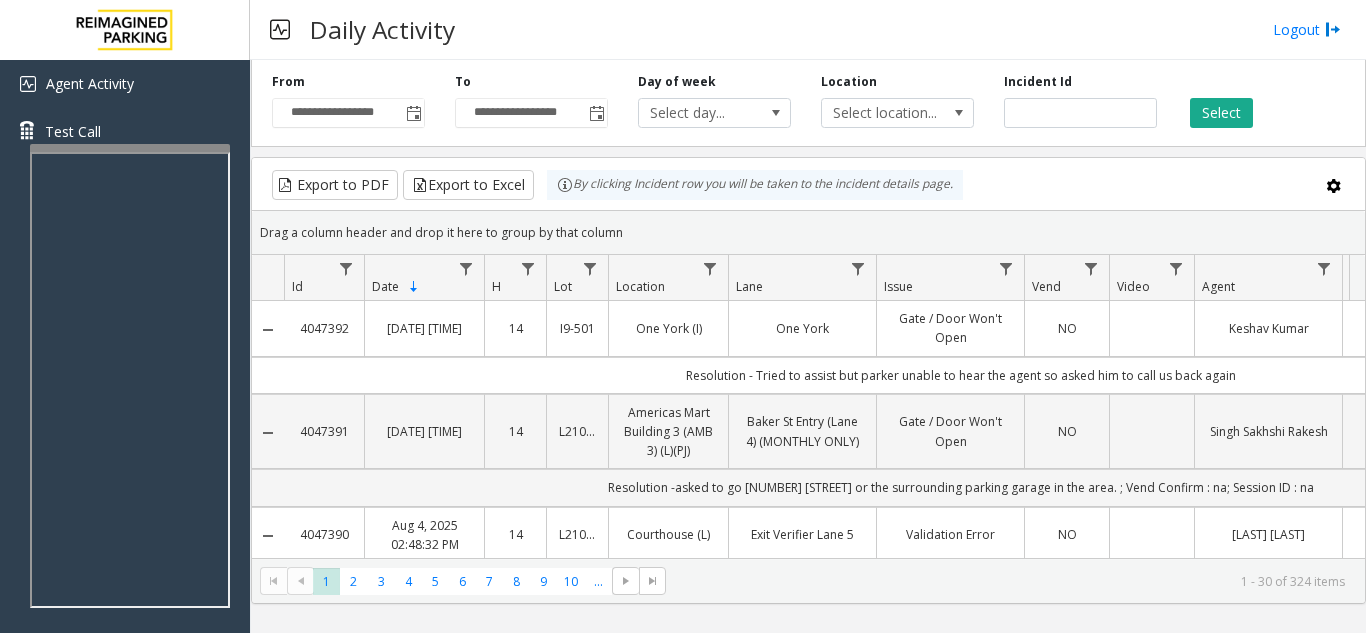 type 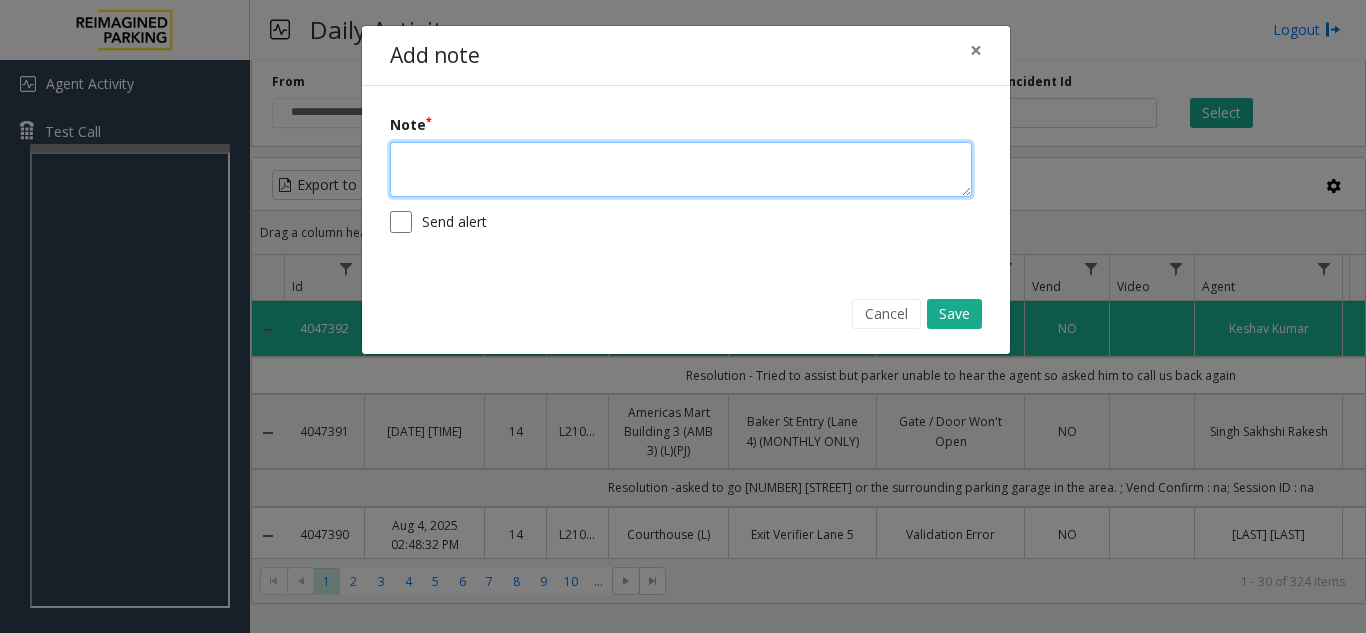 paste on "**********" 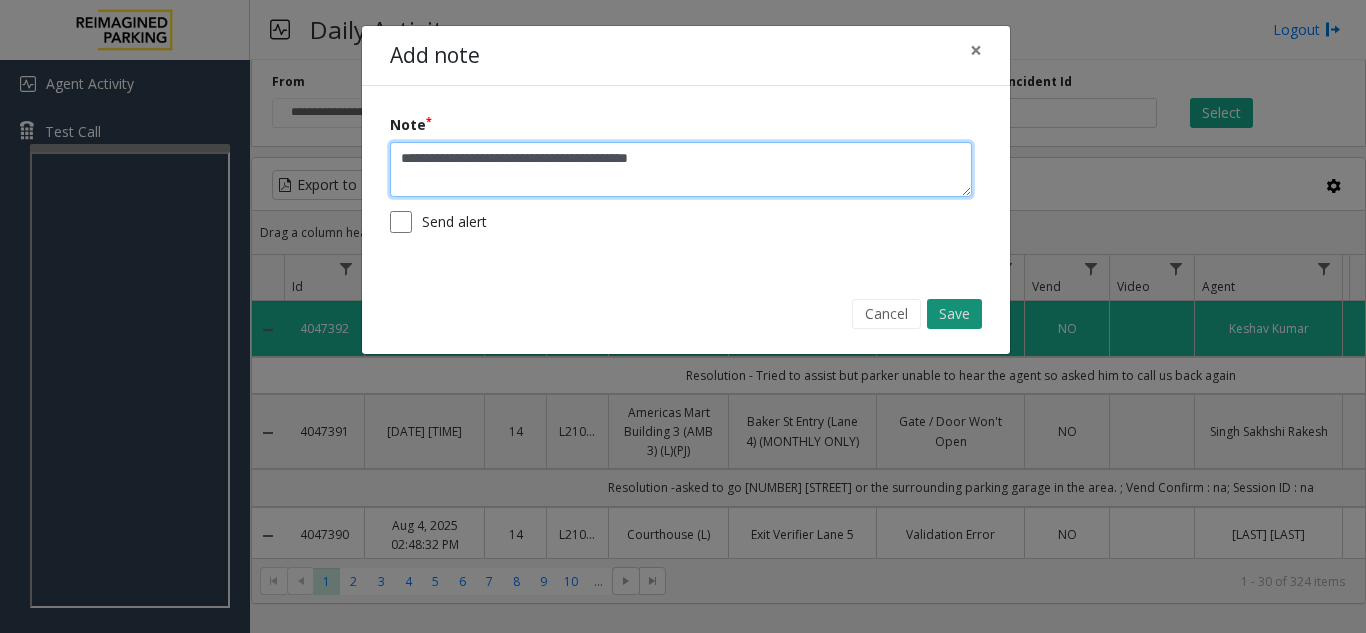 type on "**********" 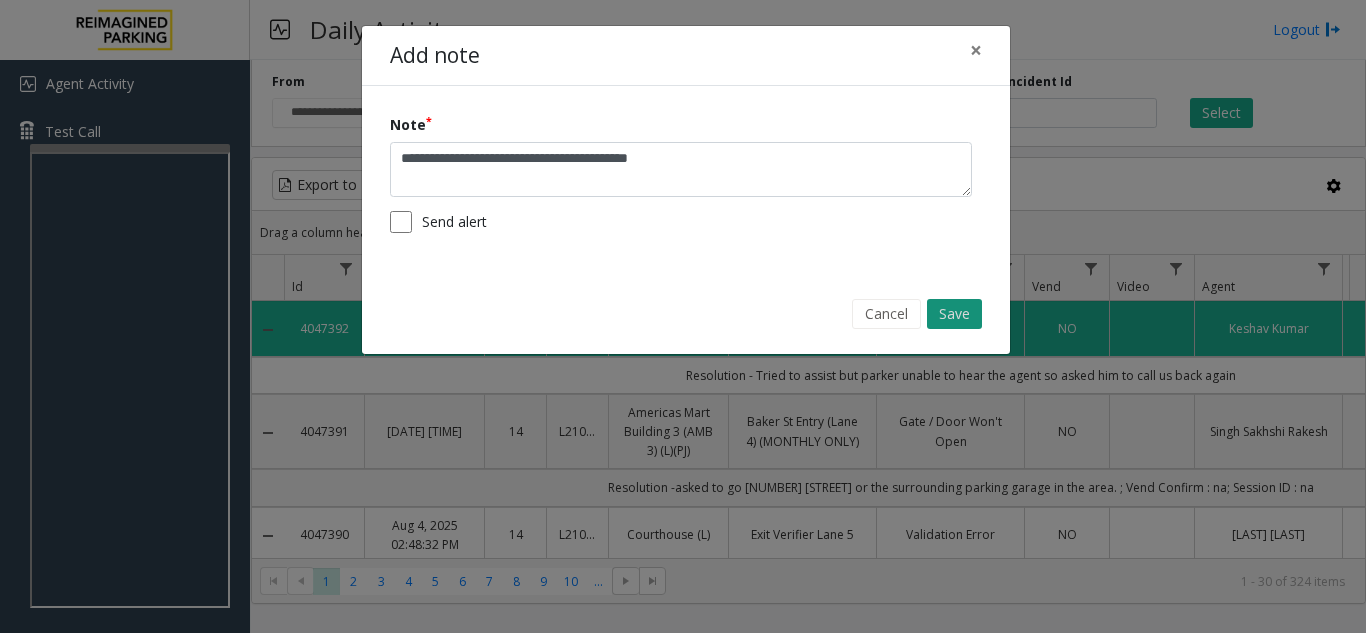 click on "Save" 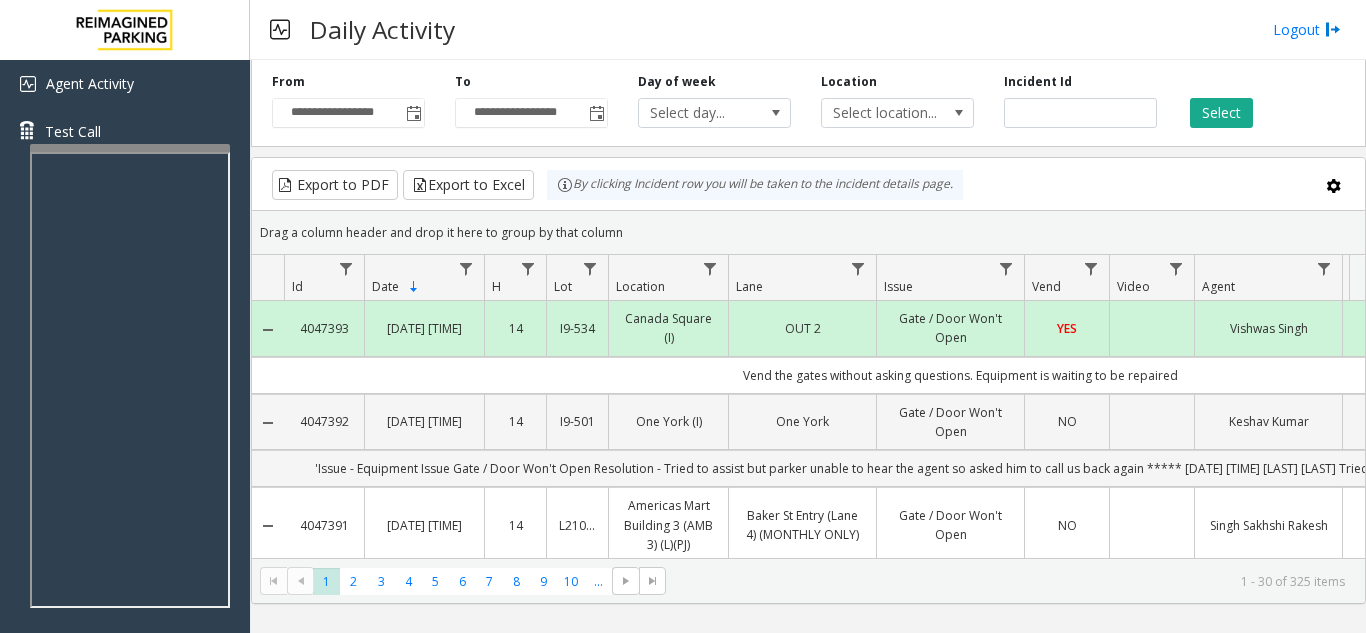drag, startPoint x: 765, startPoint y: 322, endPoint x: 685, endPoint y: 368, distance: 92.28217 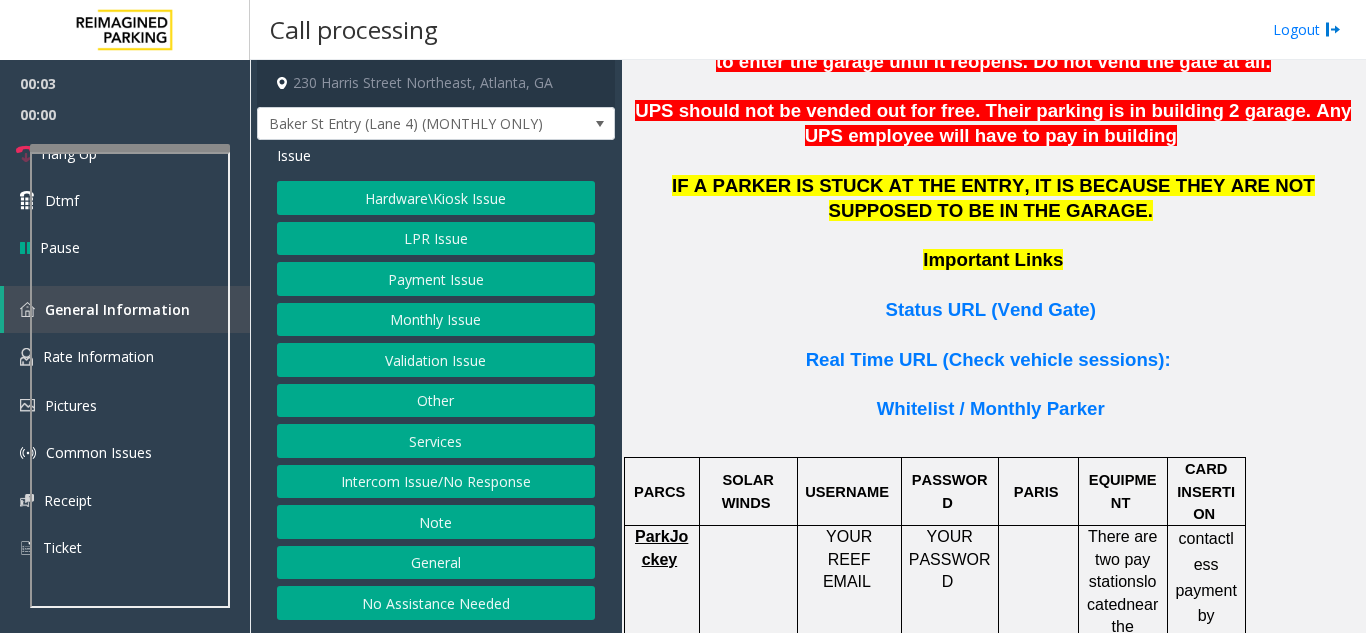 scroll, scrollTop: 1400, scrollLeft: 0, axis: vertical 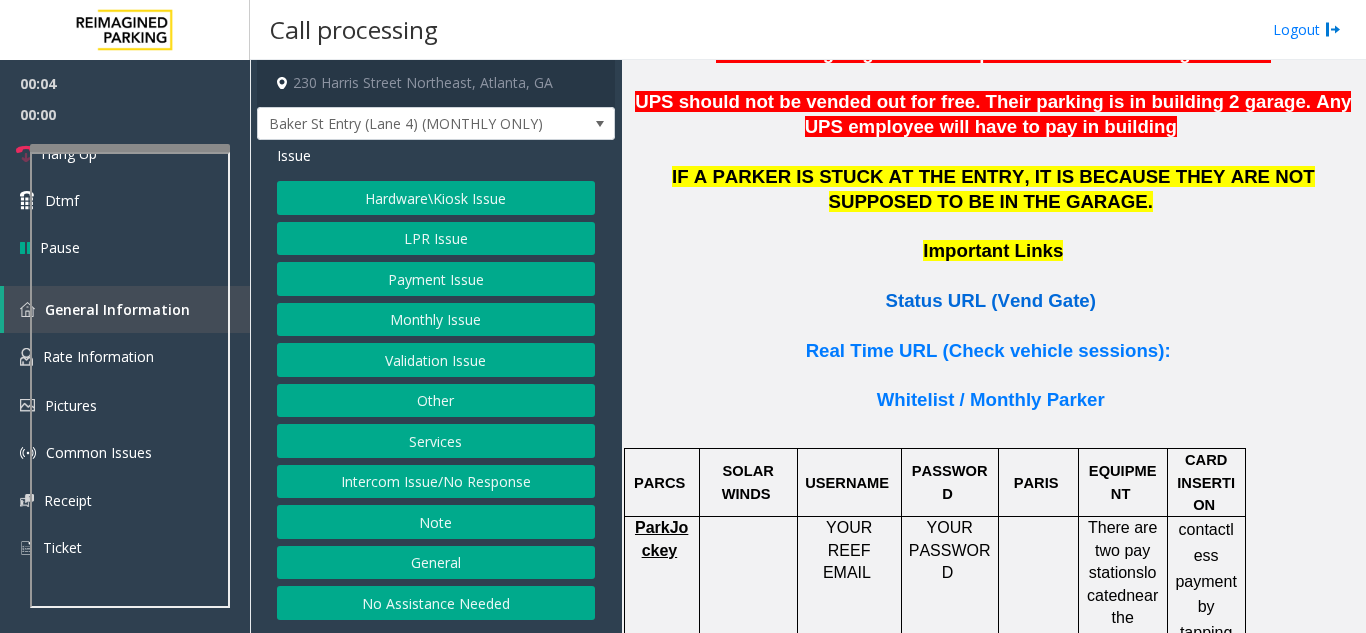click on "Status URL (Vend Gate)" 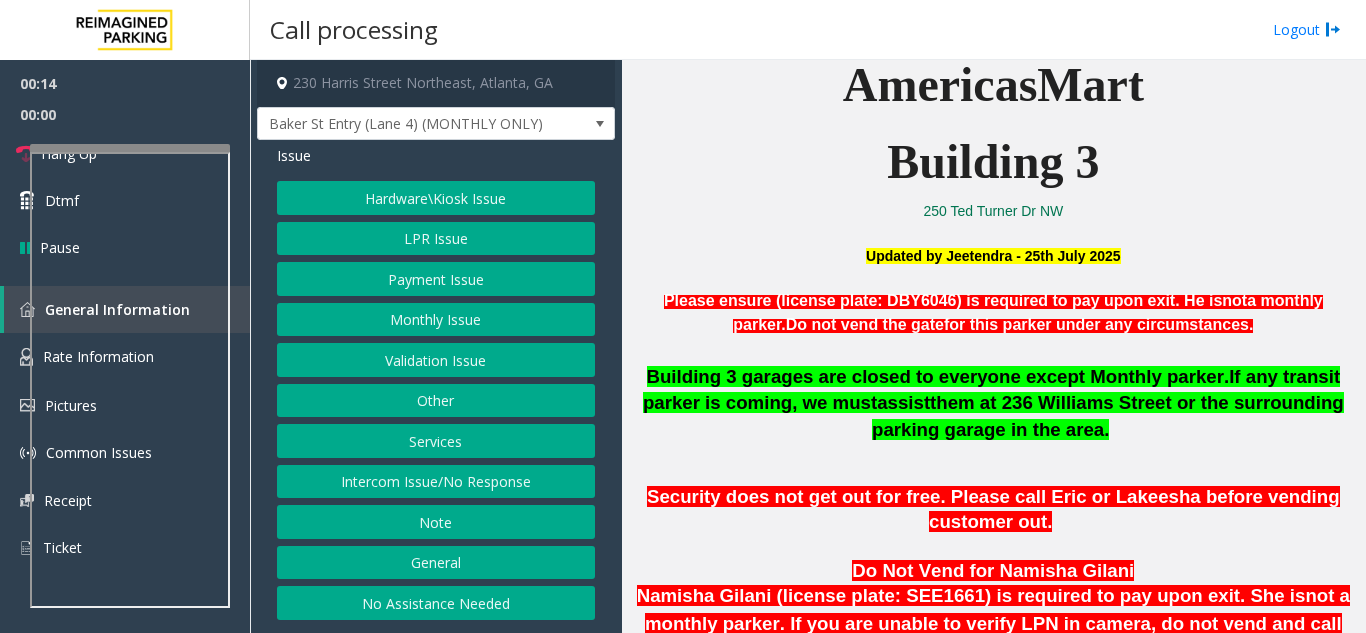 scroll, scrollTop: 600, scrollLeft: 0, axis: vertical 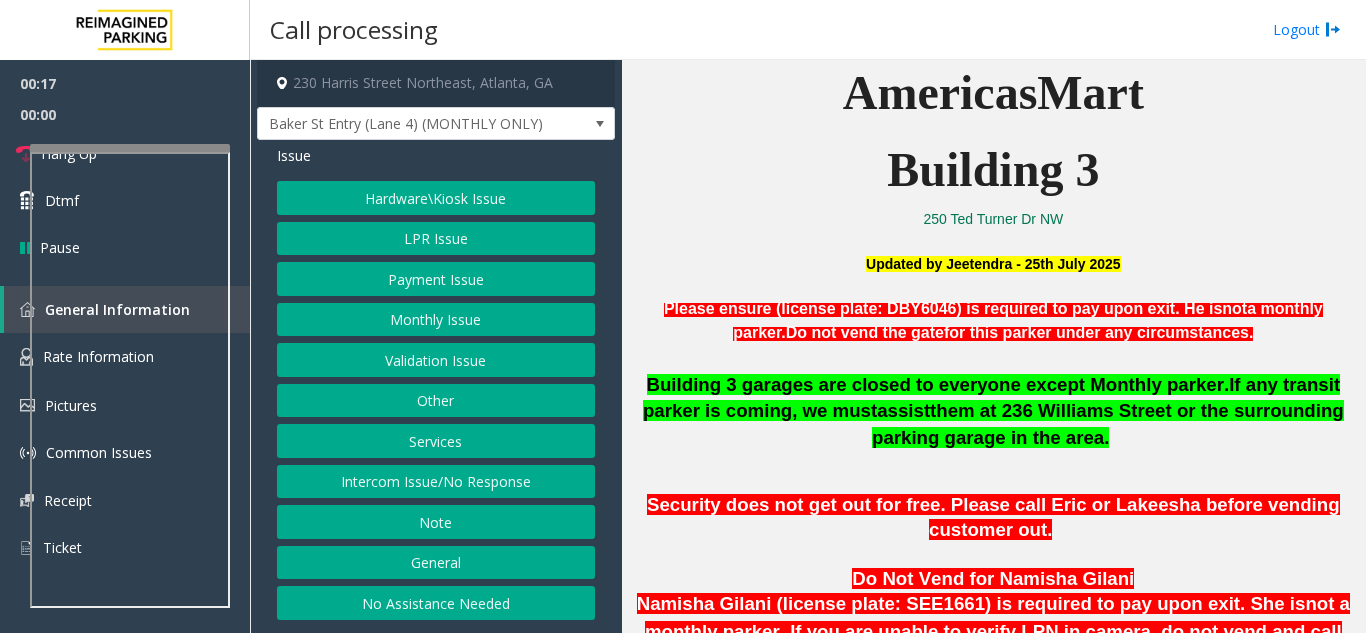 click 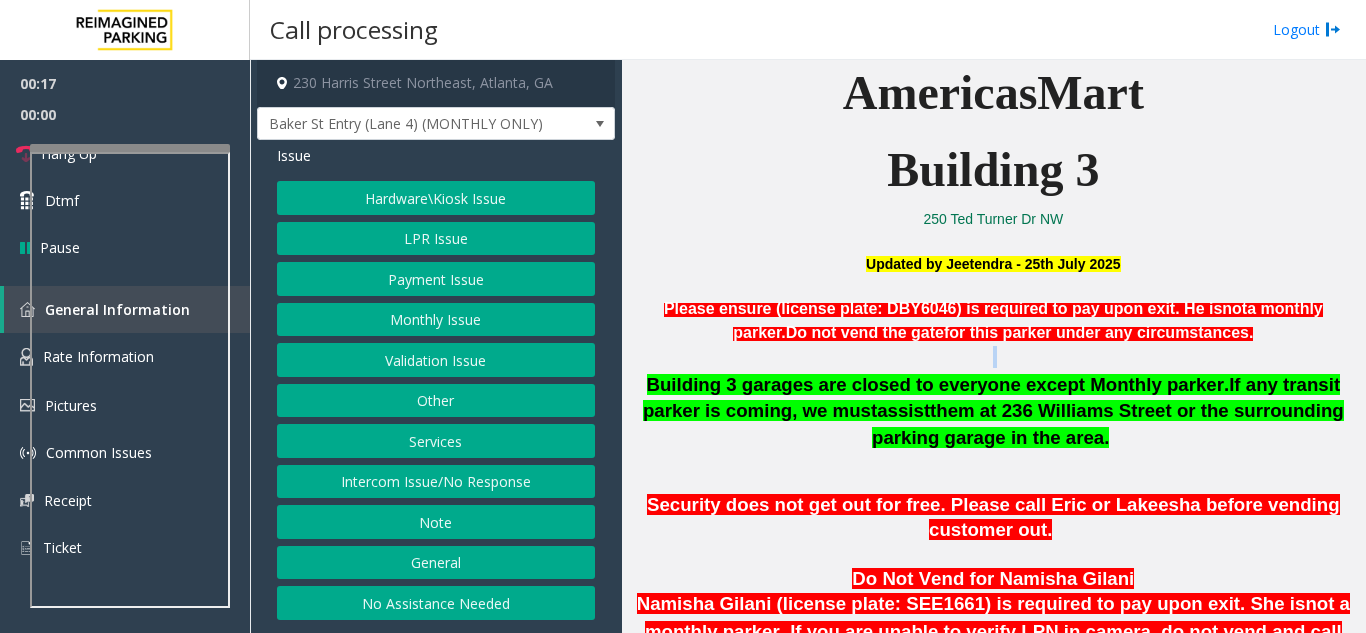 click 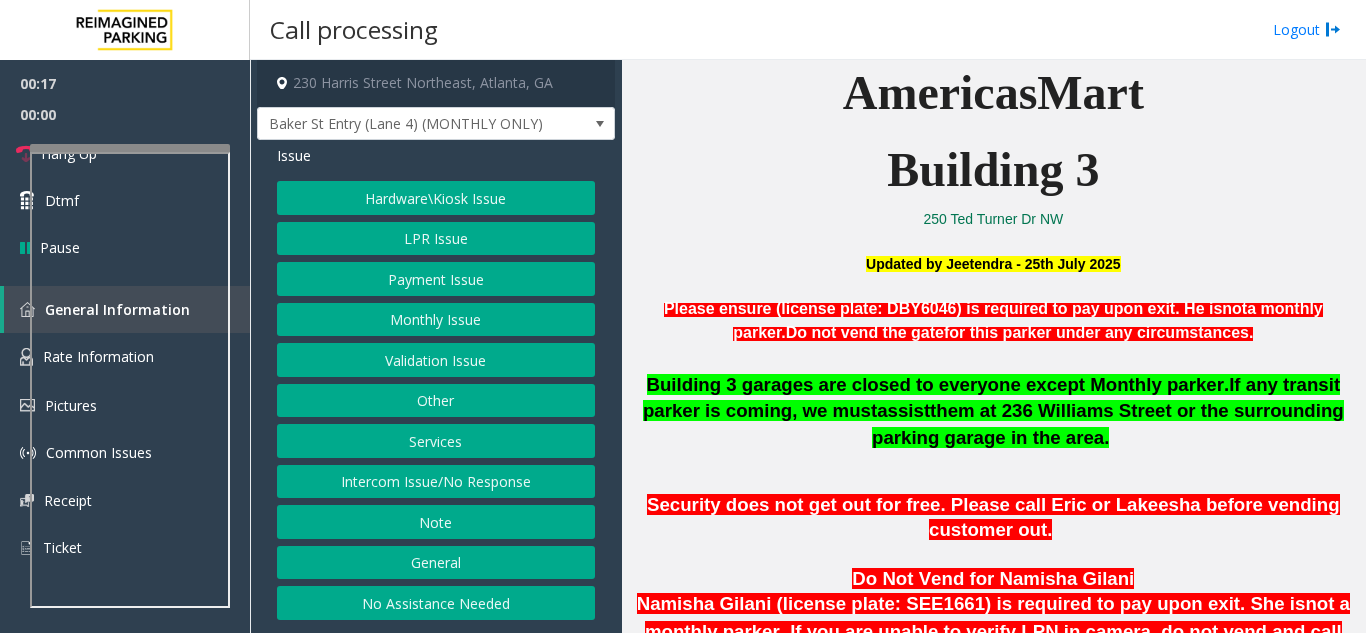 click on "Please ensure (license plate: DBY6046) is required to pay upon exit. He is" 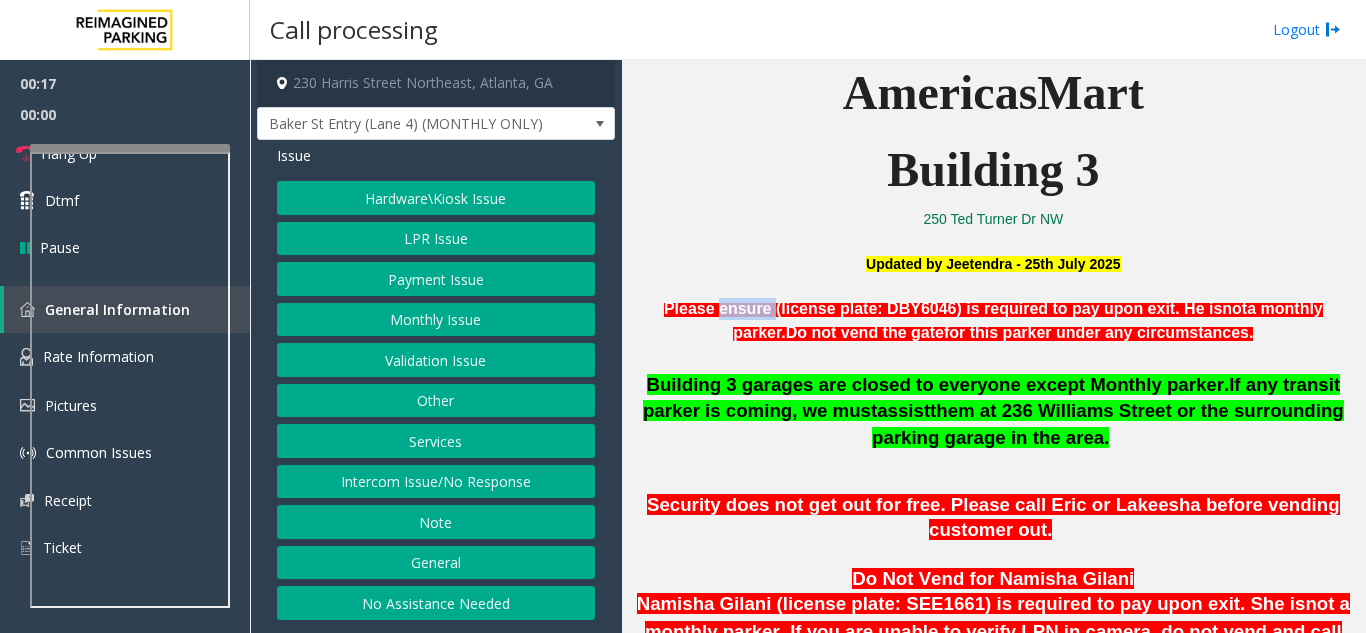 click on "Please ensure (license plate: DBY6046) is required to pay upon exit. He is" 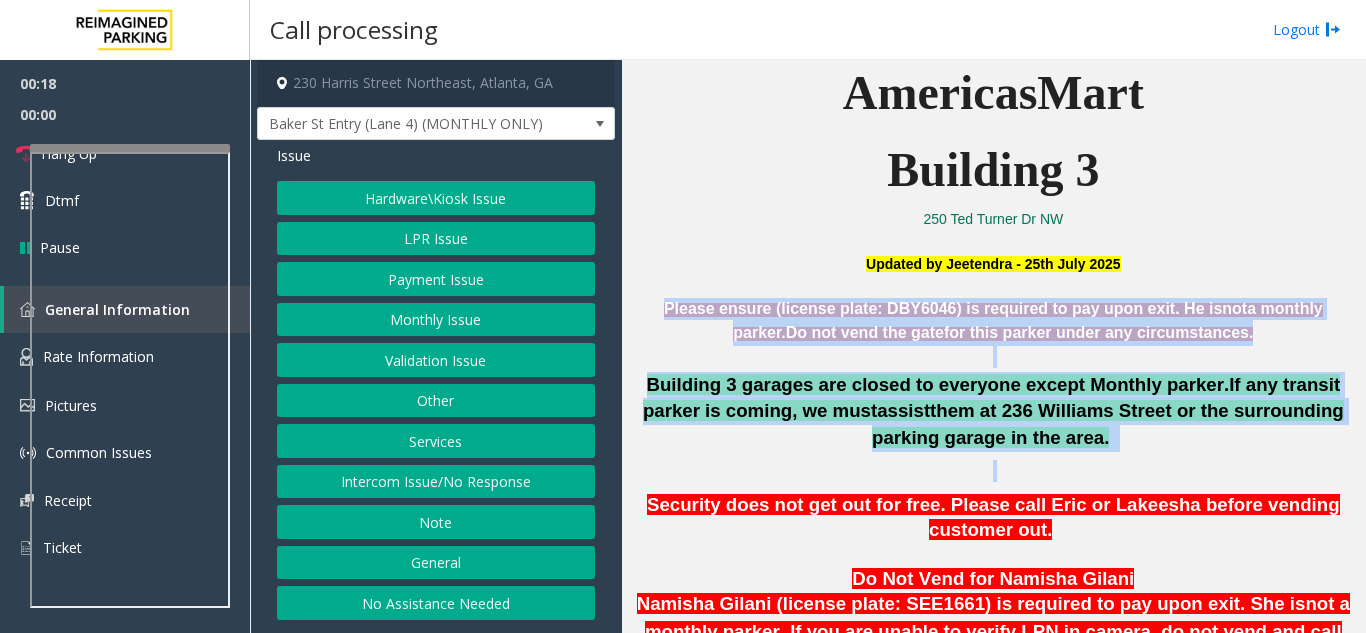 drag, startPoint x: 710, startPoint y: 313, endPoint x: 947, endPoint y: 430, distance: 264.30664 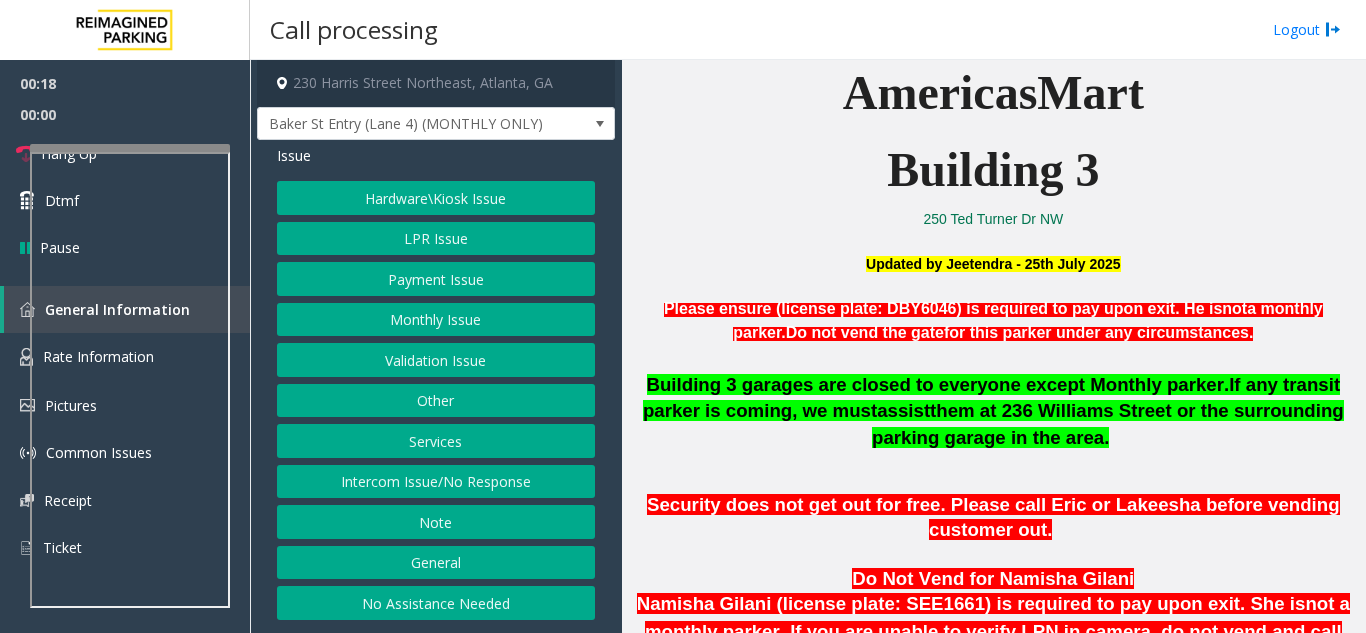 scroll, scrollTop: 700, scrollLeft: 0, axis: vertical 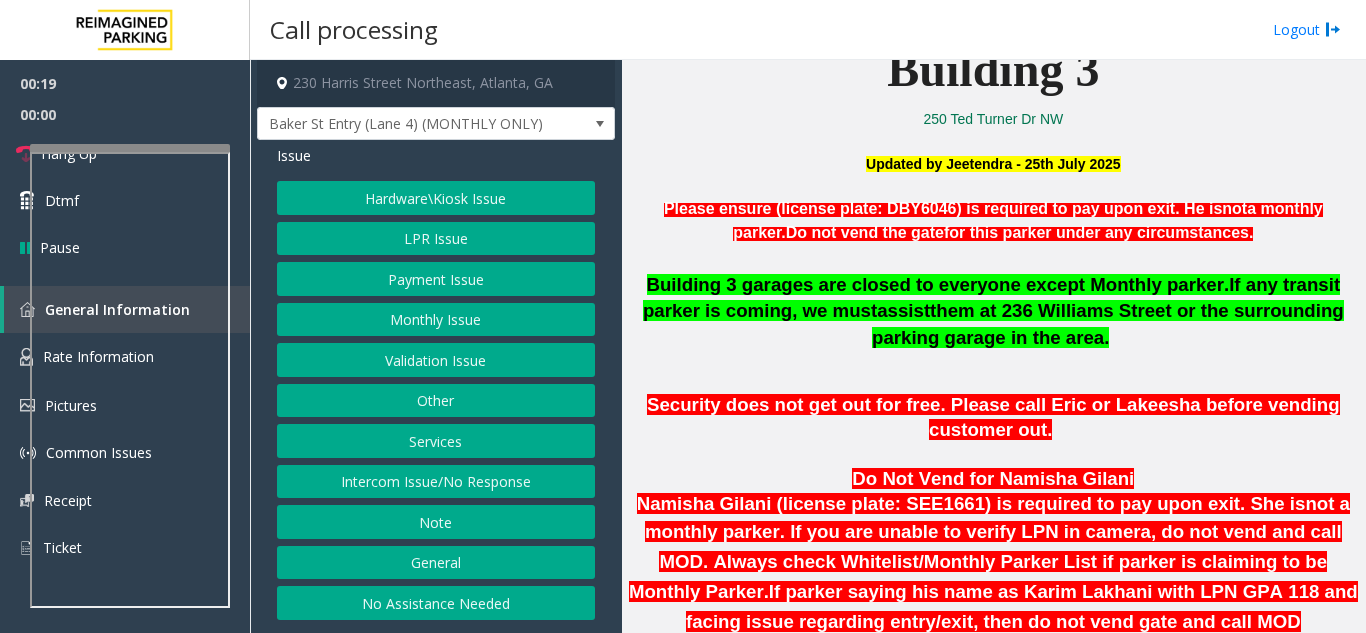click on "Do Not Vend for Namisha Gilani" 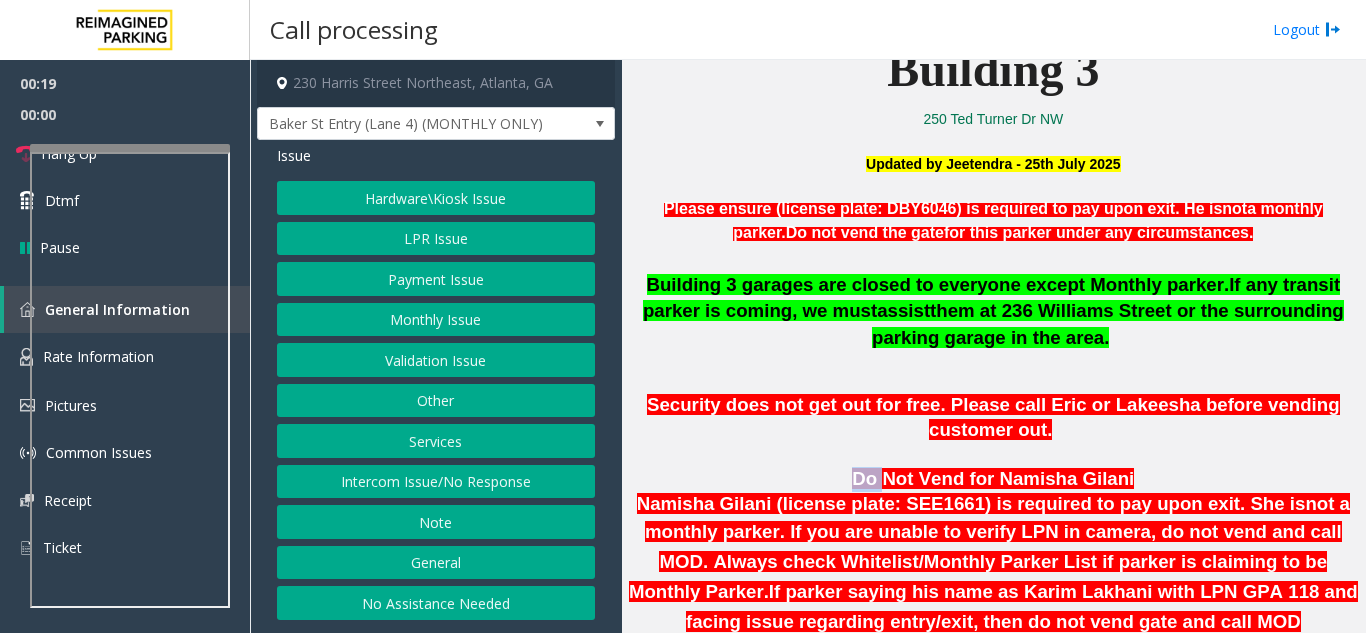 click on "Do Not Vend for Namisha Gilani" 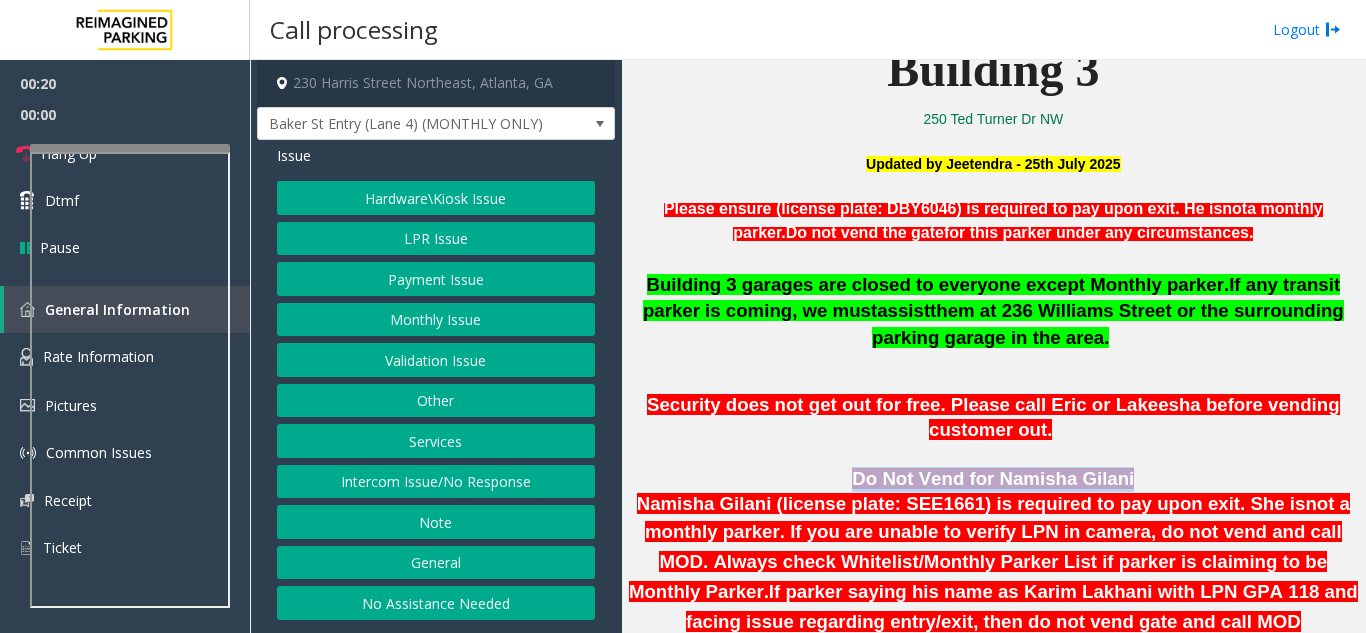 click on "Do Not Vend for Namisha Gilani" 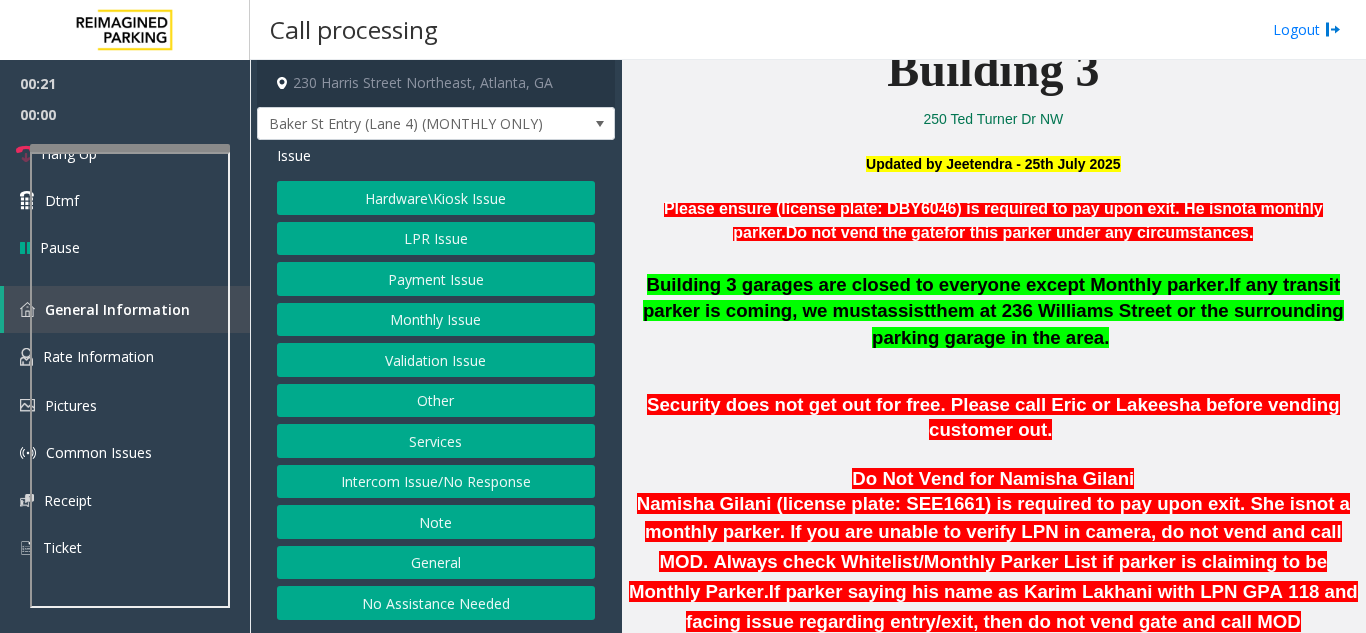 click on "If any transit parker is coming, we must" 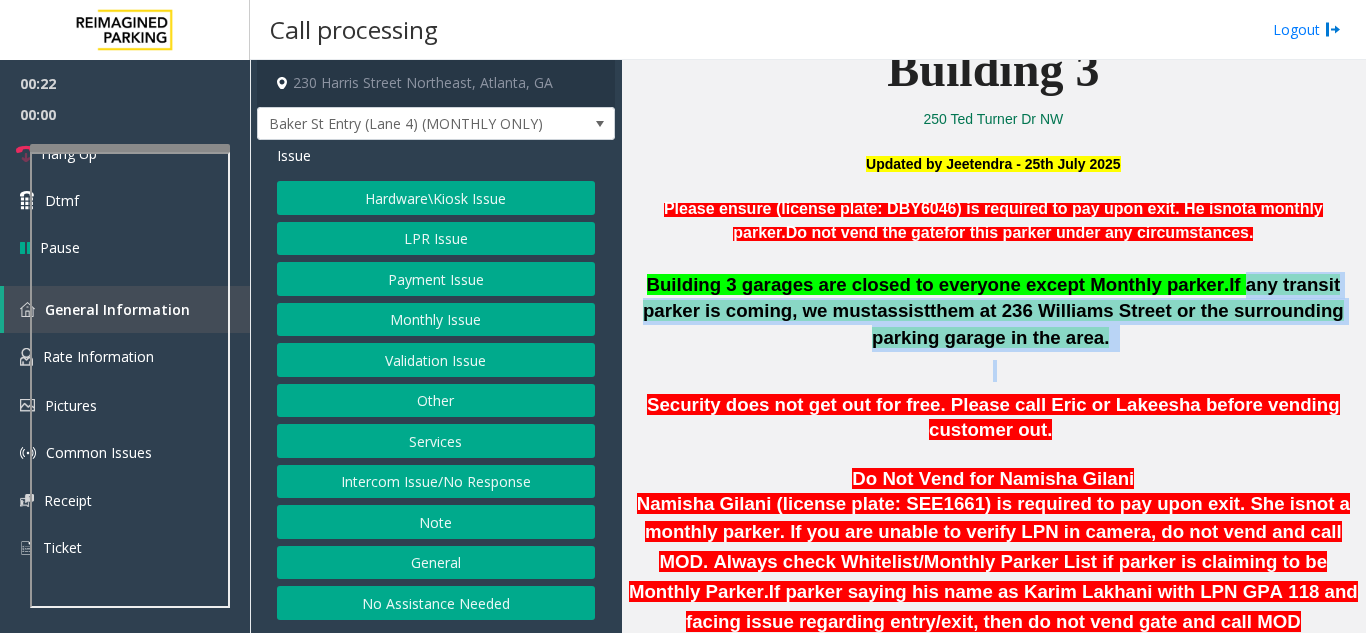 drag, startPoint x: 1171, startPoint y: 281, endPoint x: 1234, endPoint y: 338, distance: 84.95882 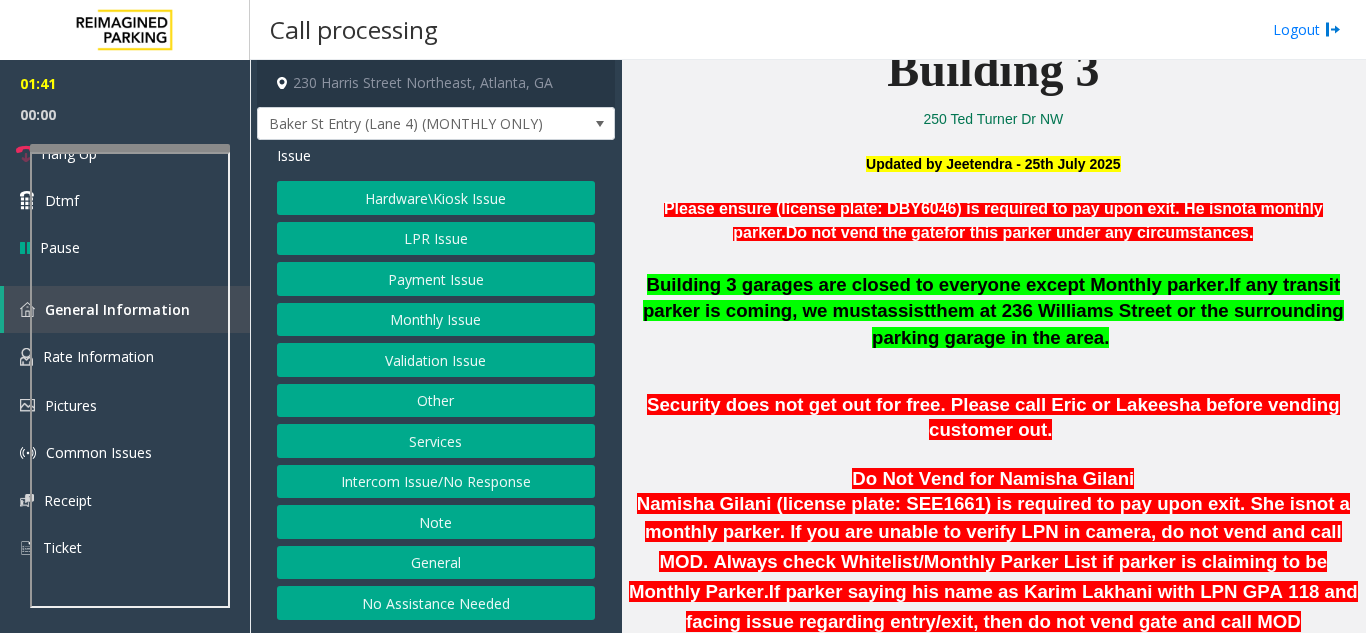 scroll, scrollTop: 800, scrollLeft: 0, axis: vertical 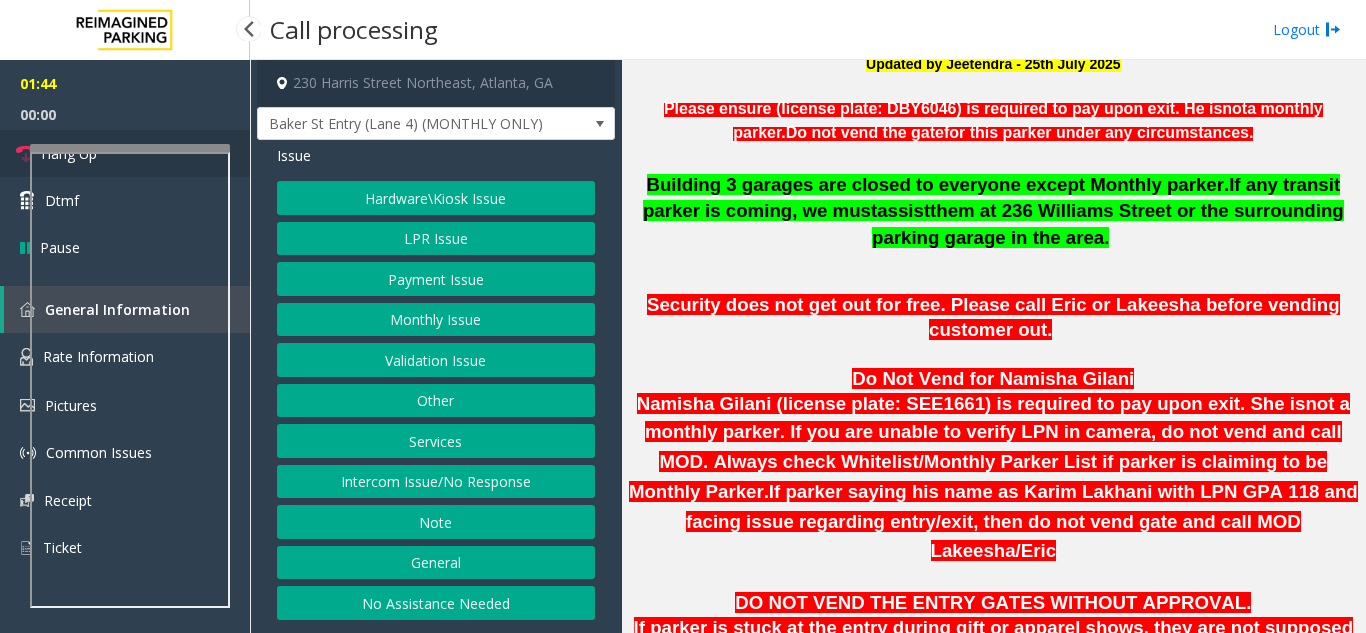 click on "Hang Up" at bounding box center [125, 153] 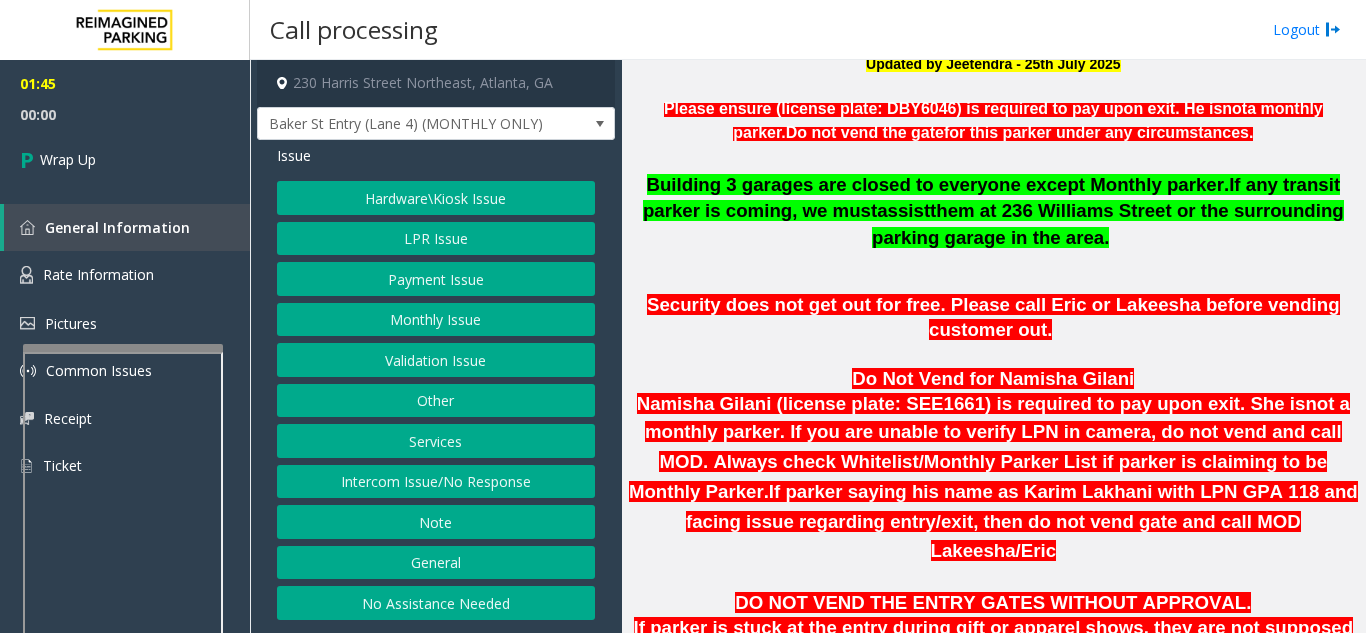 click at bounding box center (123, 578) 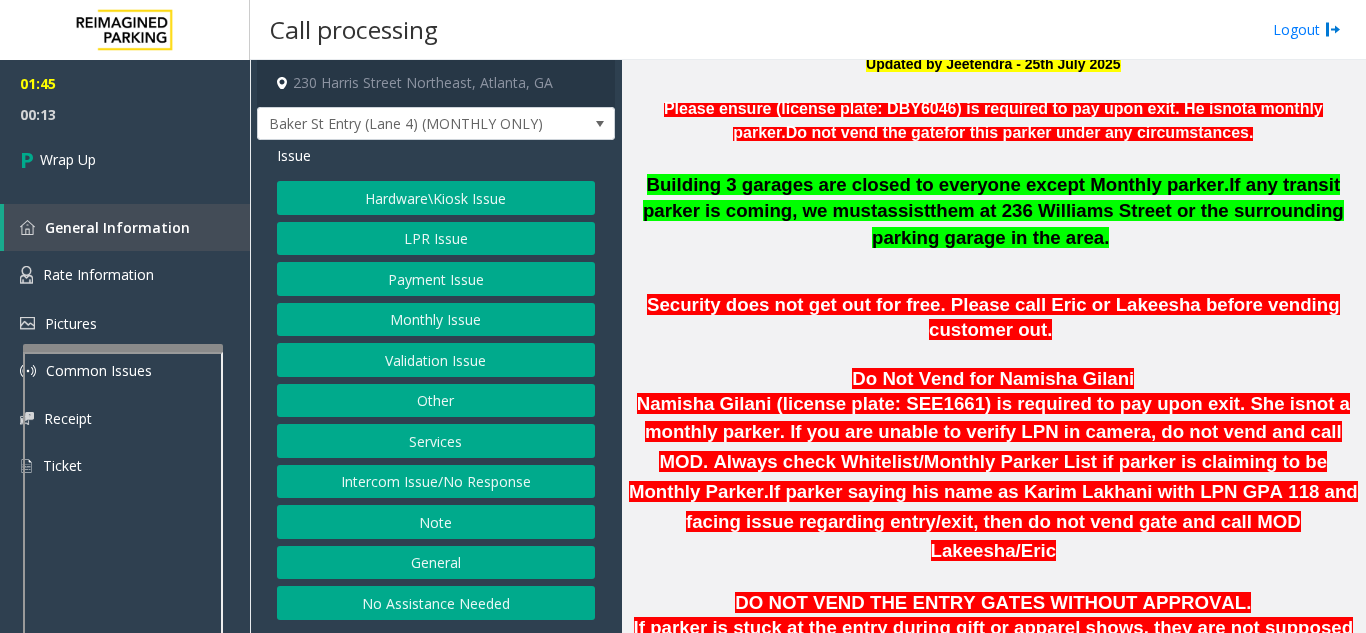 scroll, scrollTop: 700, scrollLeft: 0, axis: vertical 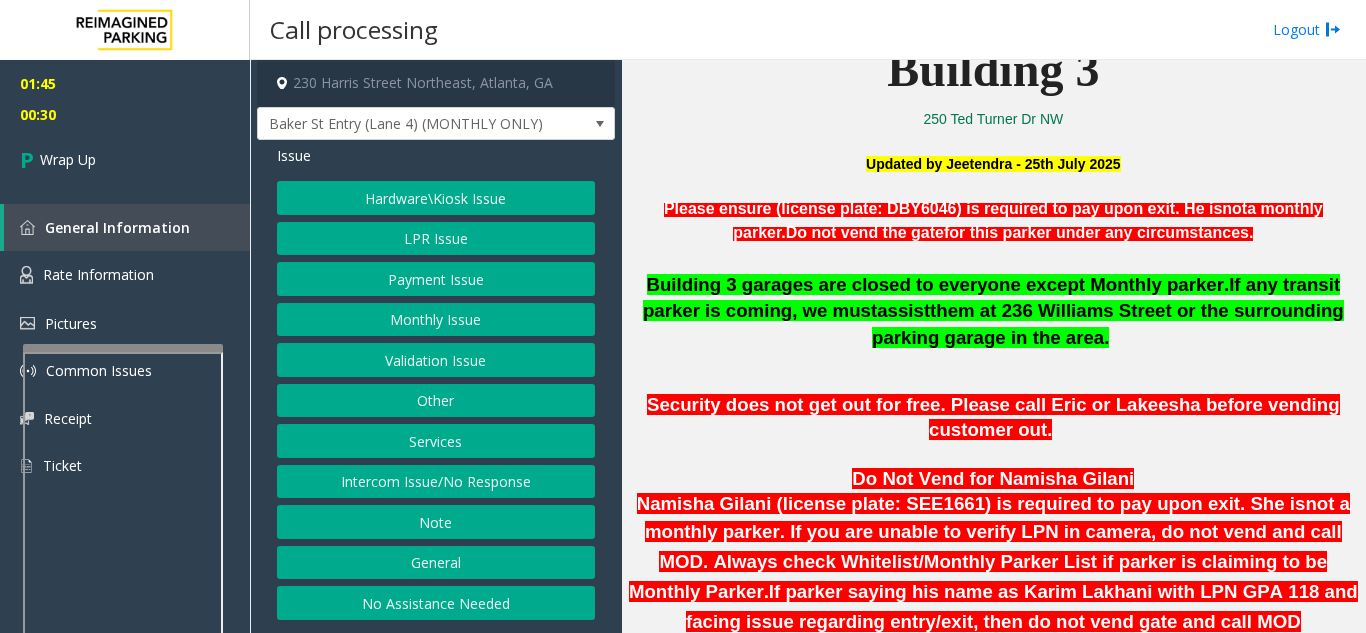 click on "Hardware\Kiosk Issue" 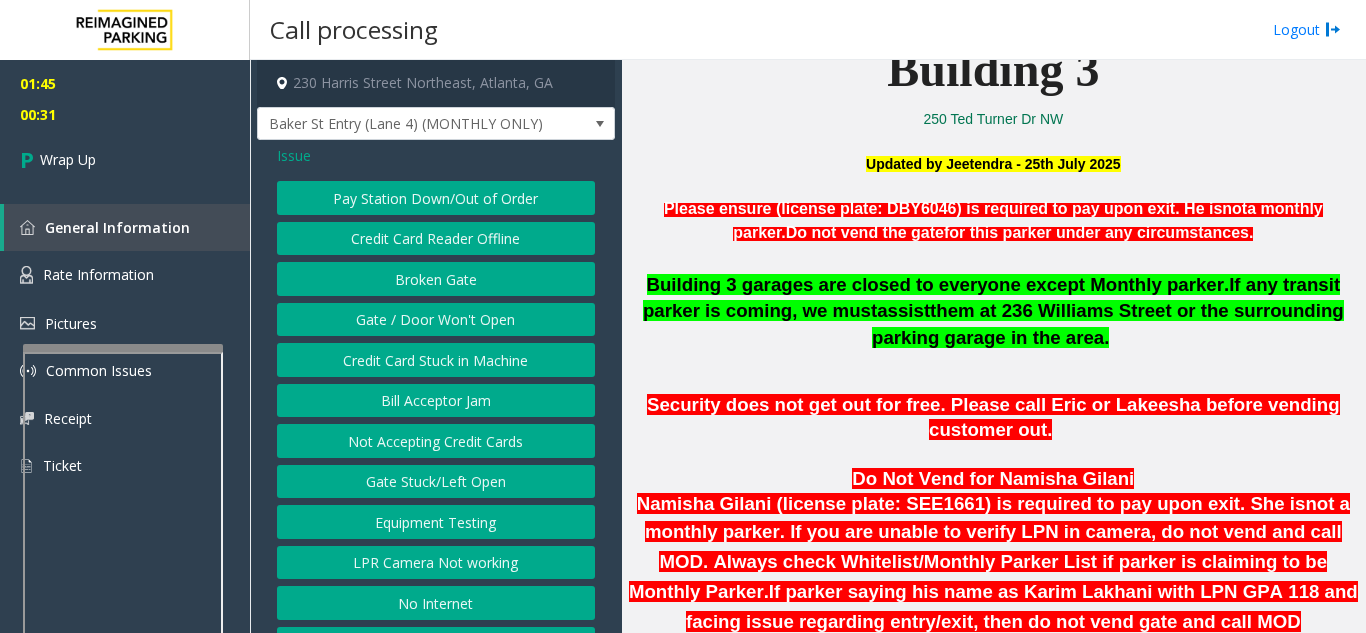 click on "Gate / Door Won't Open" 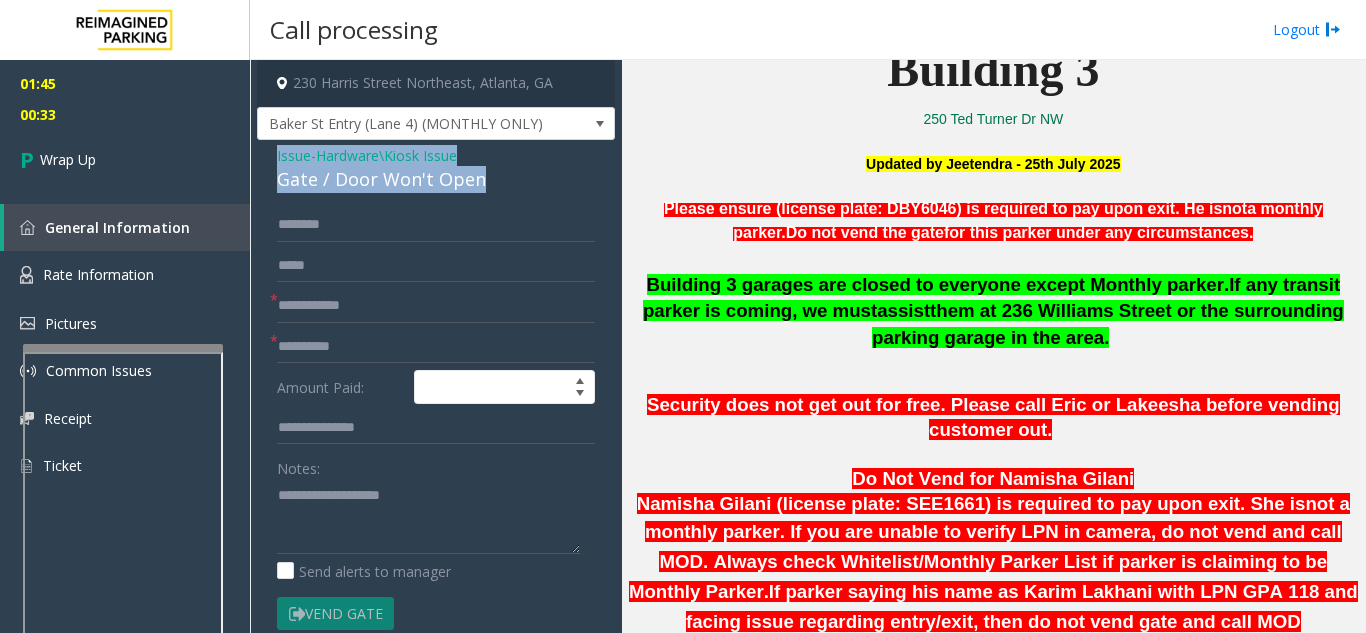 drag, startPoint x: 273, startPoint y: 154, endPoint x: 521, endPoint y: 194, distance: 251.2051 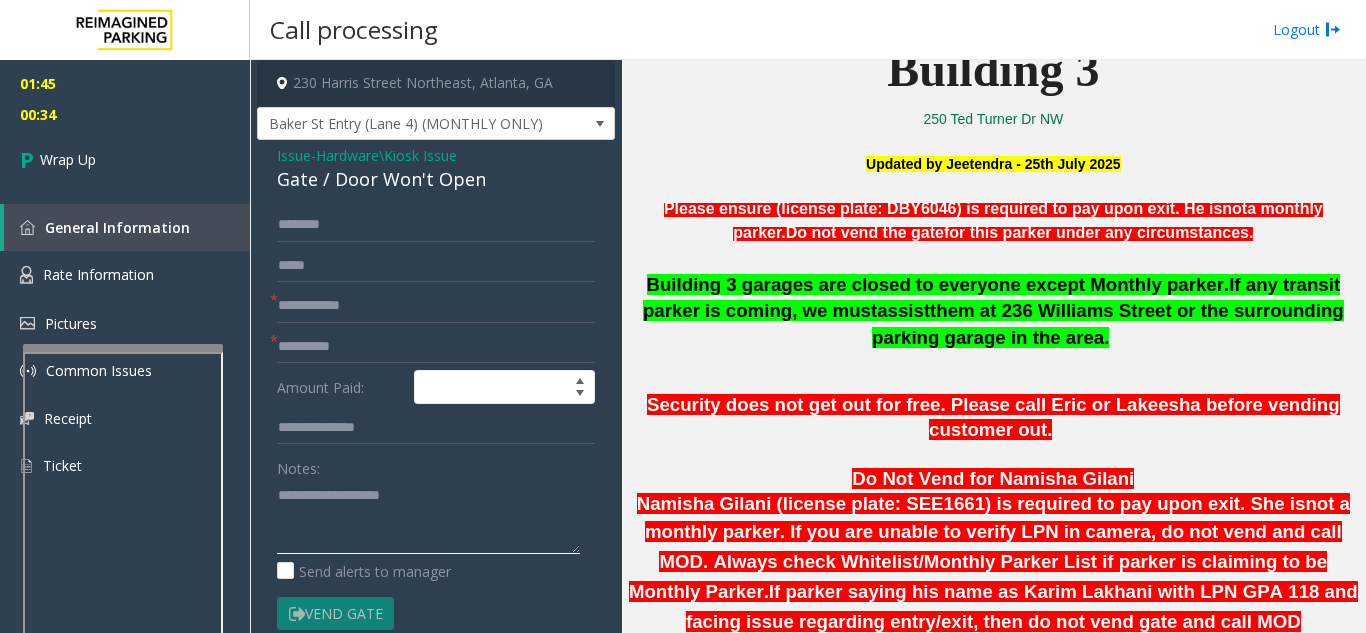 click 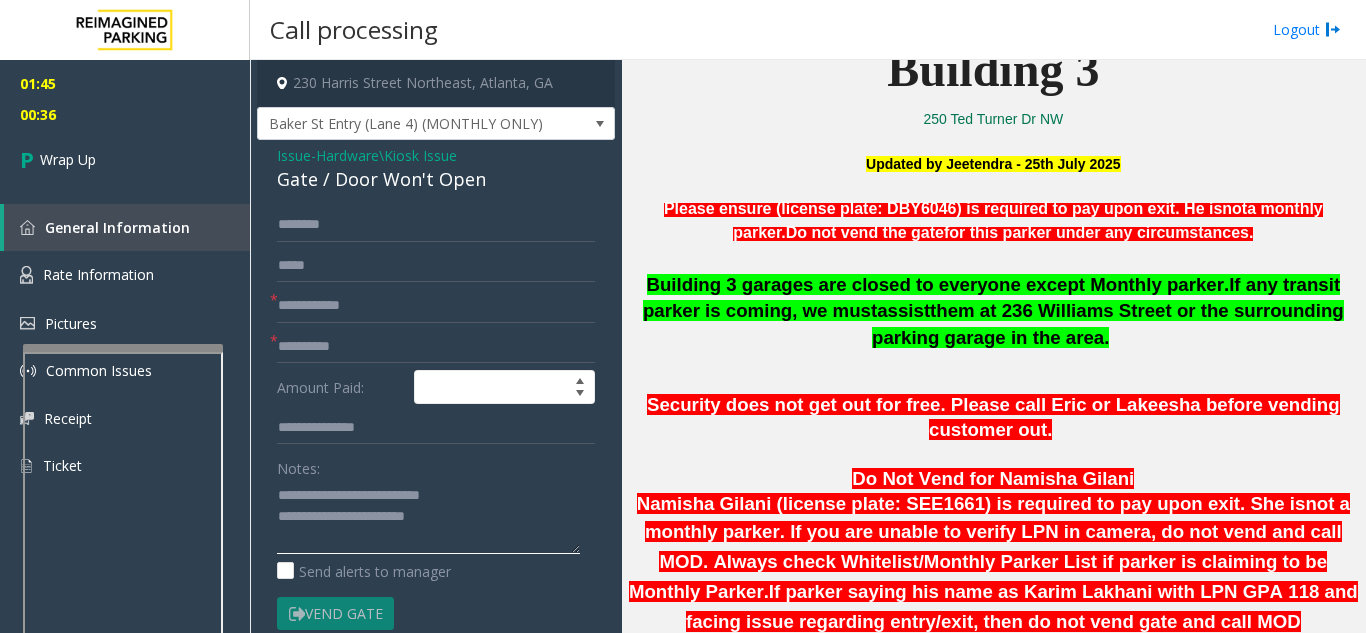 scroll, scrollTop: 36, scrollLeft: 0, axis: vertical 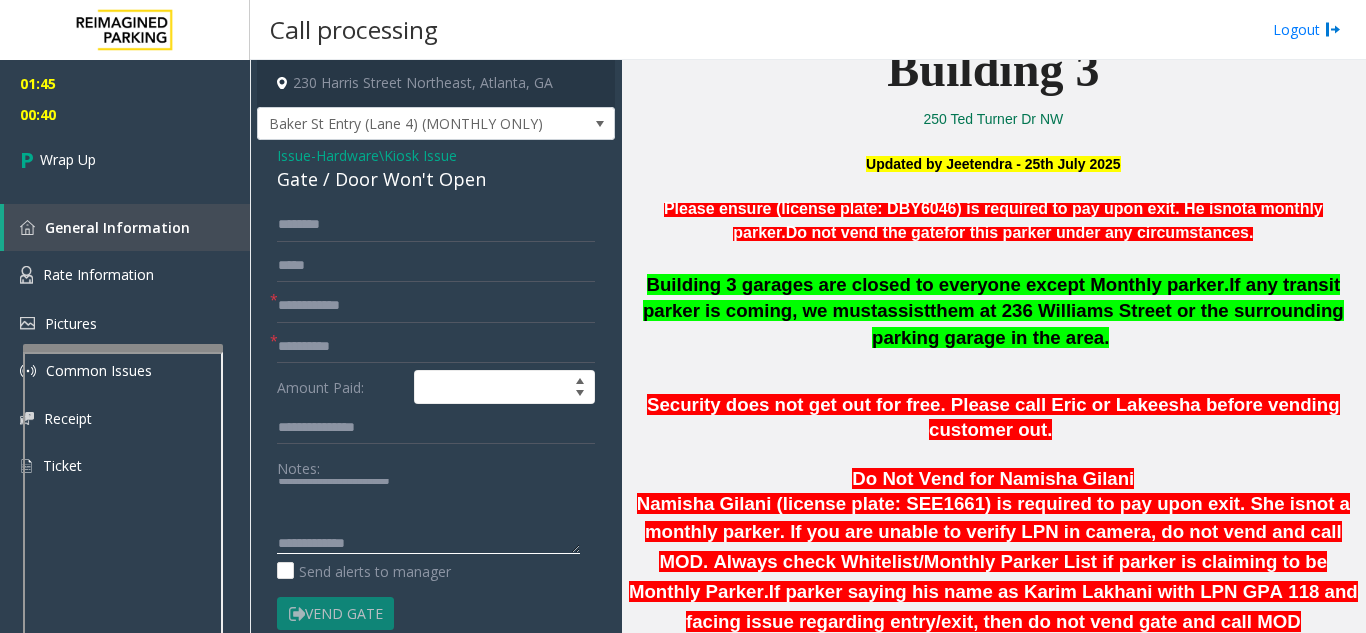 type on "**********" 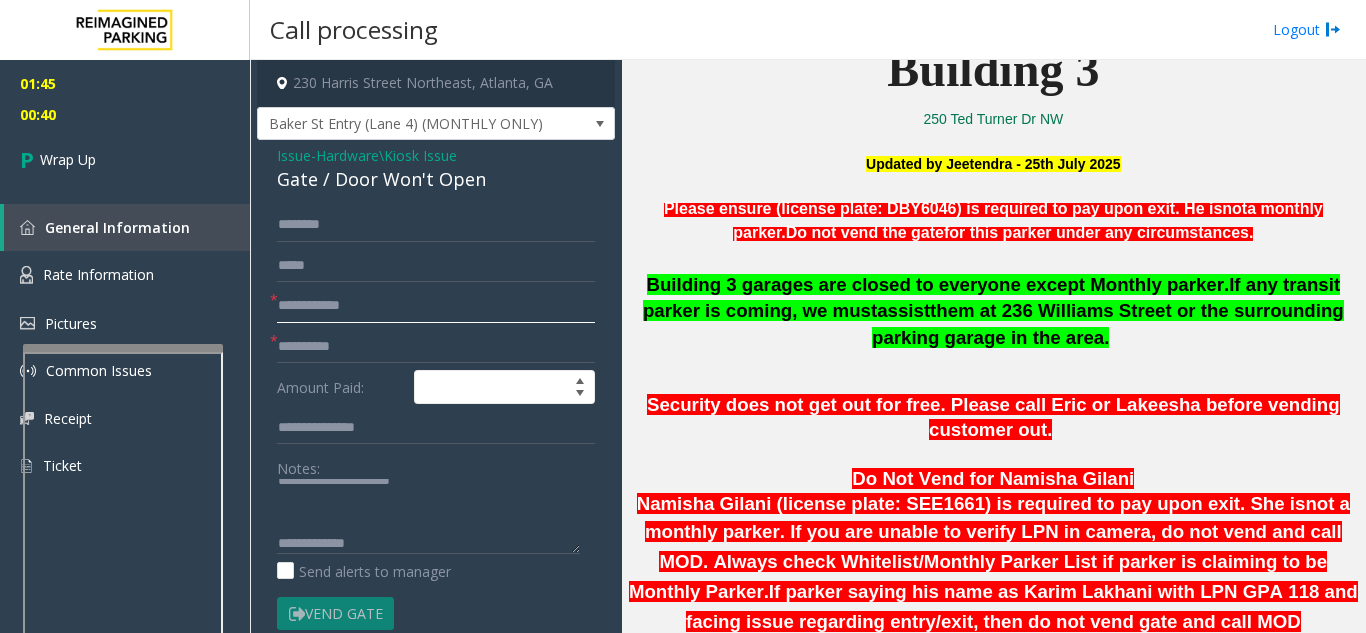 click 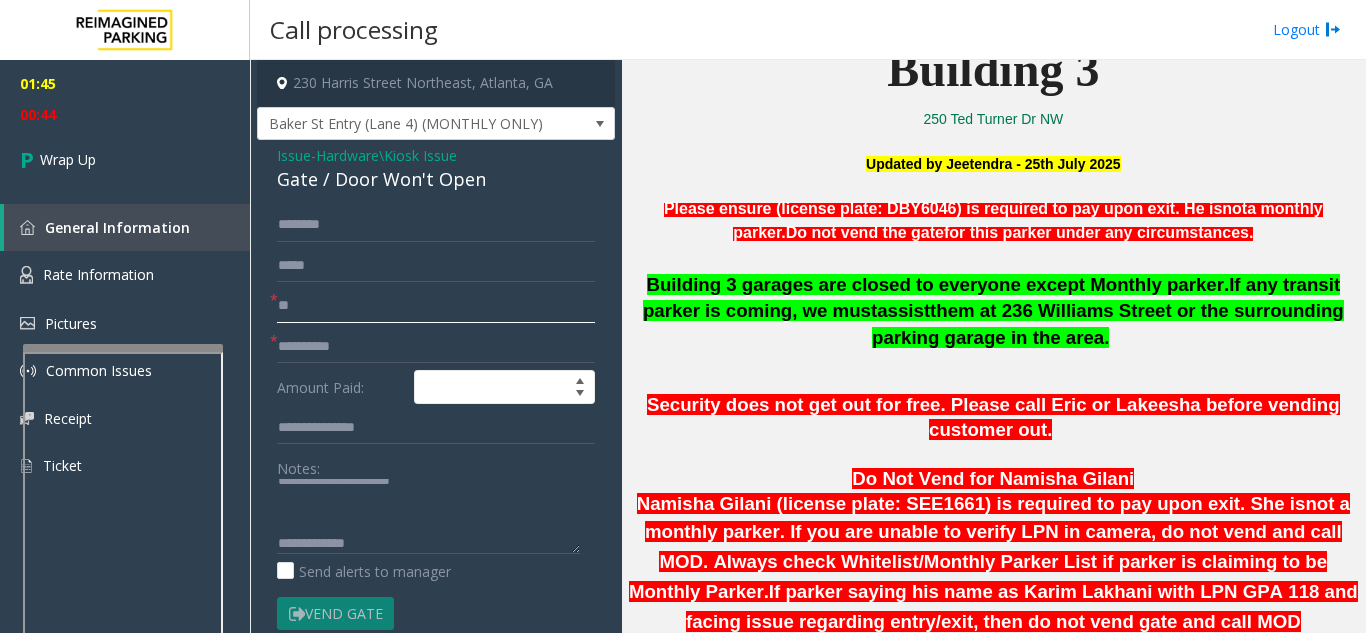 type on "**" 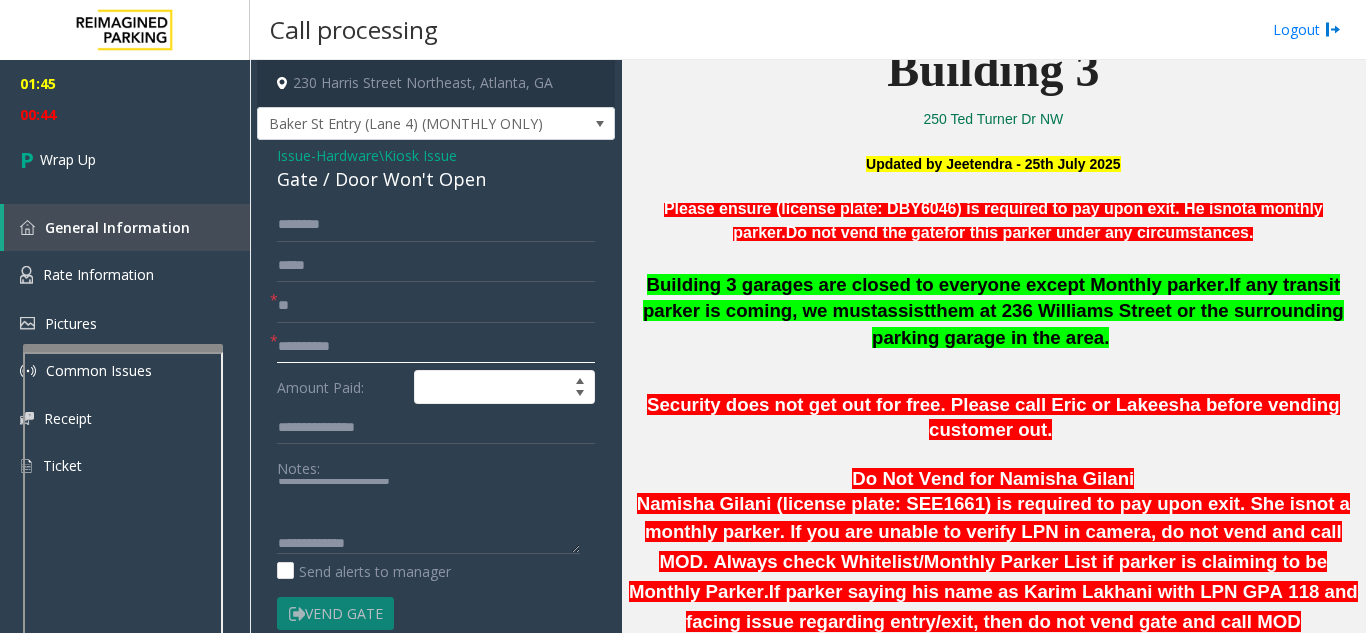 click 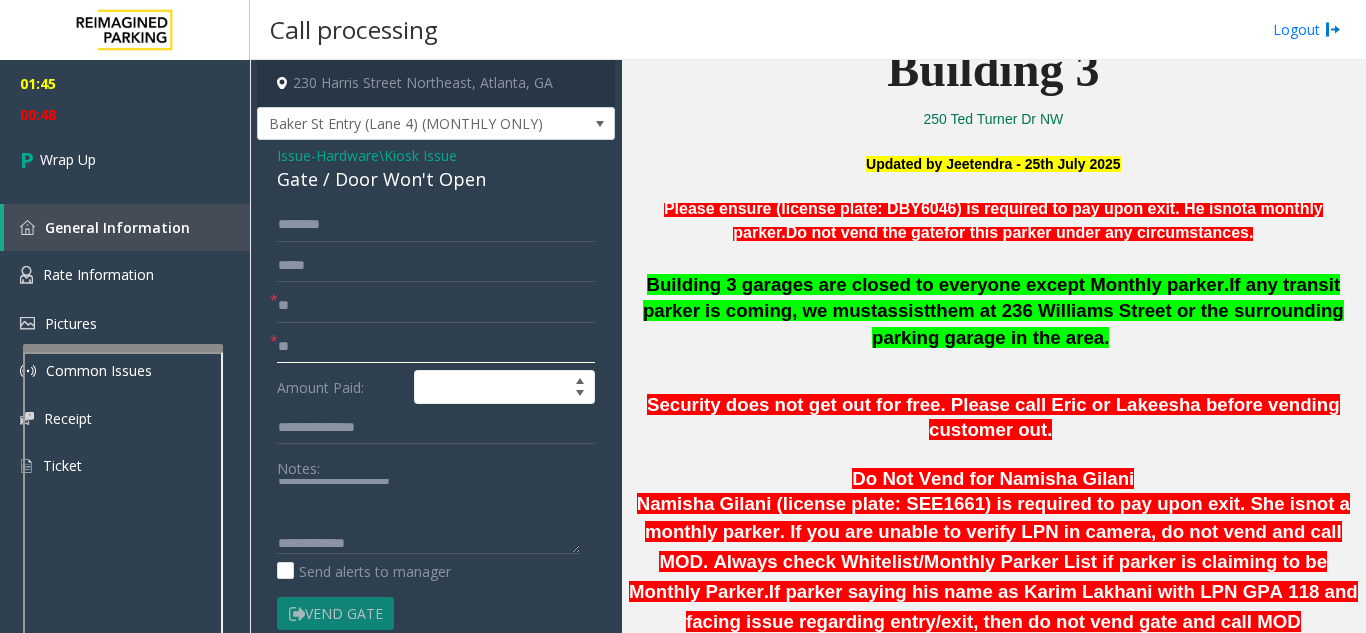 type on "**" 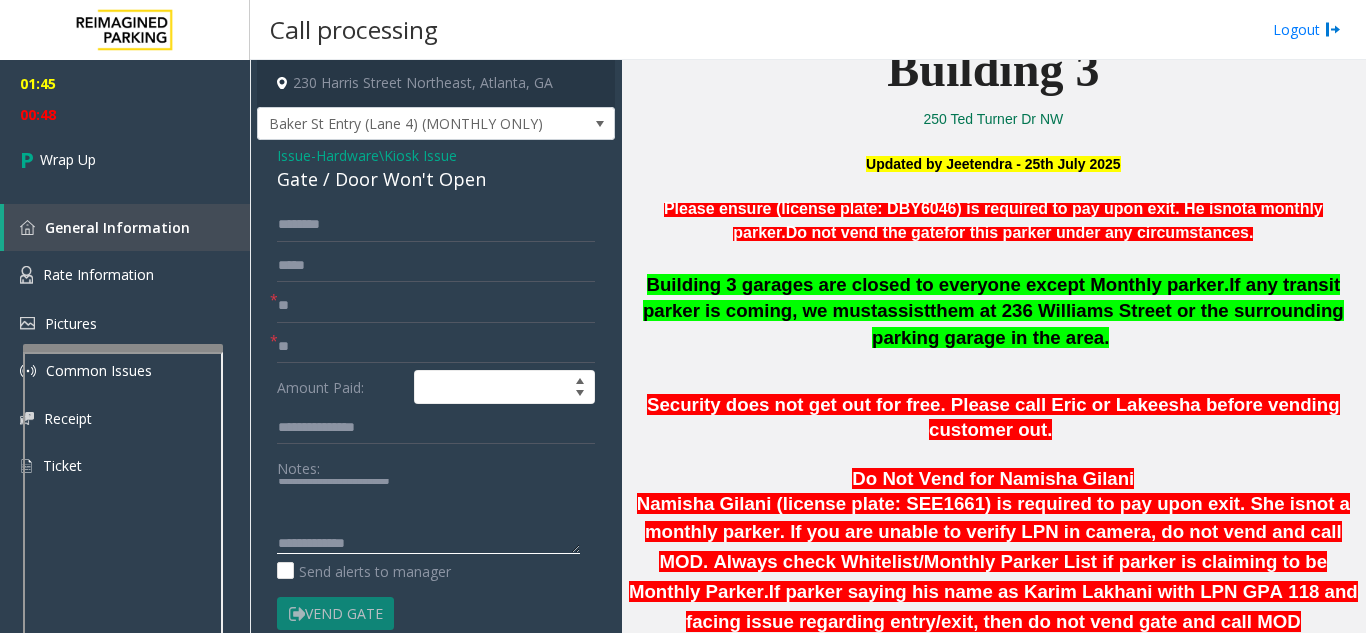 click 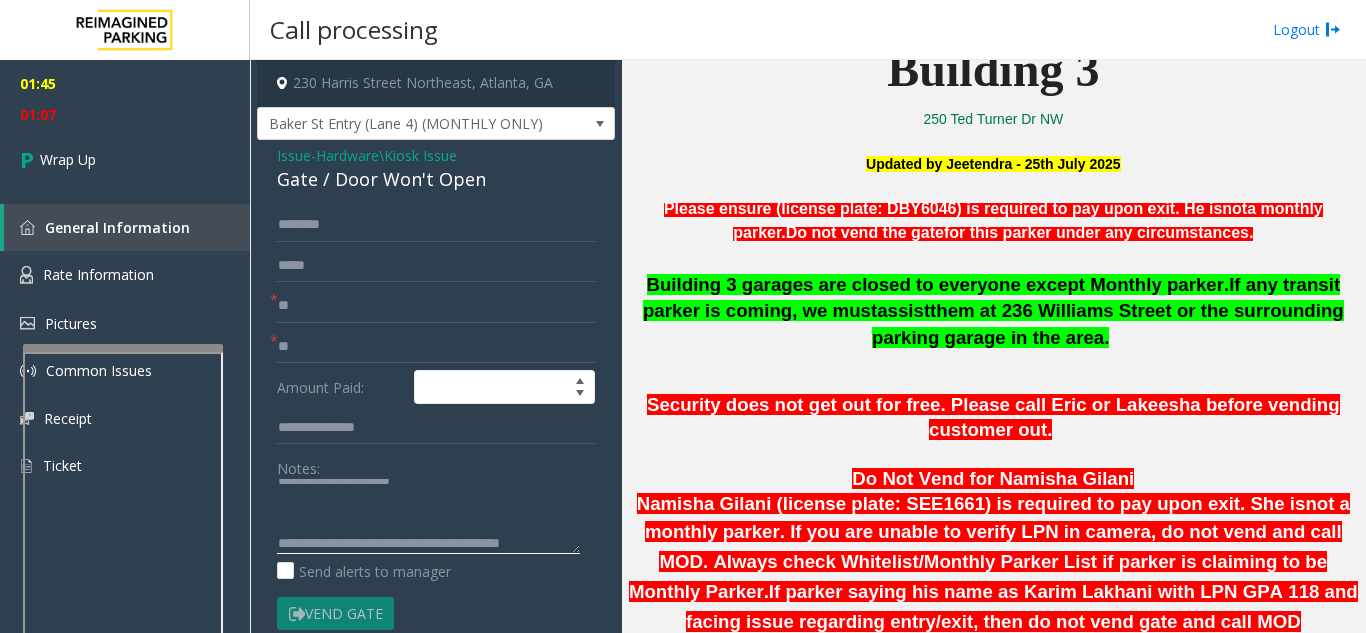 scroll, scrollTop: 57, scrollLeft: 0, axis: vertical 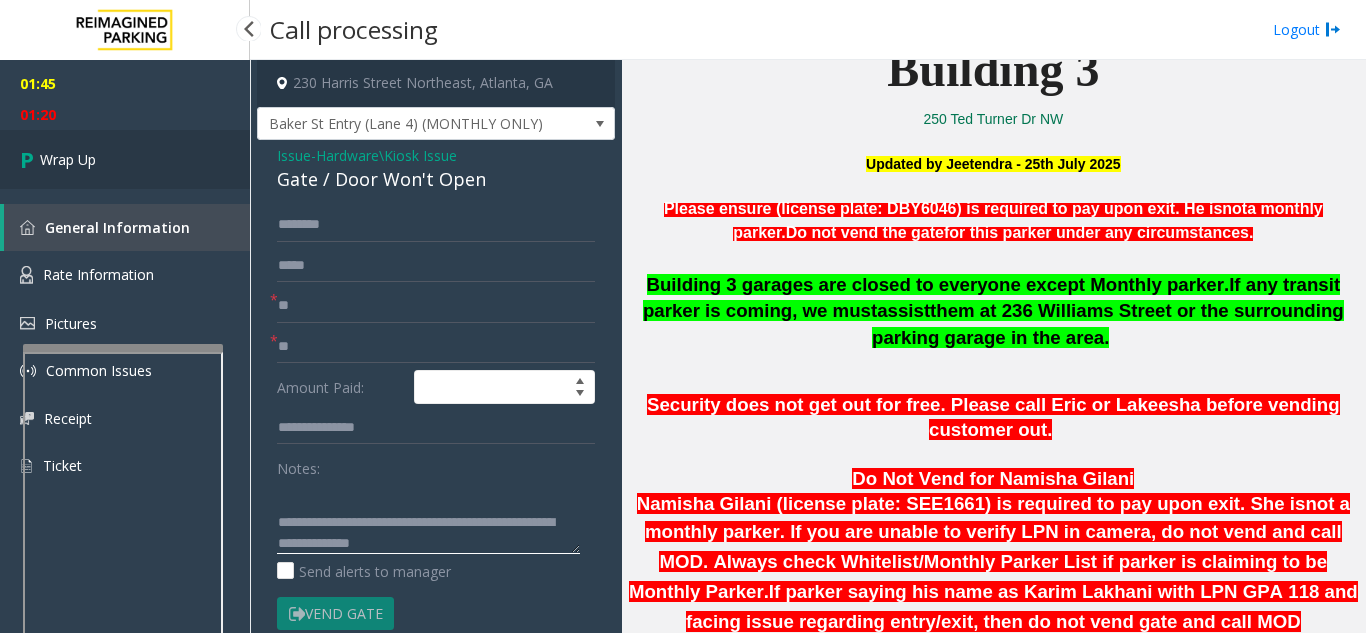 type on "**********" 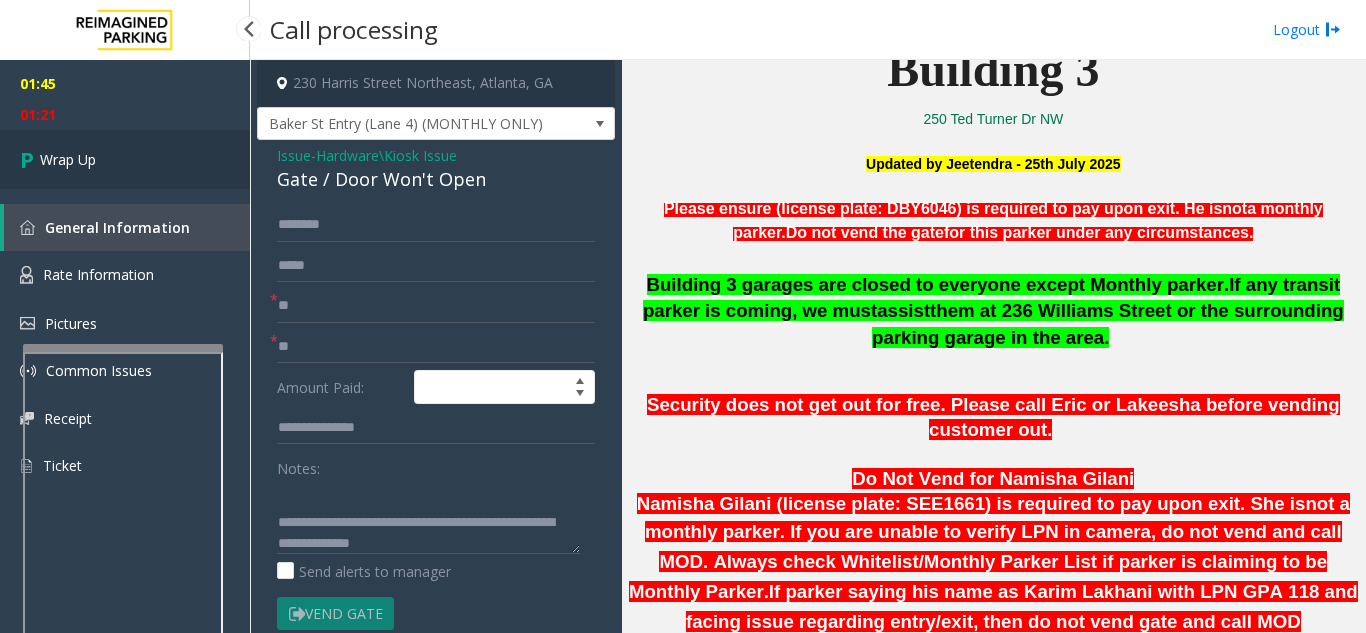 click on "Wrap Up" at bounding box center [125, 159] 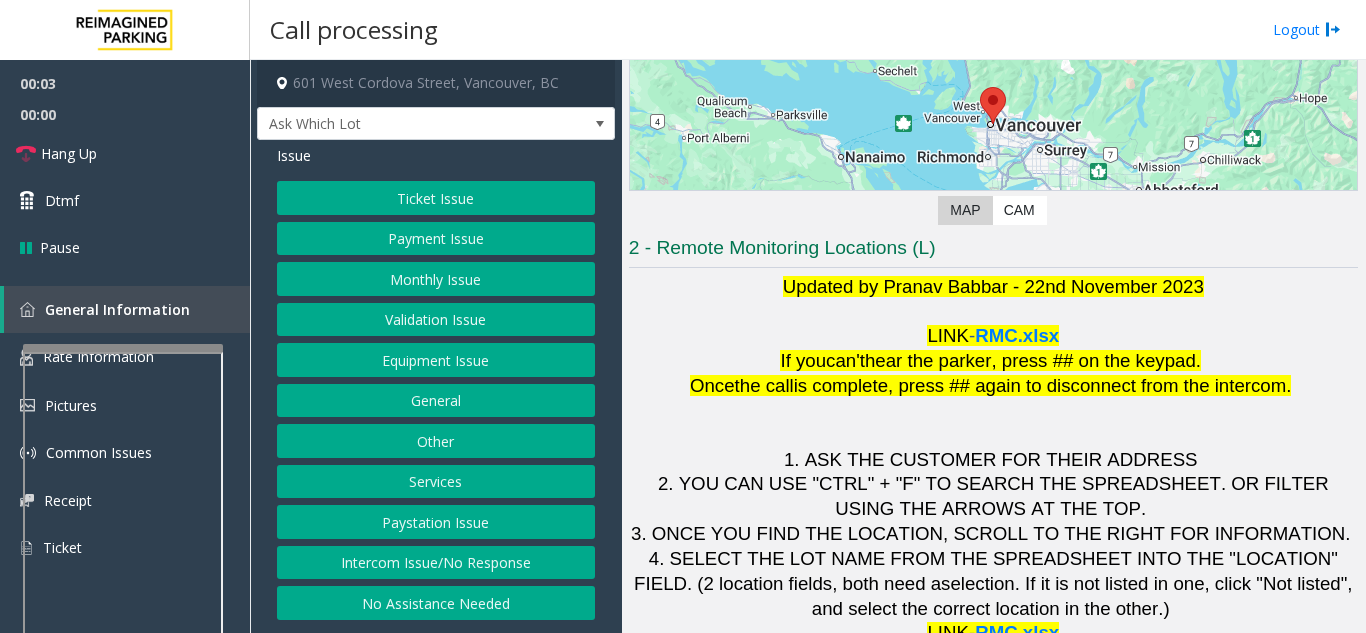 scroll, scrollTop: 294, scrollLeft: 0, axis: vertical 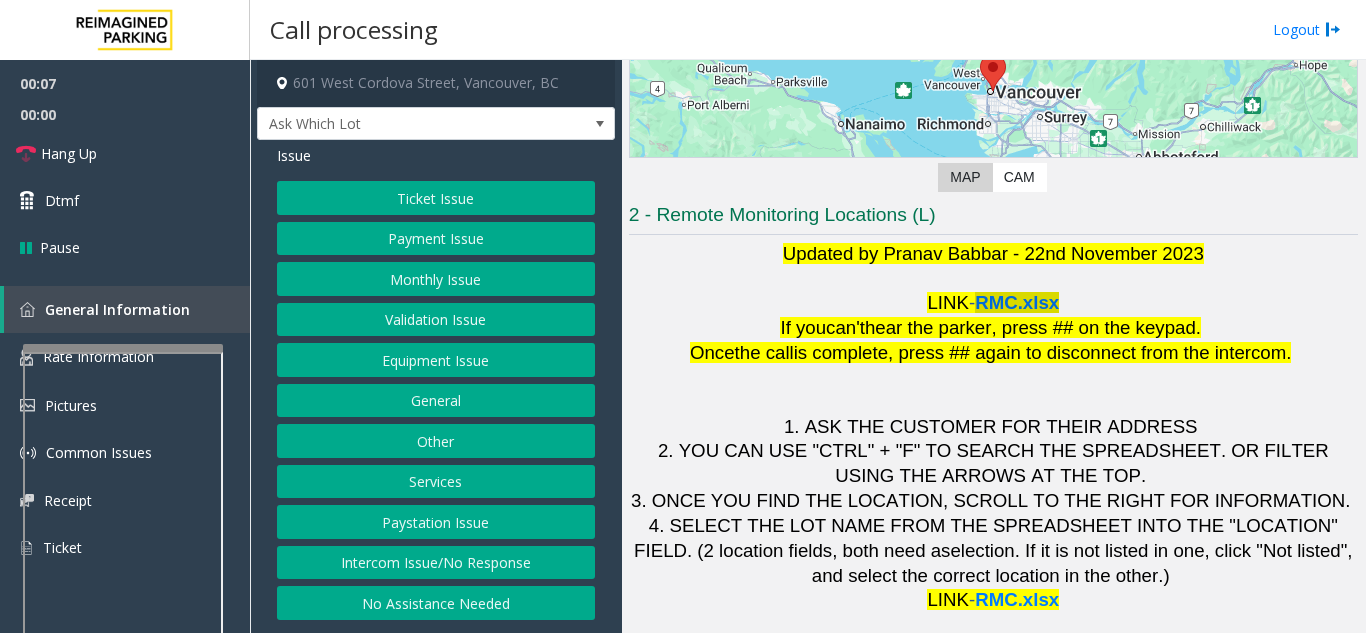 click on "RMC.xlsx" 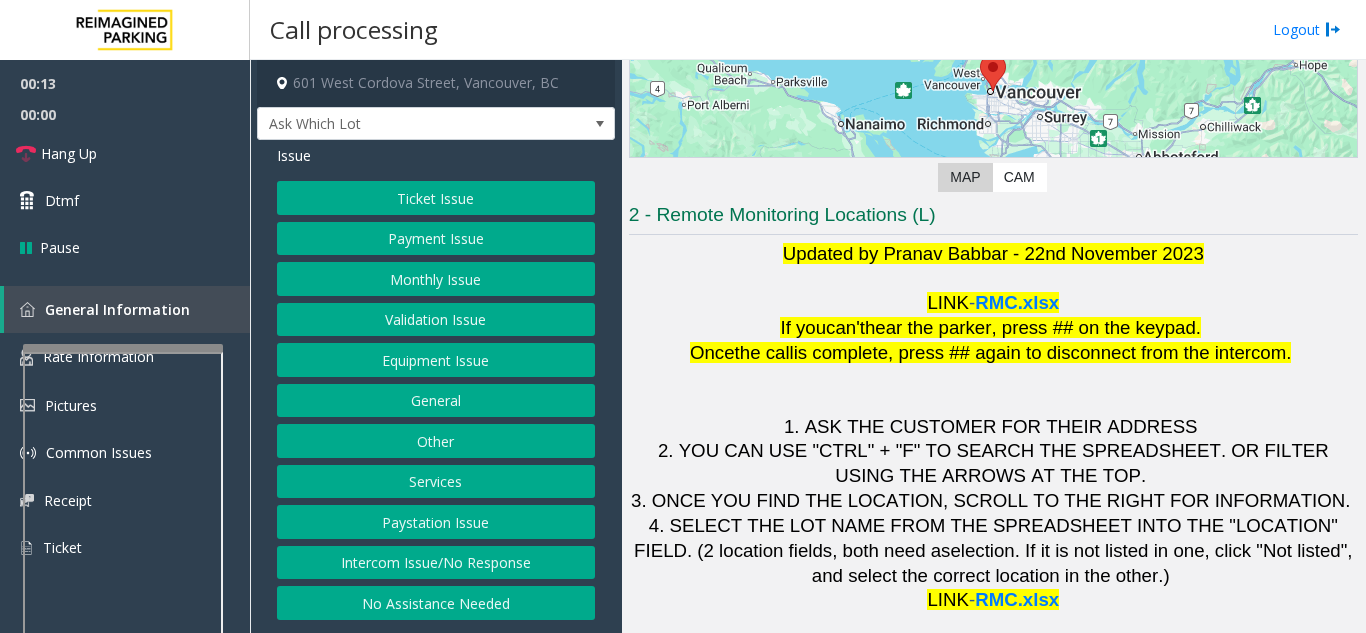 click on "Ticket Issue   Payment Issue   Monthly Issue   Validation Issue   Equipment Issue   General   Other   Services   Paystation Issue   Intercom Issue/No Response   No Assistance Needed" 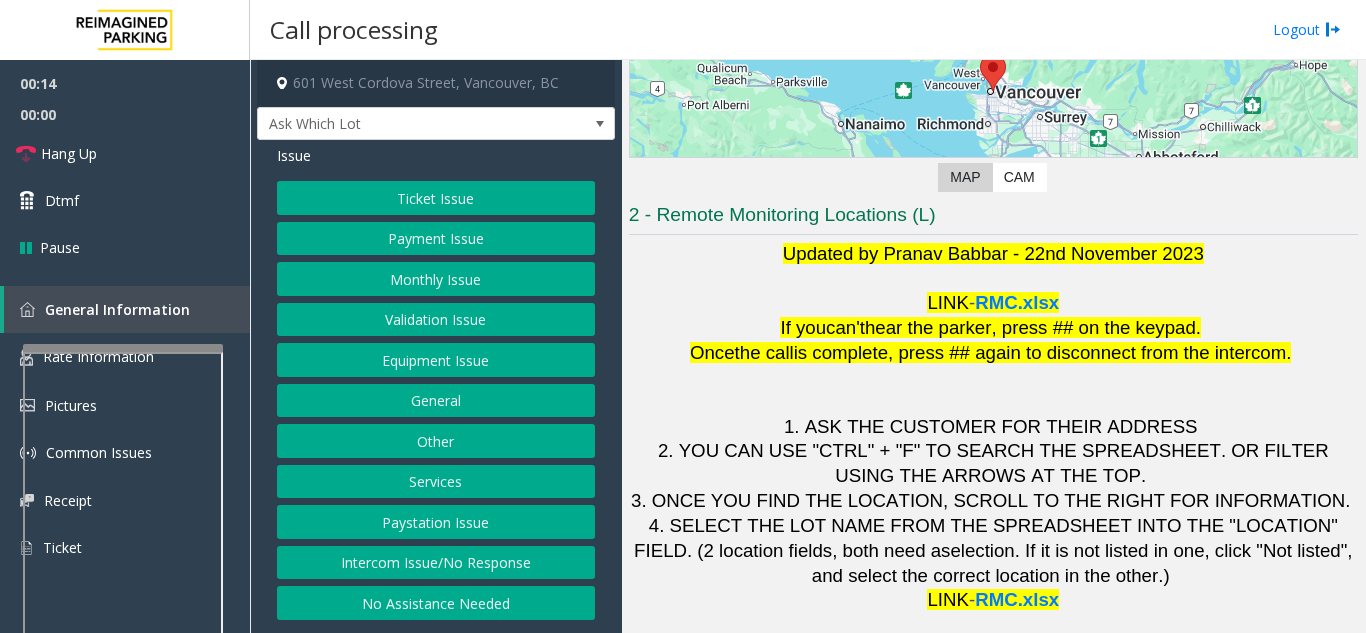 click on "Validation Issue" 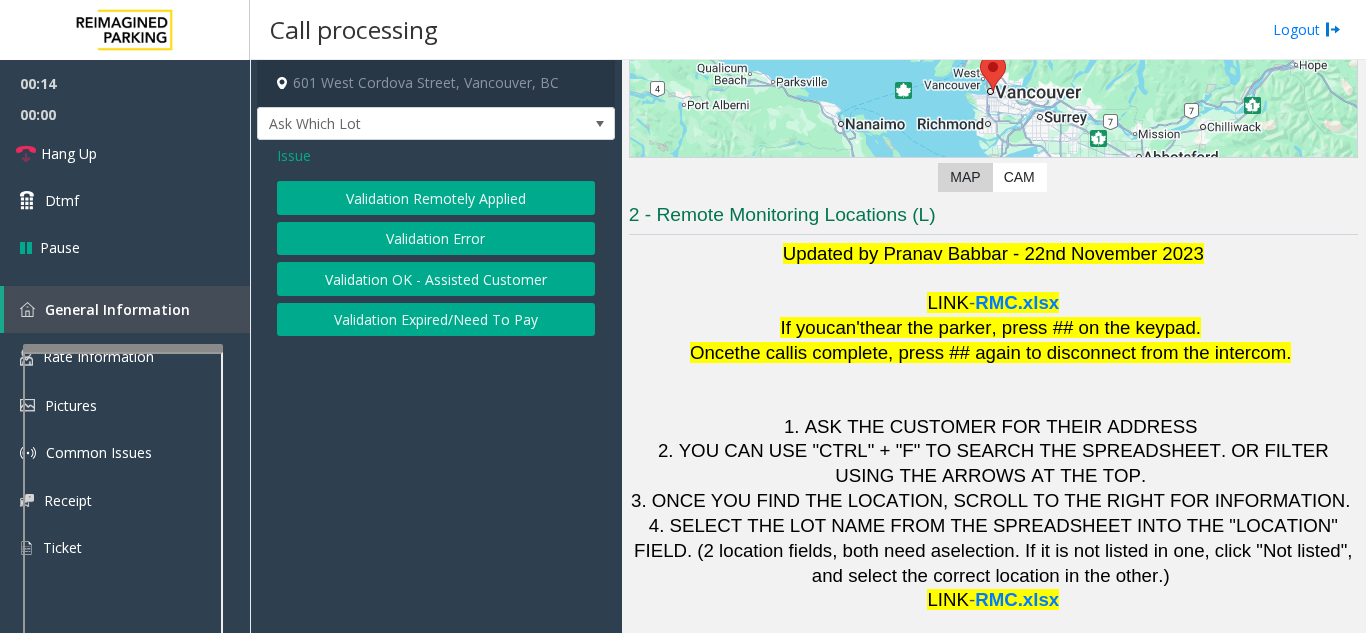 click on "Validation Error" 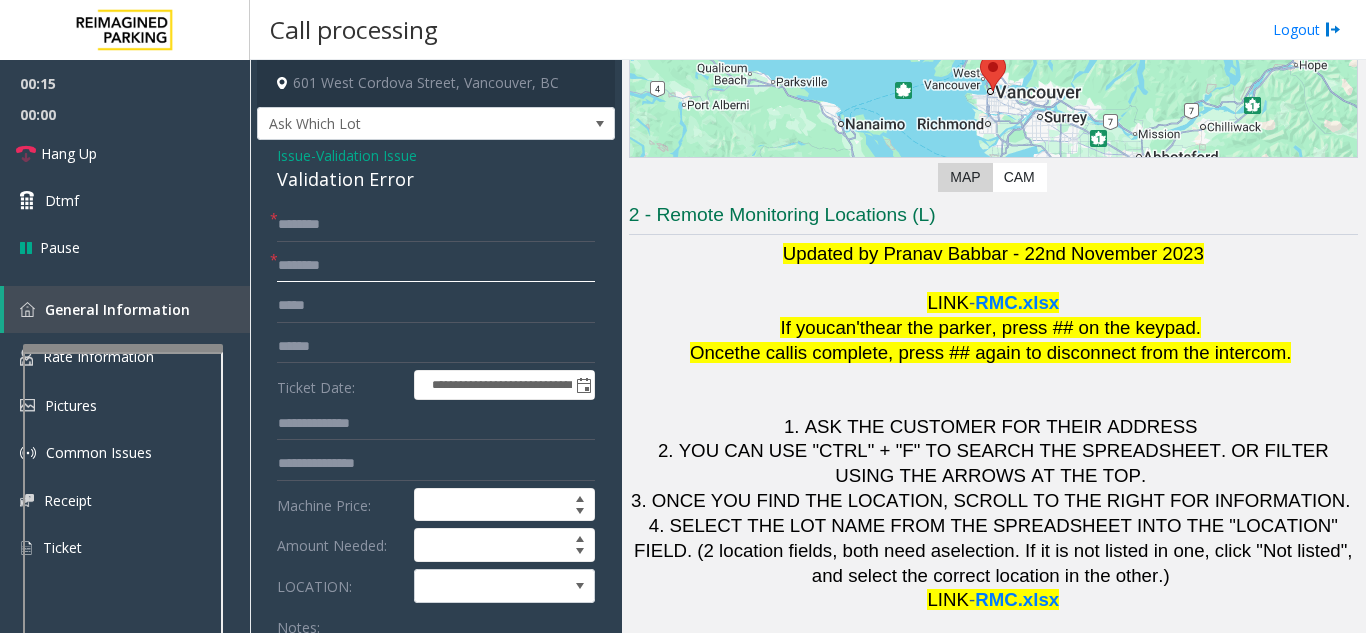 click 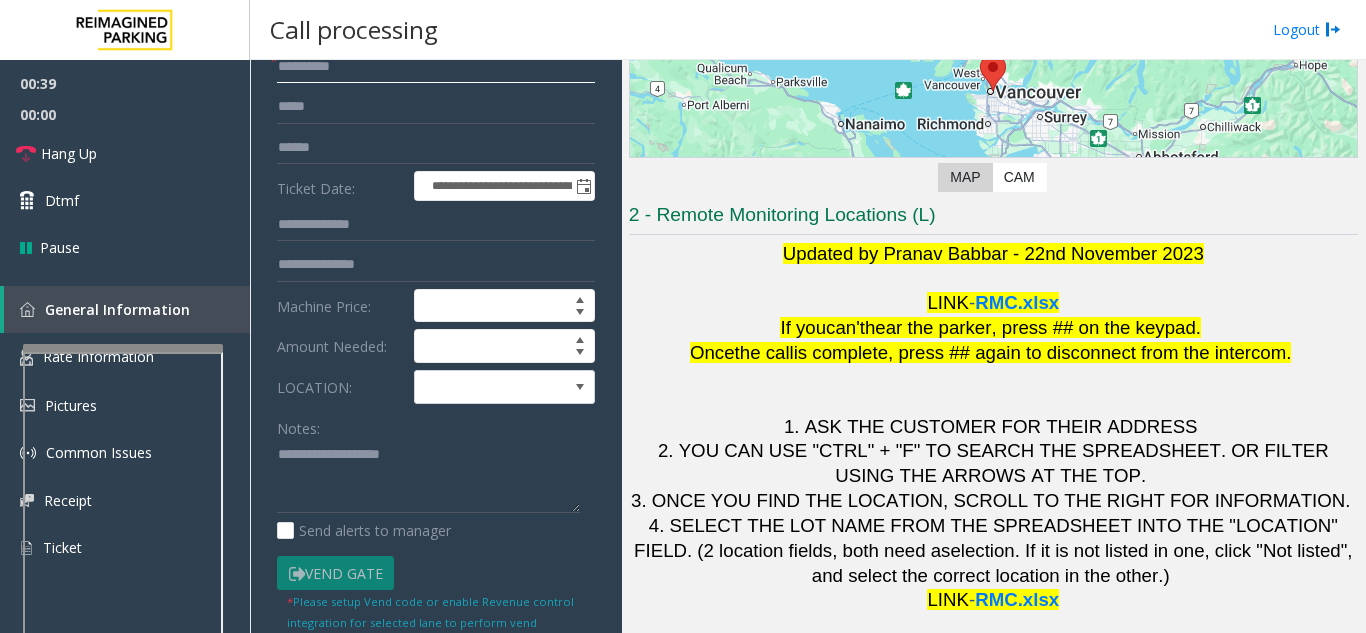 scroll, scrollTop: 200, scrollLeft: 0, axis: vertical 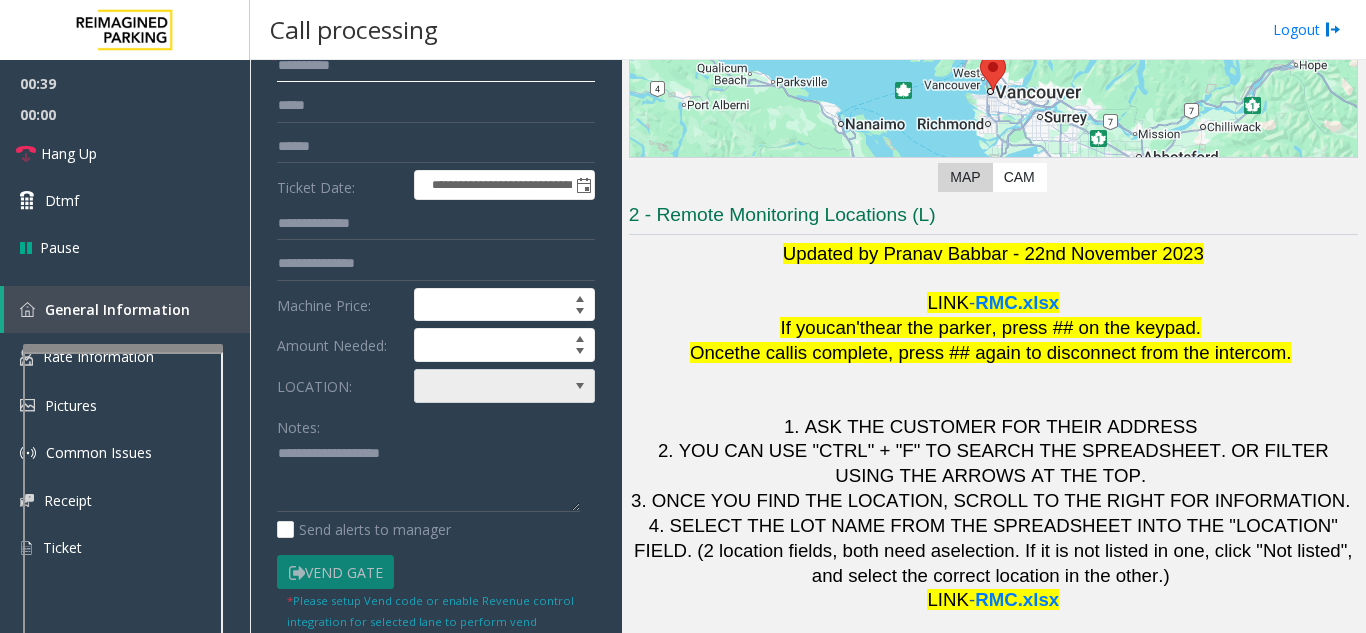 type on "*********" 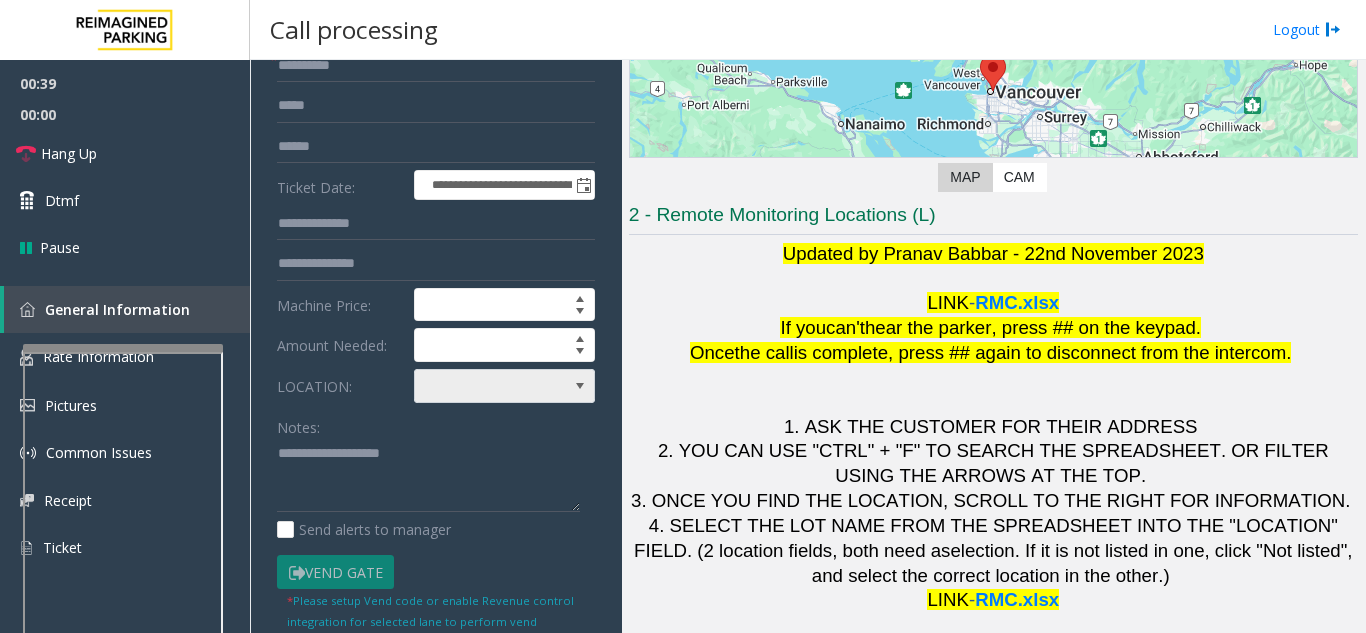 click at bounding box center (486, 386) 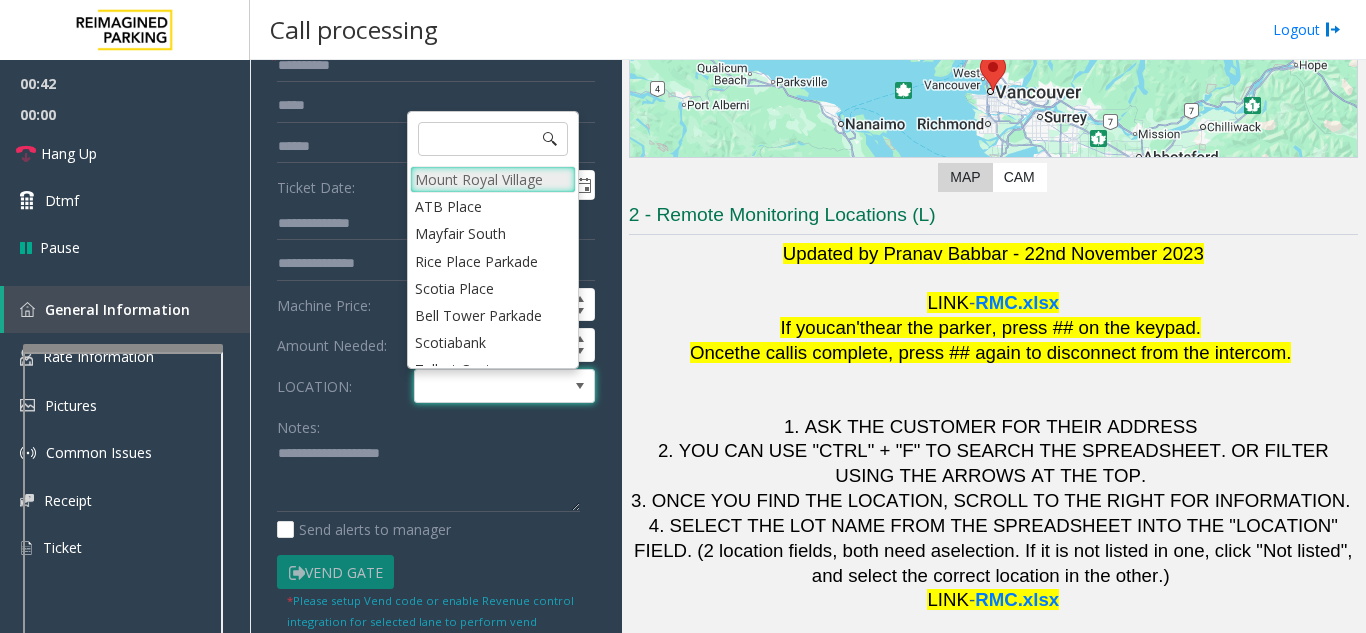 click on "Mount Royal Village" at bounding box center (493, 179) 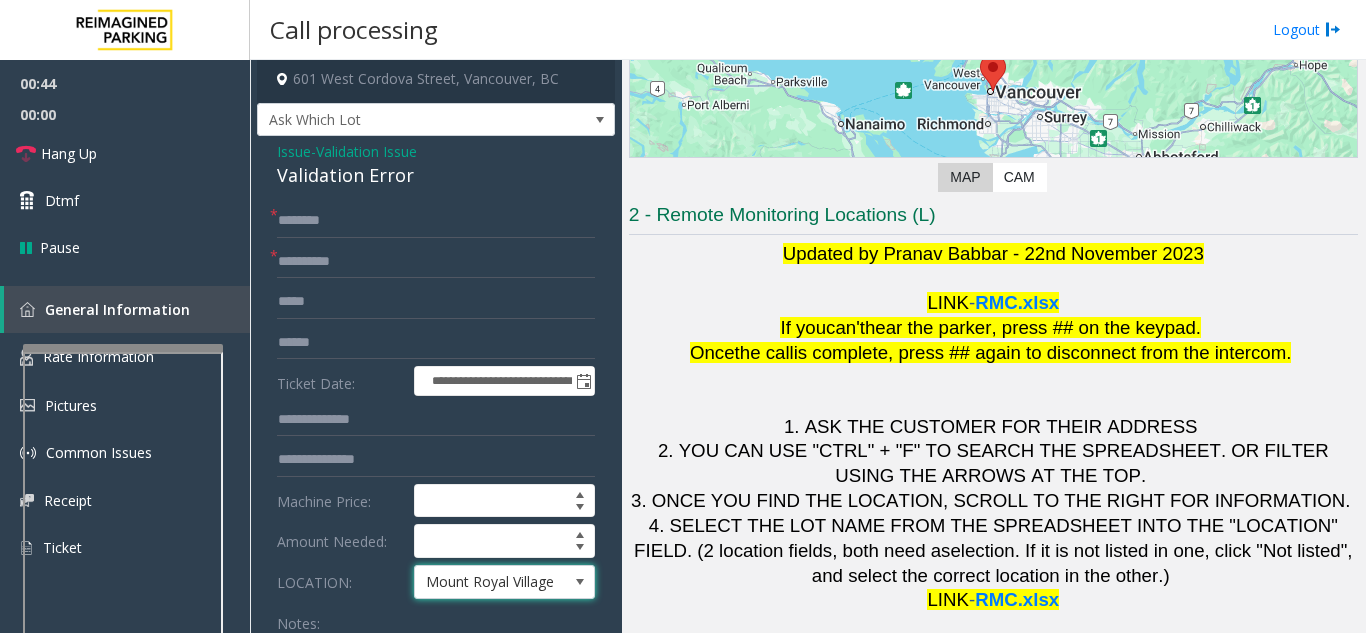 scroll, scrollTop: 0, scrollLeft: 0, axis: both 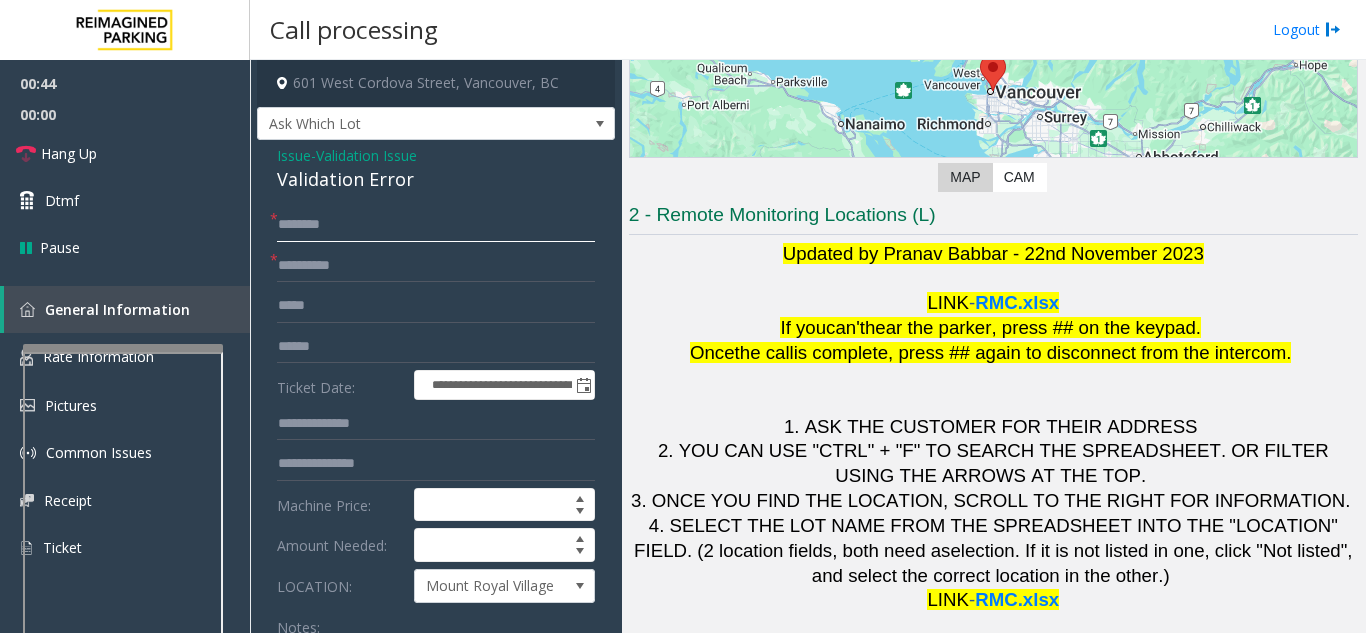 click 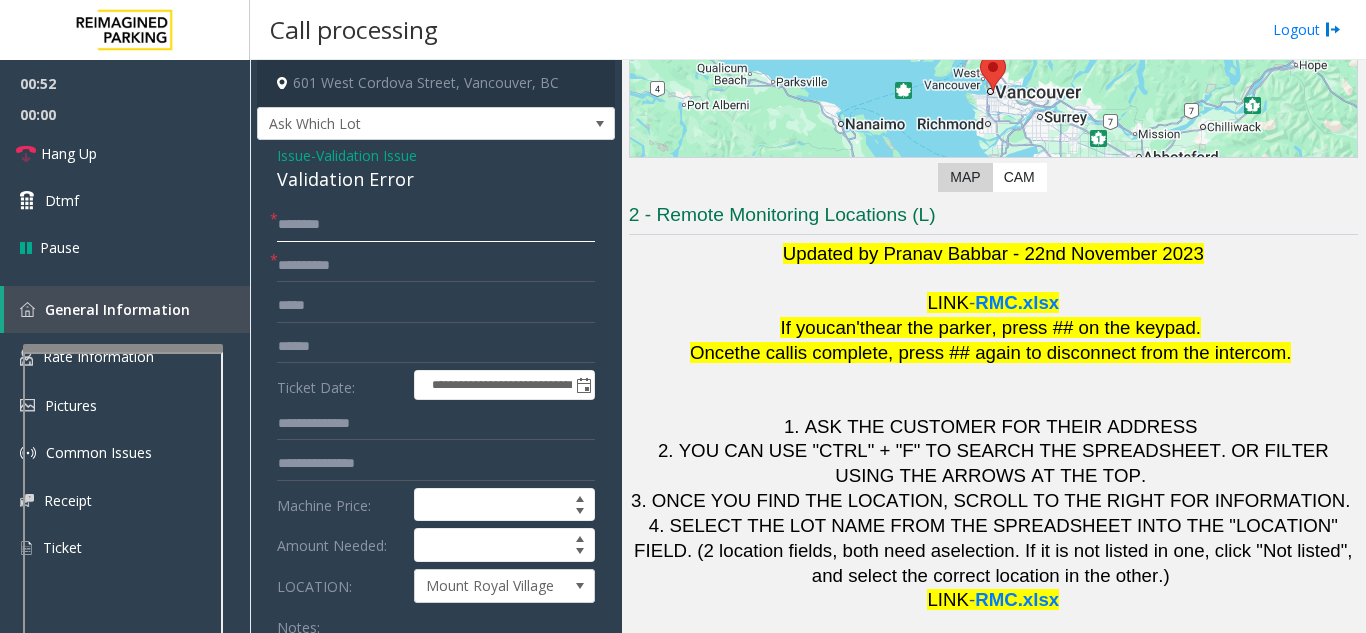 click 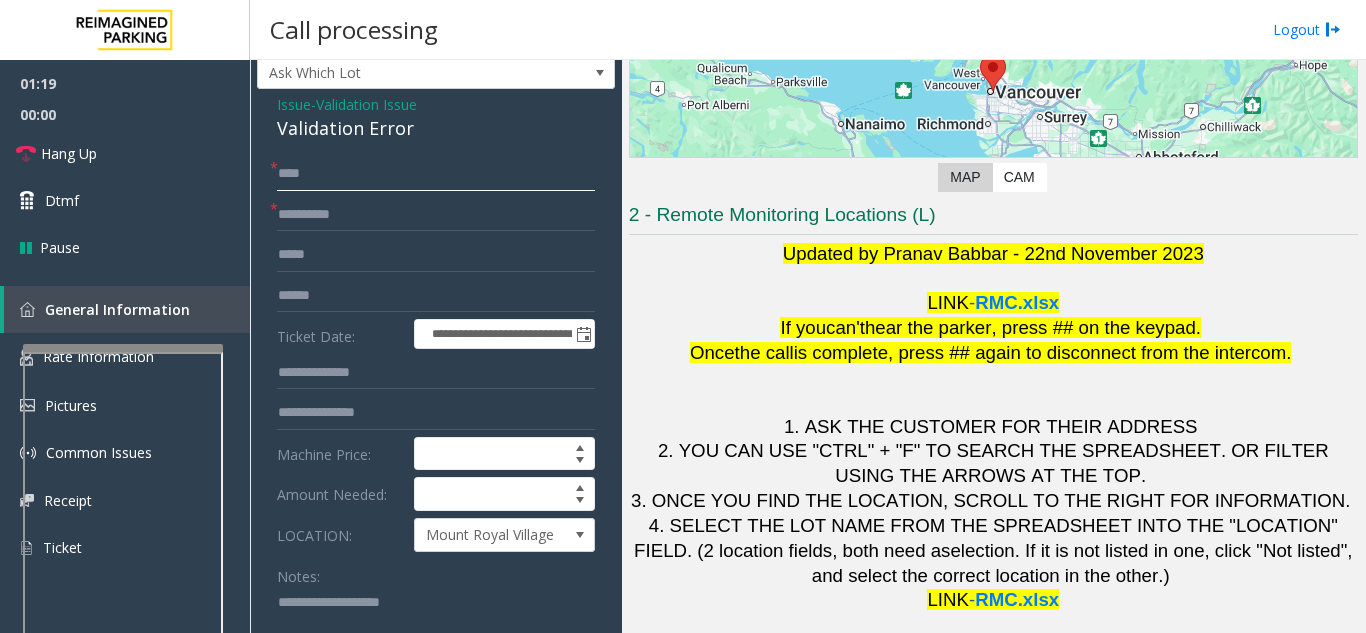 scroll, scrollTop: 100, scrollLeft: 0, axis: vertical 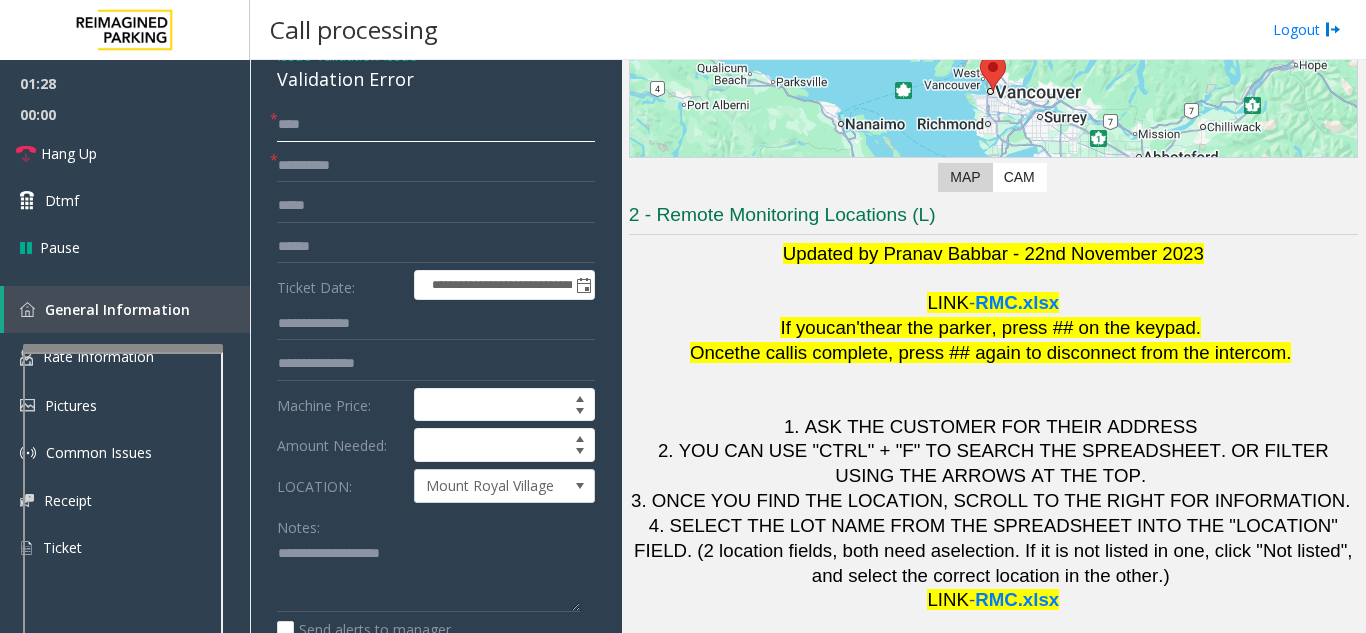 type on "****" 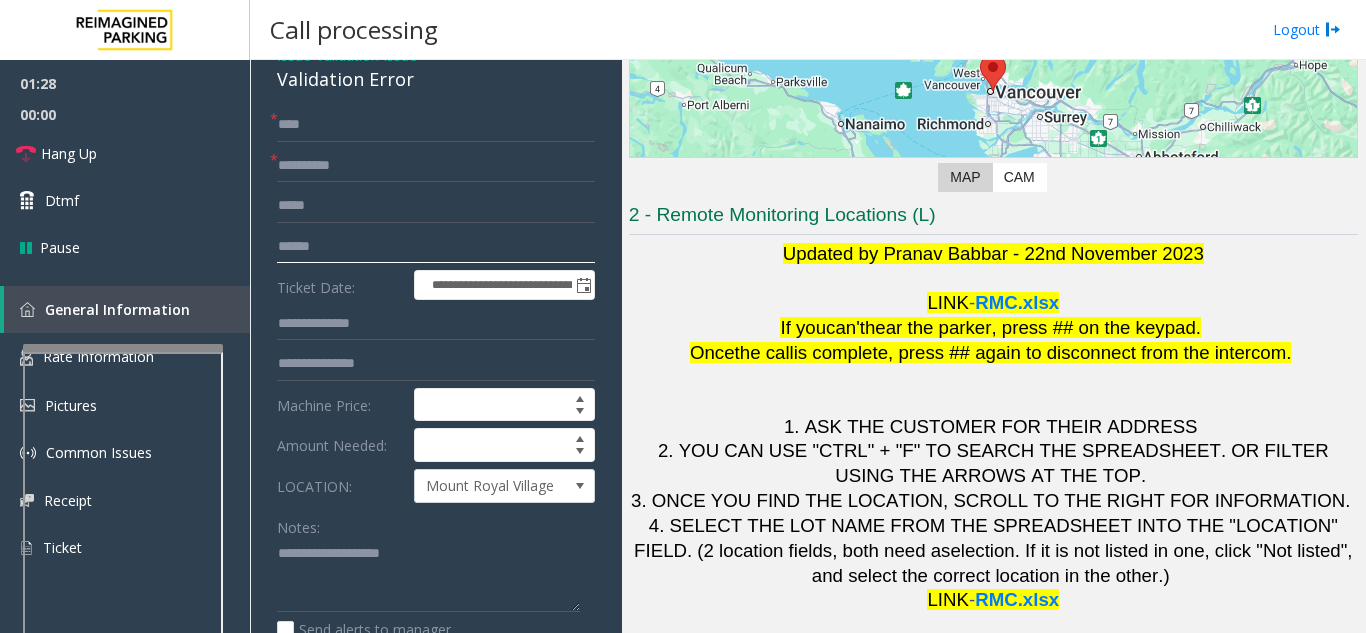click 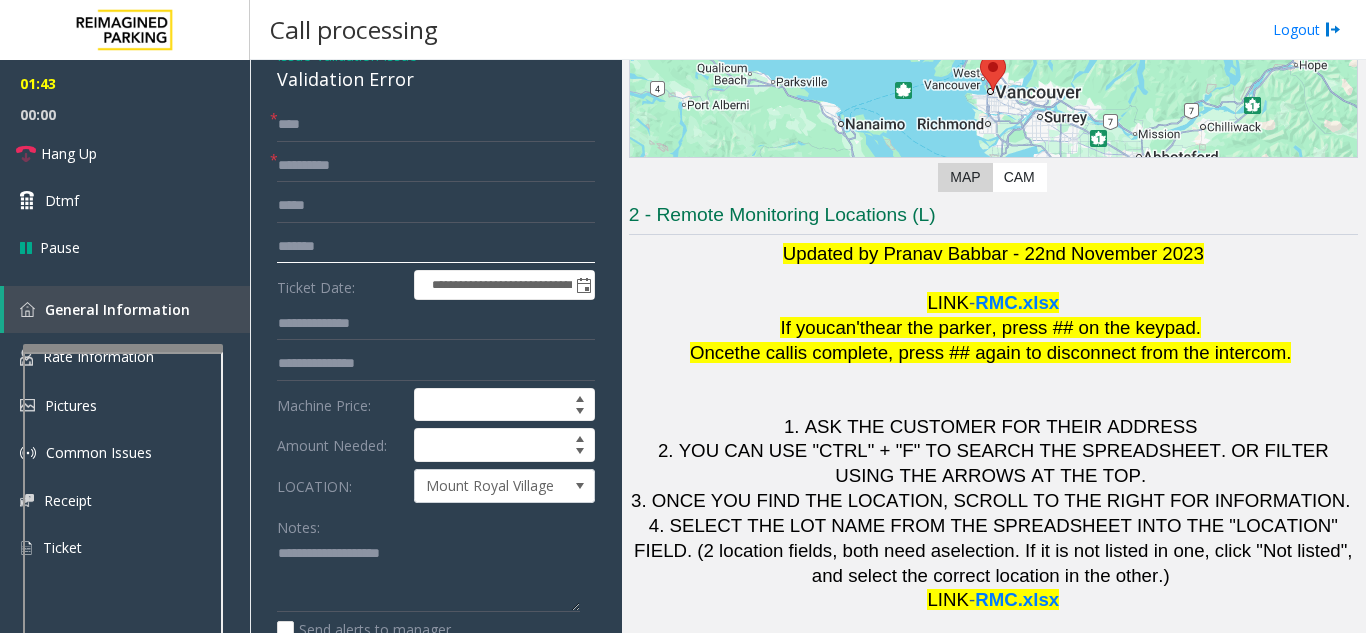 type on "*******" 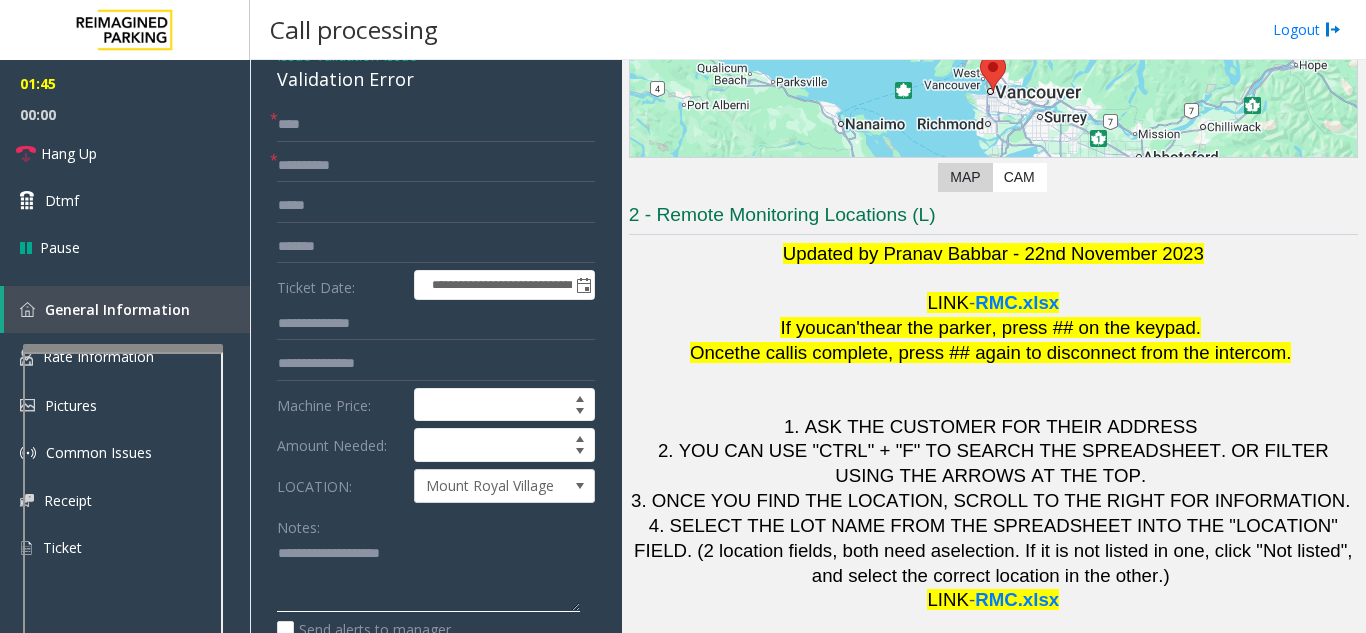 click 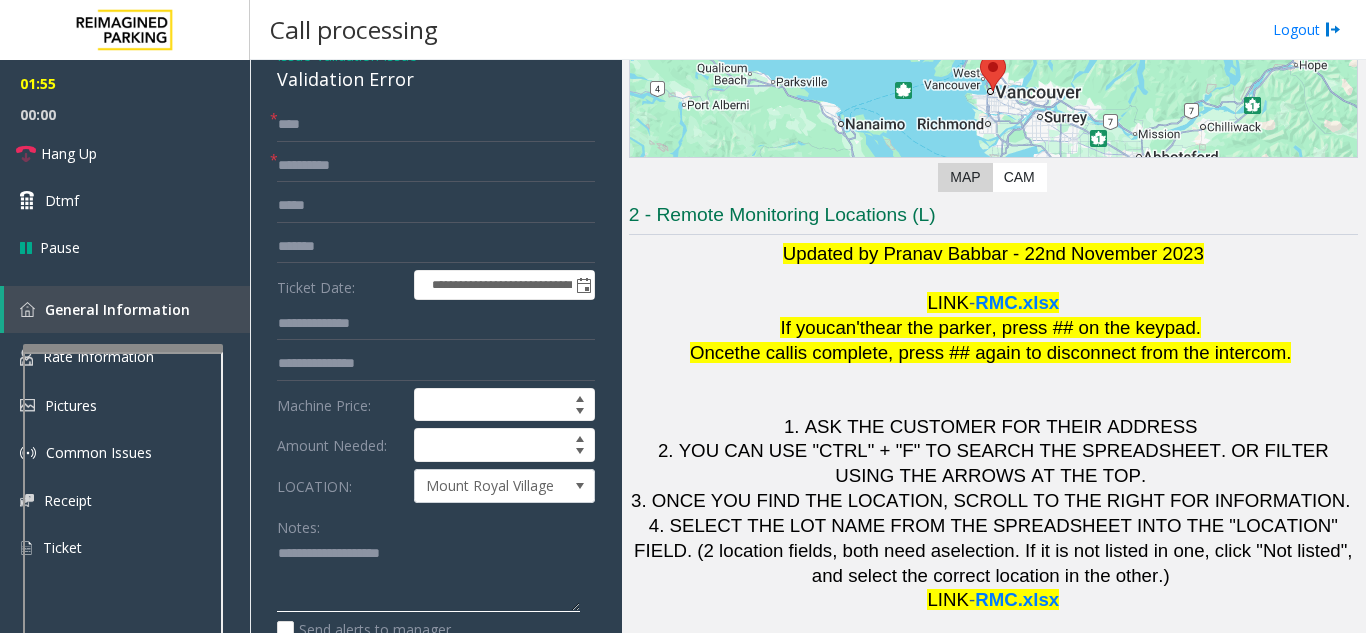 click 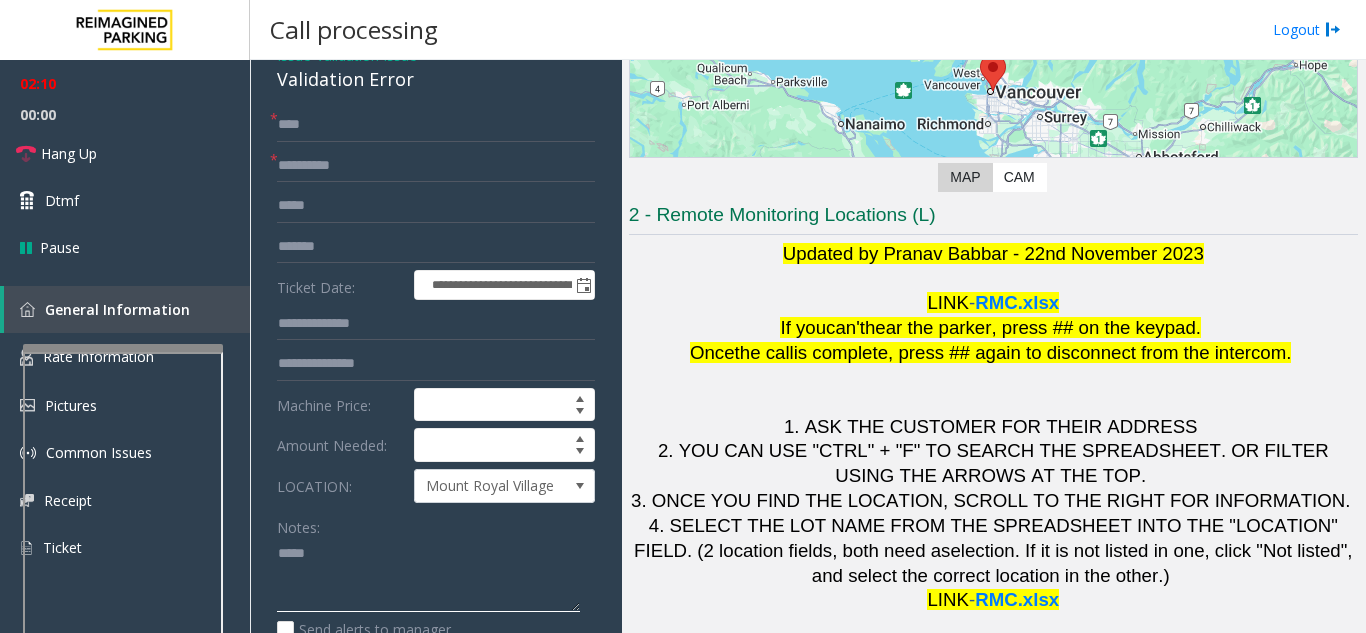 click 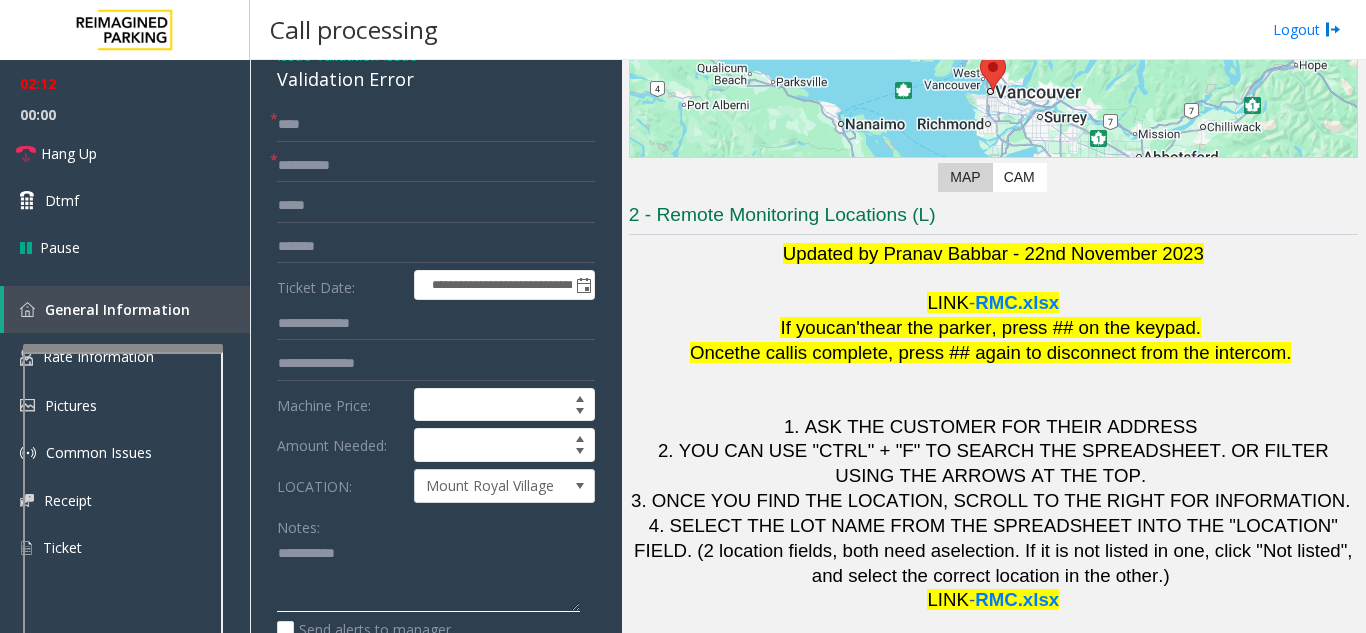 type on "**********" 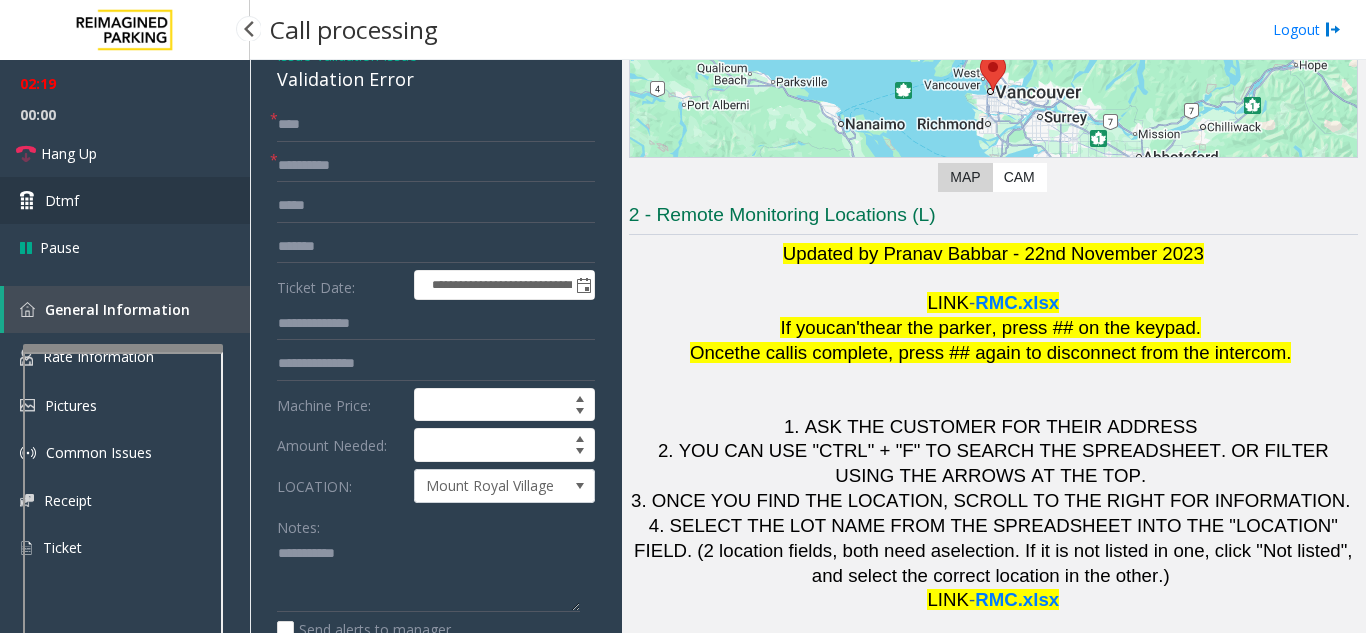 click on "Dtmf" at bounding box center (125, 200) 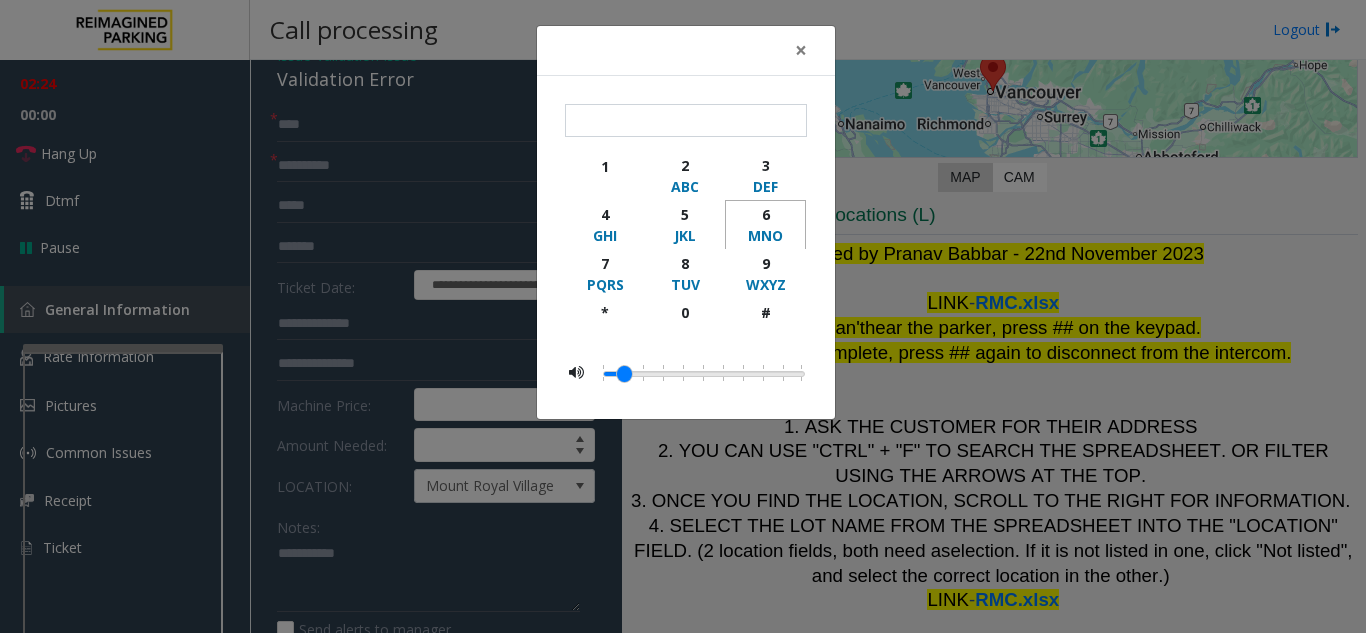 click on "MNO" 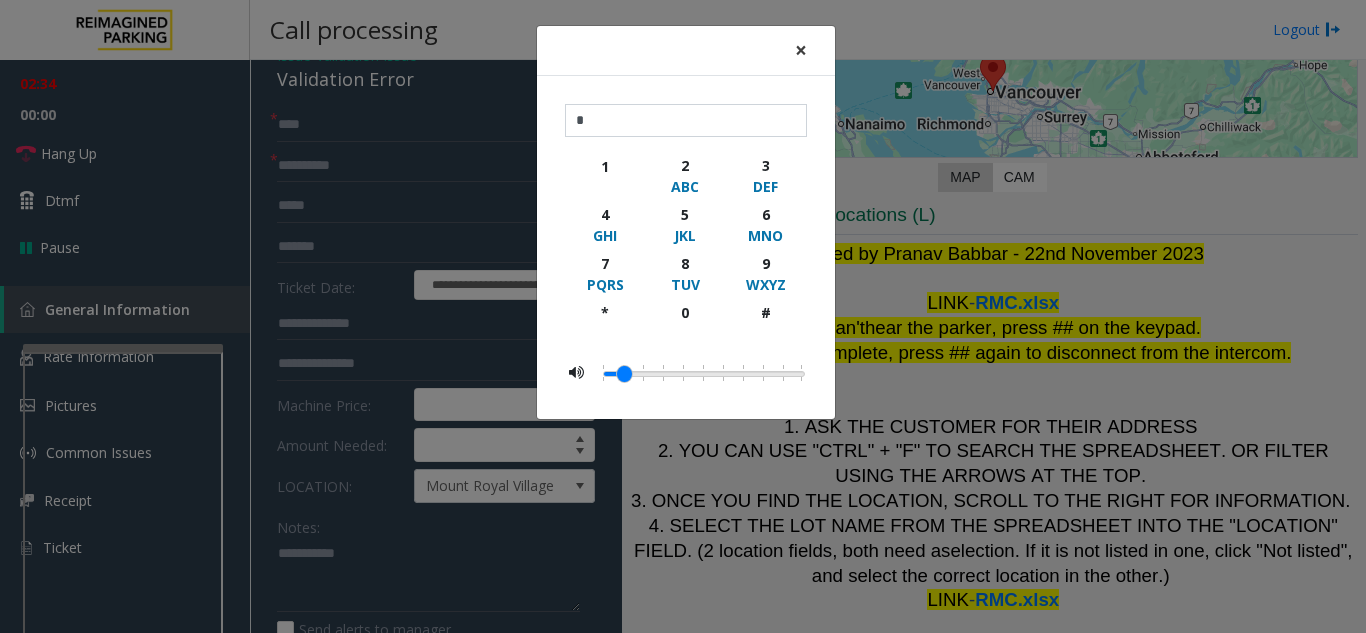click on "×" 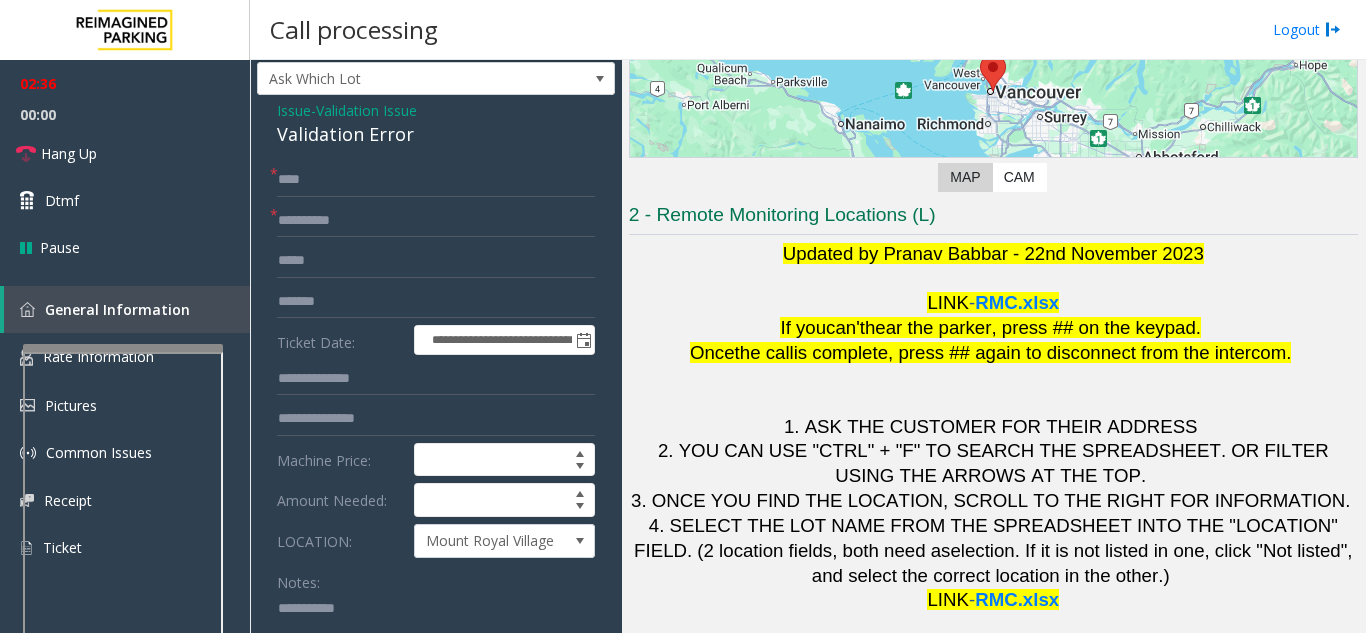 scroll, scrollTop: 0, scrollLeft: 0, axis: both 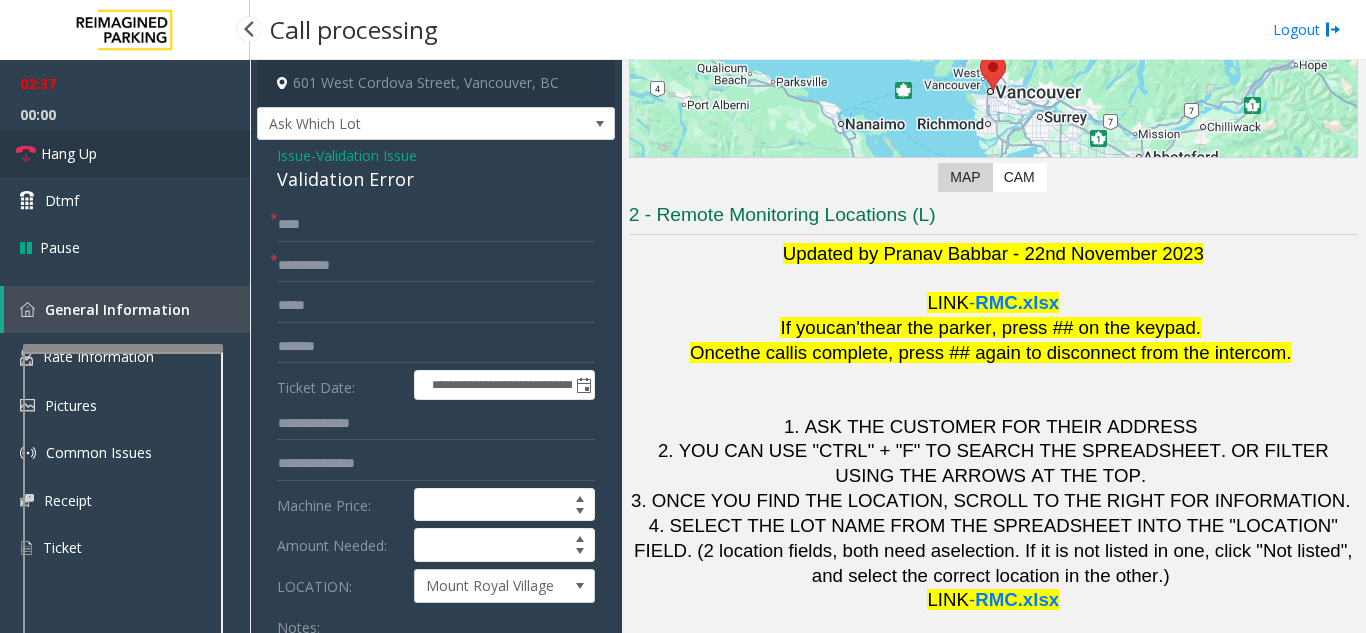 click on "Hang Up" at bounding box center (125, 153) 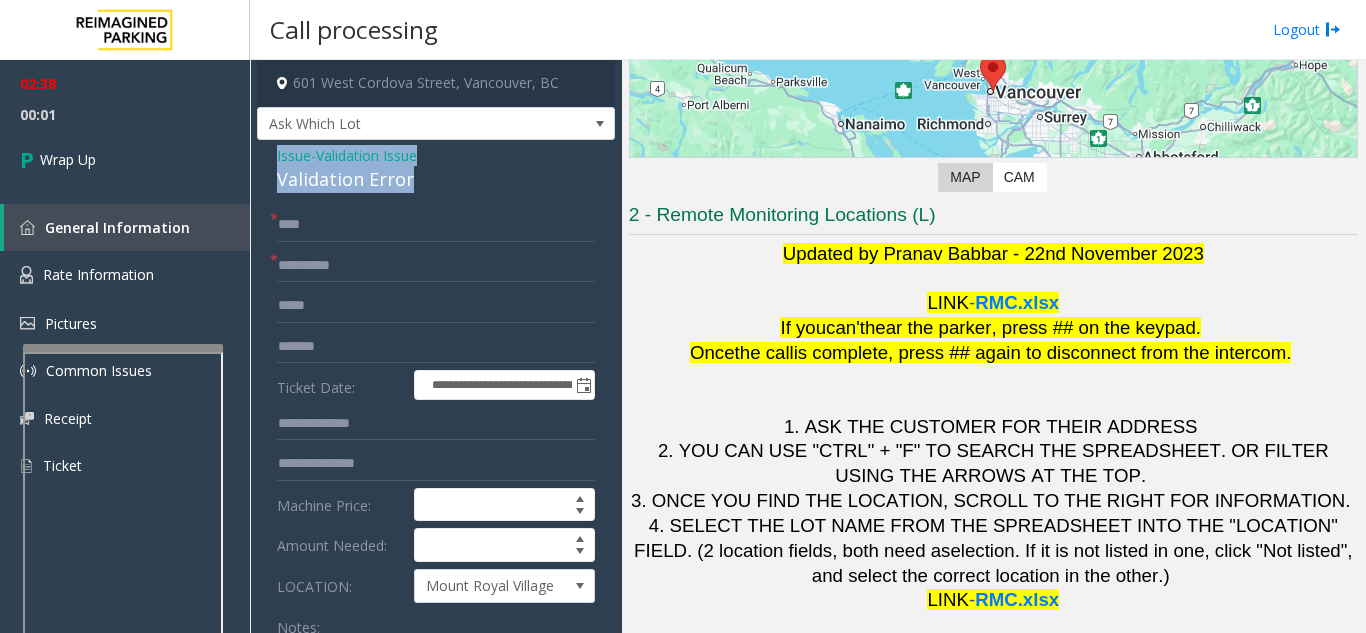 drag, startPoint x: 259, startPoint y: 155, endPoint x: 425, endPoint y: 177, distance: 167.45149 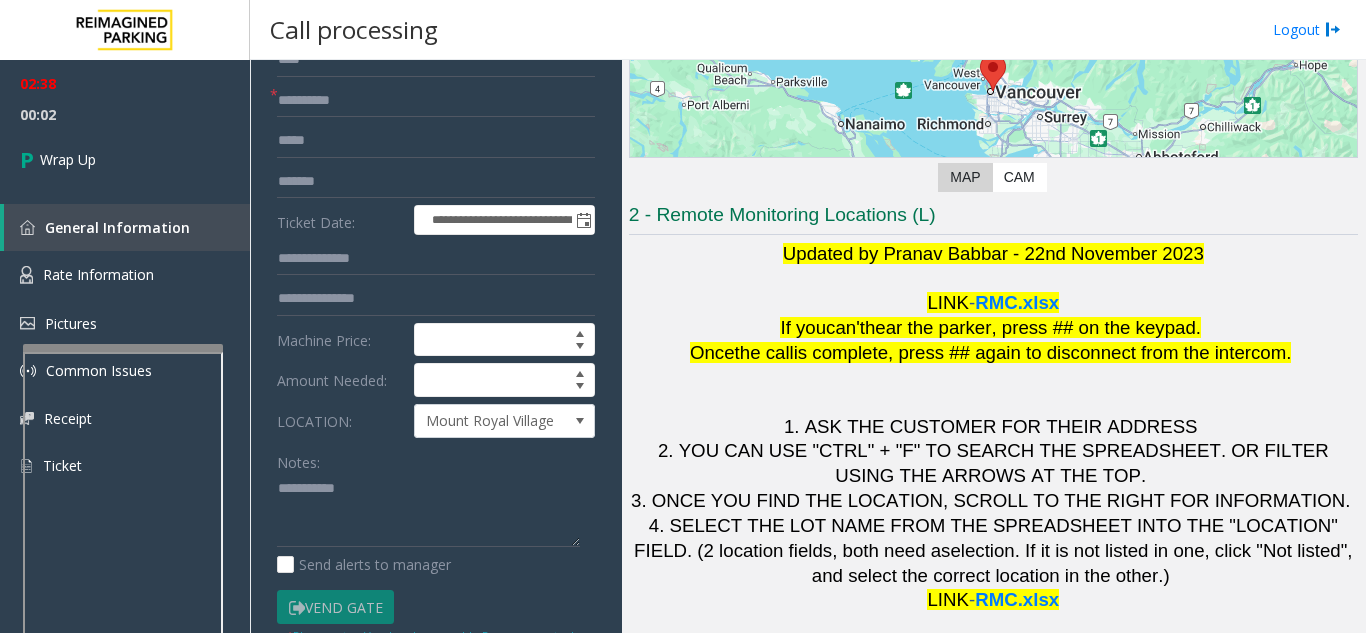 scroll, scrollTop: 200, scrollLeft: 0, axis: vertical 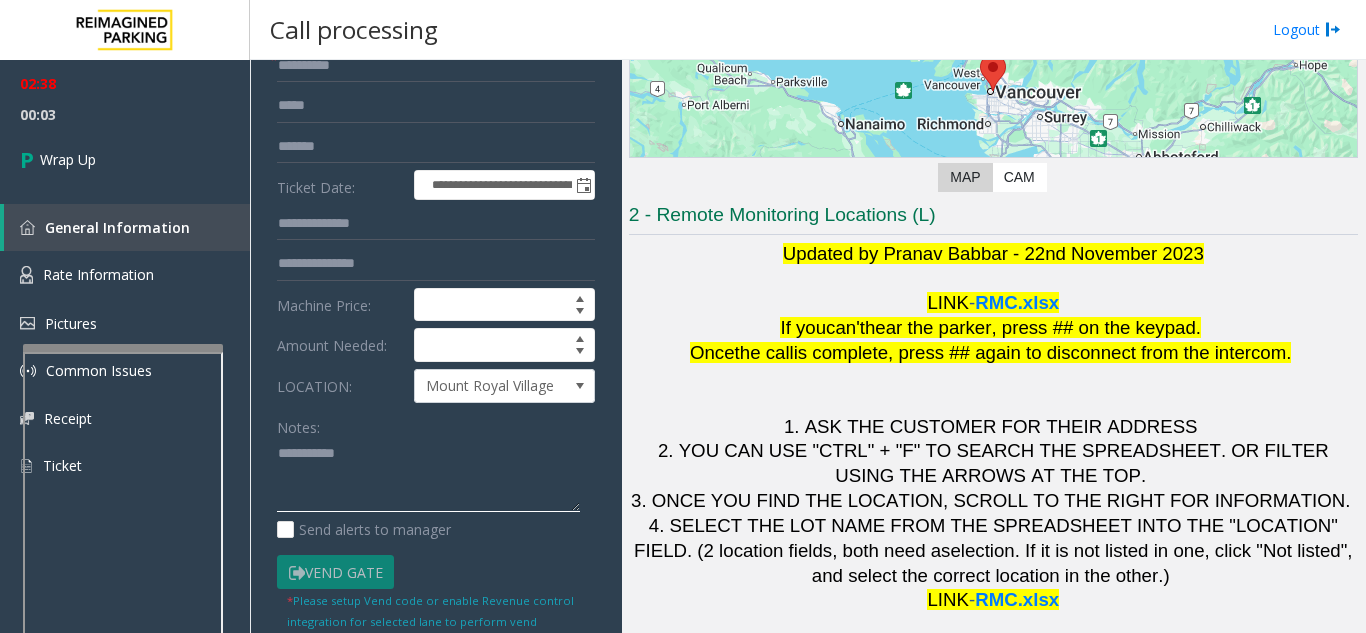 click 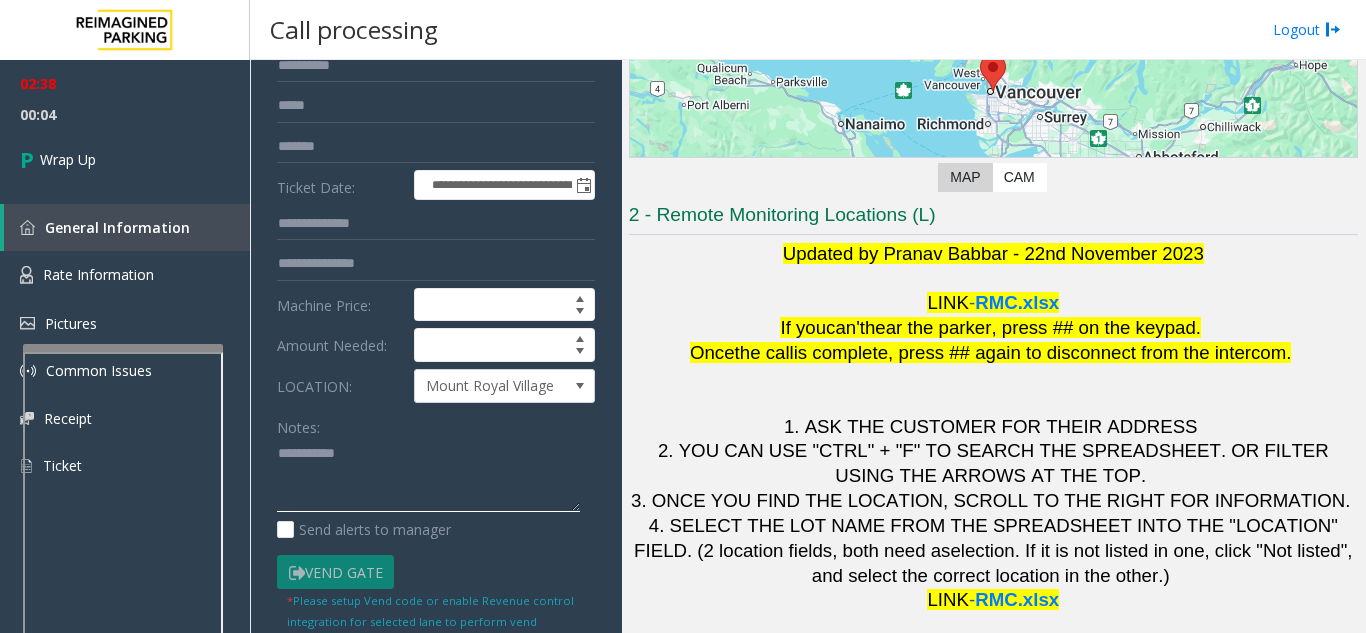 click 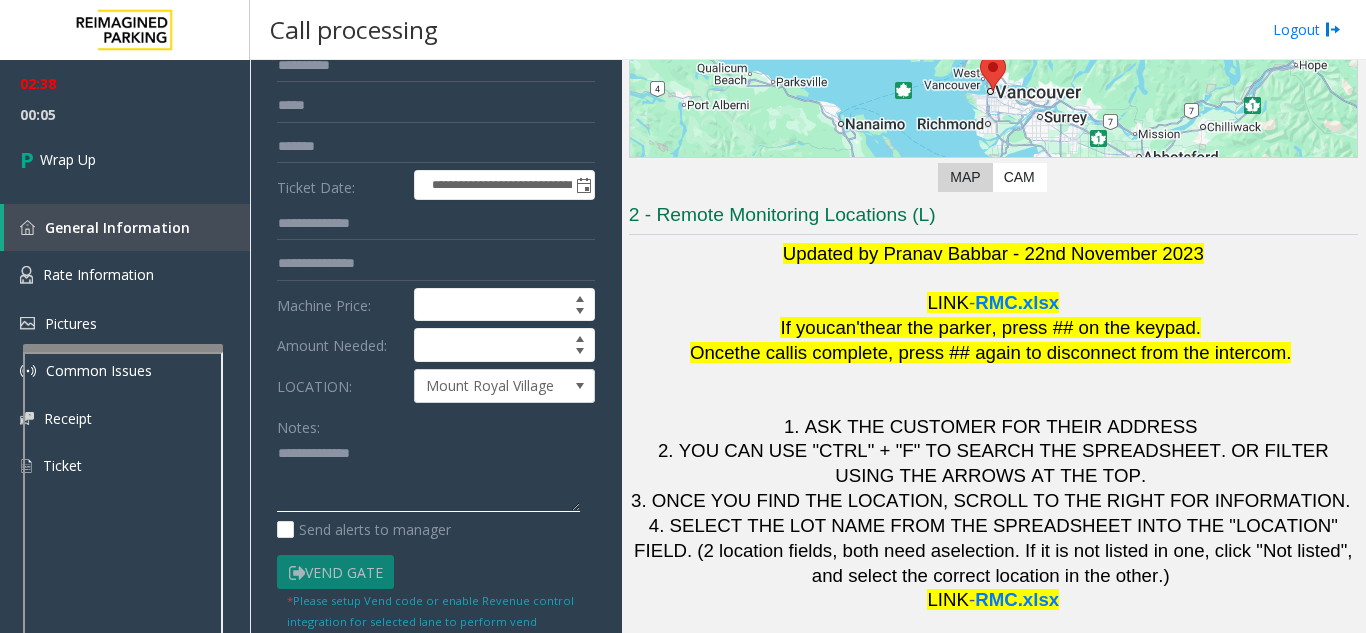 paste on "**********" 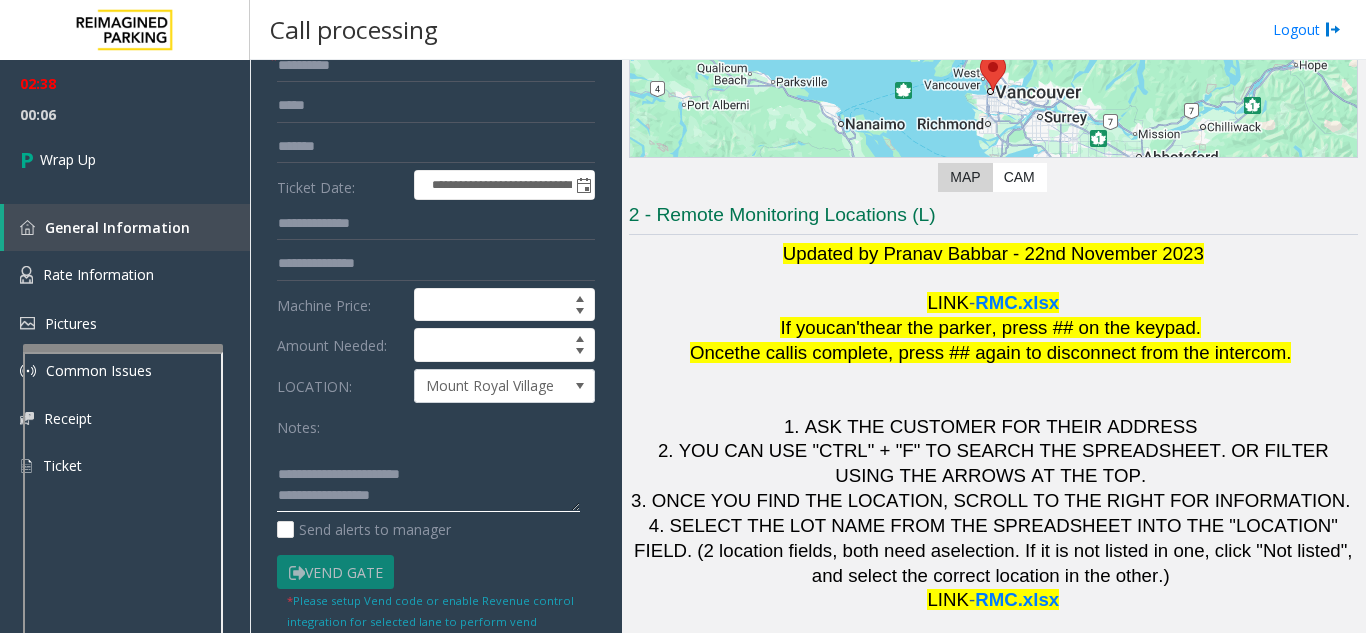 scroll, scrollTop: 79, scrollLeft: 0, axis: vertical 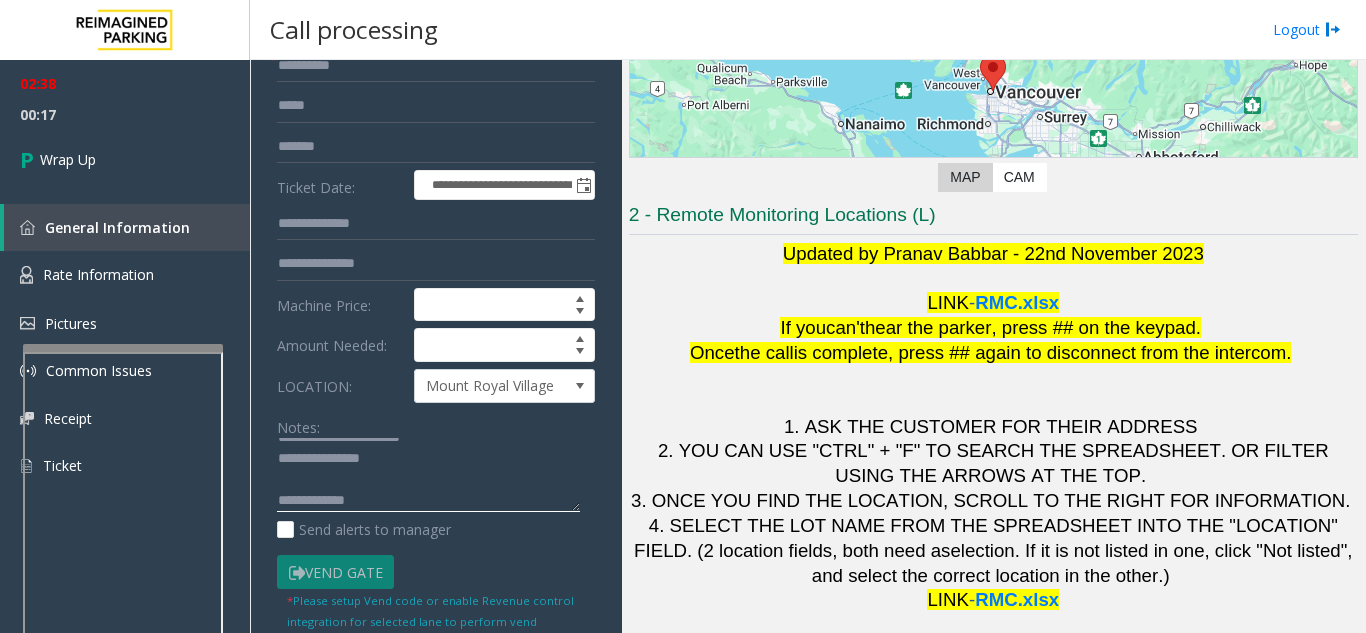 click 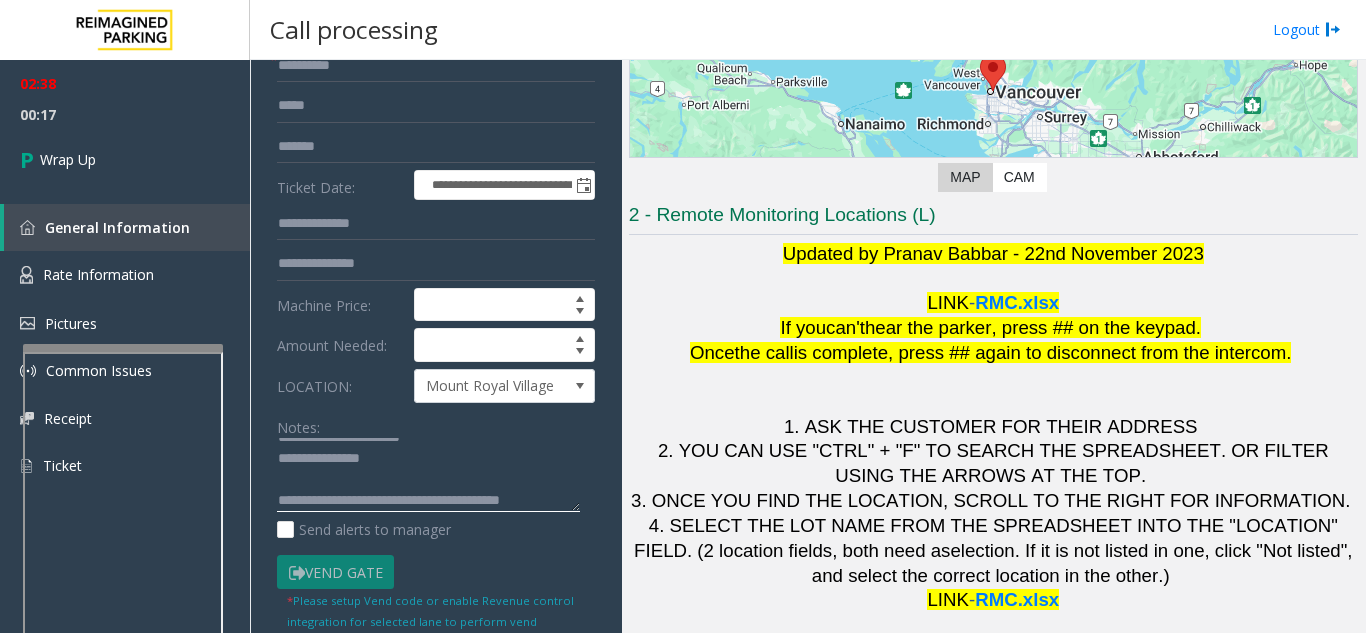 scroll, scrollTop: 100, scrollLeft: 0, axis: vertical 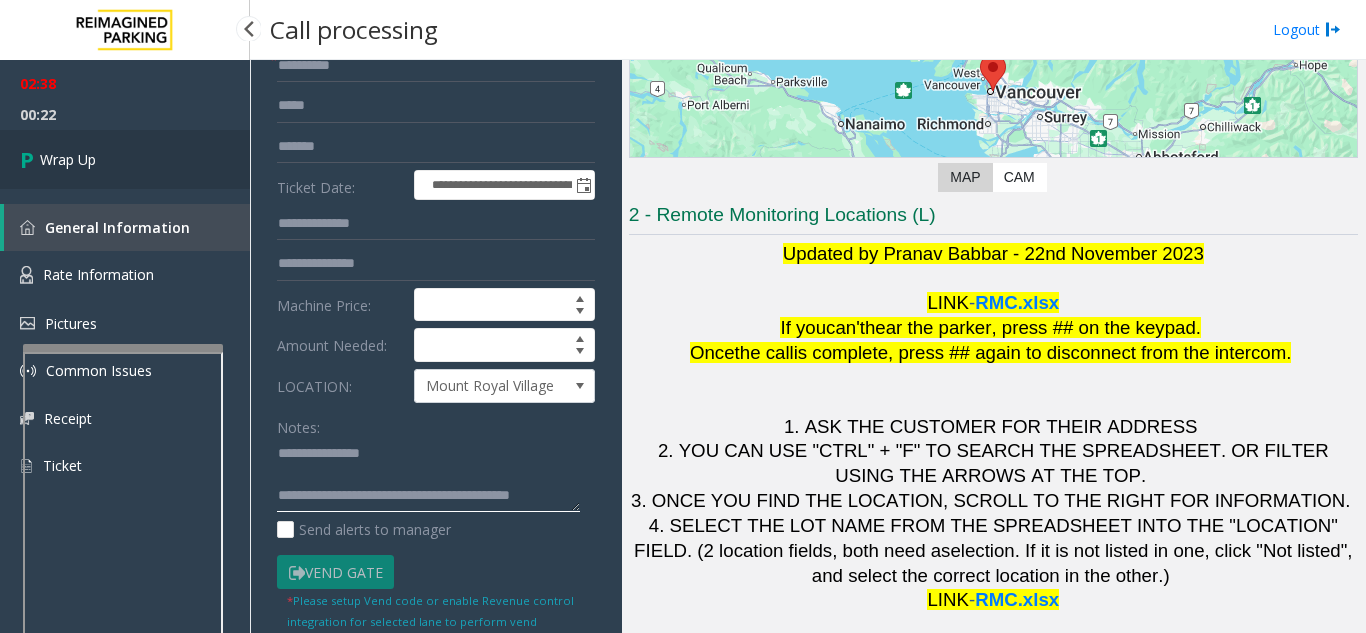 type on "**********" 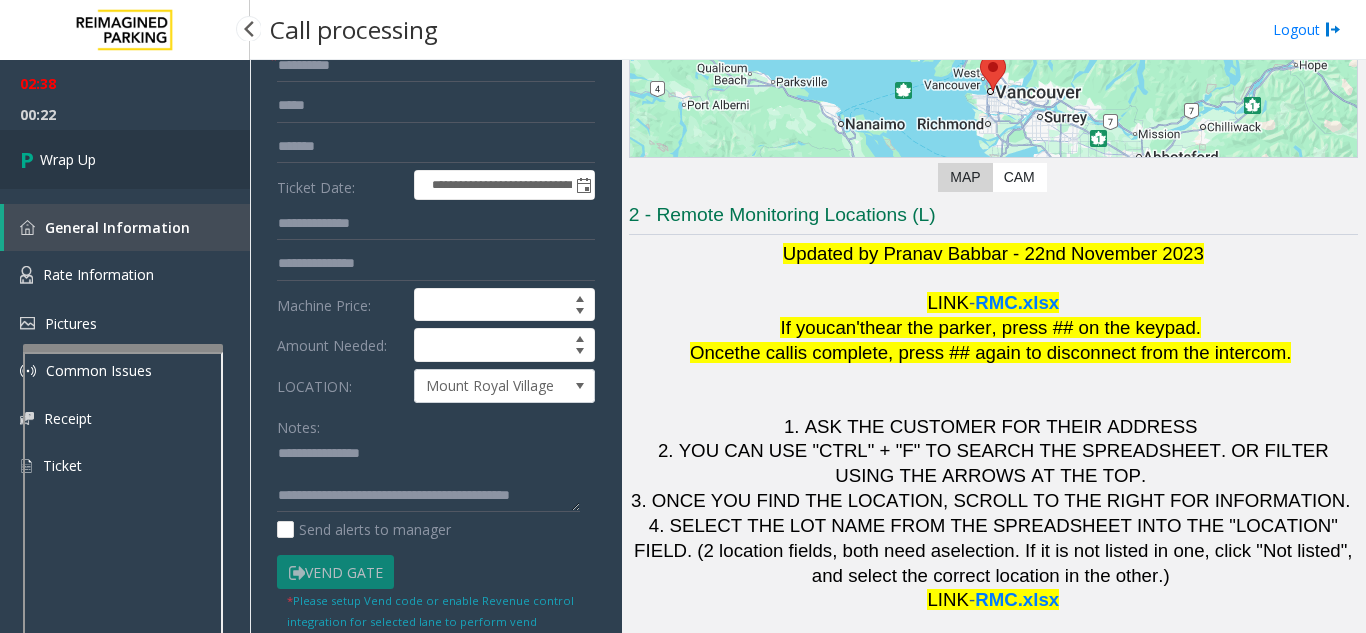 click on "Wrap Up" at bounding box center (68, 159) 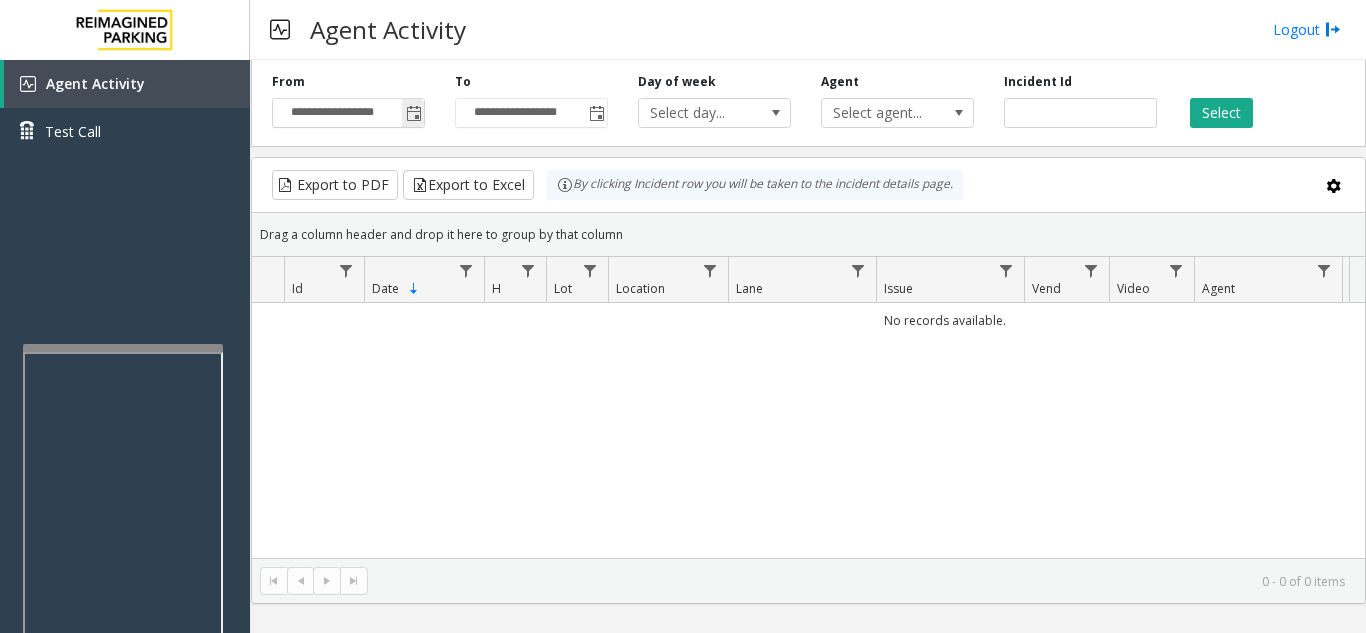 click 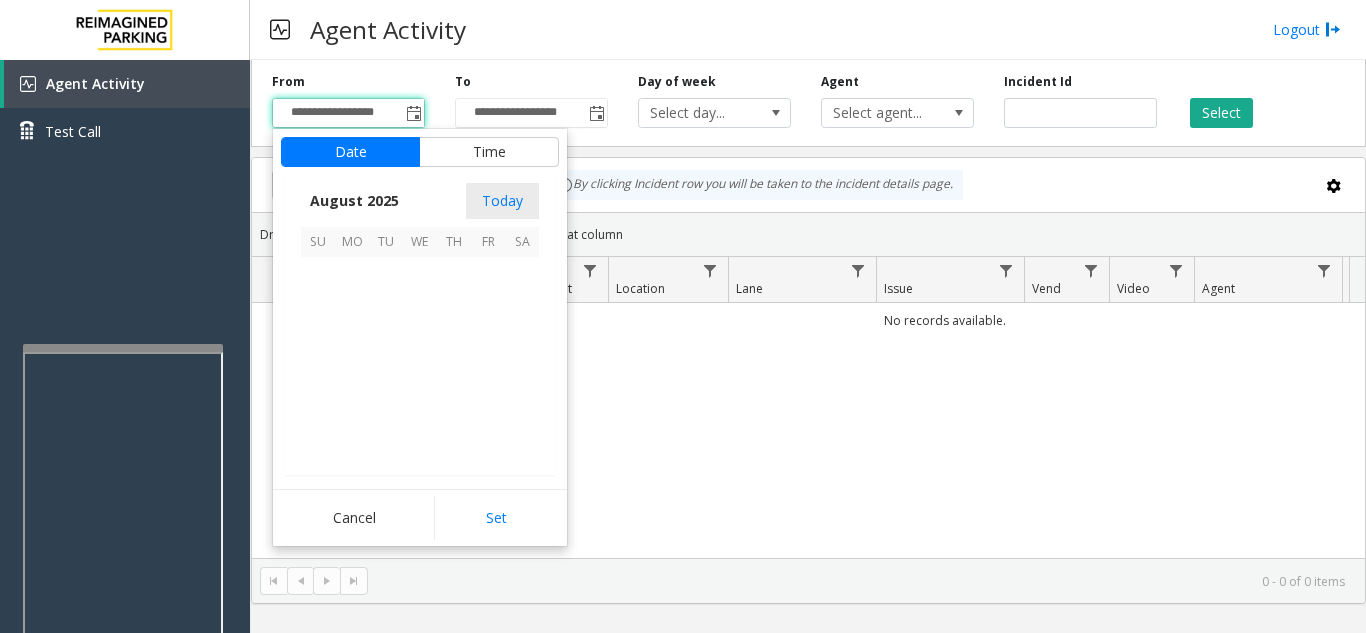 scroll, scrollTop: 358666, scrollLeft: 0, axis: vertical 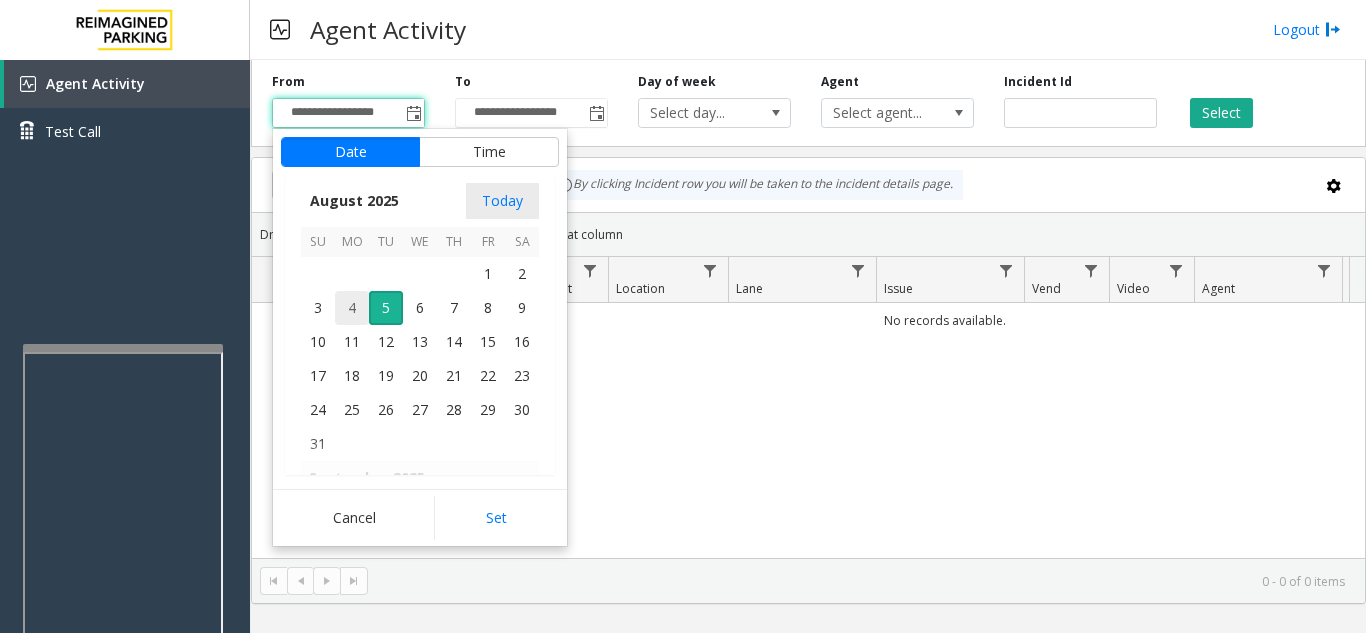 click on "4" at bounding box center (352, 308) 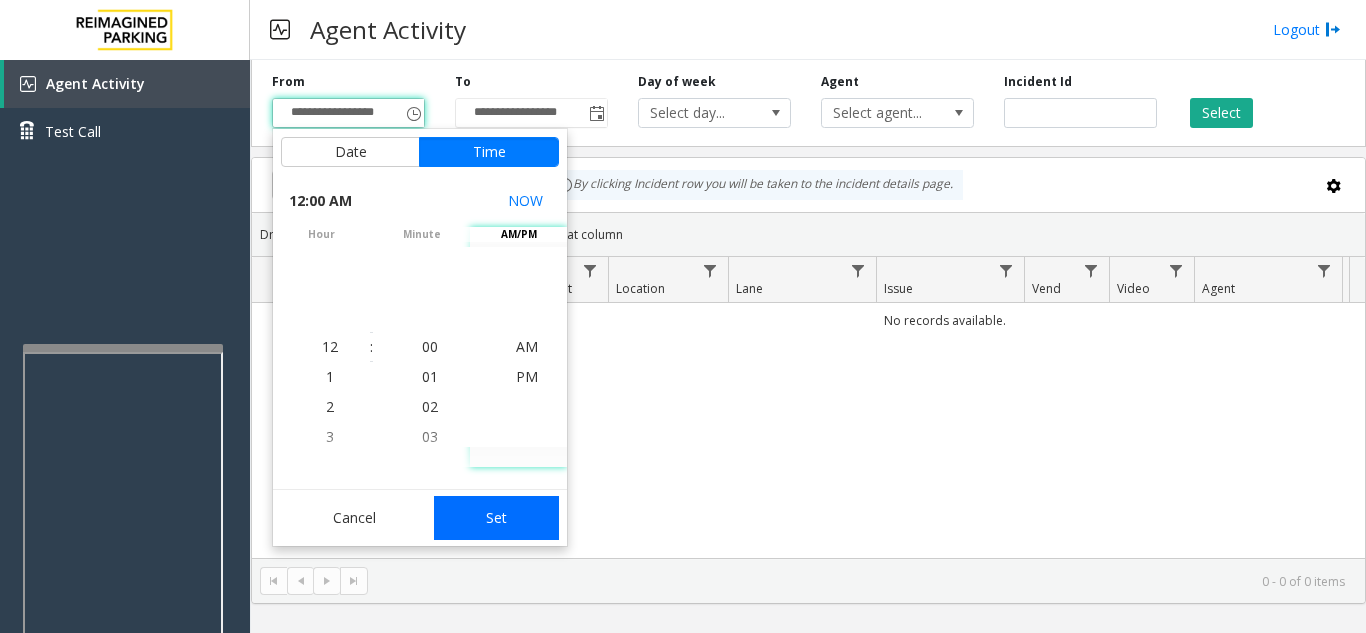 click on "Set" 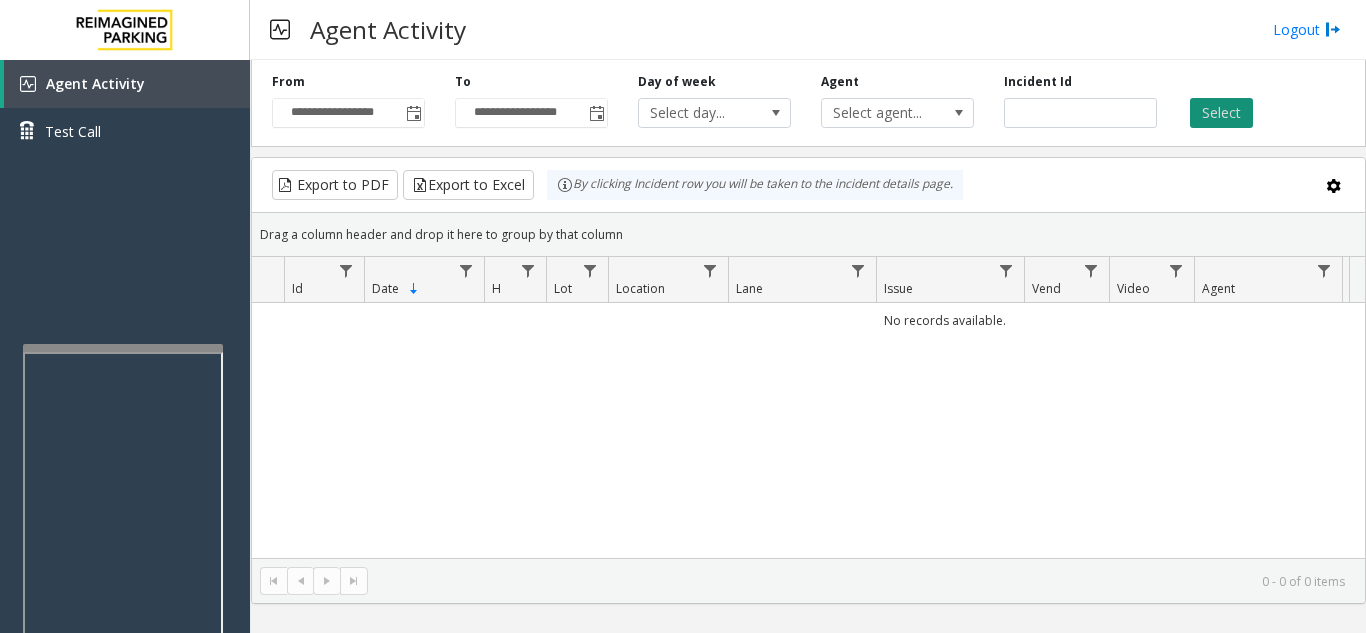 click on "Select" 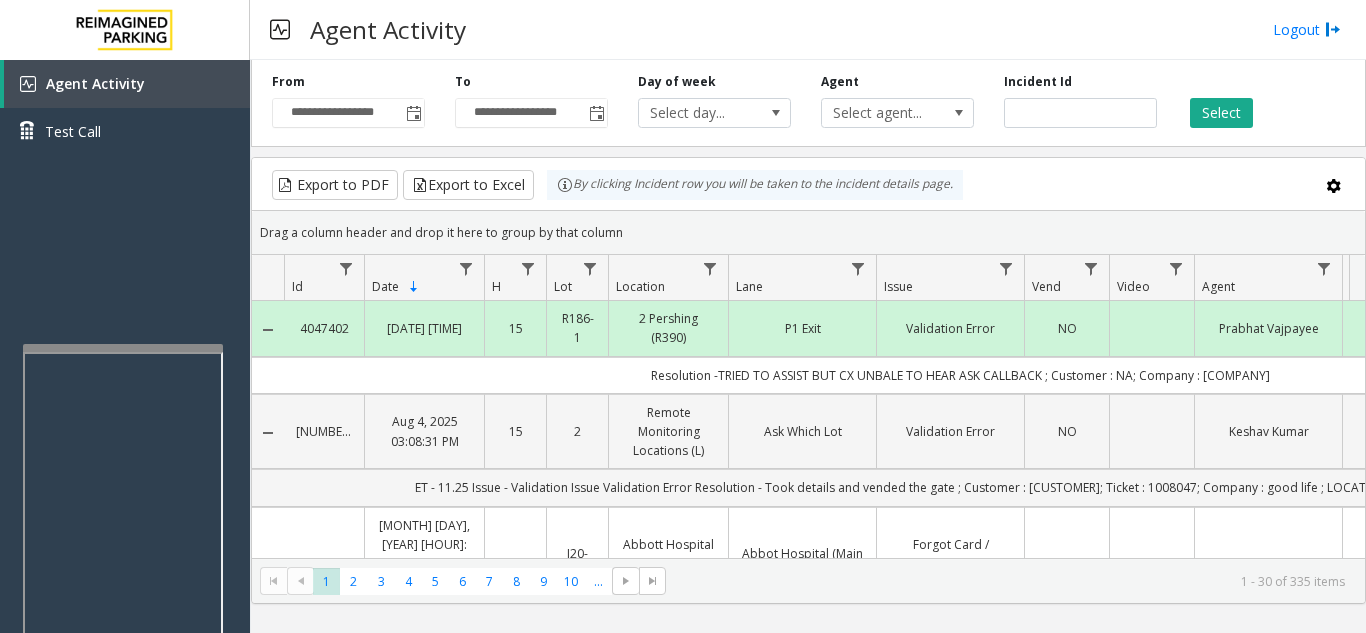 scroll, scrollTop: 0, scrollLeft: 168, axis: horizontal 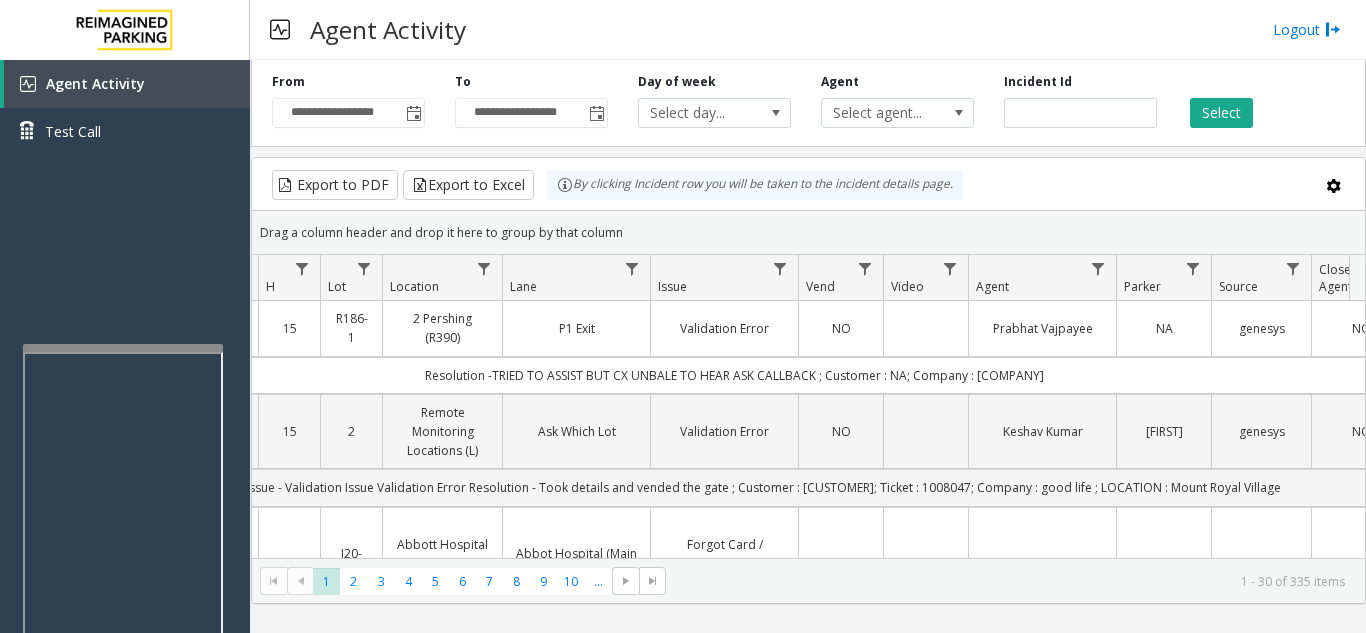 click on "Drag a column header and drop it here to group by that column" 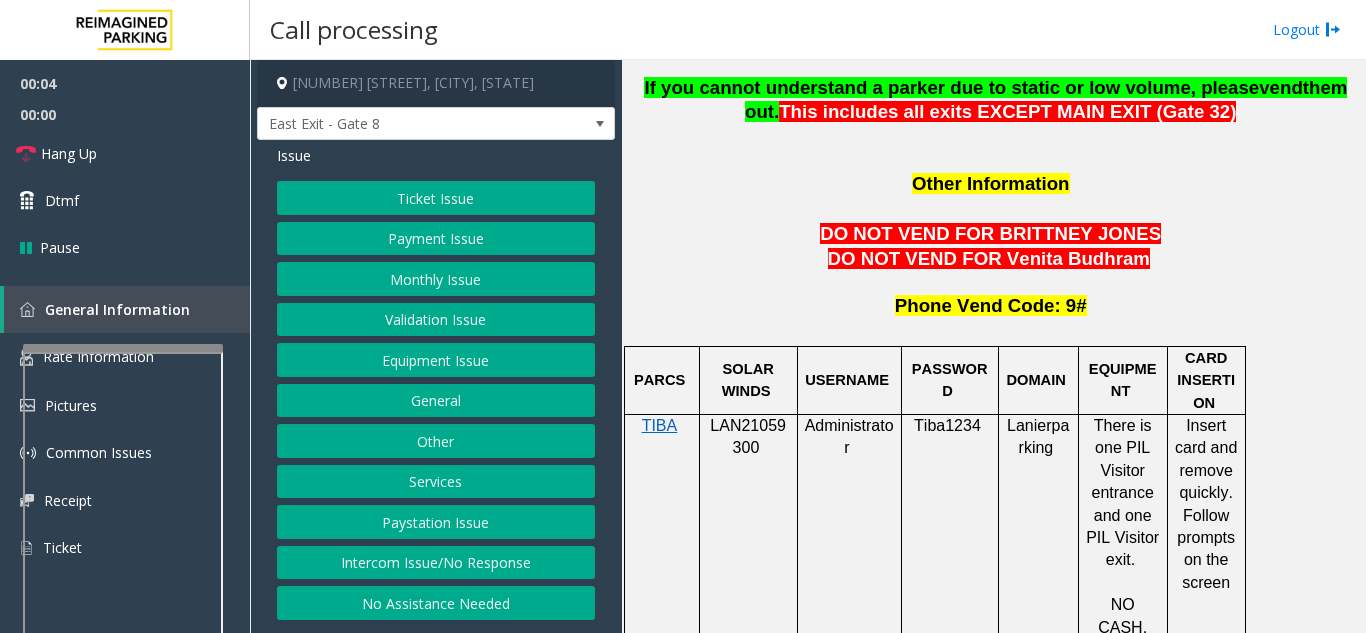 scroll, scrollTop: 1600, scrollLeft: 0, axis: vertical 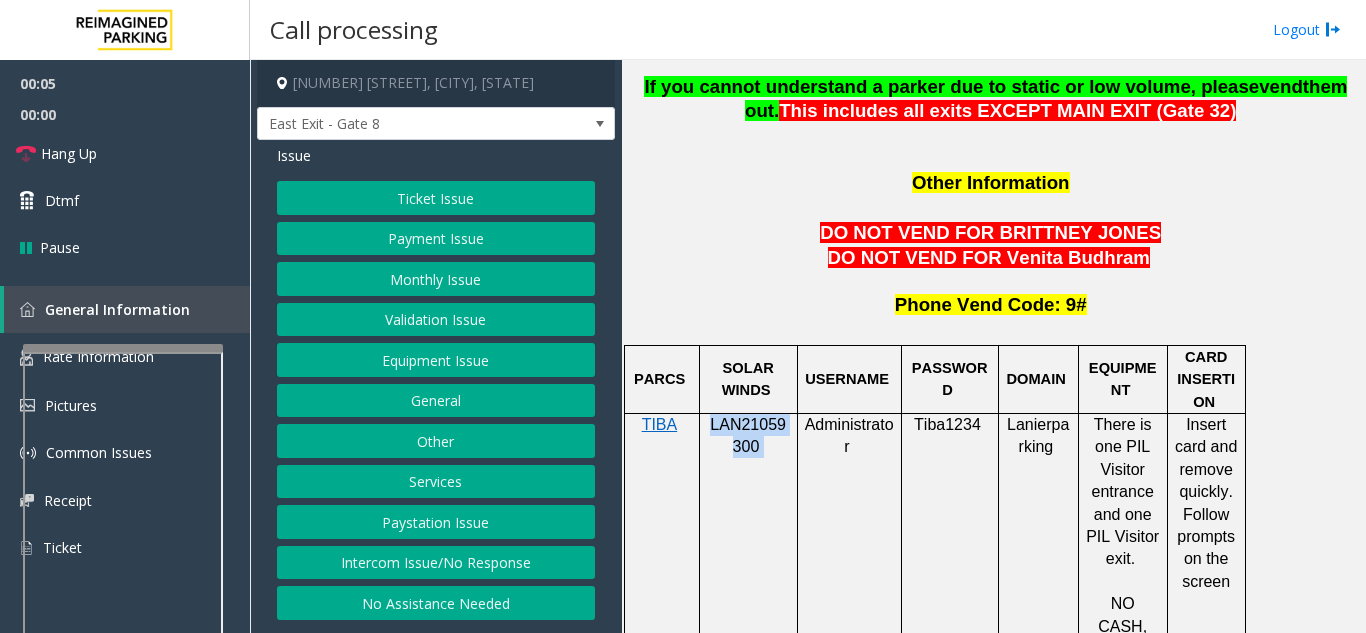 drag, startPoint x: 760, startPoint y: 465, endPoint x: 708, endPoint y: 433, distance: 61.05735 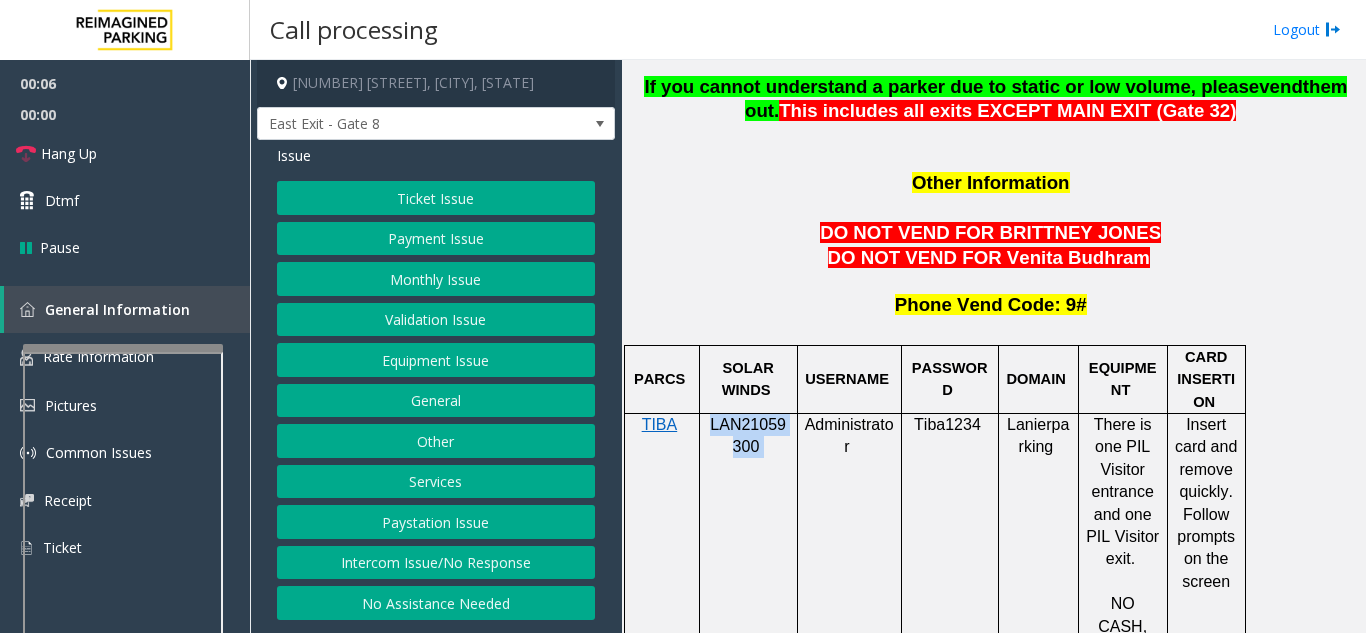 copy on "LAN21059300" 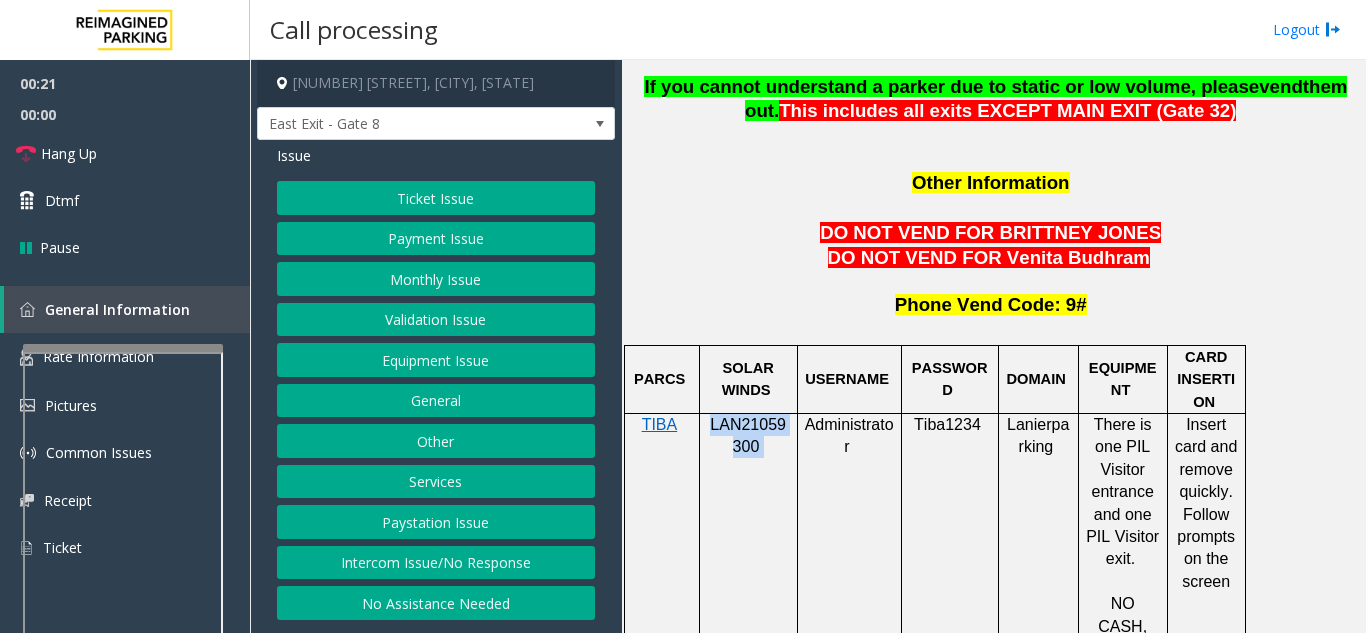click on "Monthly Issue" 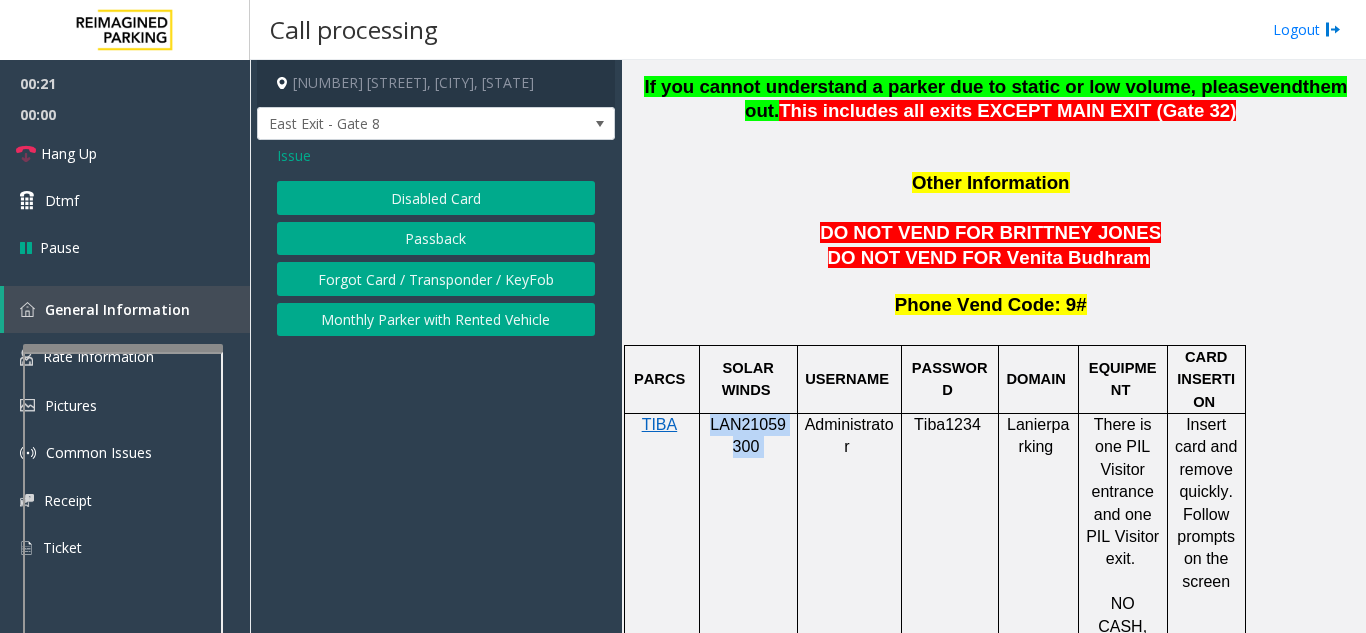 click on "Passback" 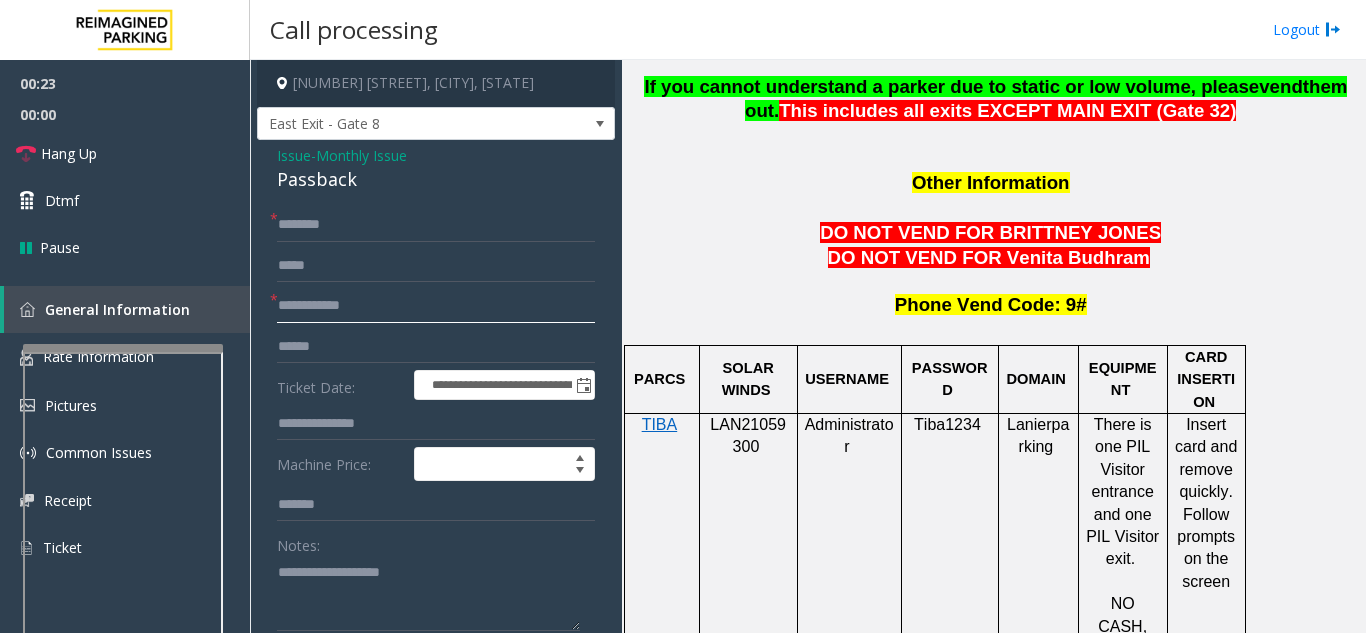 click 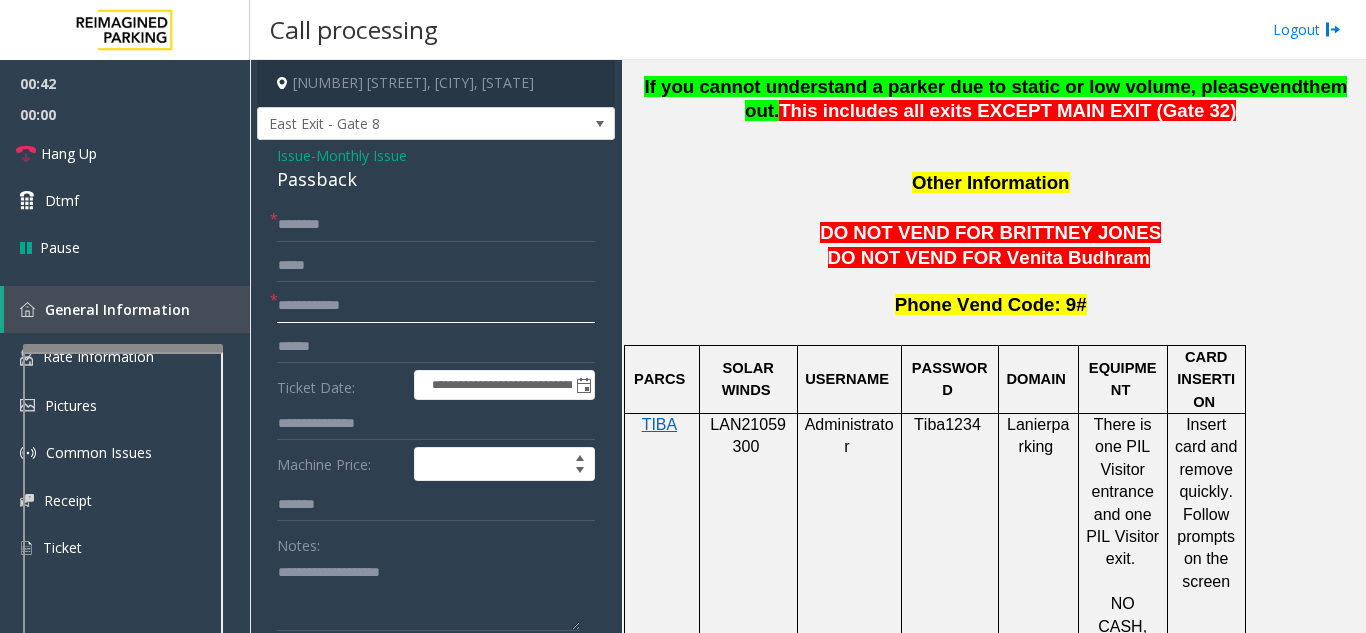 click 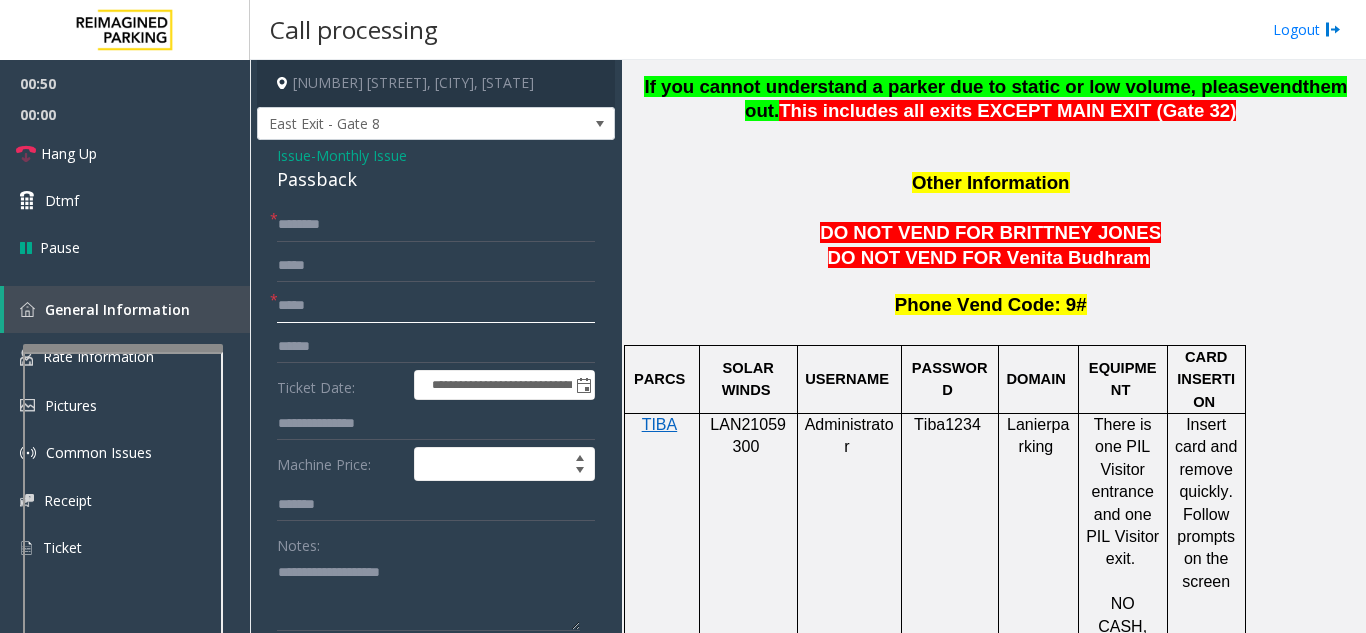 type on "*****" 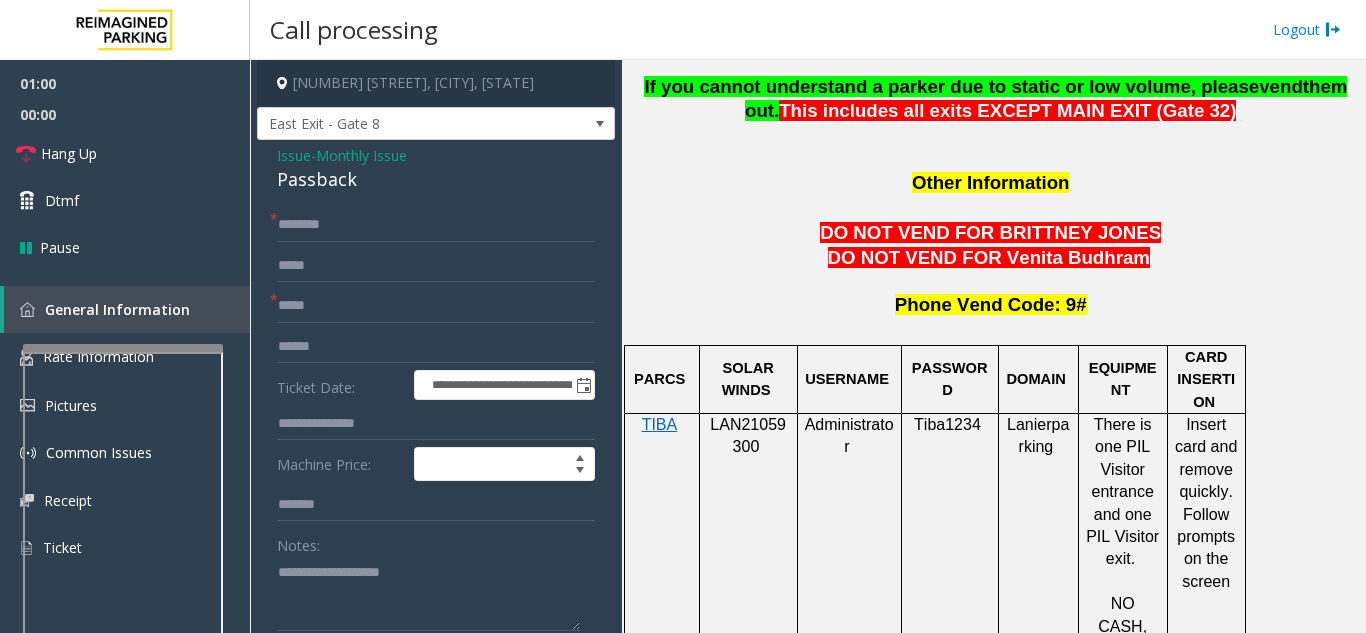drag, startPoint x: 770, startPoint y: 525, endPoint x: 1013, endPoint y: 635, distance: 266.7377 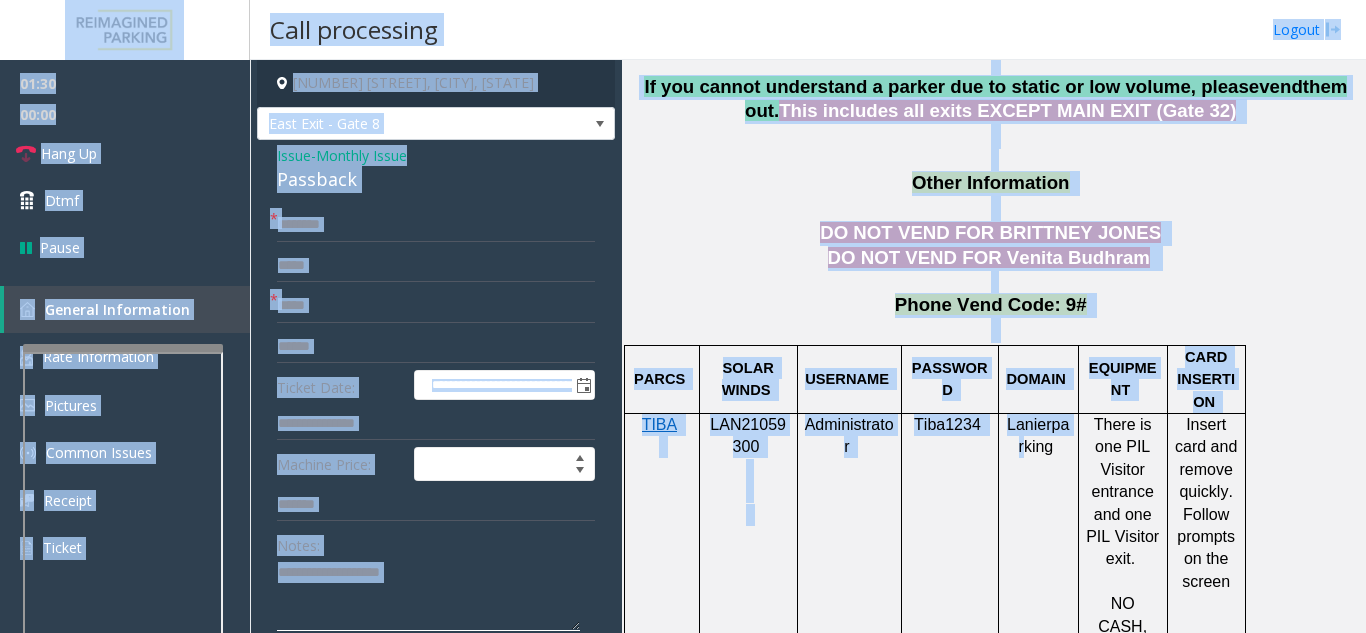 click 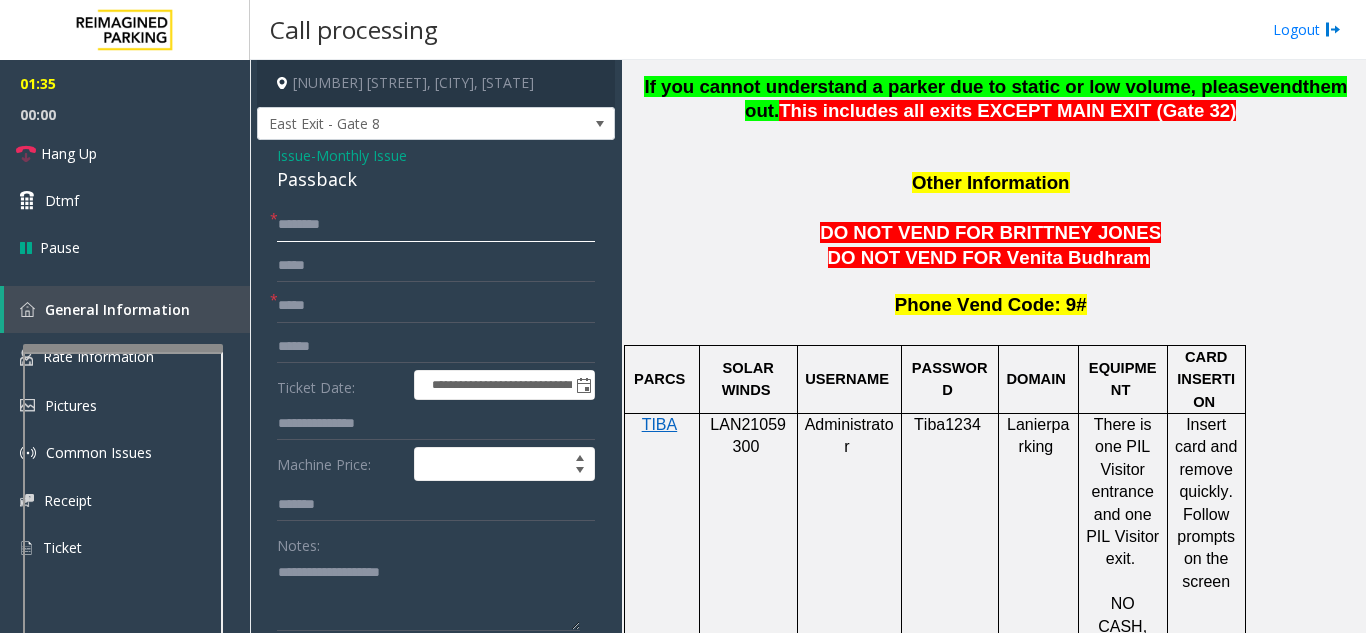 click 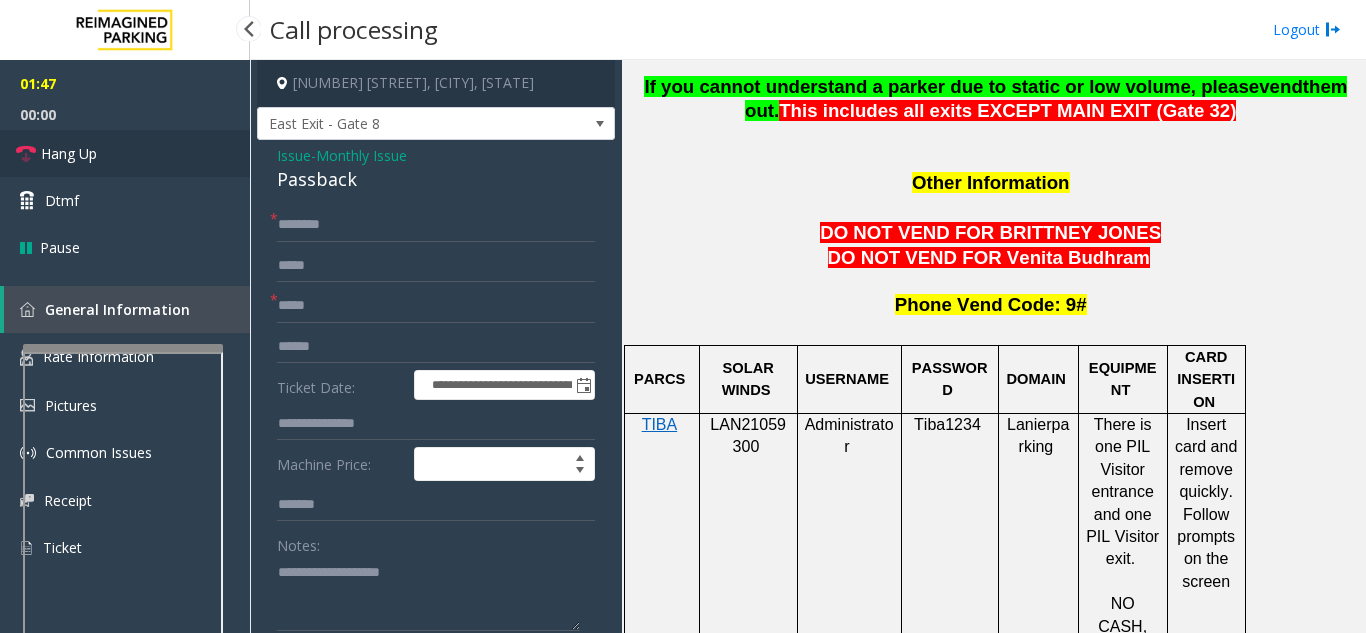 click on "Hang Up" at bounding box center (125, 153) 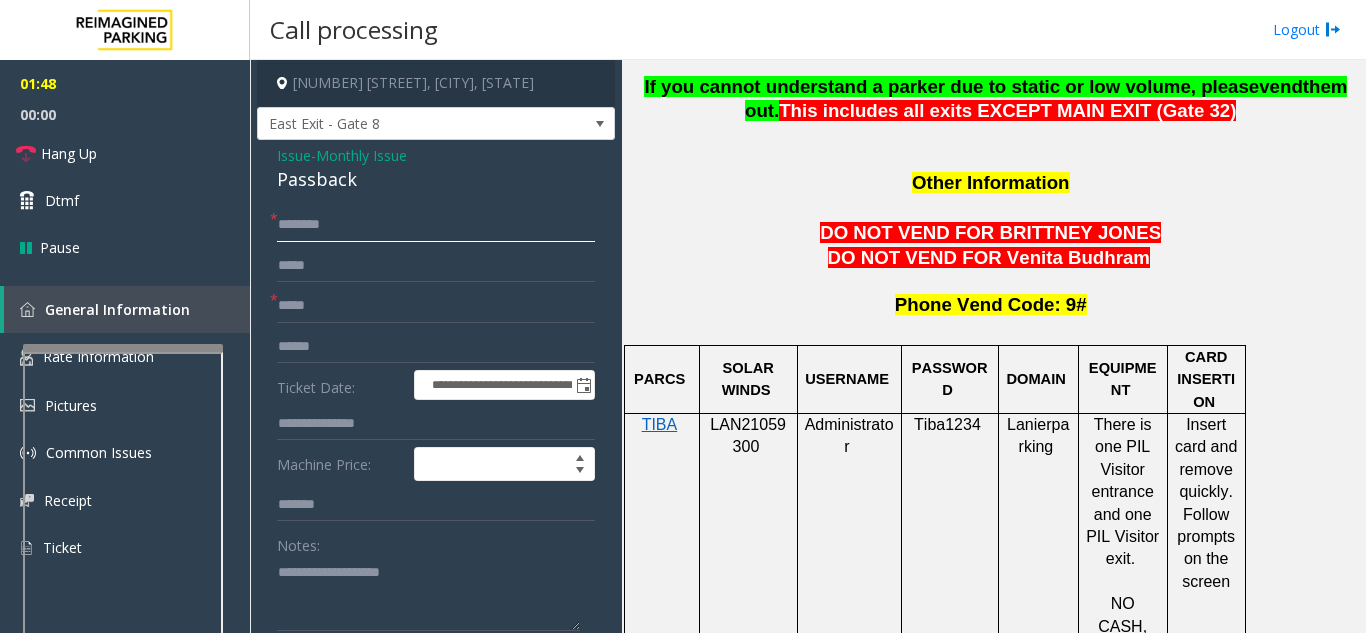 click 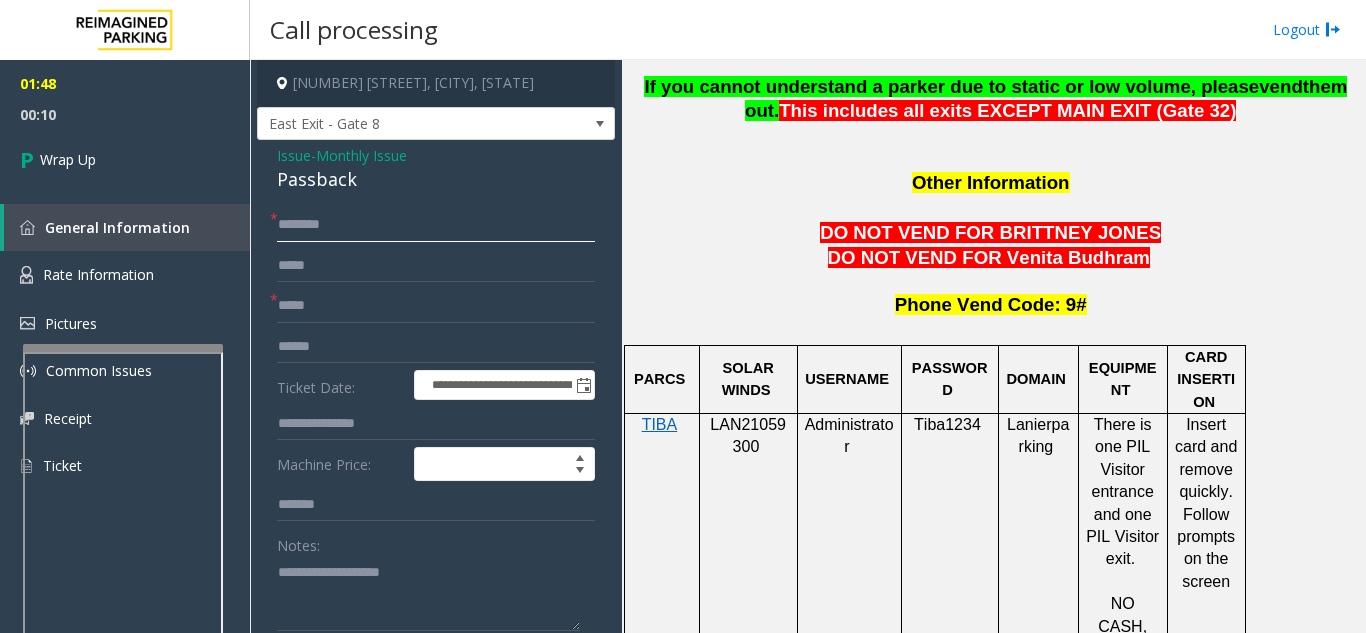 click 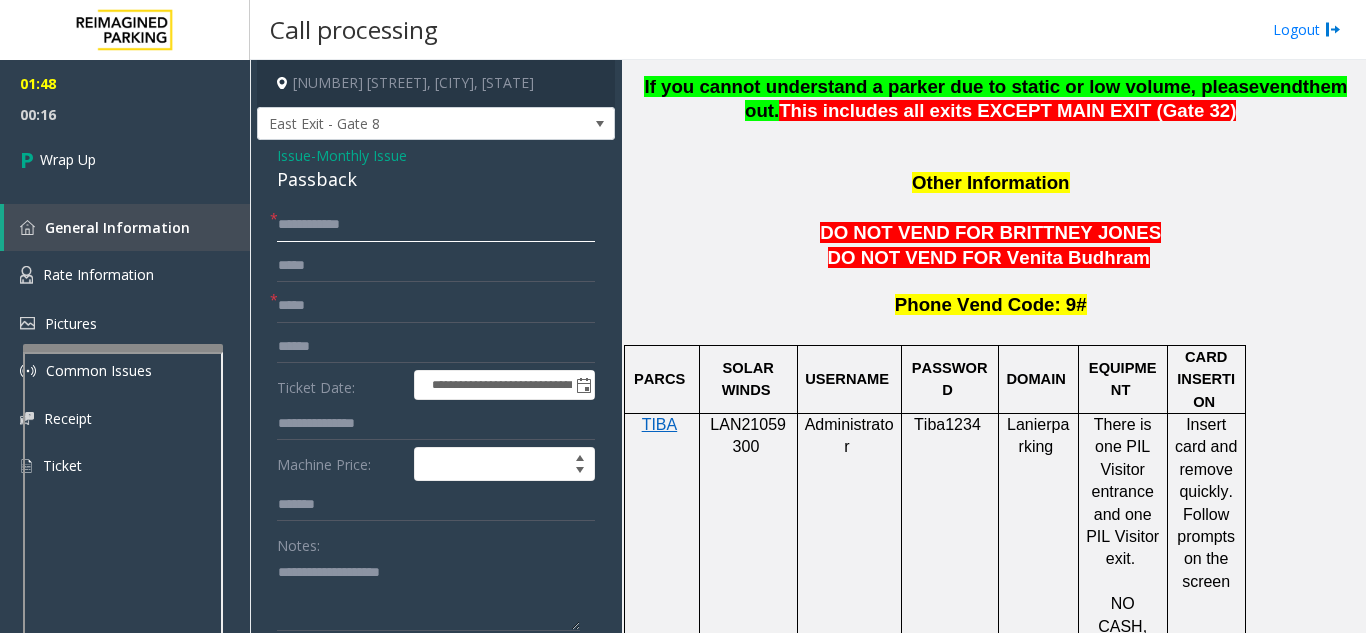 type on "**********" 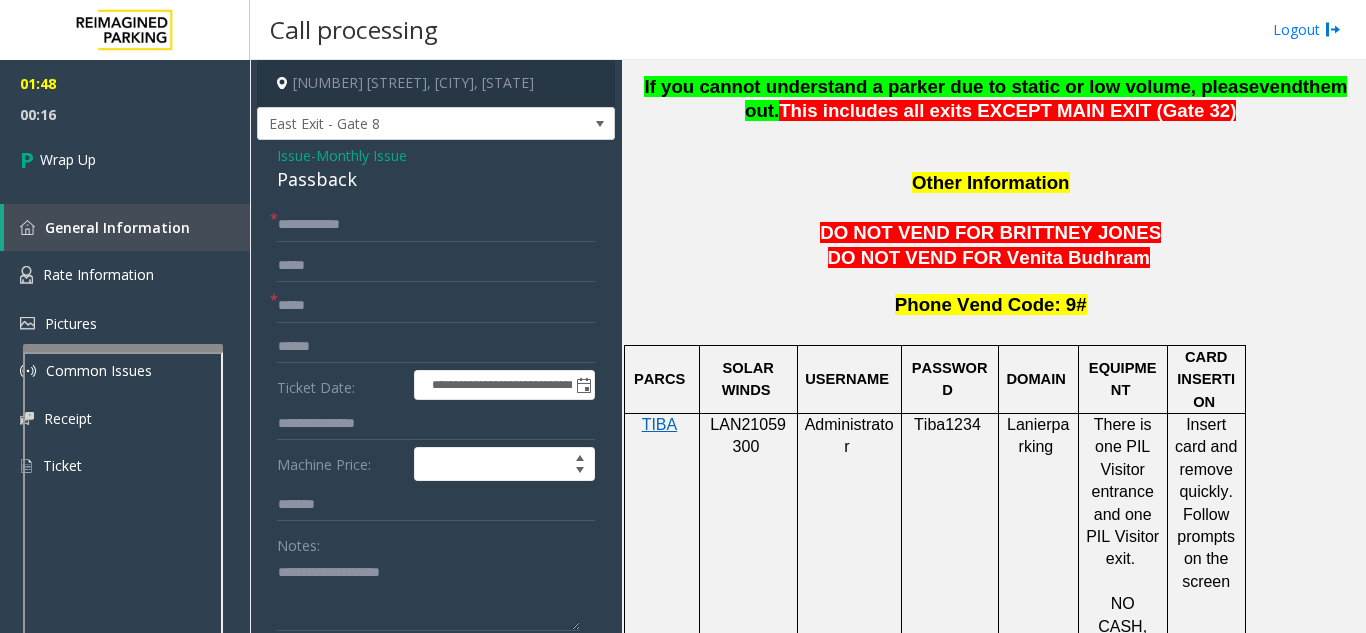 click on "**********" 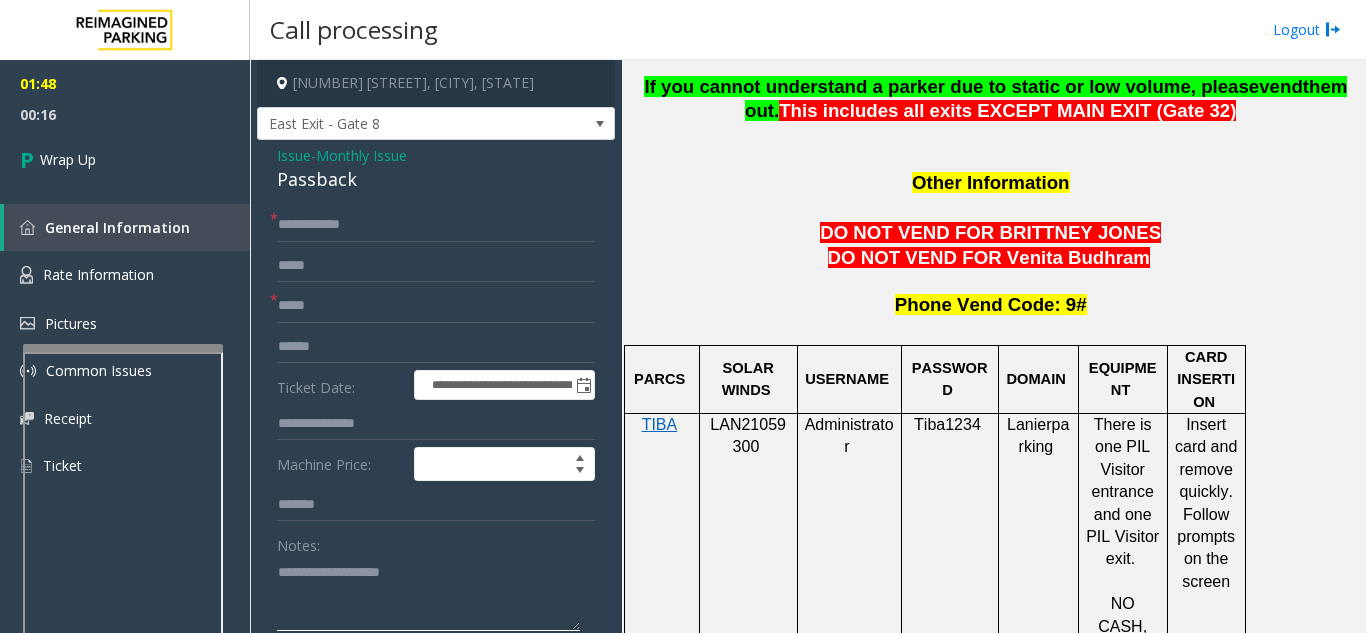 click 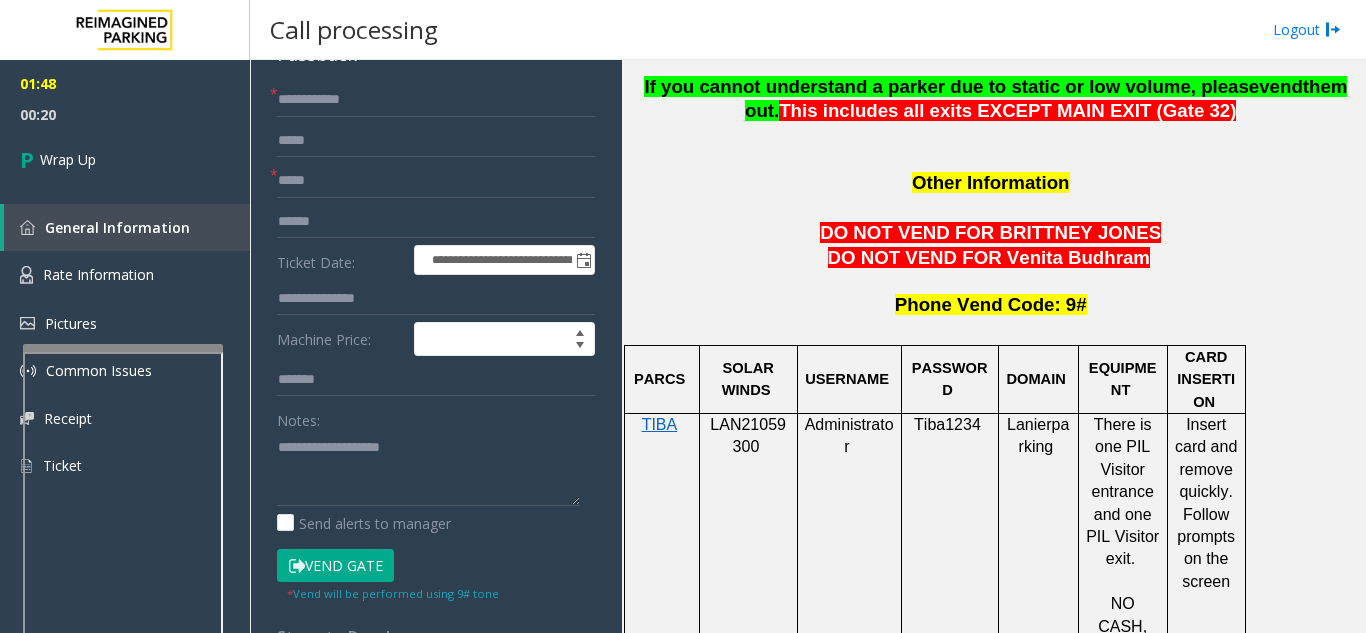 scroll, scrollTop: 0, scrollLeft: 0, axis: both 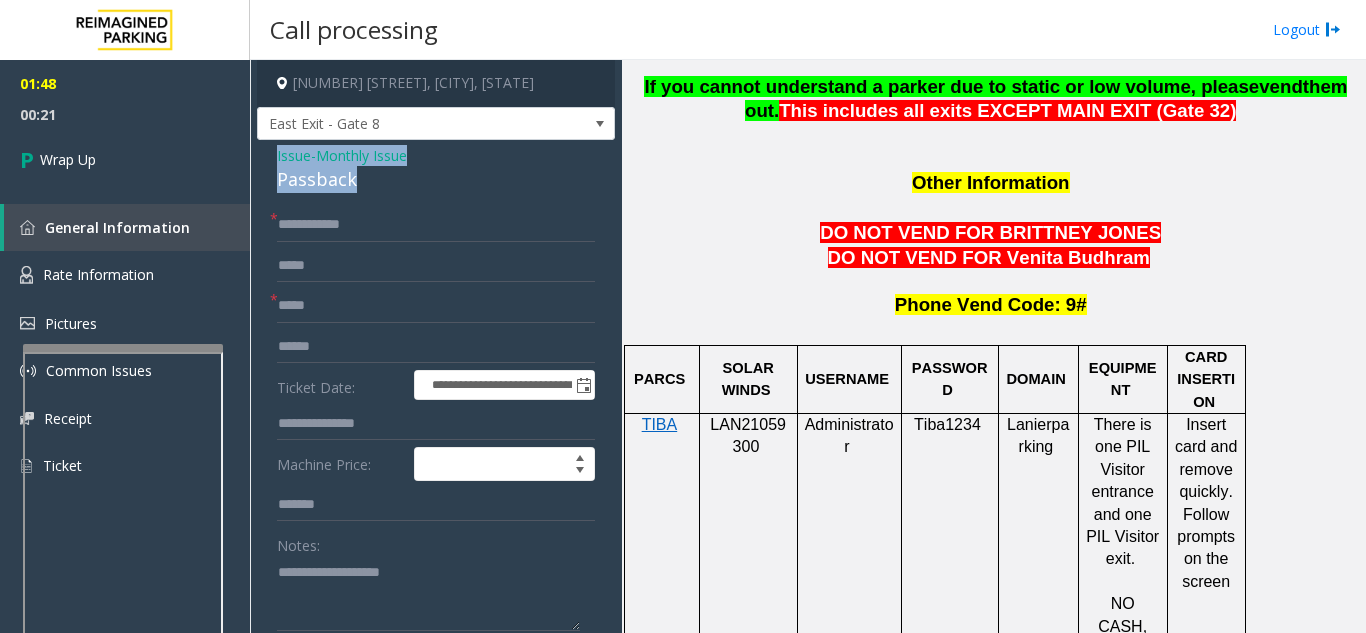 drag, startPoint x: 269, startPoint y: 149, endPoint x: 395, endPoint y: 182, distance: 130.24976 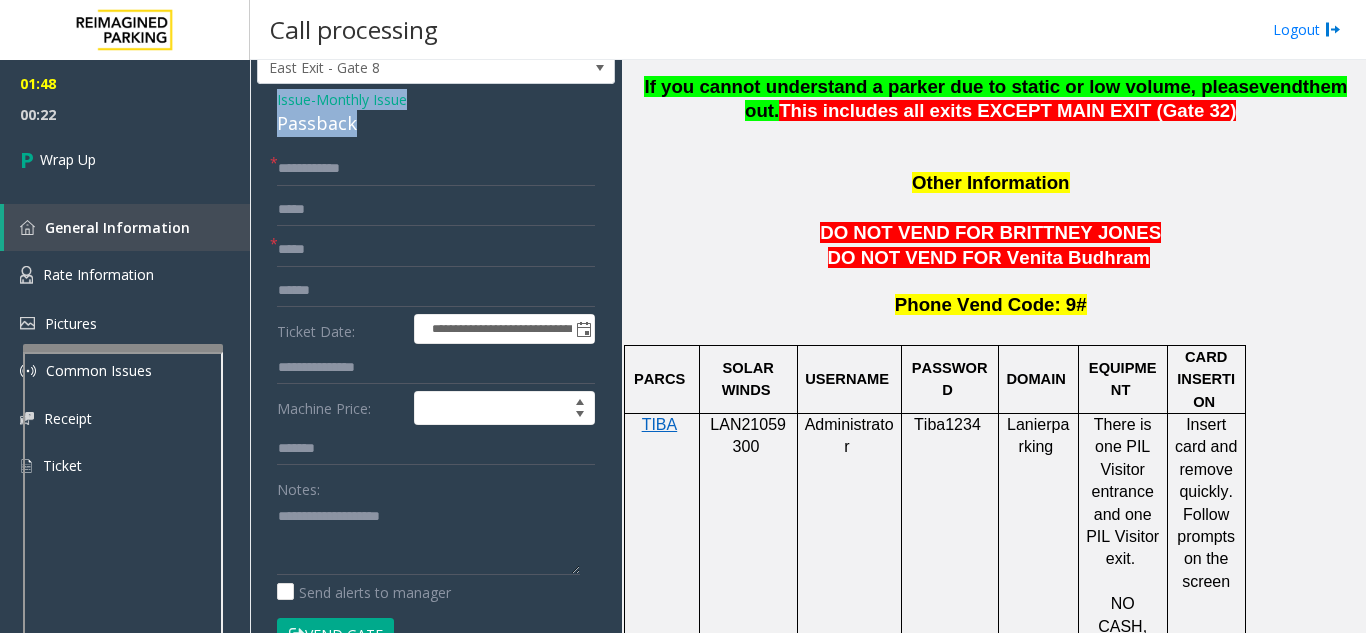 scroll, scrollTop: 100, scrollLeft: 0, axis: vertical 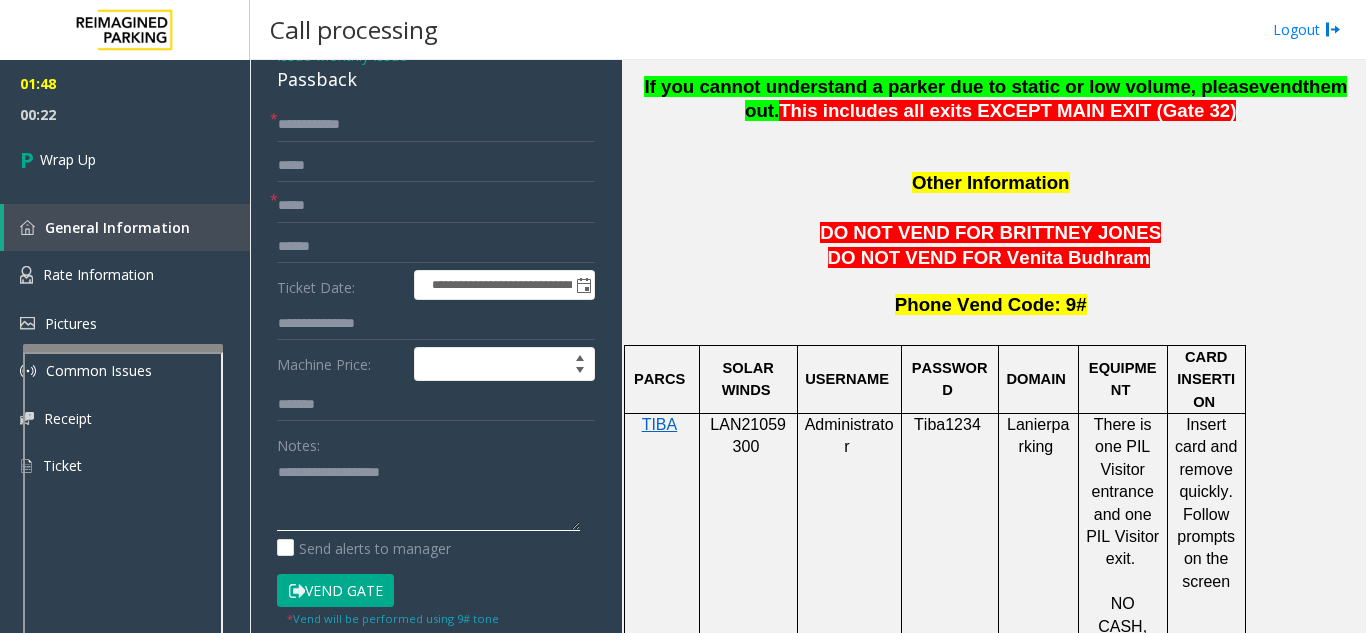 click 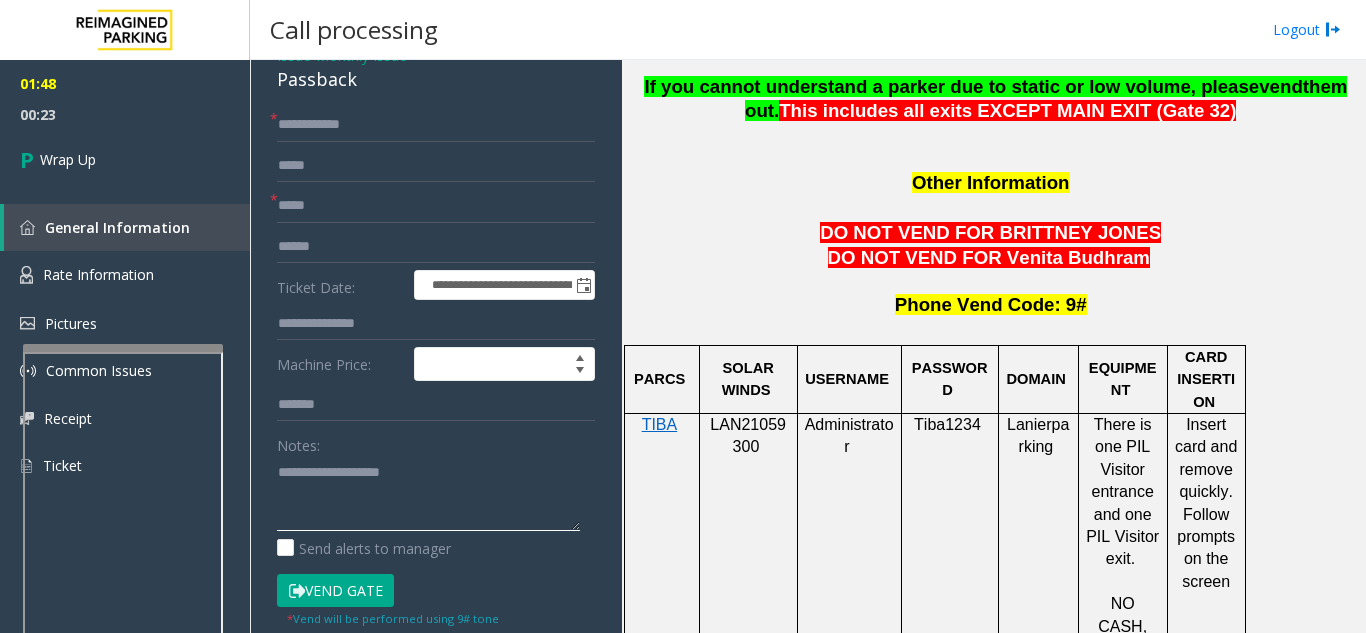 paste on "**********" 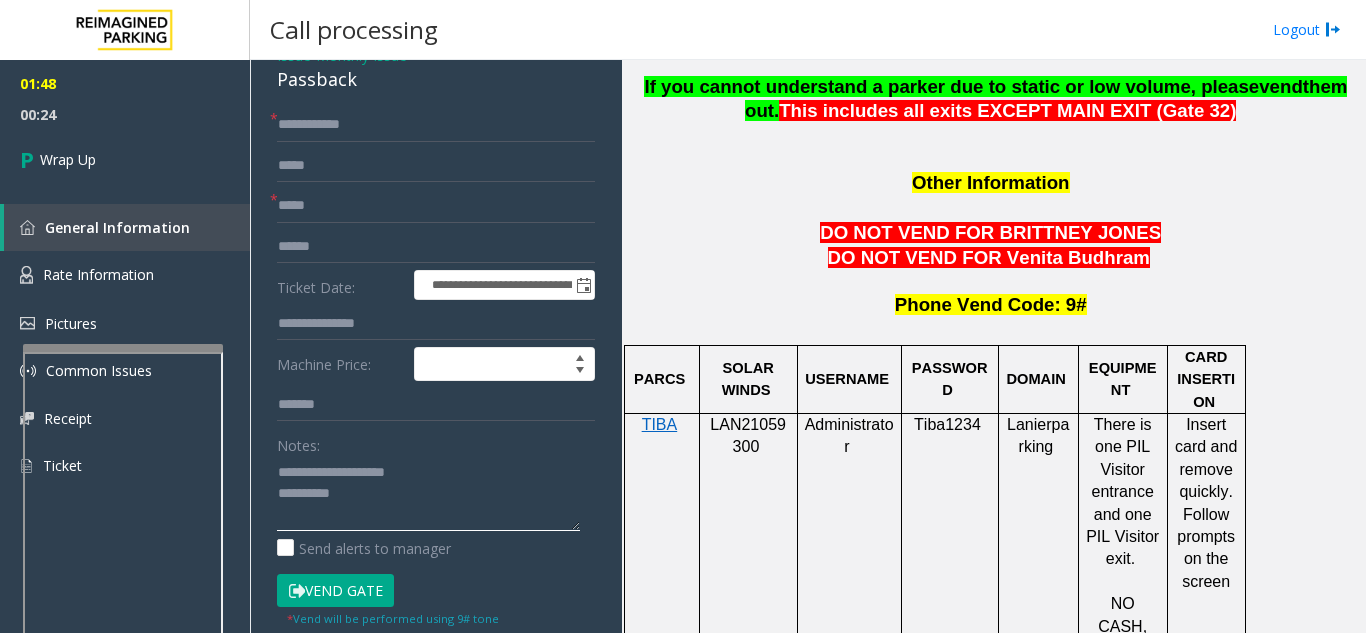 scroll, scrollTop: 15, scrollLeft: 0, axis: vertical 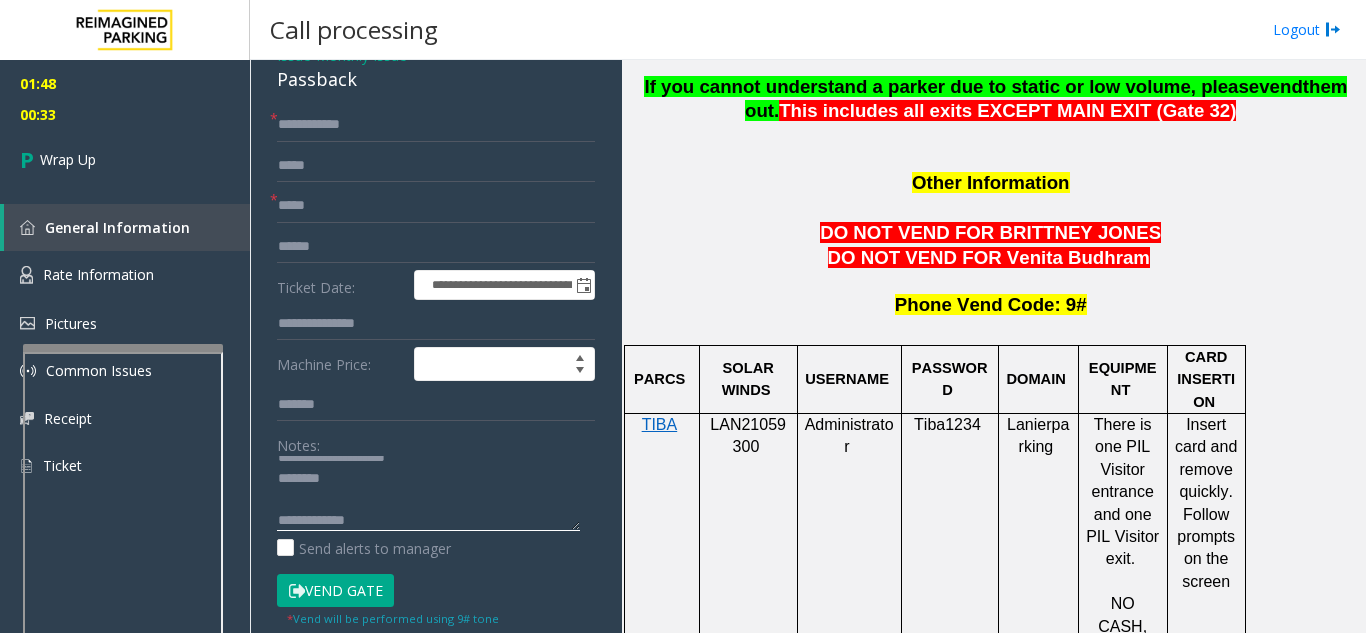 click 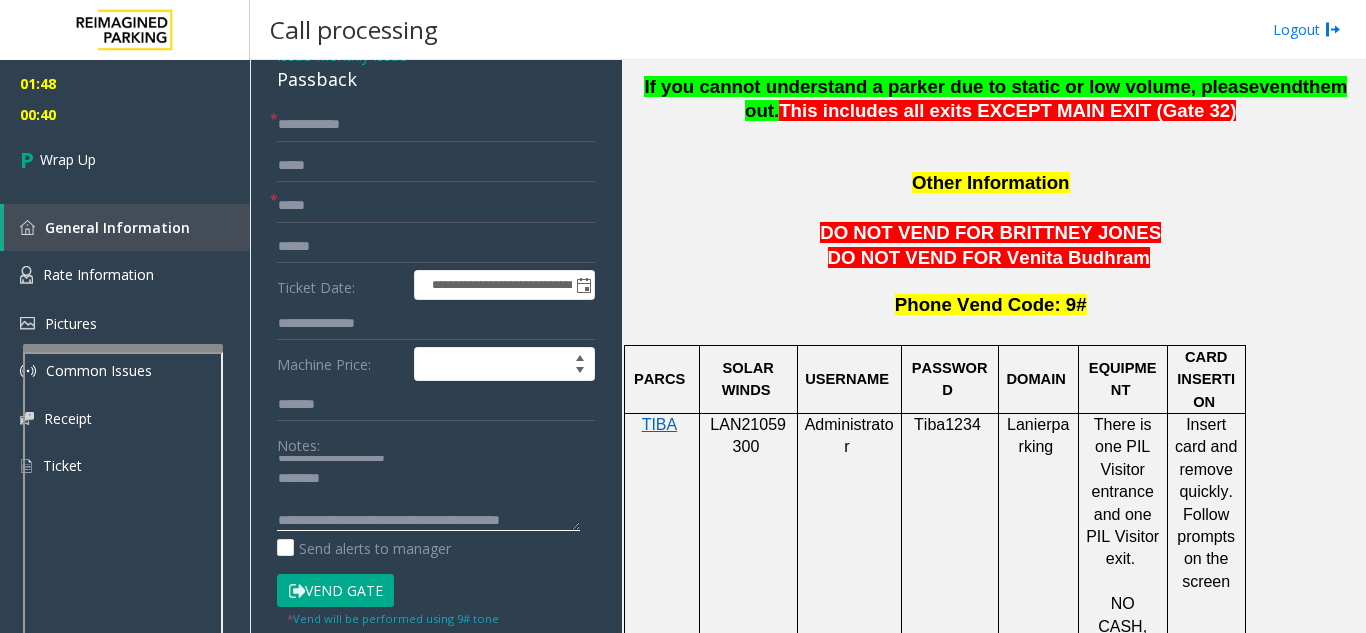scroll, scrollTop: 36, scrollLeft: 0, axis: vertical 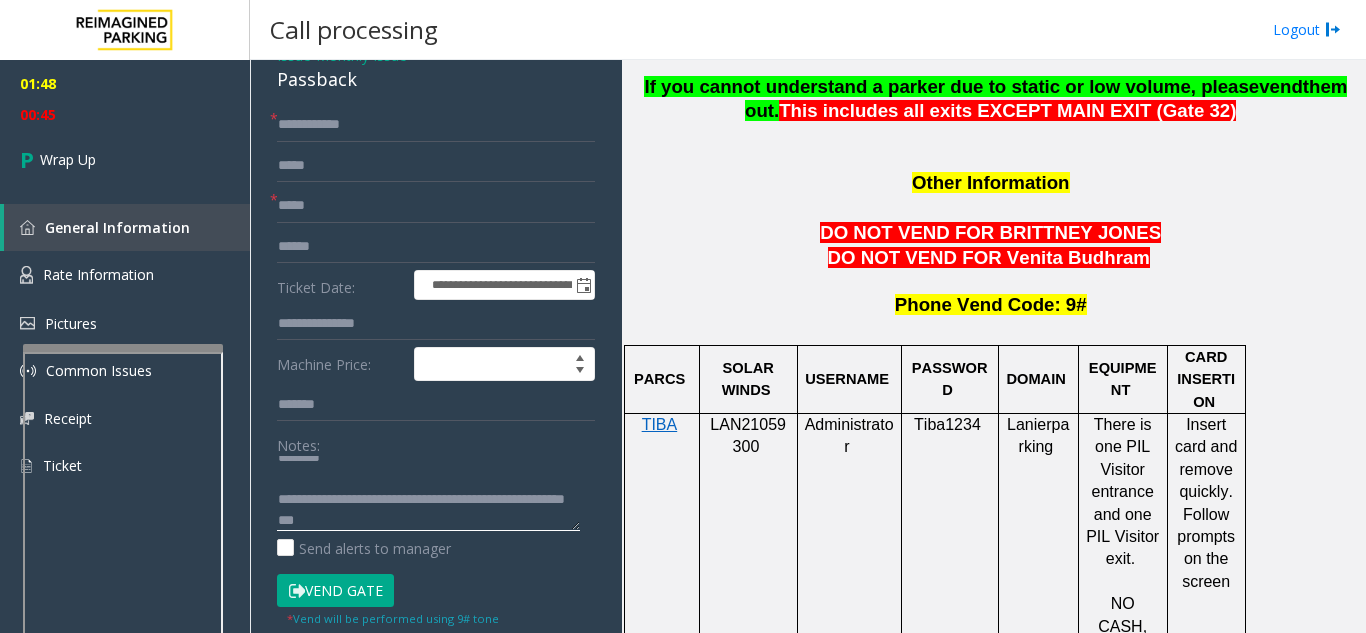 click 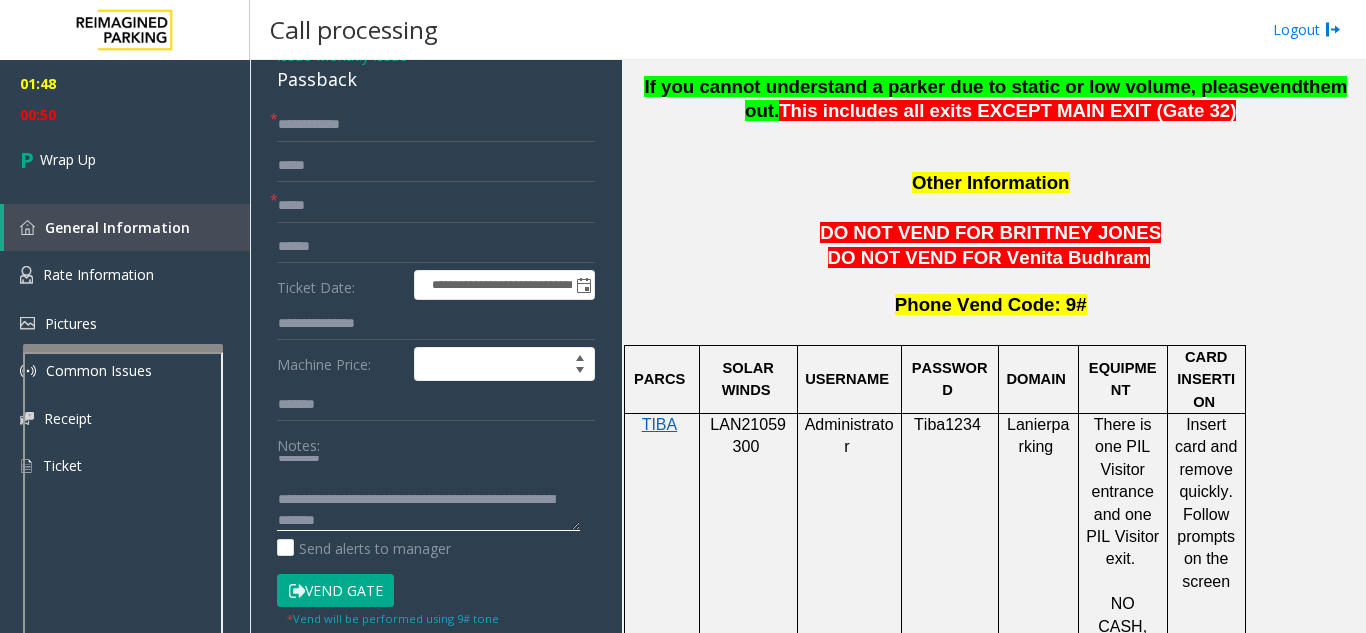 click 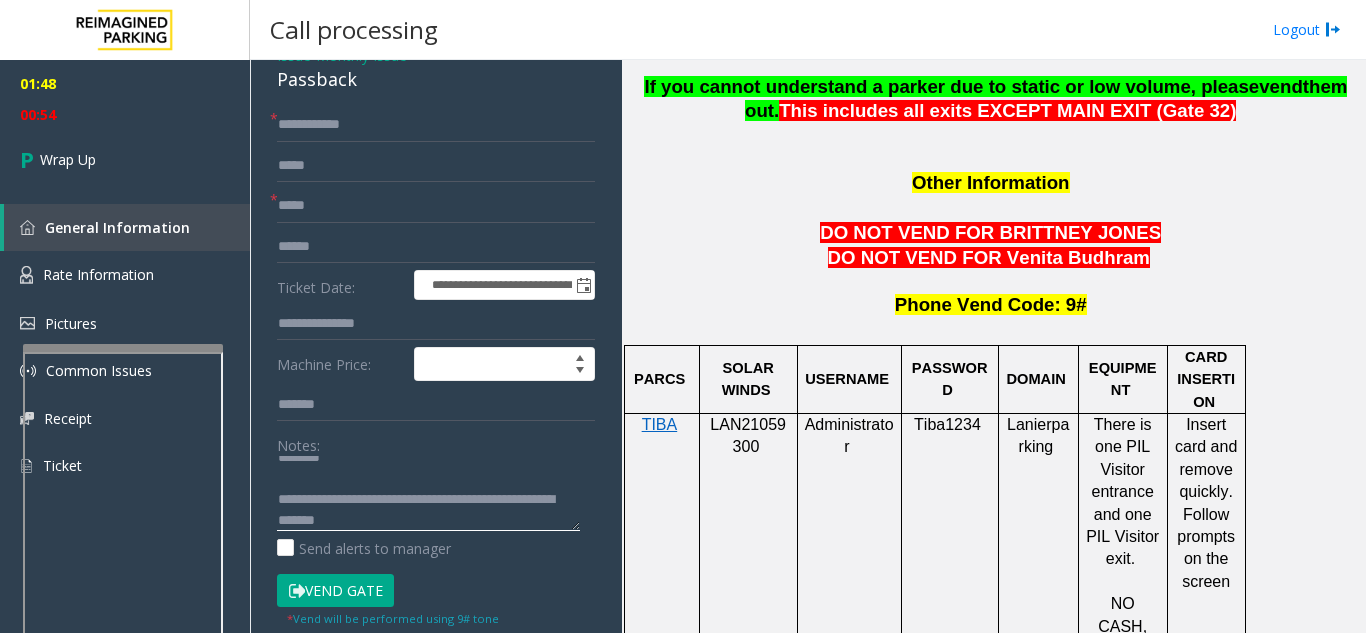 click 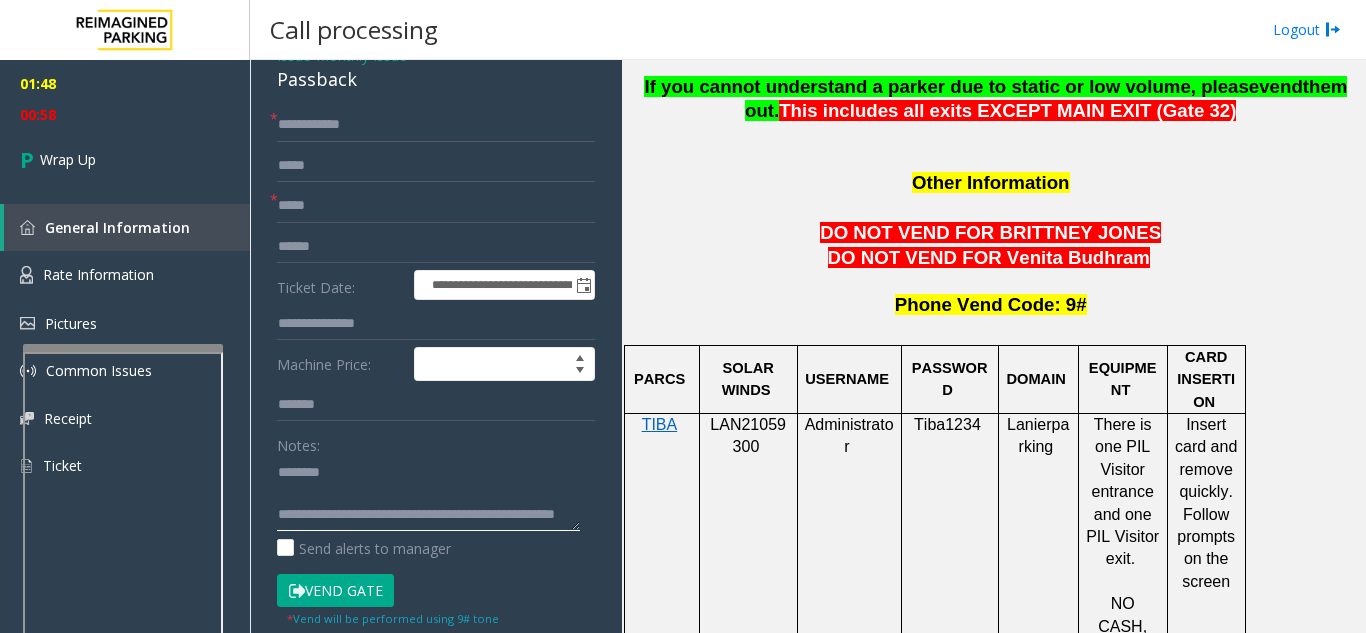 click 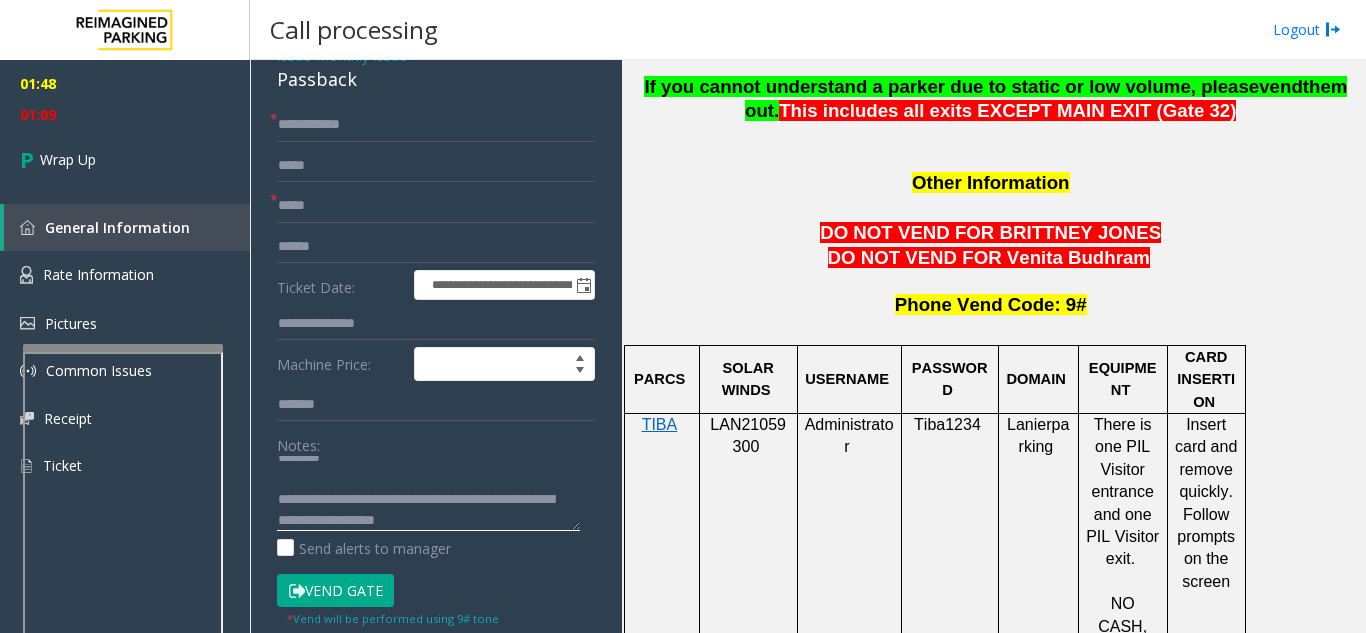 type on "**********" 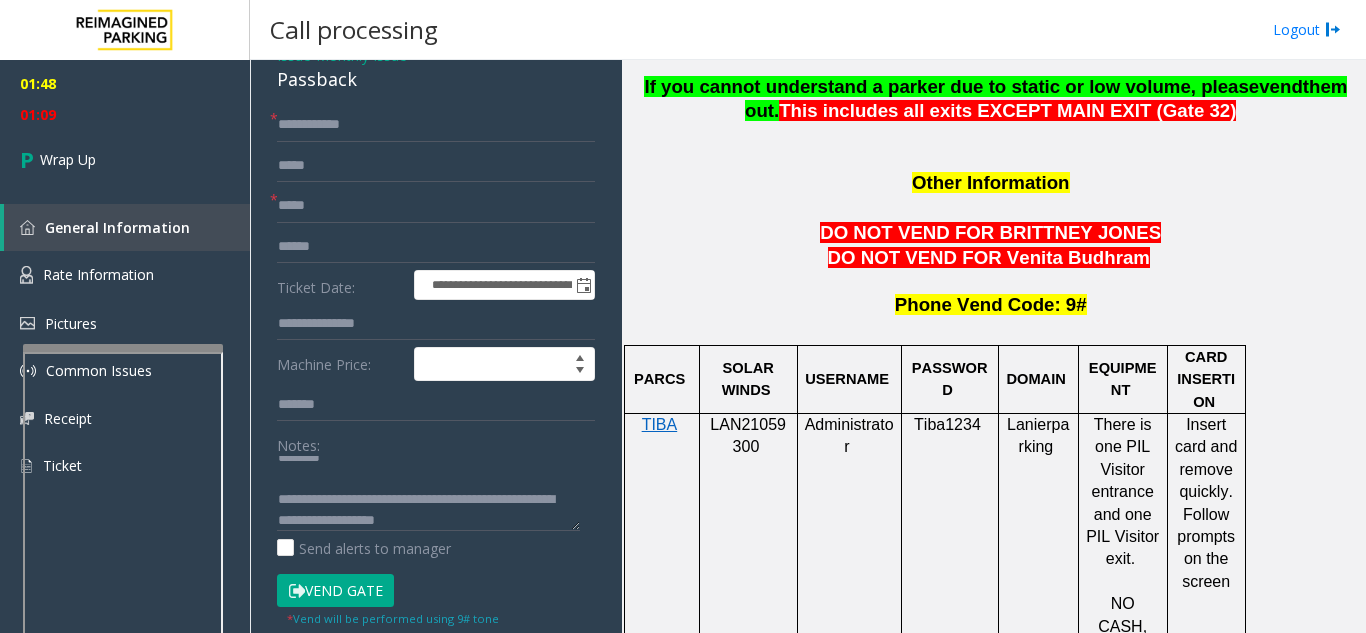 click on "Vend Gate" 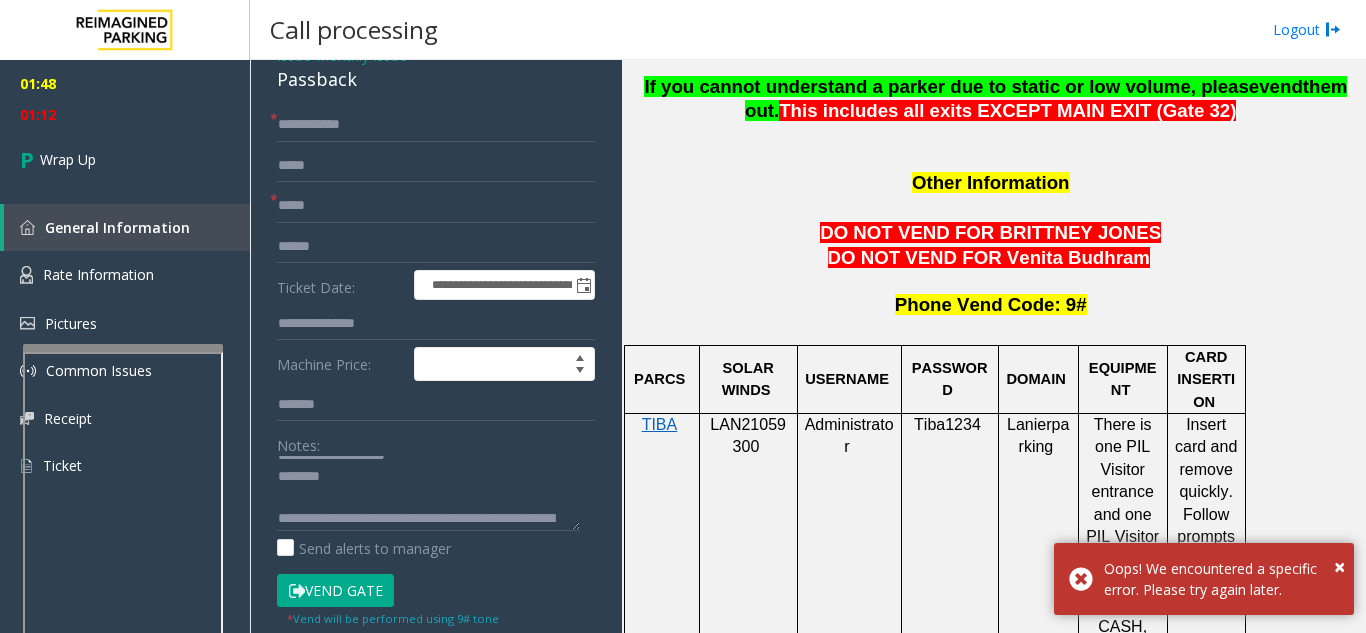 scroll, scrollTop: 0, scrollLeft: 0, axis: both 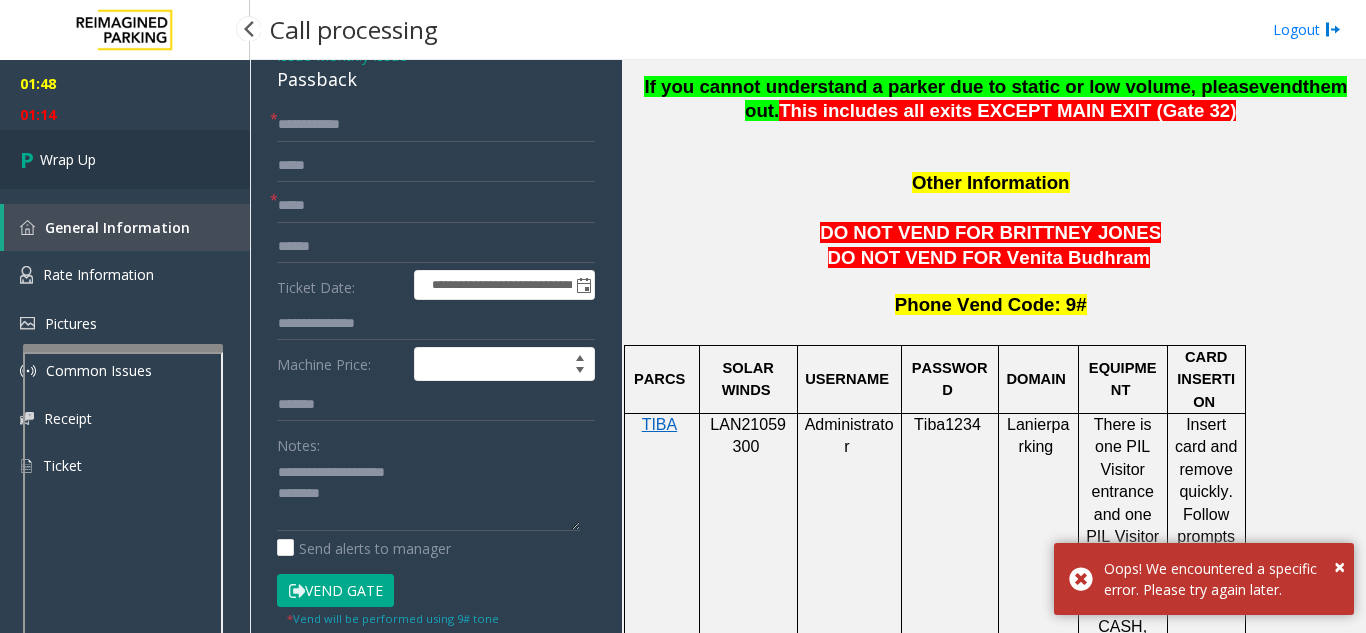 click on "Wrap Up" at bounding box center (125, 159) 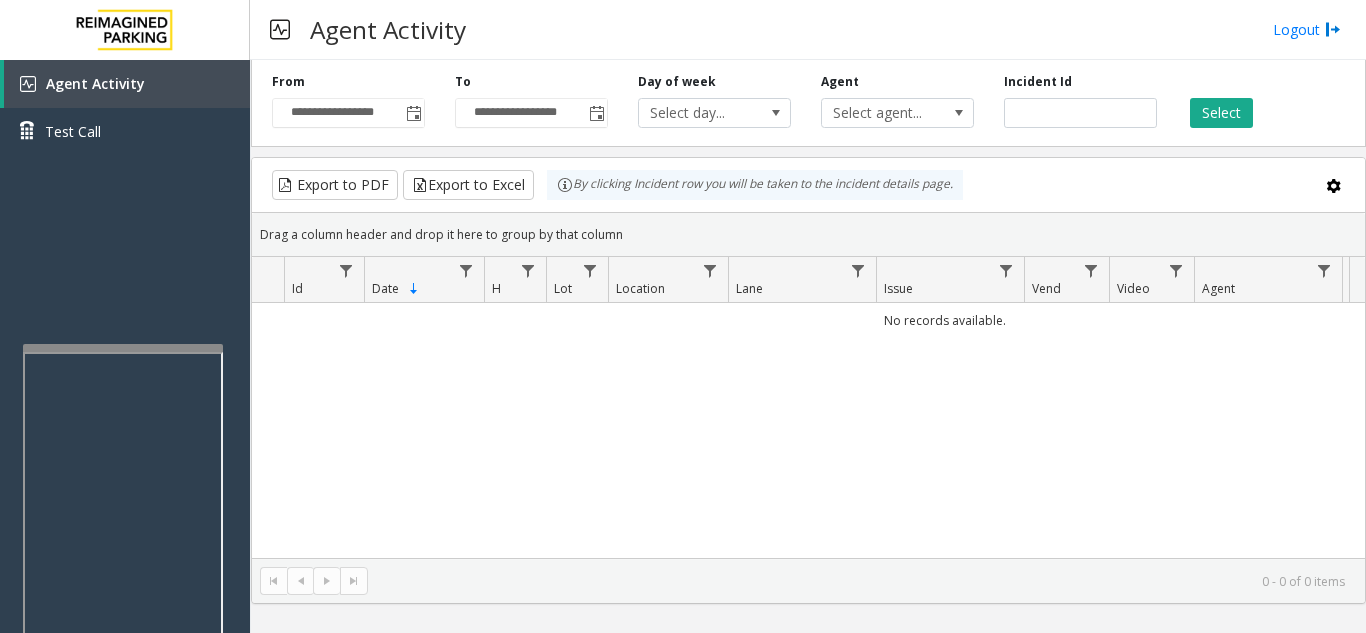 click on "**********" 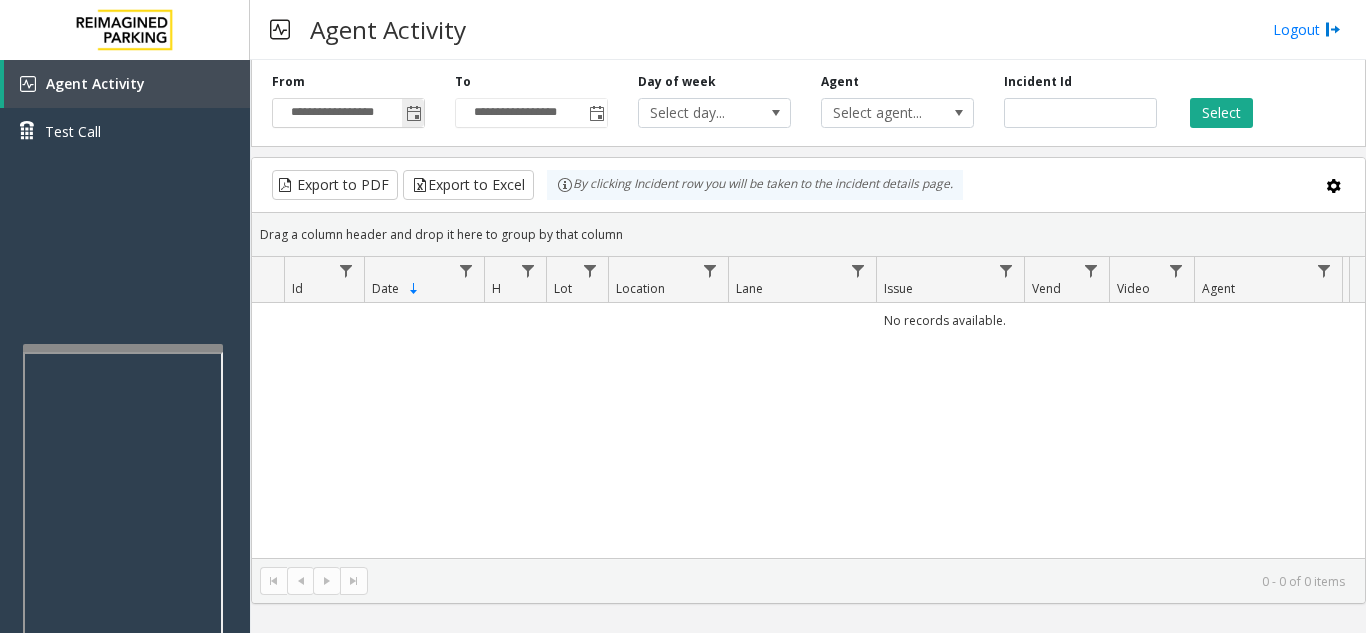 click 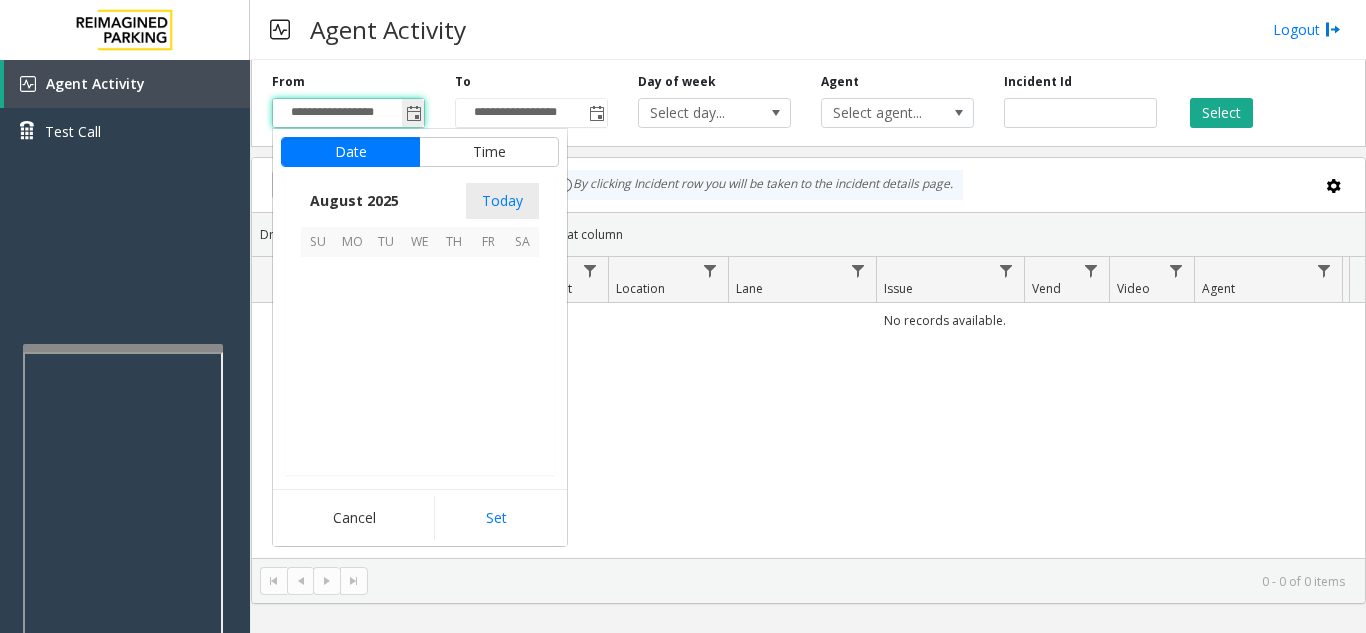 scroll, scrollTop: 358666, scrollLeft: 0, axis: vertical 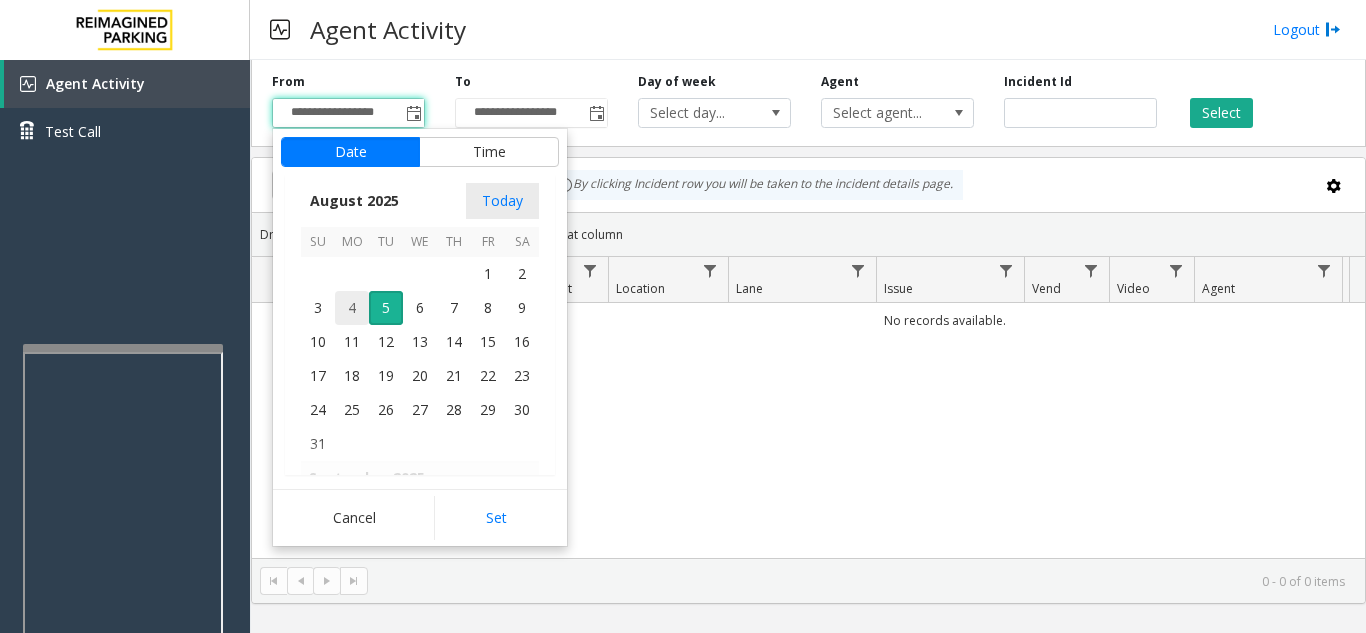 click on "4" at bounding box center [352, 308] 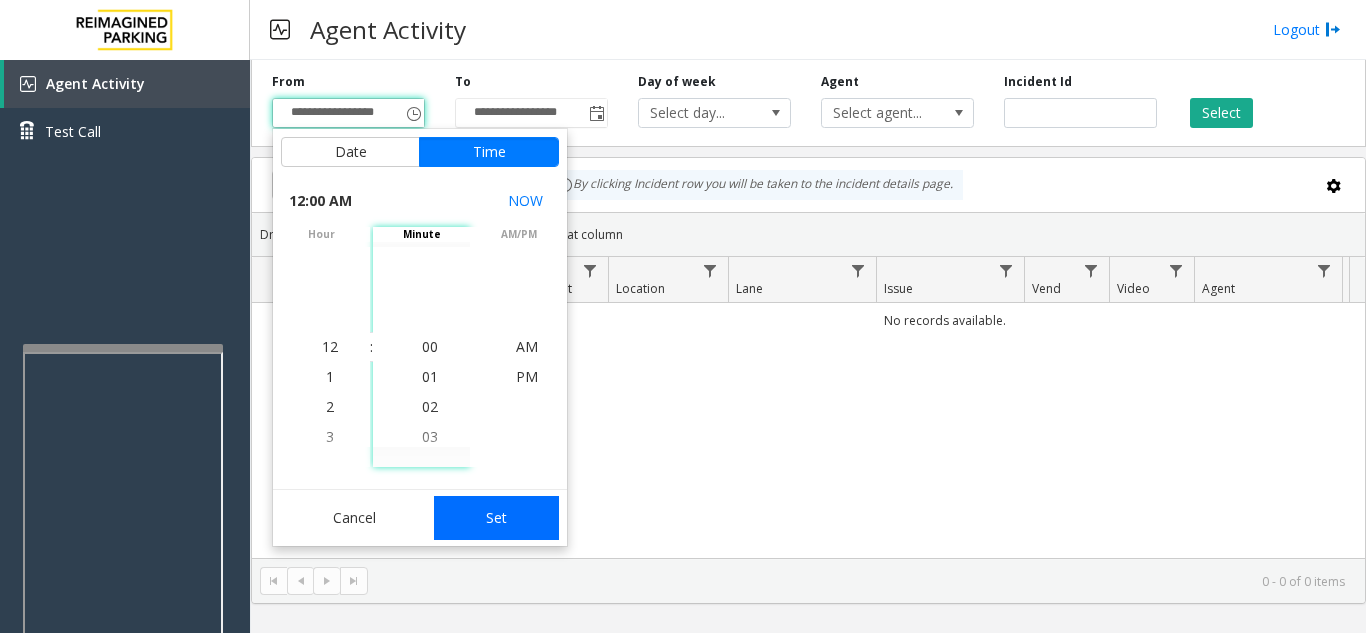 click on "Set" 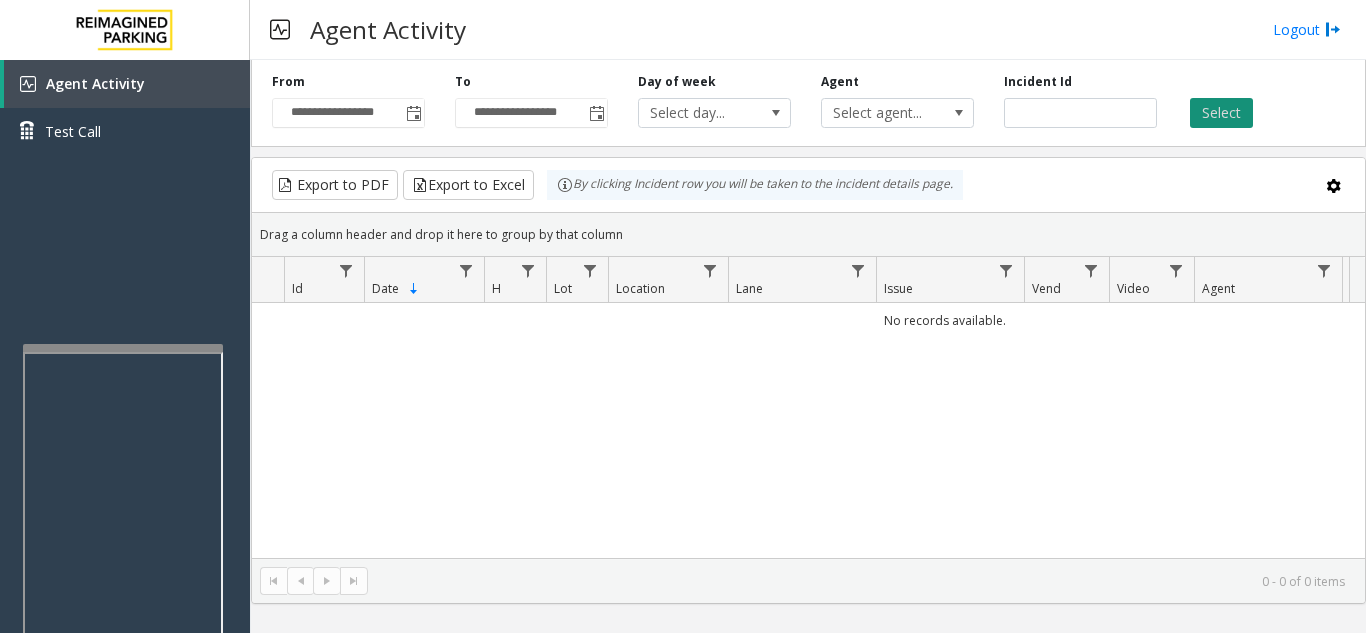 click on "Select" 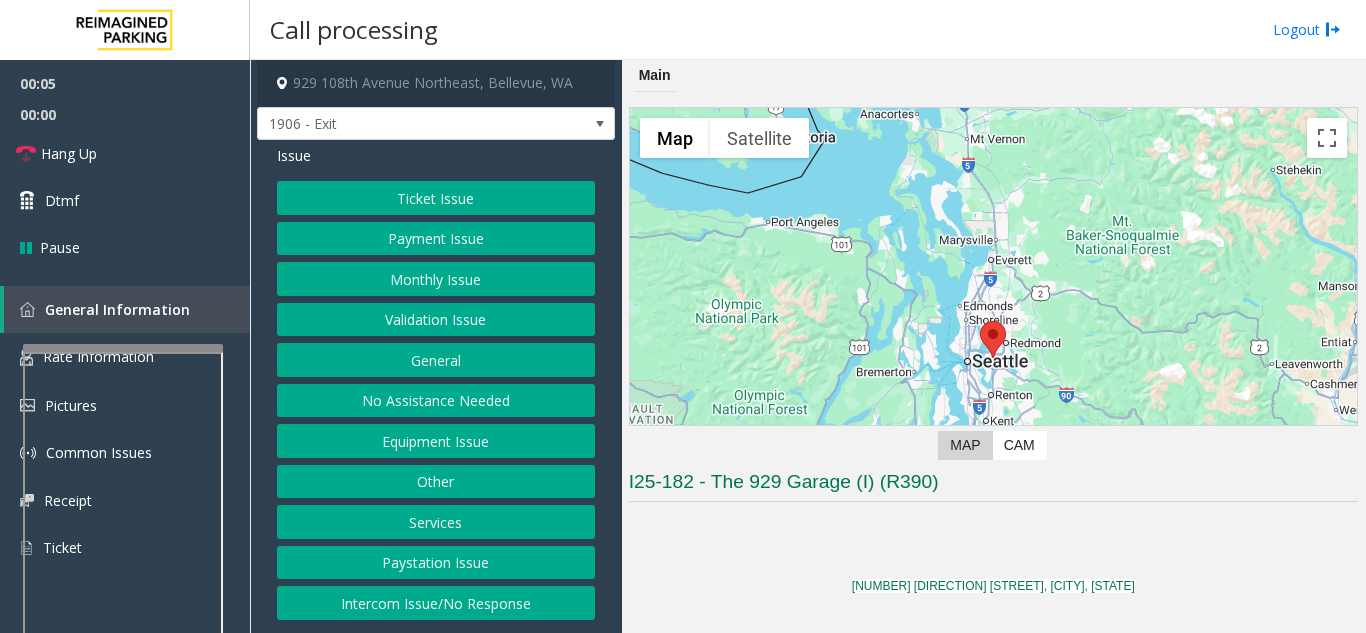 click on "Validation Issue" 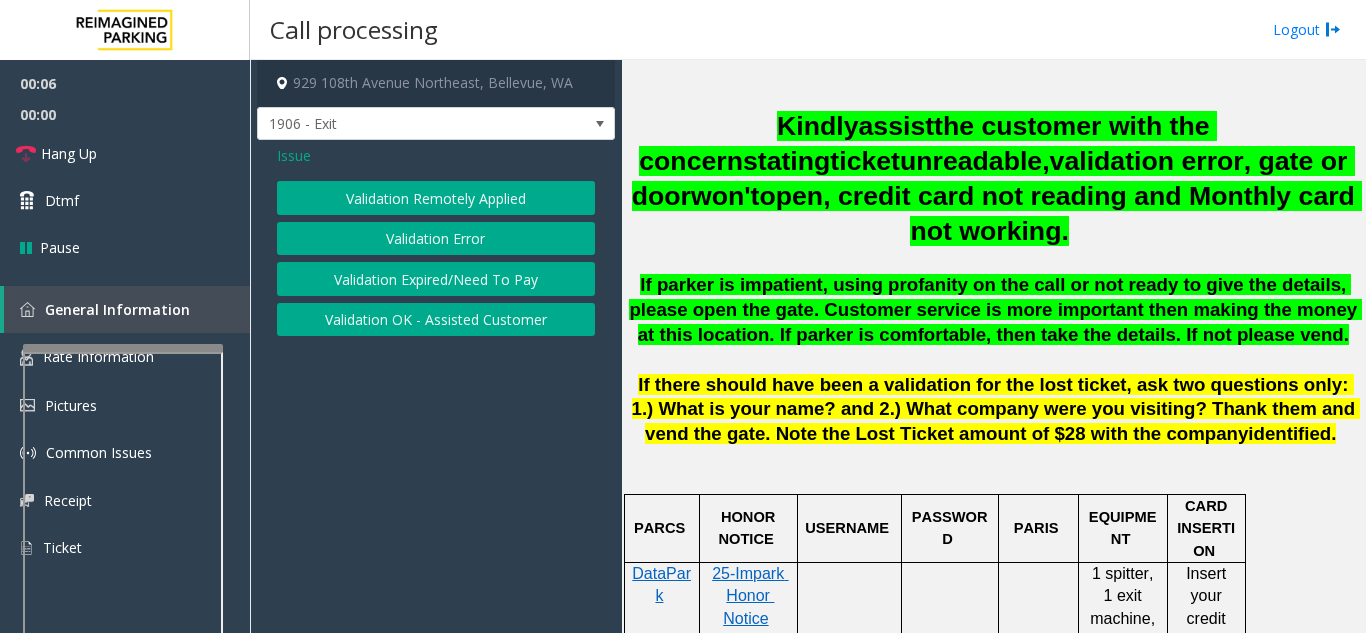 scroll, scrollTop: 800, scrollLeft: 0, axis: vertical 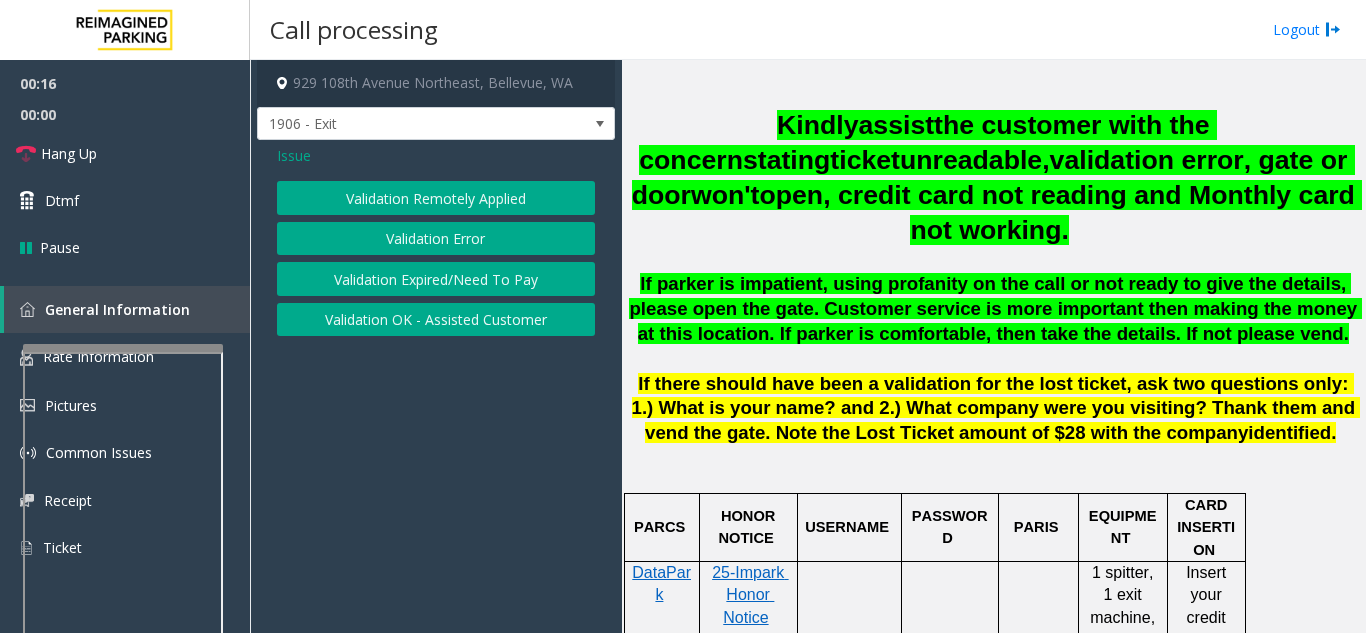 click on "Validation Error" 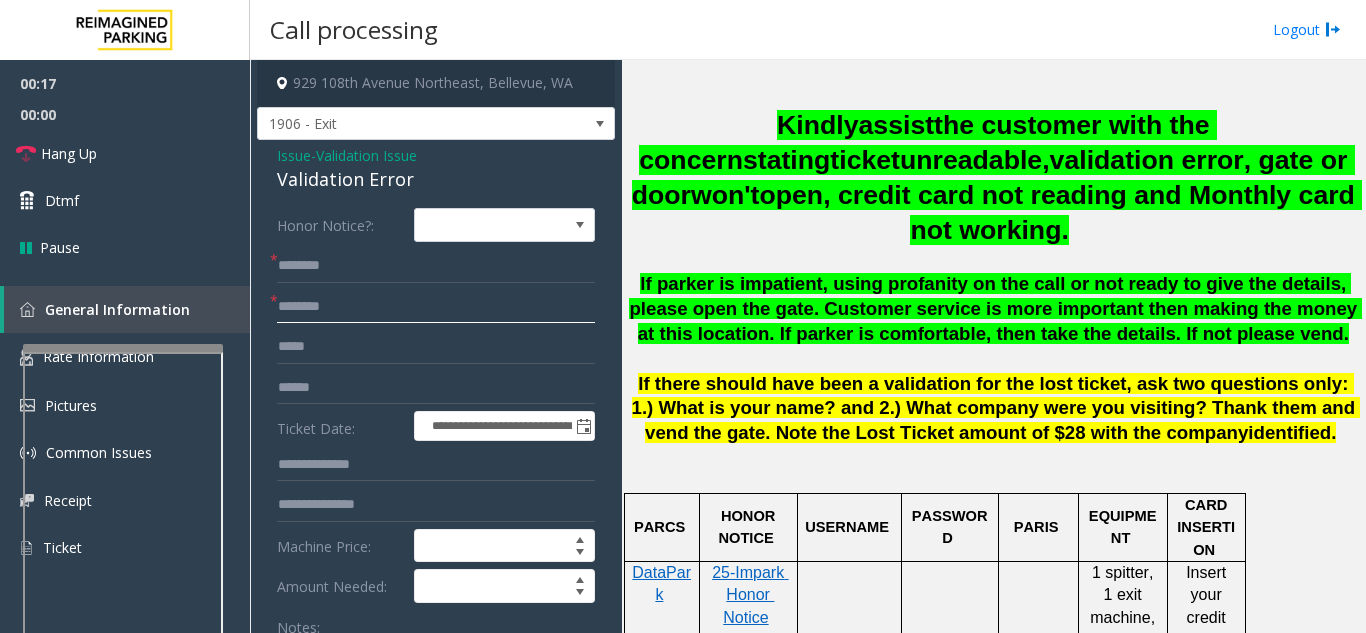 click 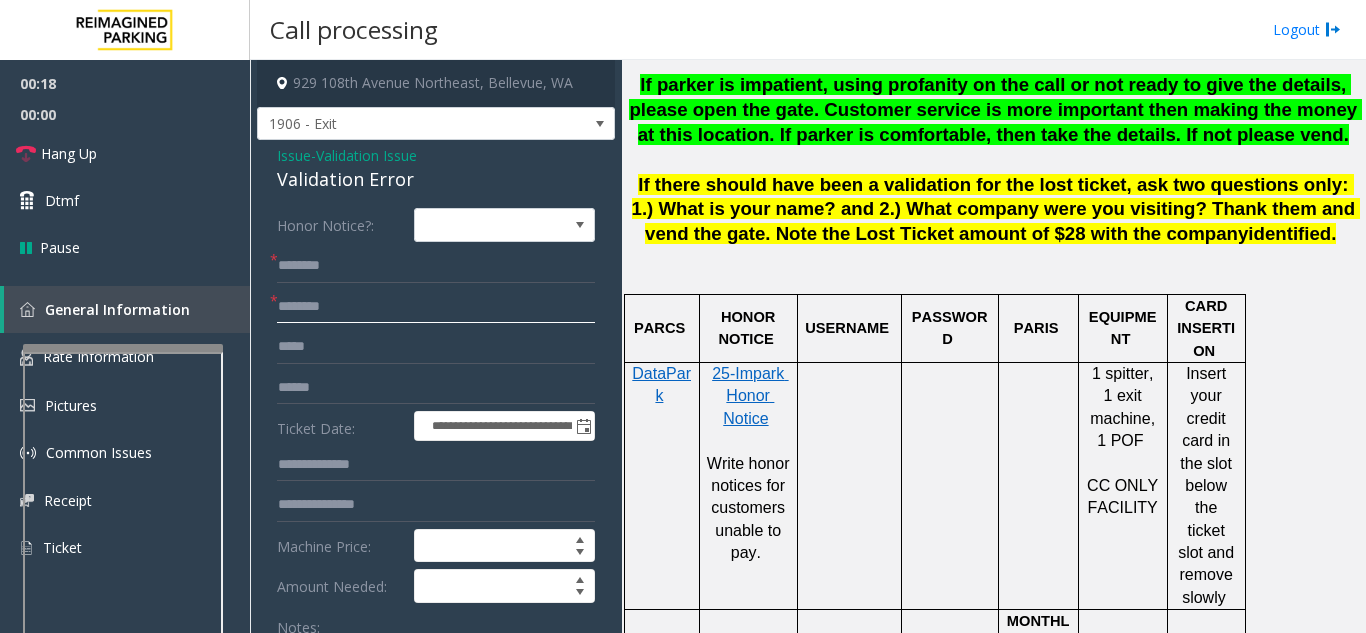 scroll, scrollTop: 1000, scrollLeft: 0, axis: vertical 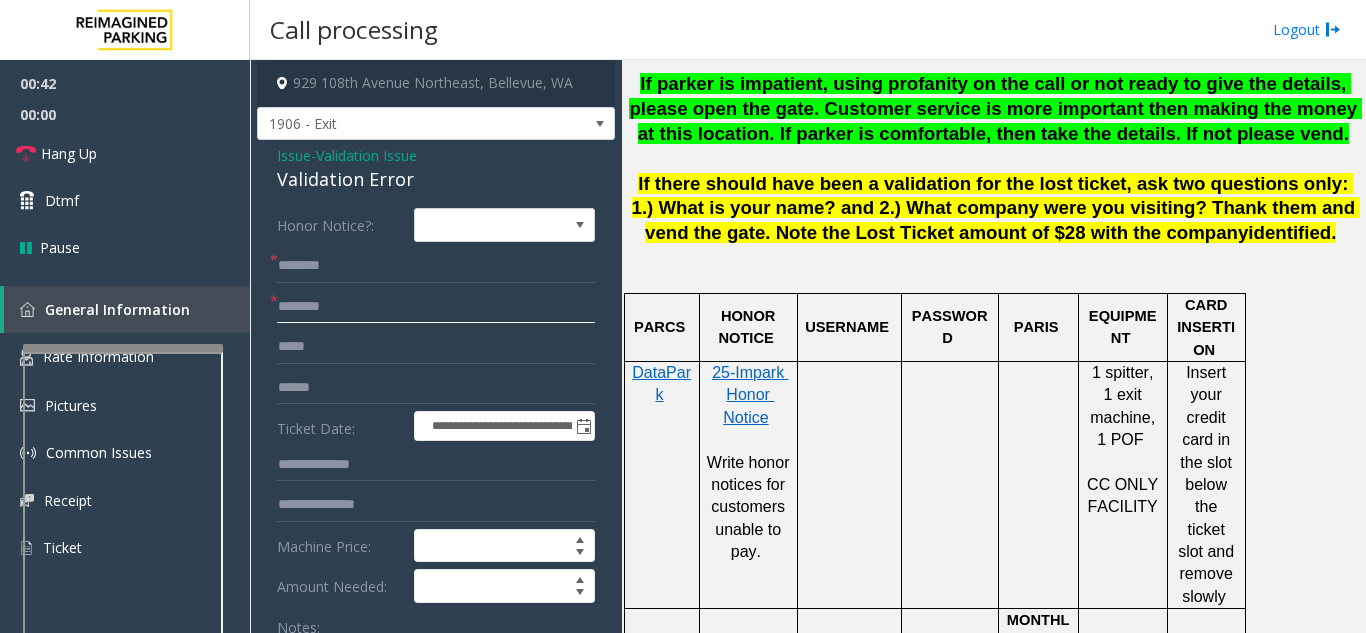 click 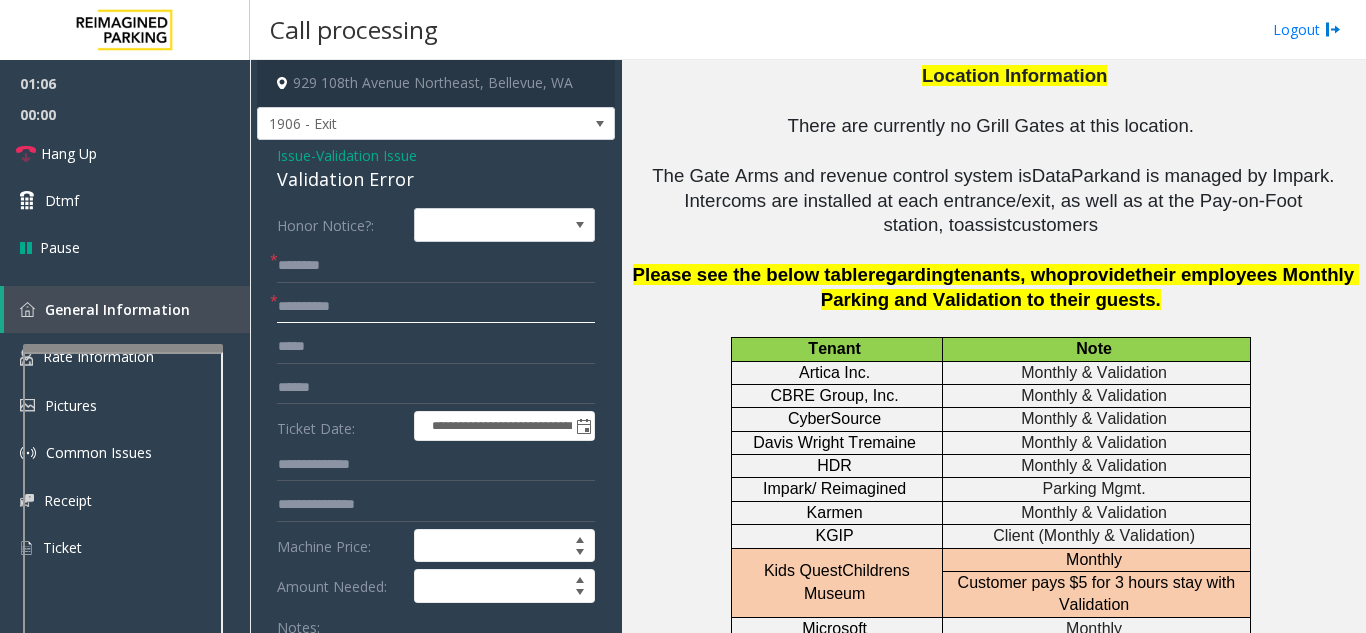 scroll, scrollTop: 3200, scrollLeft: 0, axis: vertical 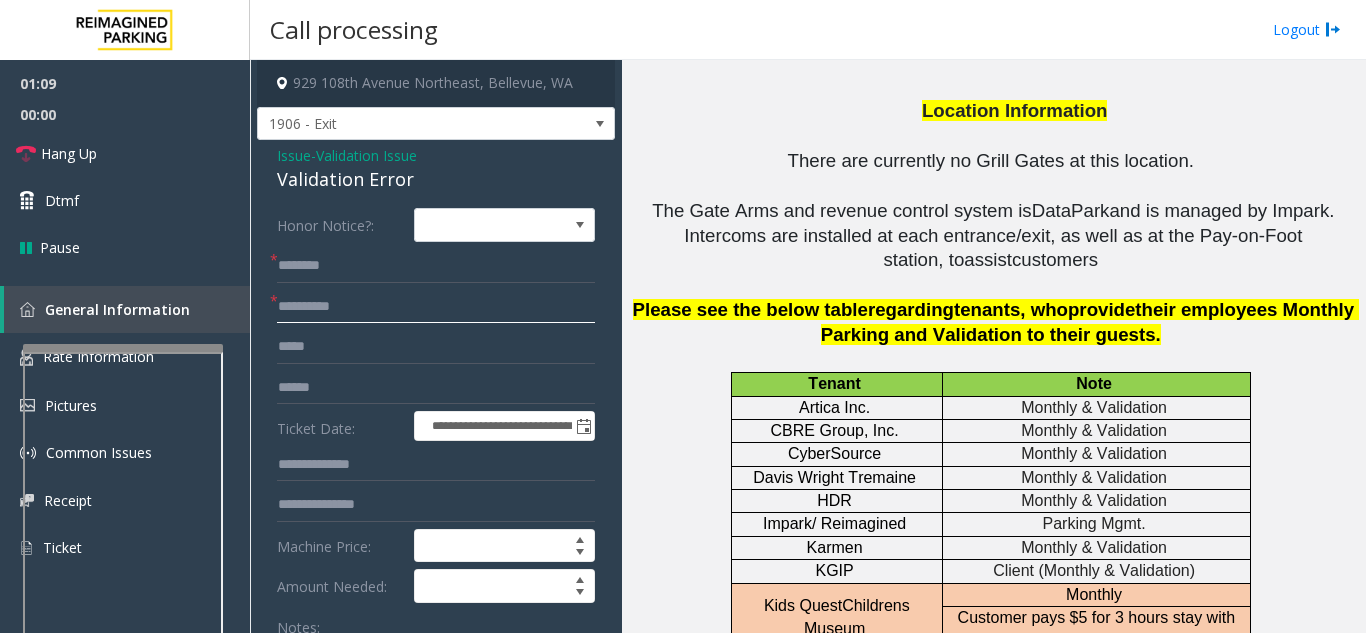 type on "**********" 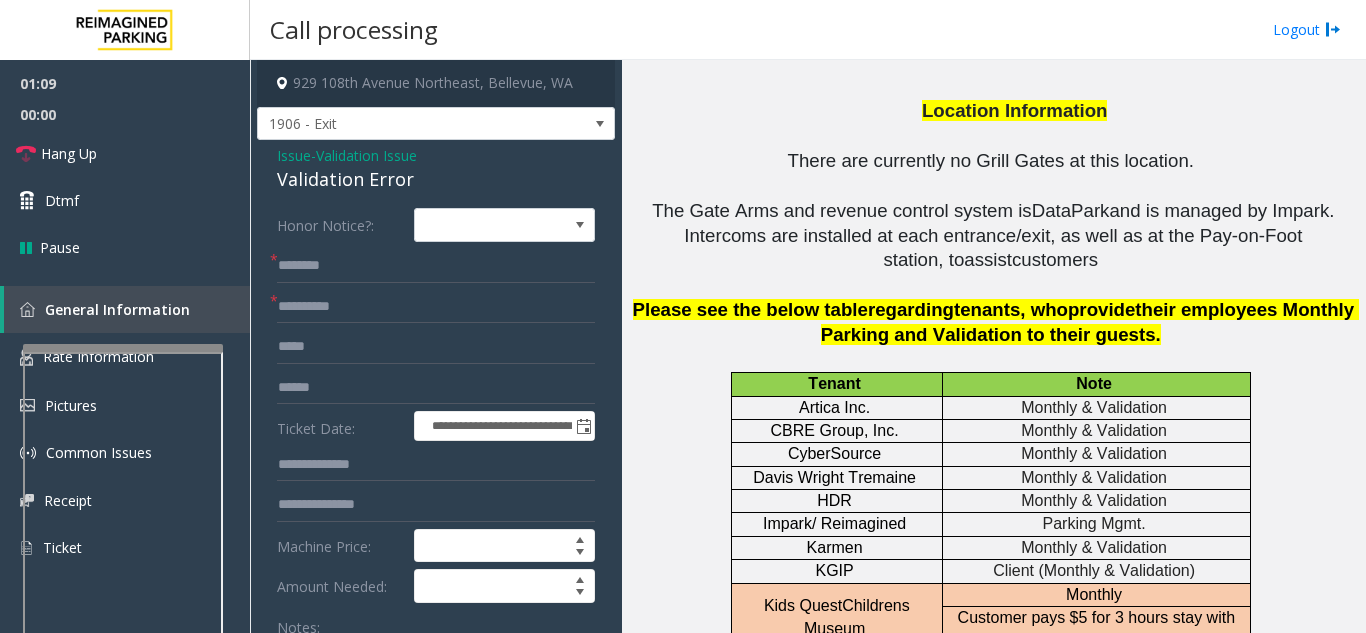 click on "Kids Quest  Childrens Museum" 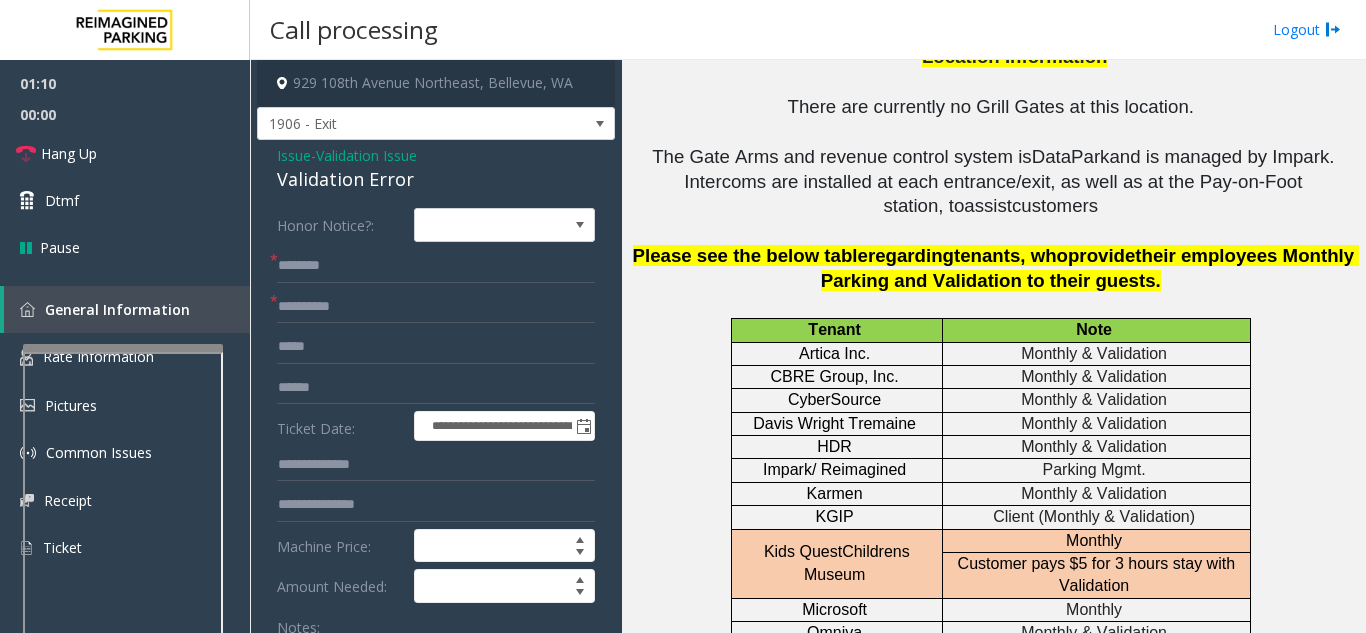 scroll, scrollTop: 3300, scrollLeft: 0, axis: vertical 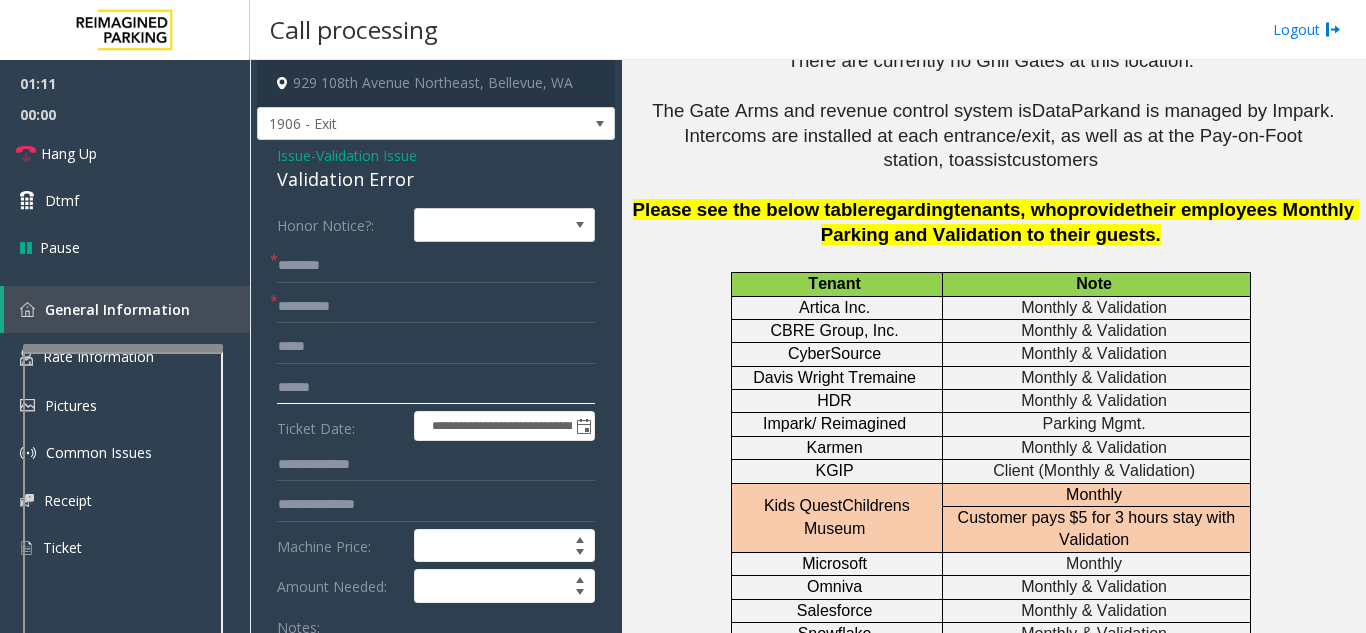 click 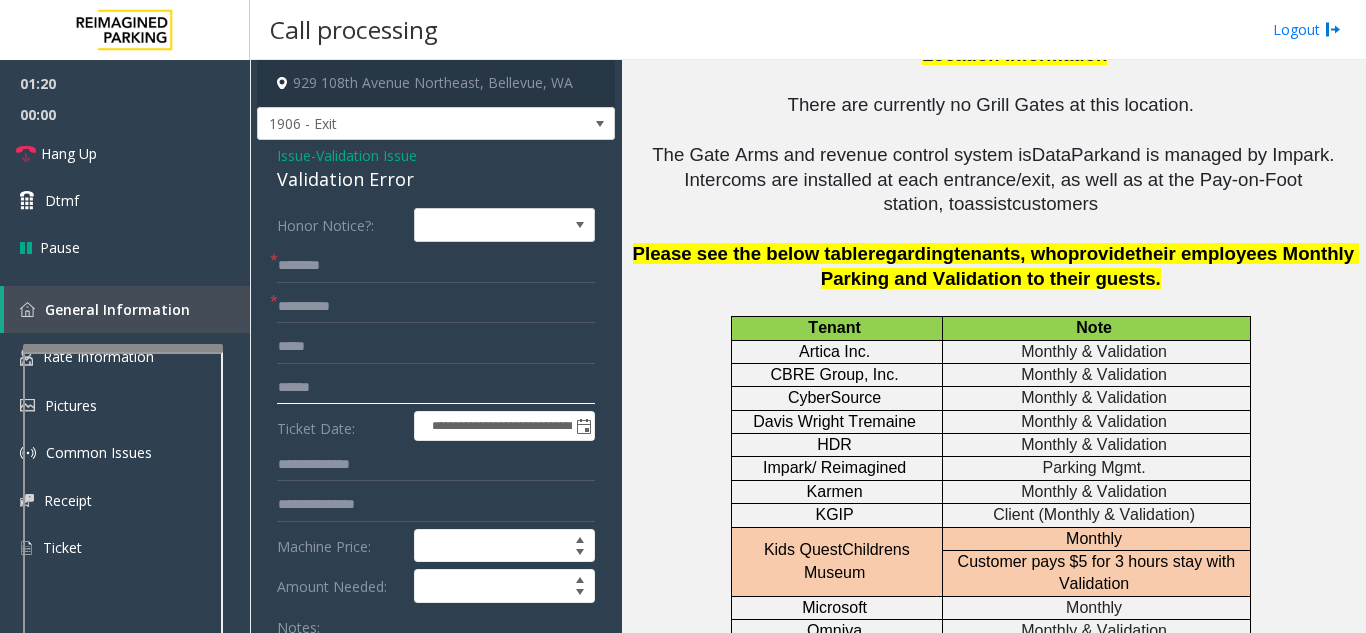 scroll, scrollTop: 3300, scrollLeft: 0, axis: vertical 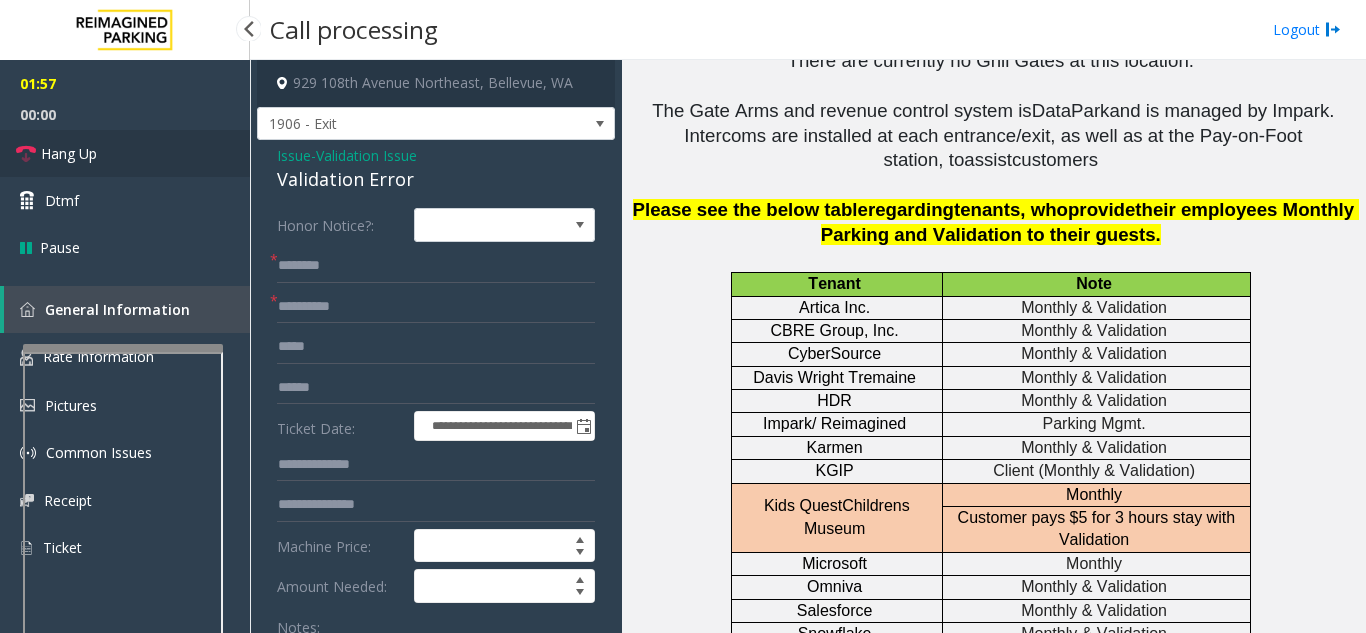 click on "Hang Up" at bounding box center [125, 153] 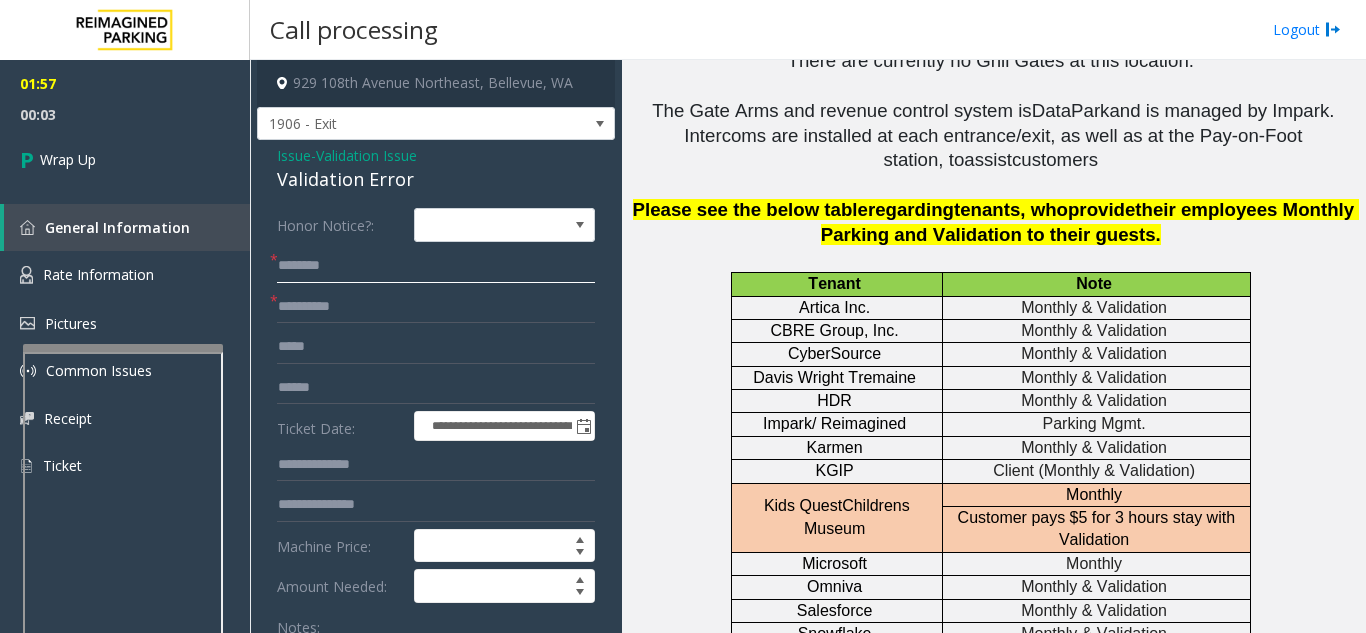click 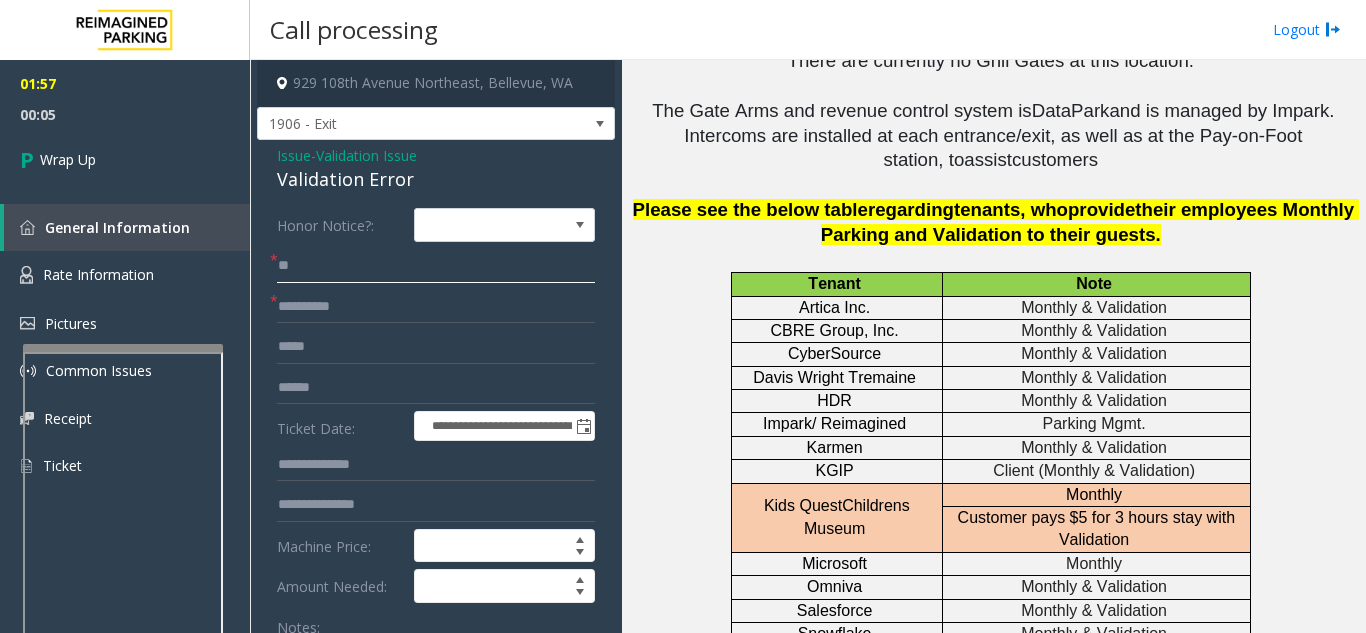 type on "**" 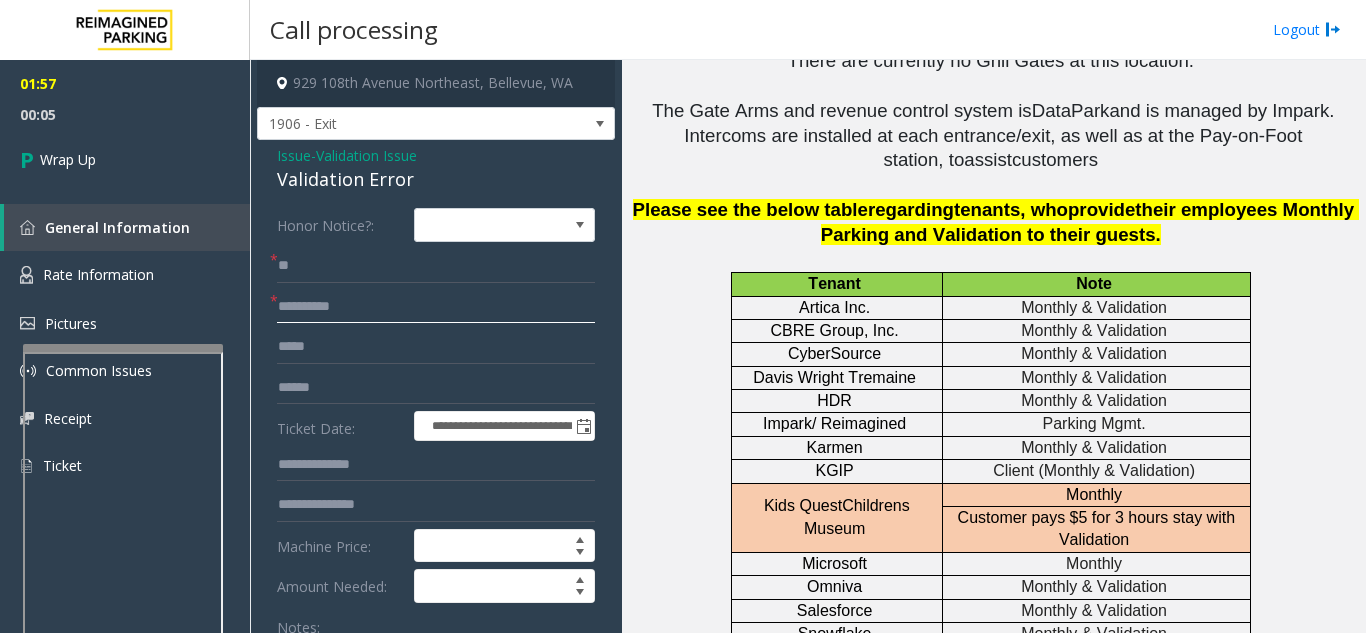 click on "**********" 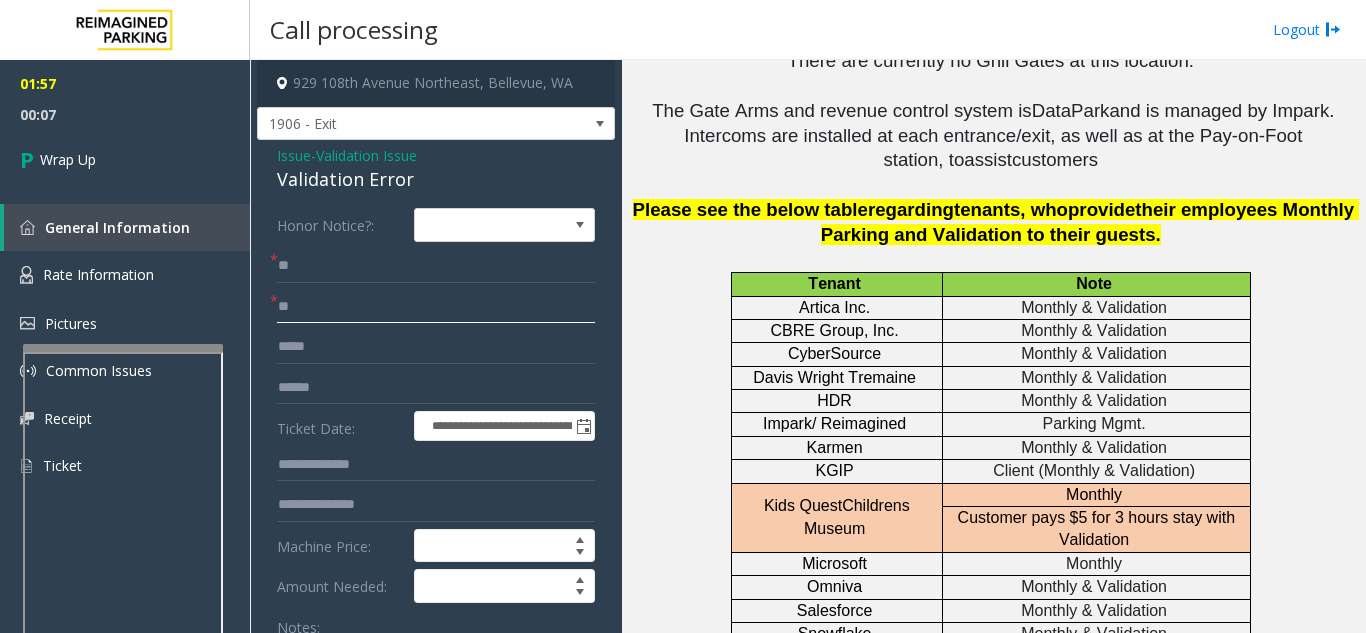 type on "*" 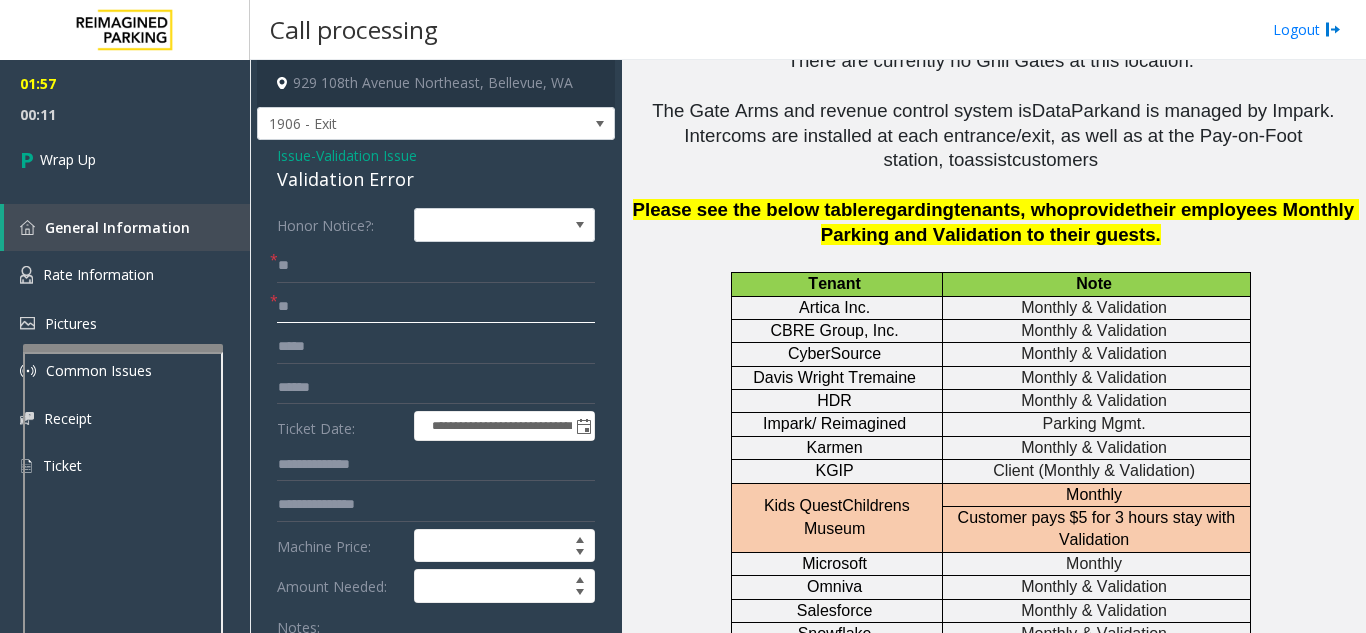 type on "*" 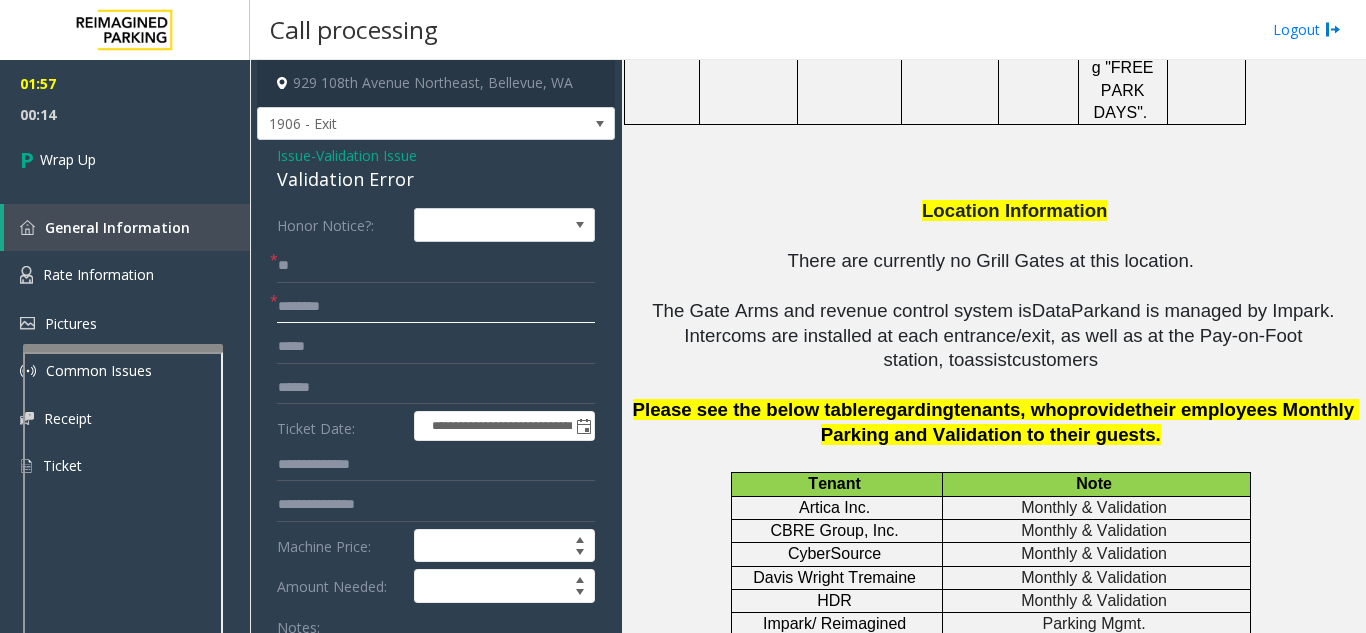 scroll, scrollTop: 3200, scrollLeft: 0, axis: vertical 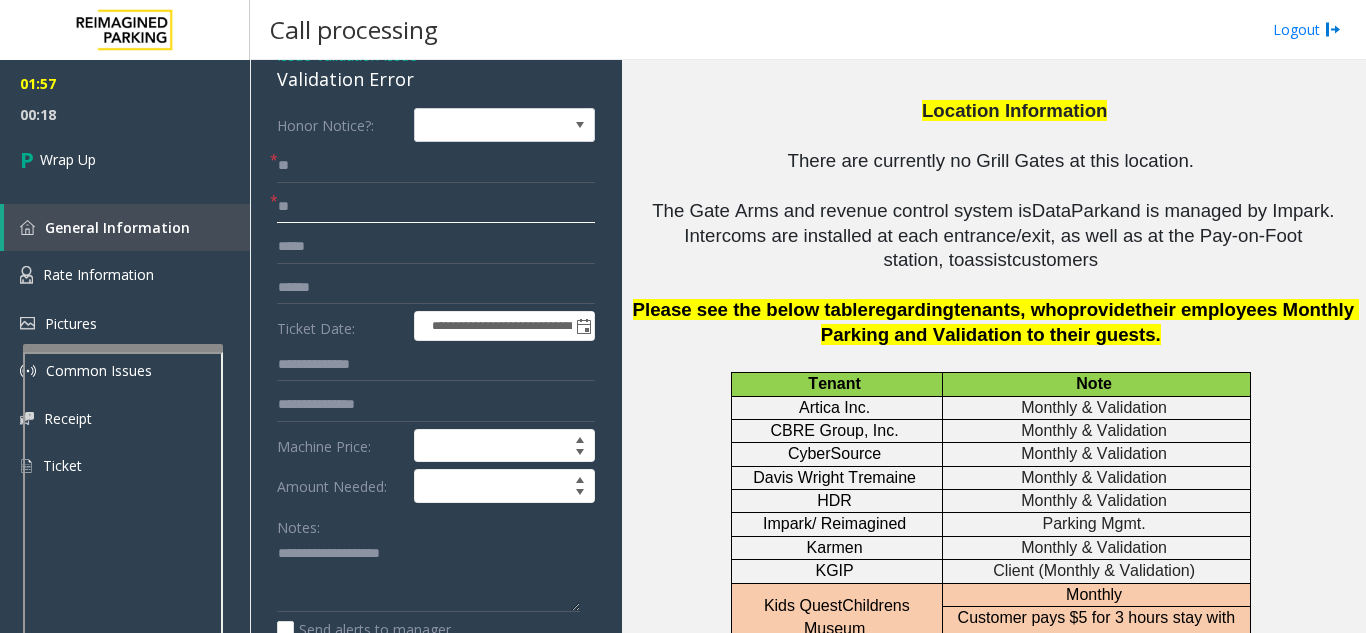 type on "**" 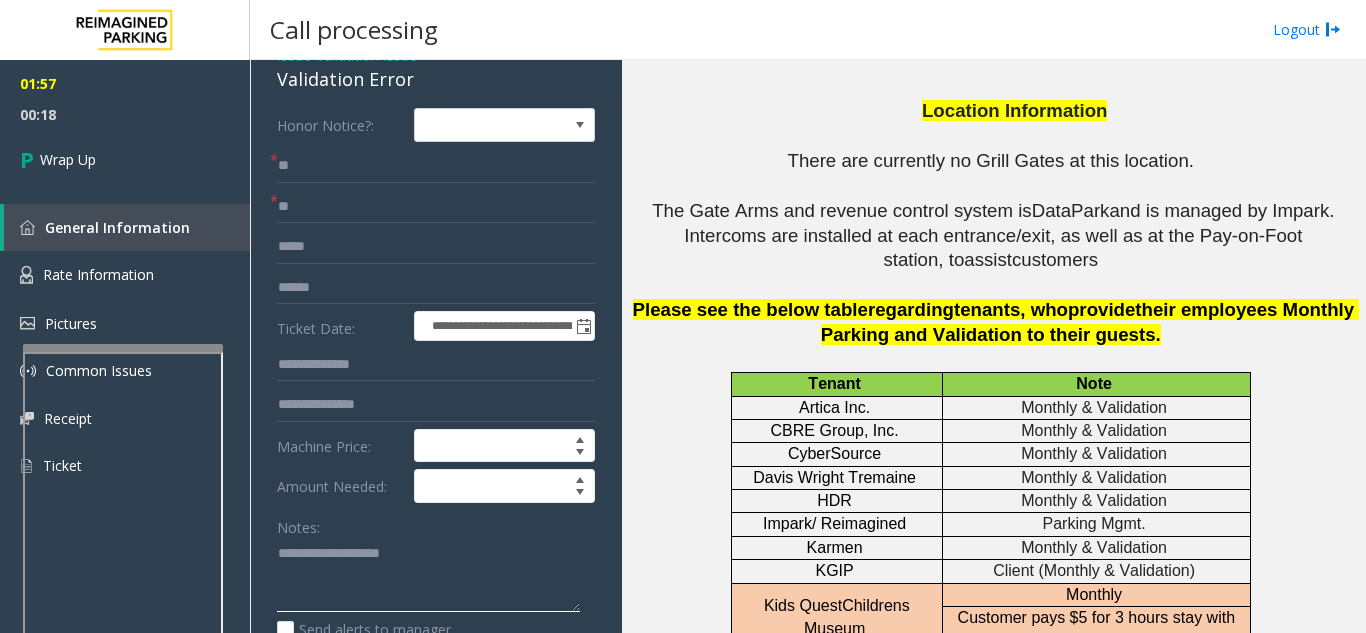 click 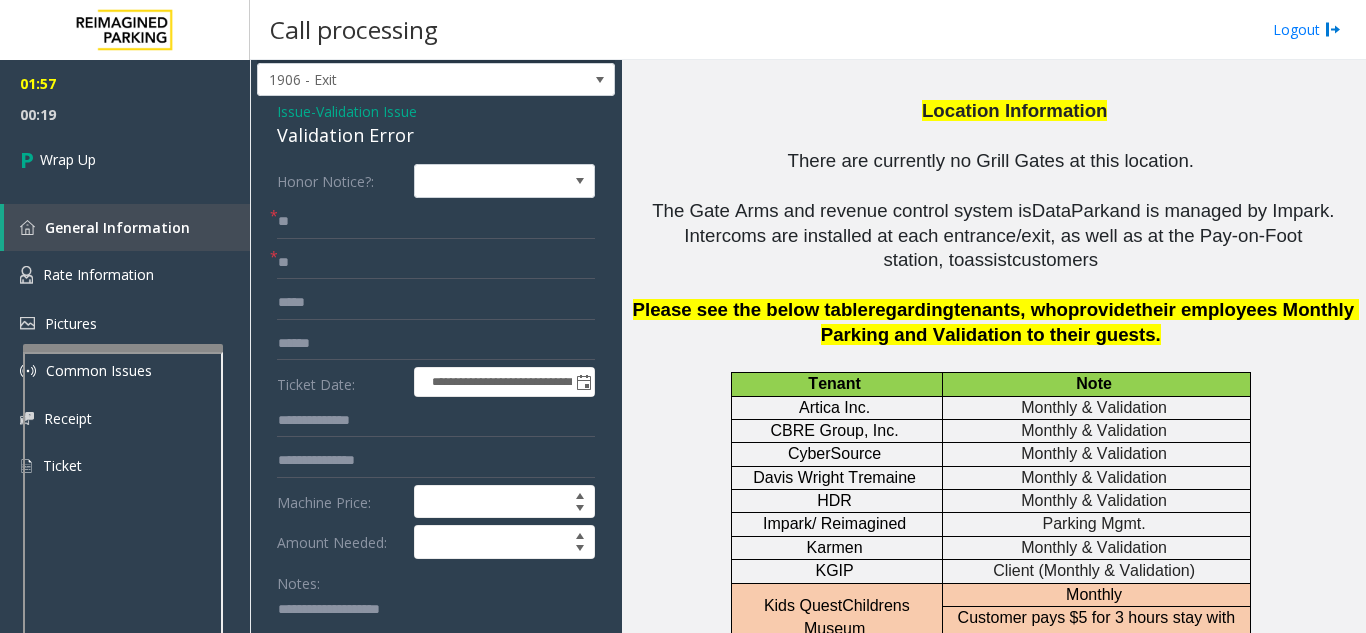 scroll, scrollTop: 0, scrollLeft: 0, axis: both 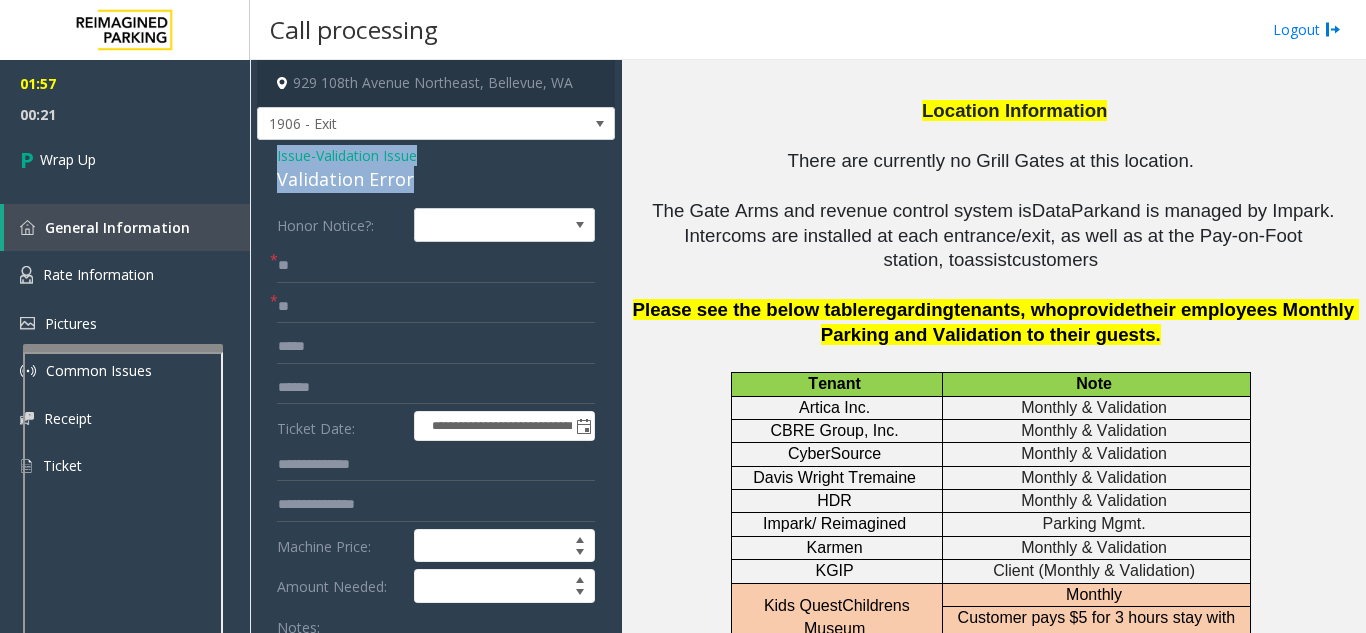 drag, startPoint x: 260, startPoint y: 150, endPoint x: 493, endPoint y: 179, distance: 234.79779 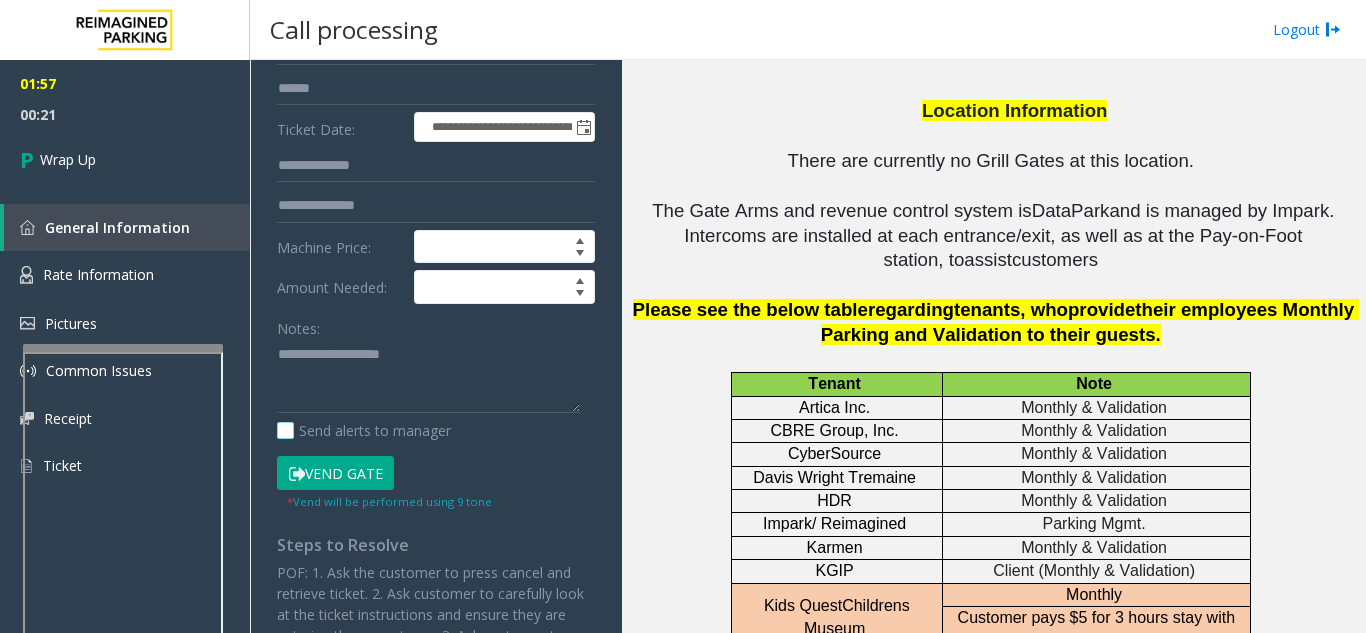 scroll, scrollTop: 300, scrollLeft: 0, axis: vertical 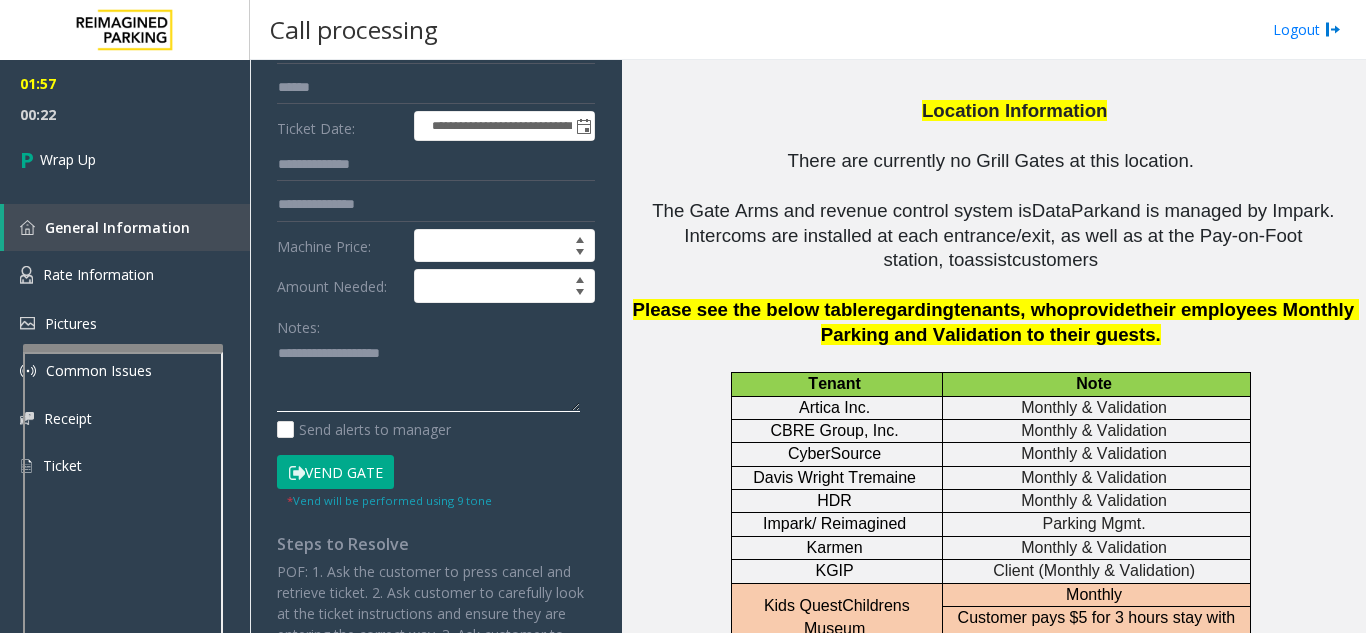 click 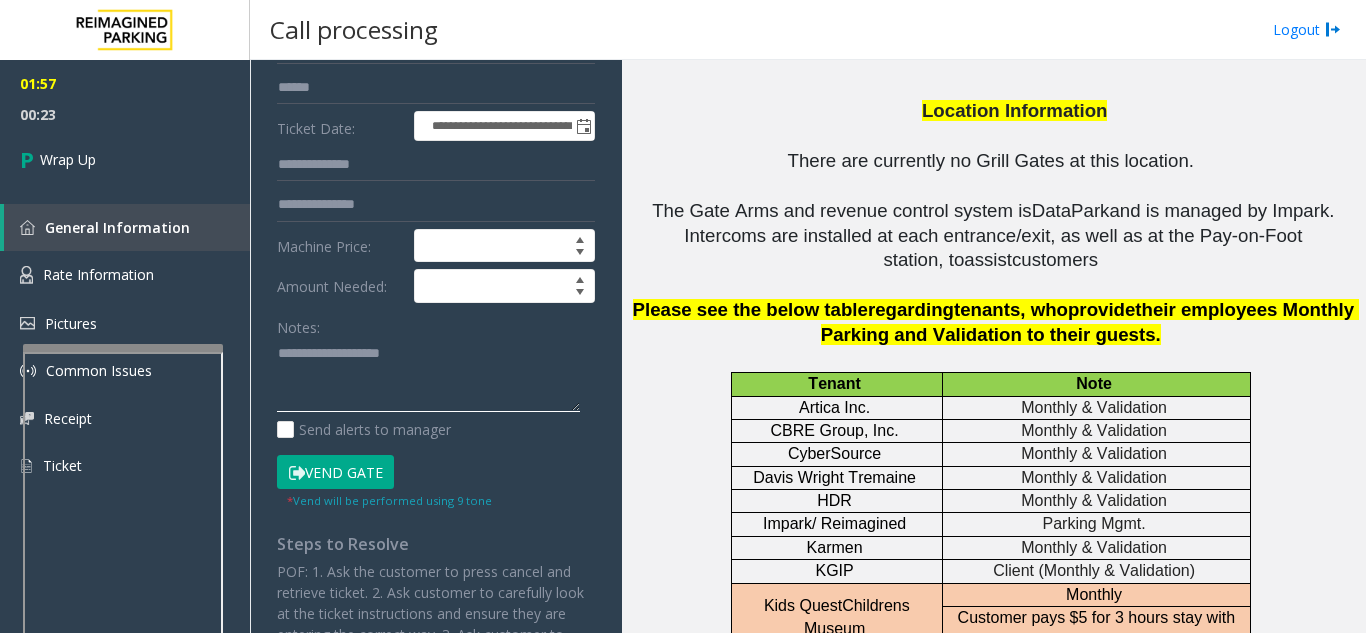 paste on "**********" 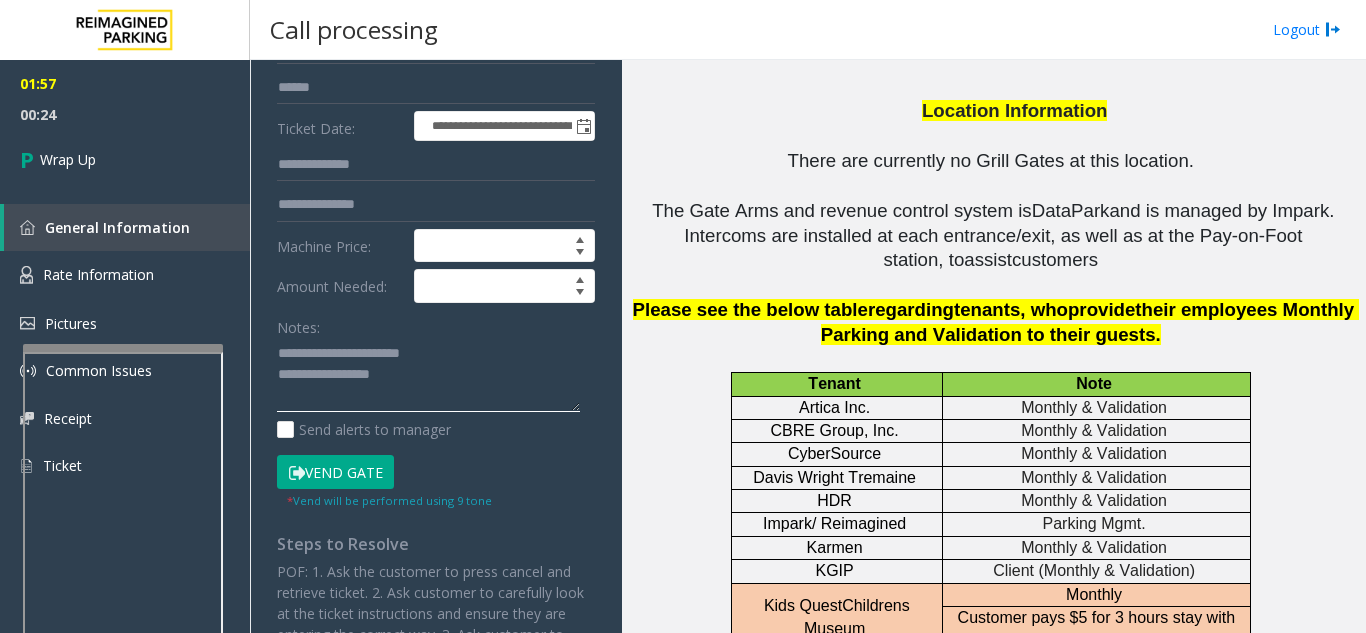 scroll, scrollTop: 16, scrollLeft: 0, axis: vertical 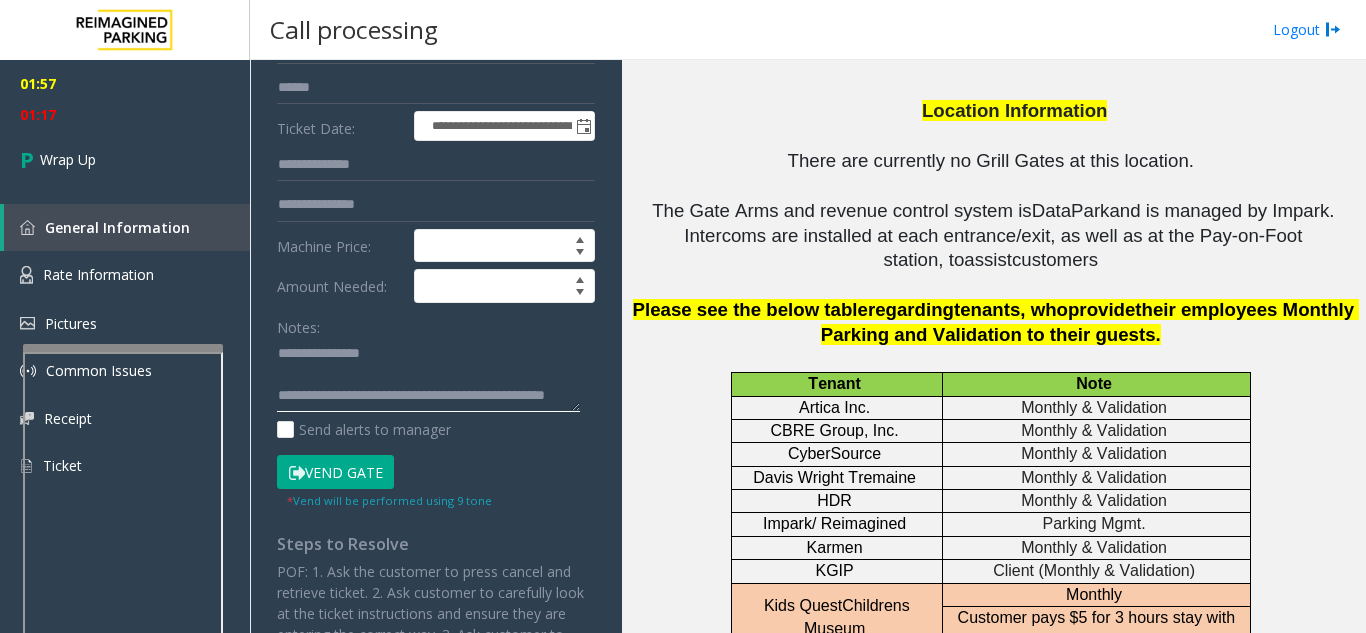 click 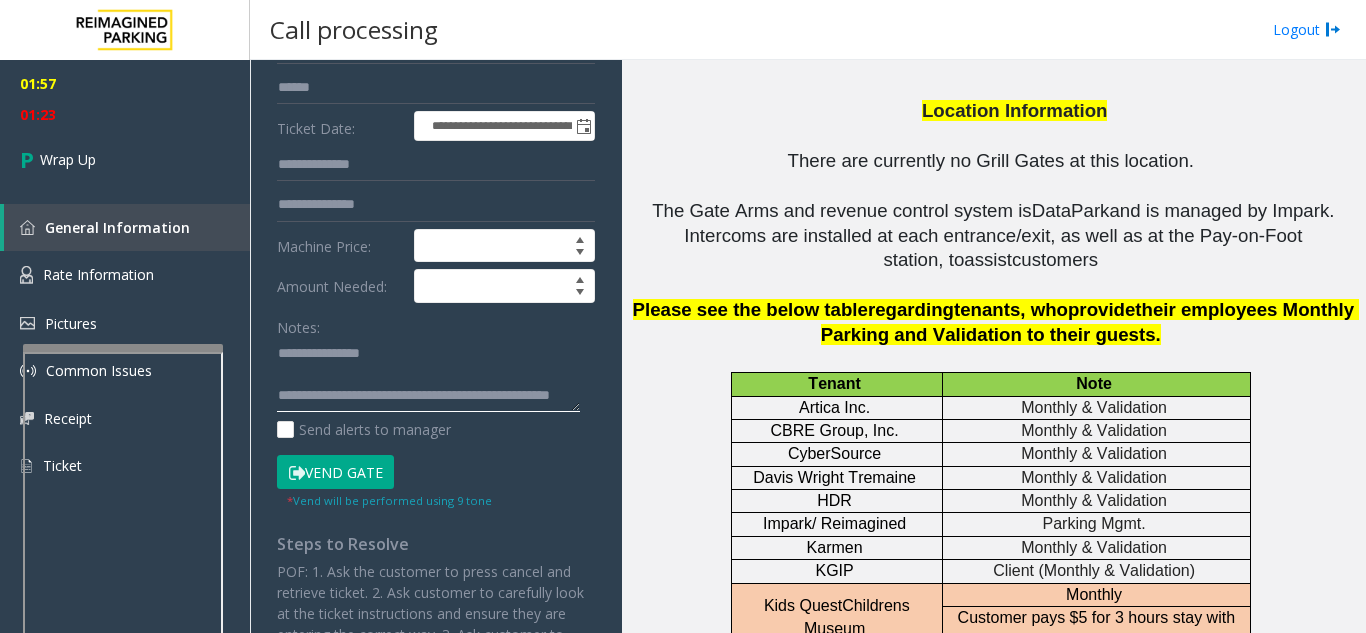 click 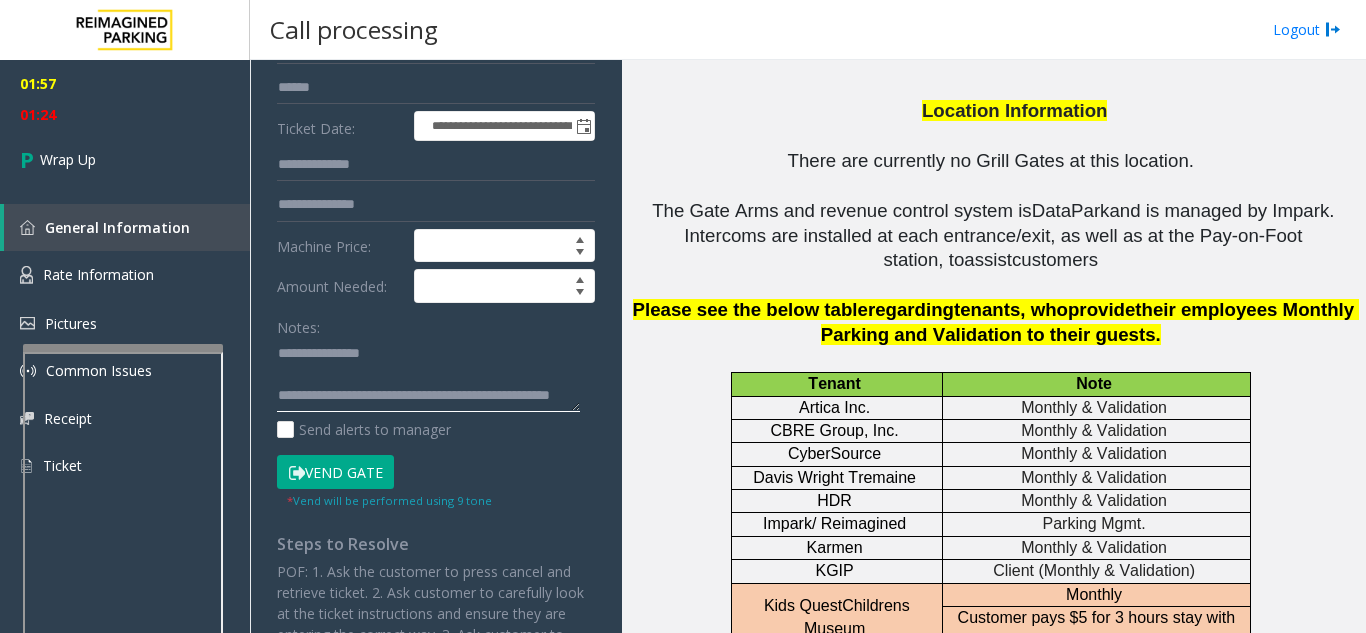 click 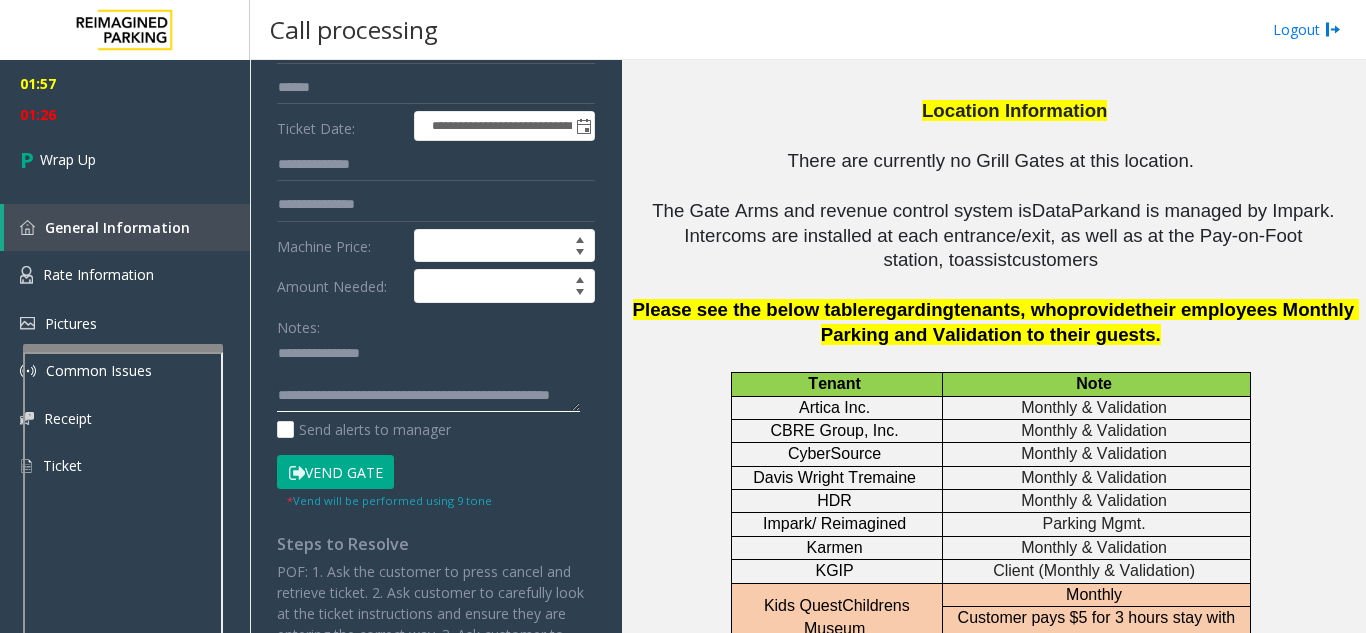 click 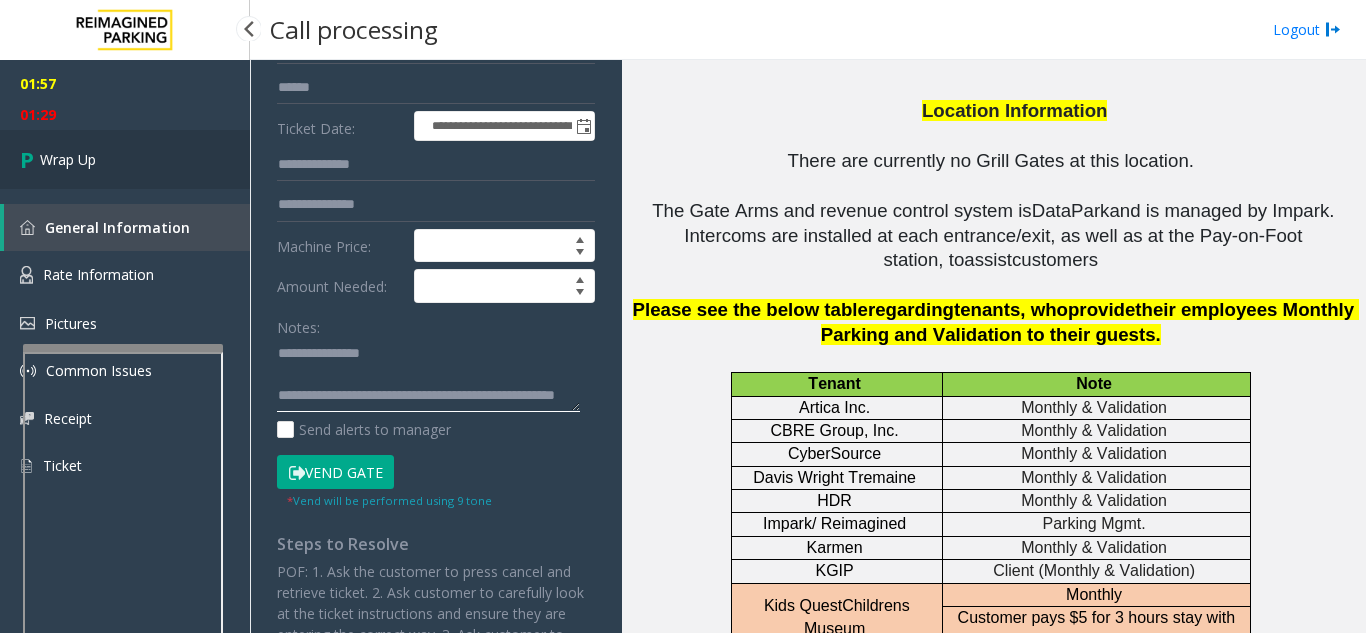 type on "**********" 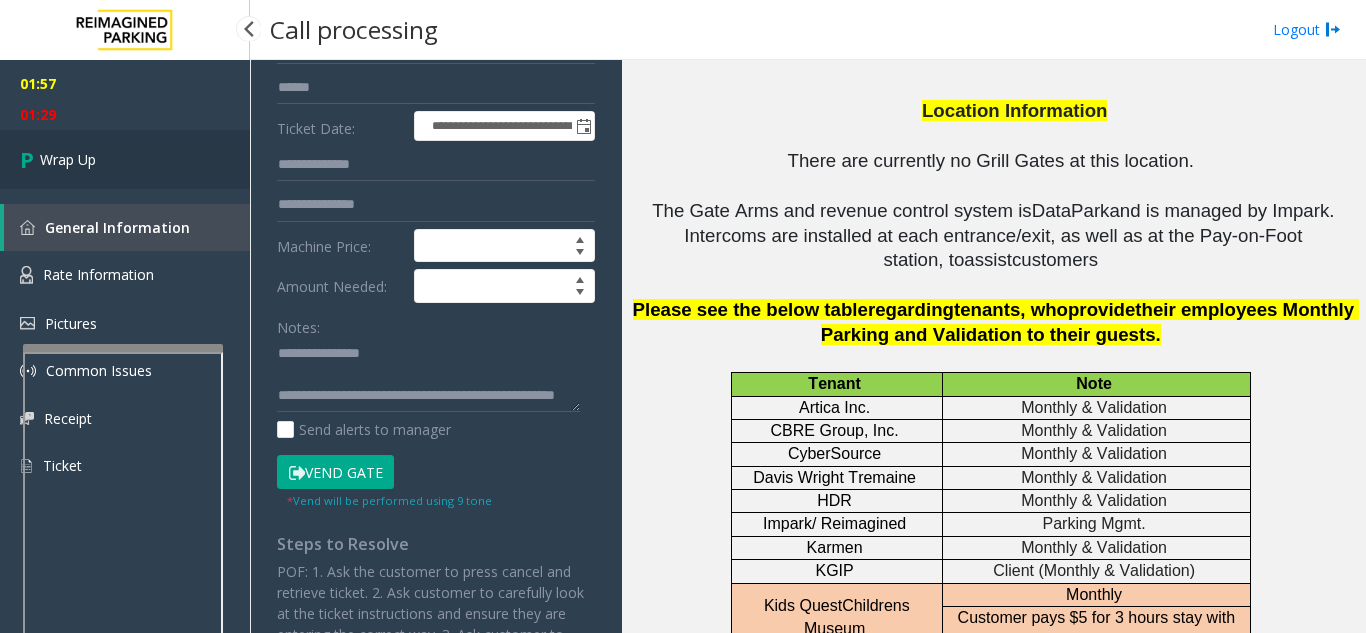 click on "Wrap Up" at bounding box center [125, 159] 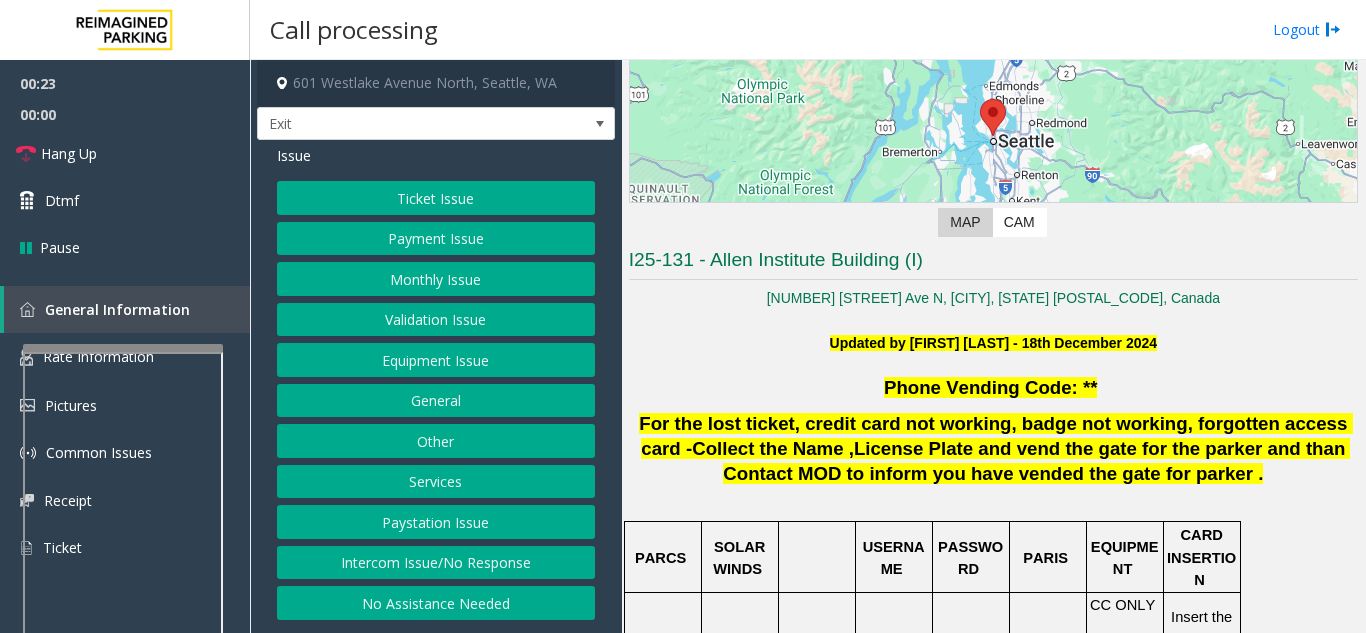 scroll, scrollTop: 200, scrollLeft: 0, axis: vertical 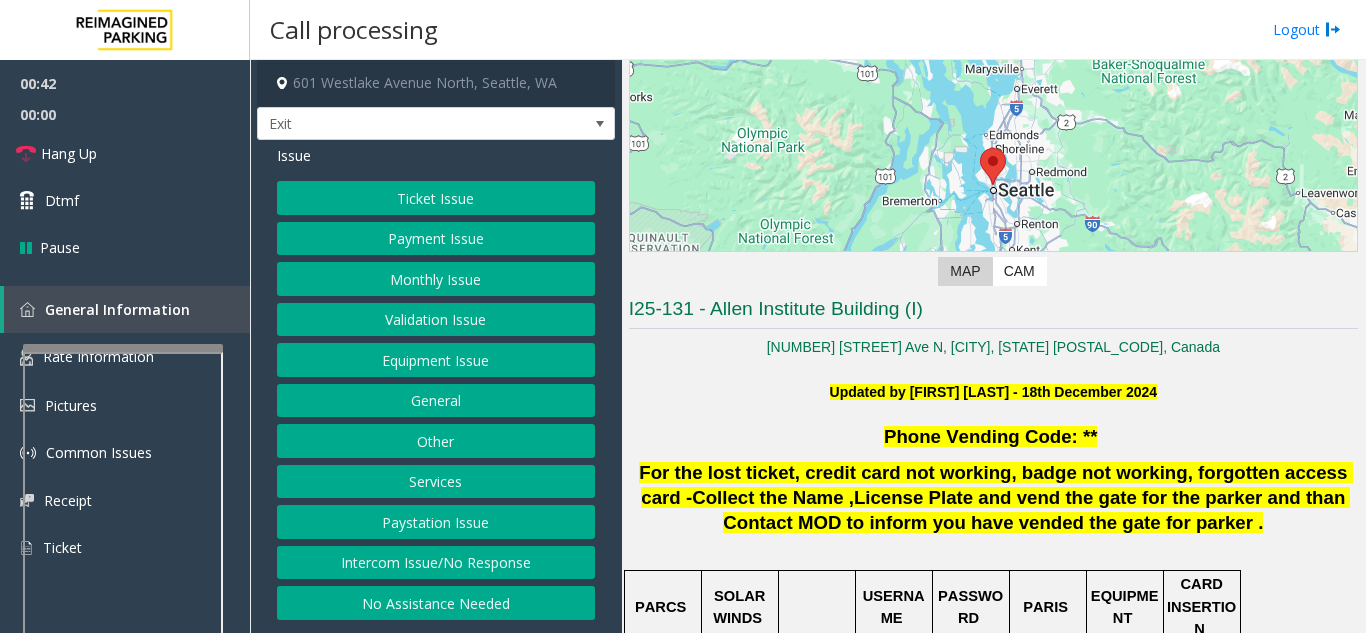 click on "Intercom Issue/No Response" 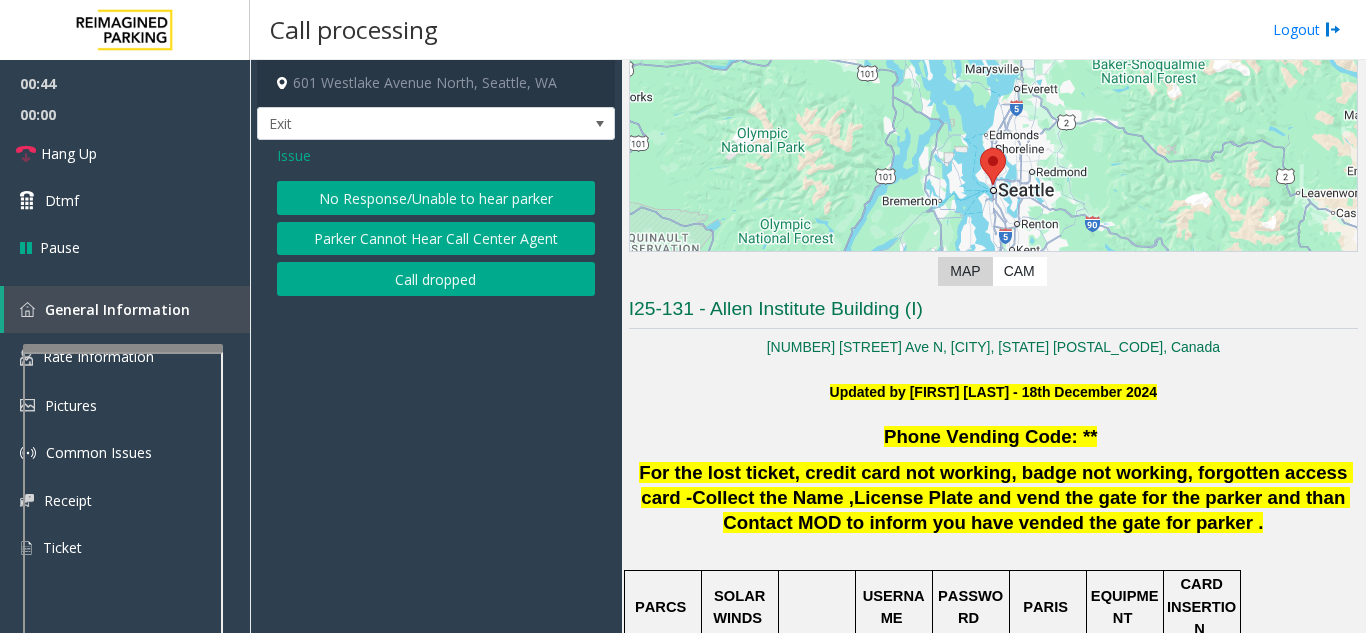 click on "Issue  No Response/Unable to hear parker   Parker Cannot Hear Call Center Agent   Call dropped" 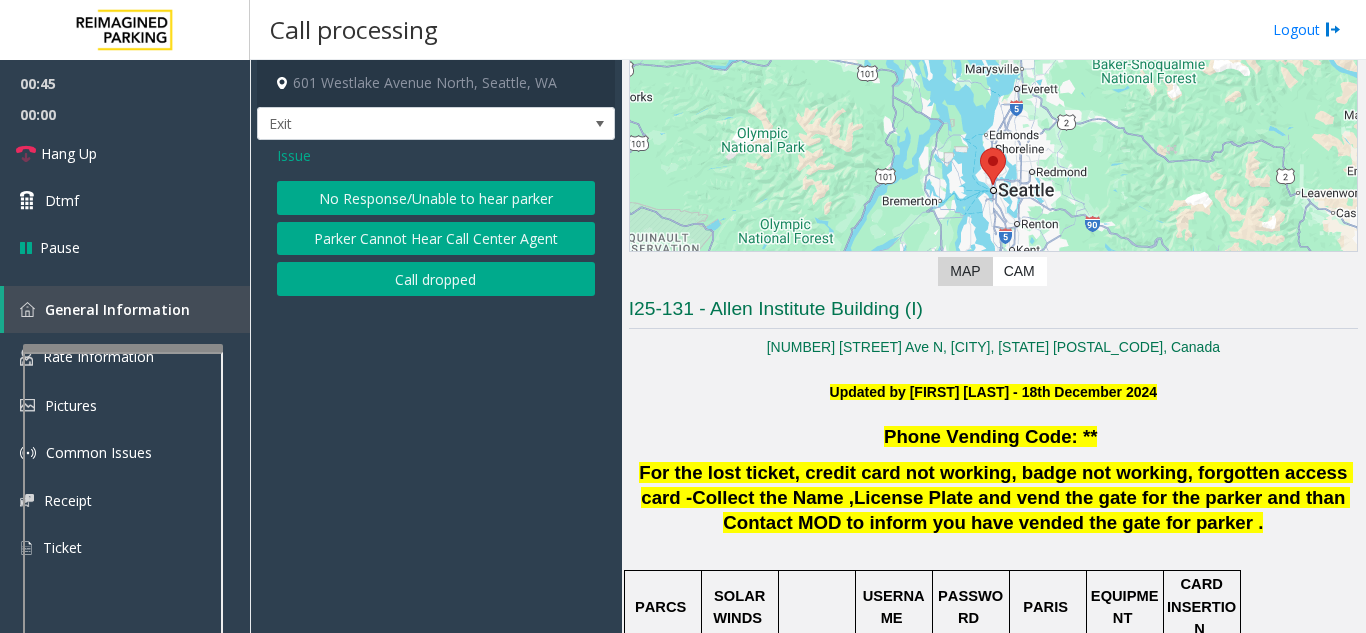 click on "Issue" 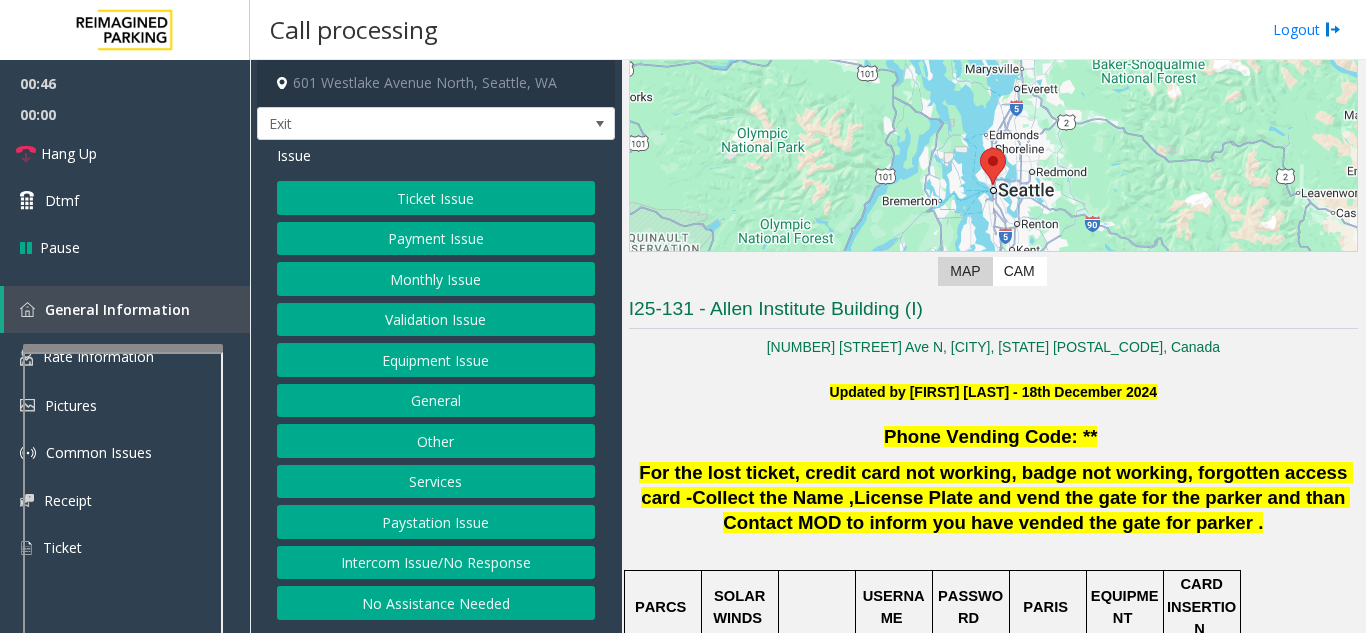 click on "Services" 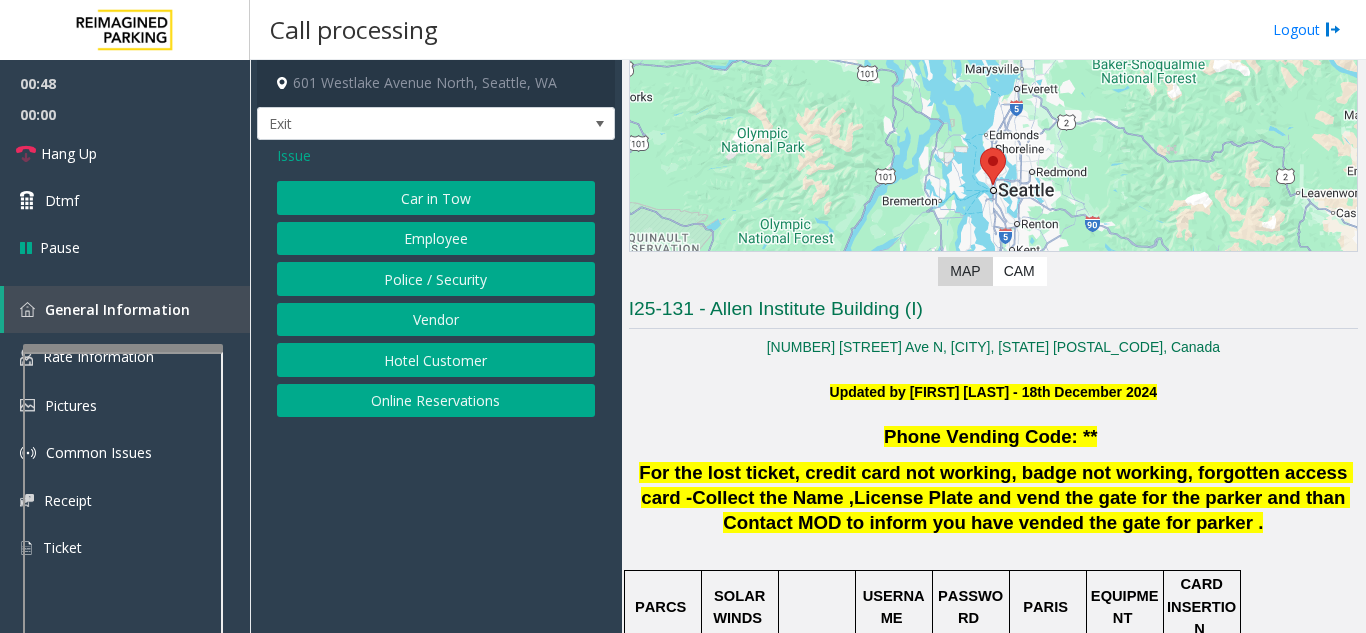 click on "Police / Security" 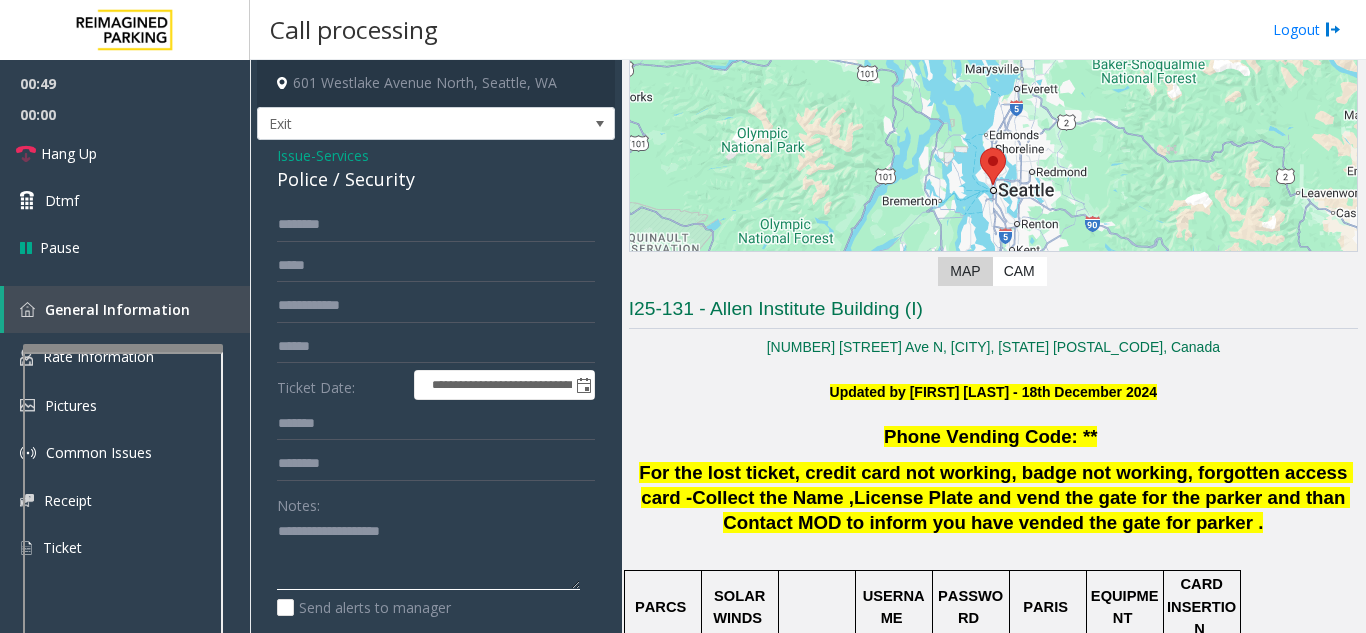 click 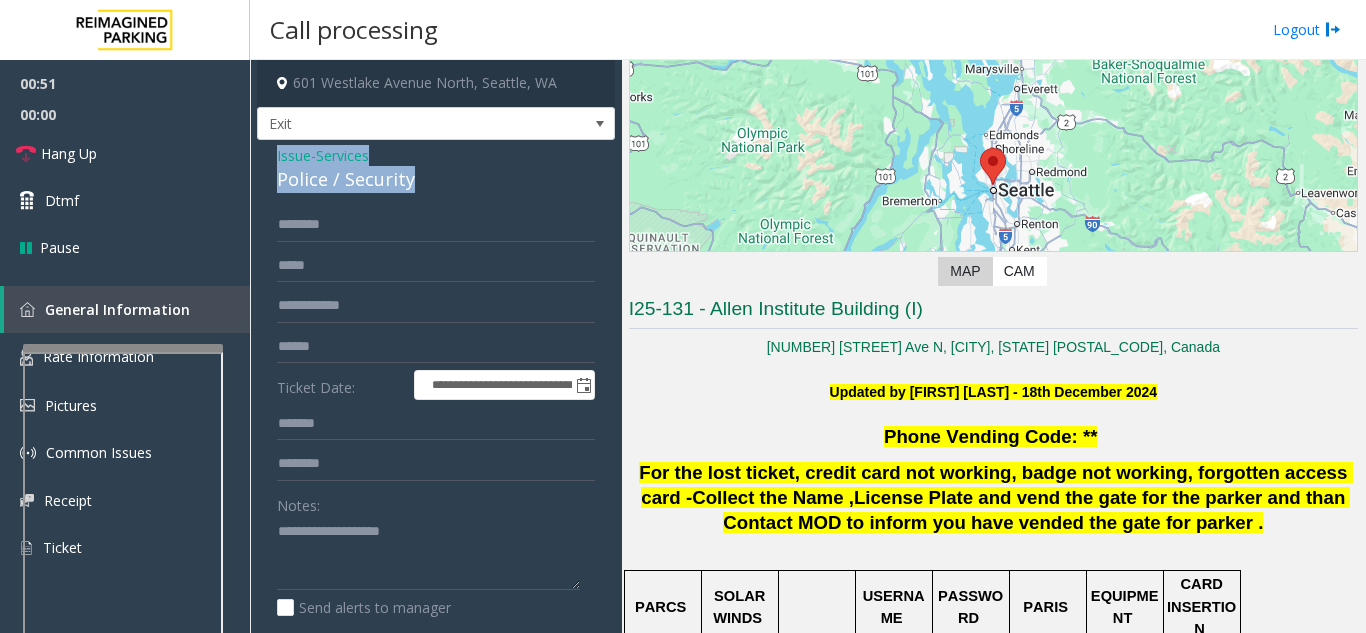 drag, startPoint x: 267, startPoint y: 149, endPoint x: 429, endPoint y: 172, distance: 163.62457 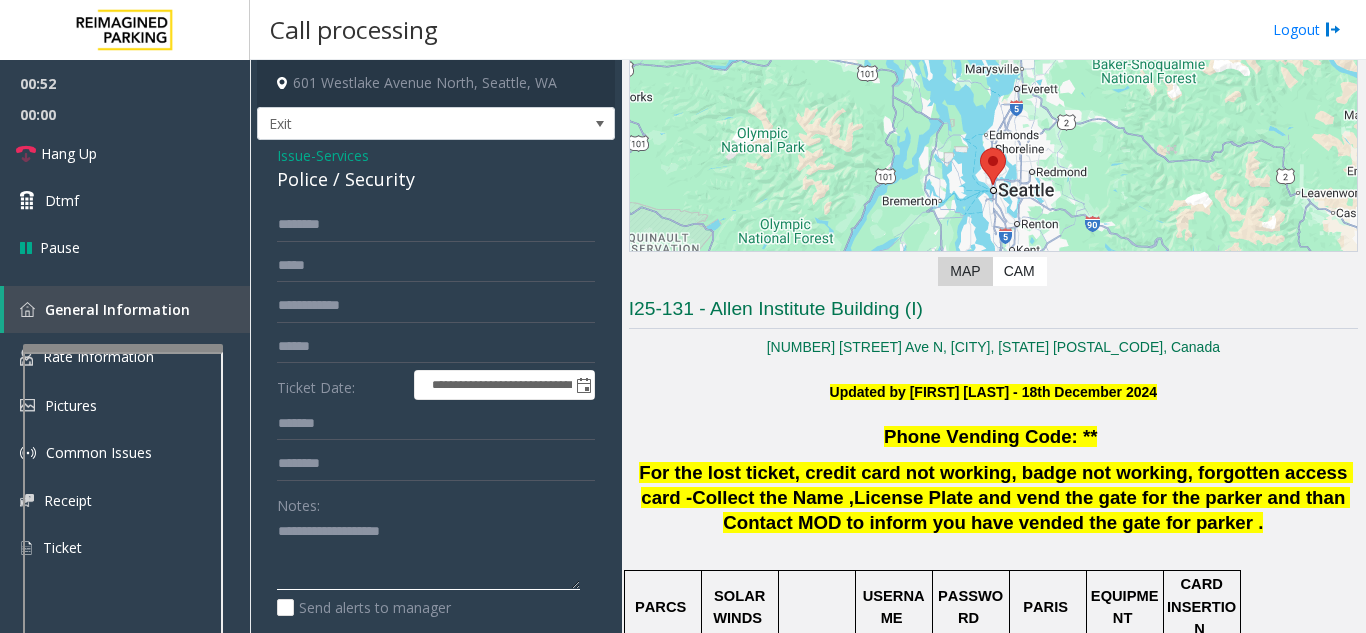 click 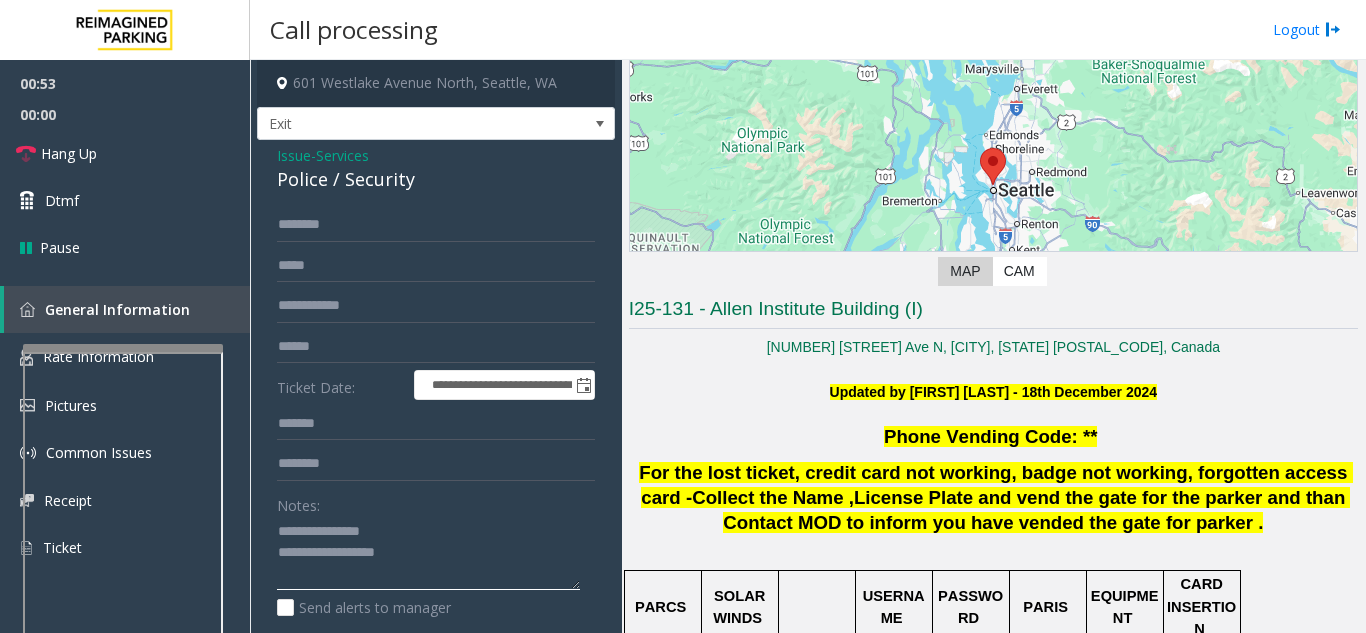 scroll, scrollTop: 16, scrollLeft: 0, axis: vertical 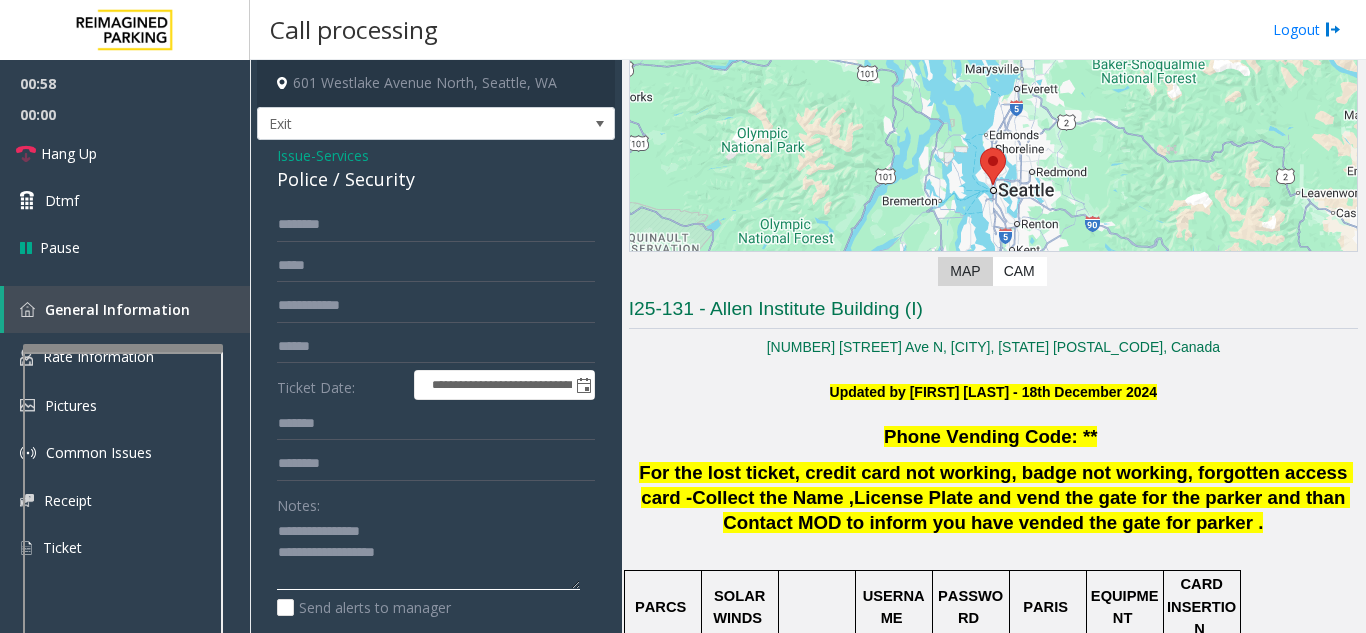 click 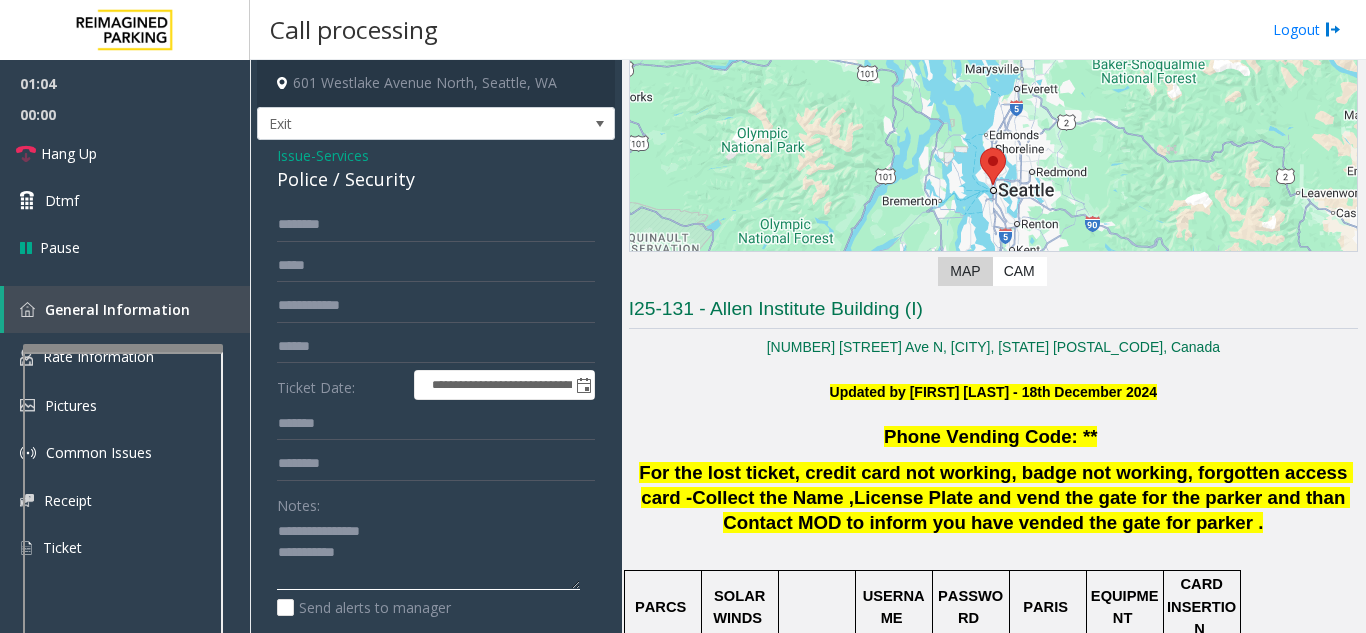 click 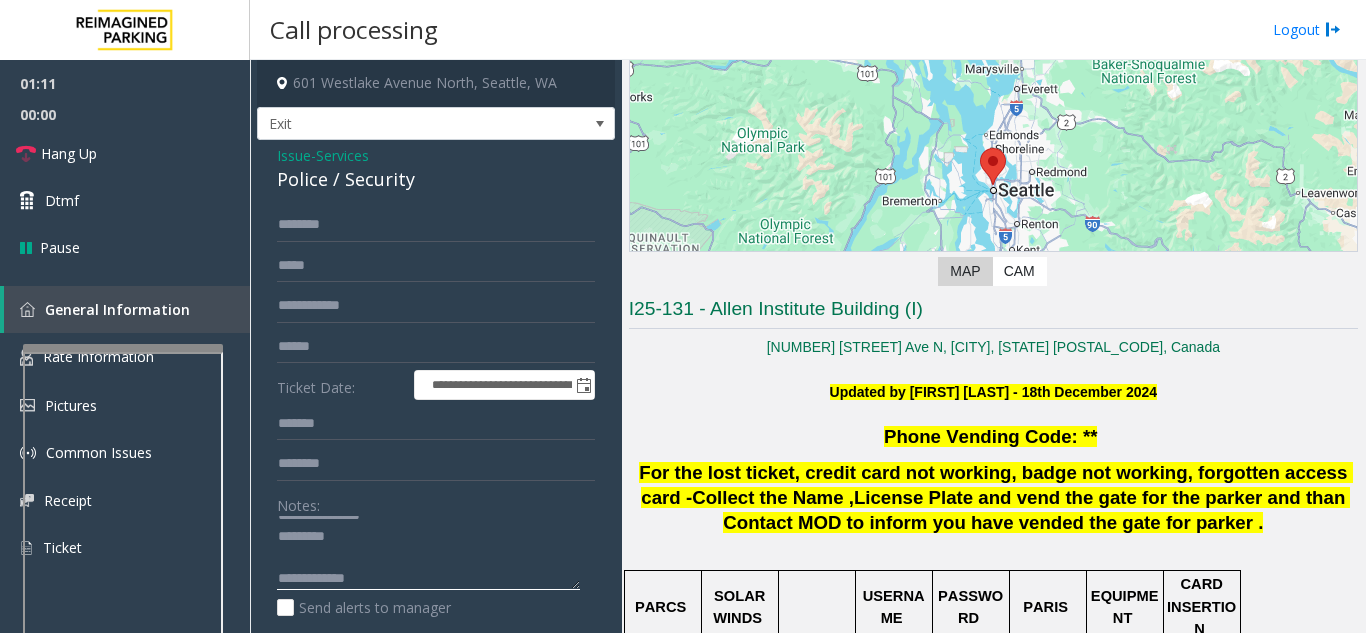 click 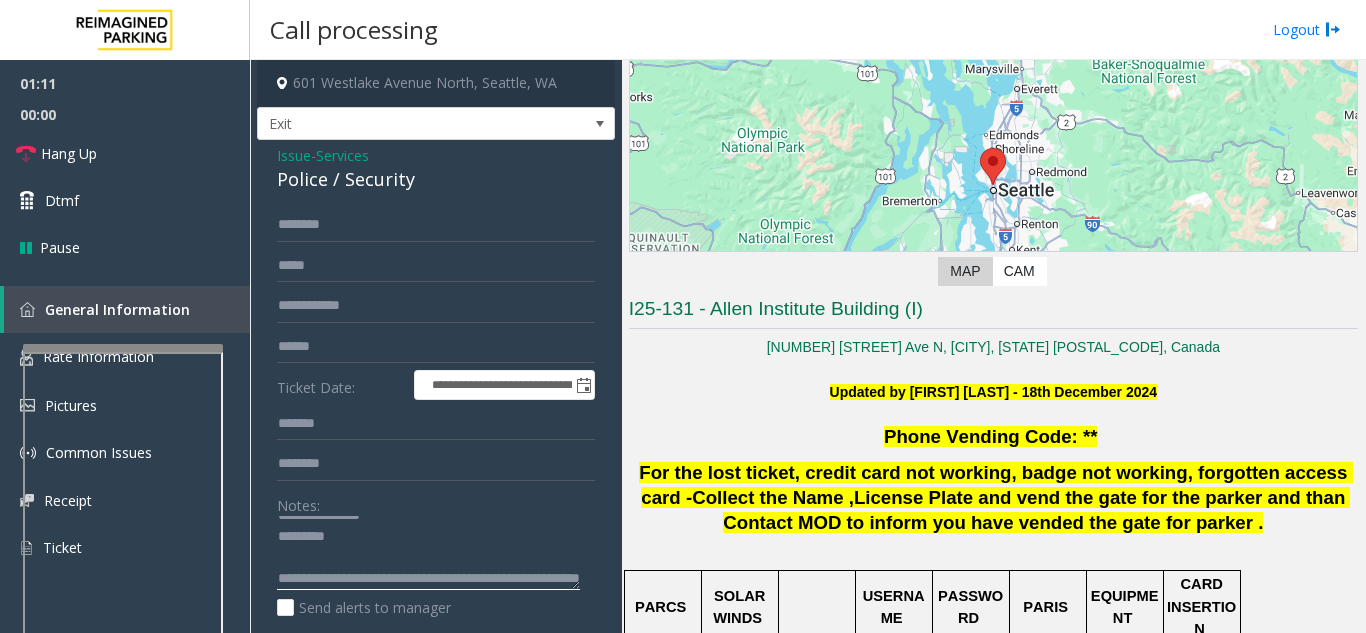 scroll, scrollTop: 37, scrollLeft: 0, axis: vertical 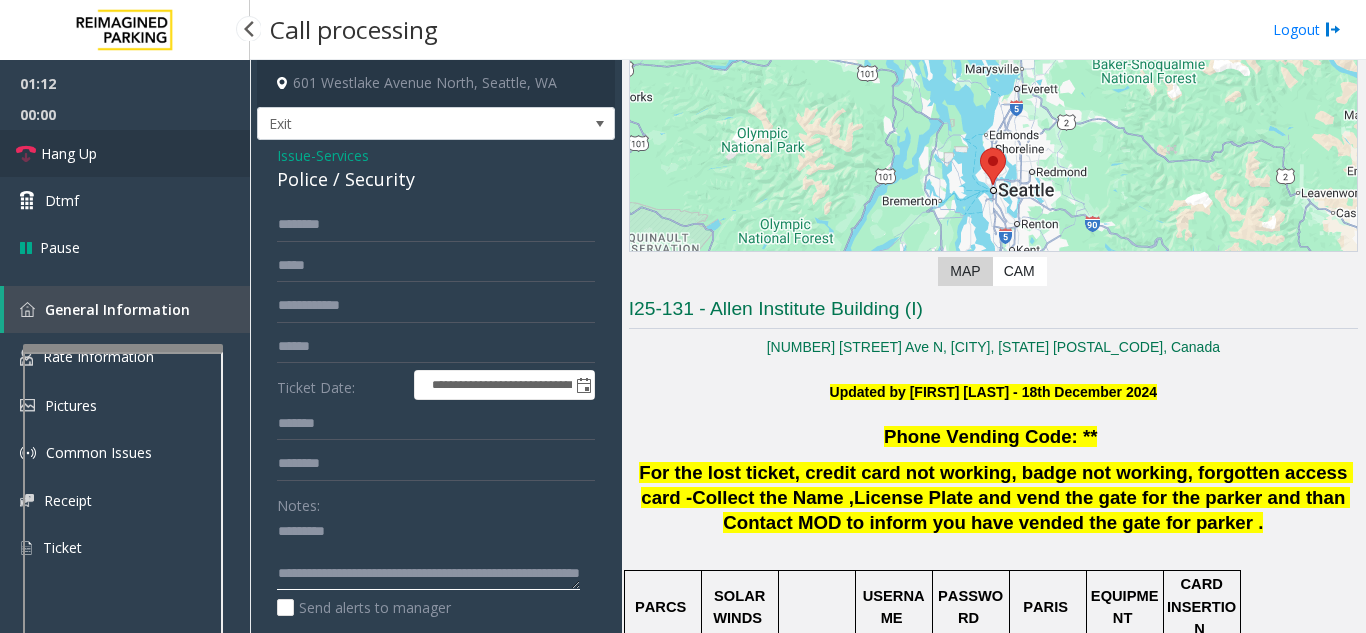 type on "**********" 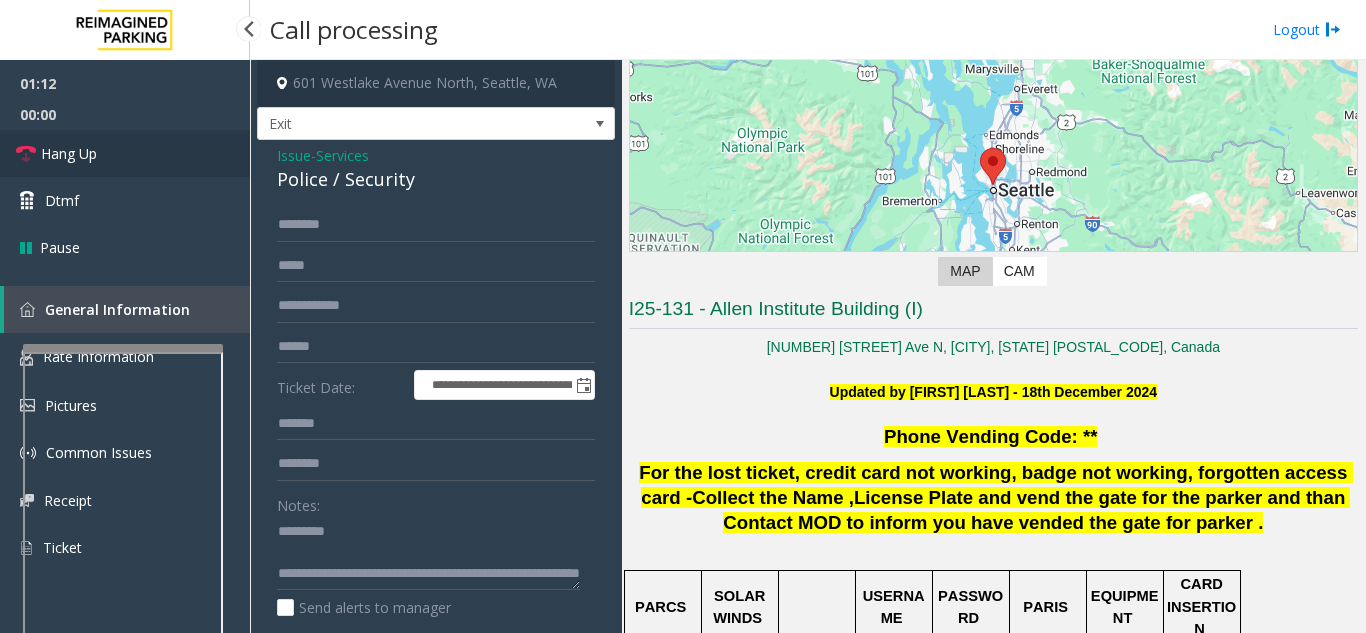 click on "Hang Up" at bounding box center (125, 153) 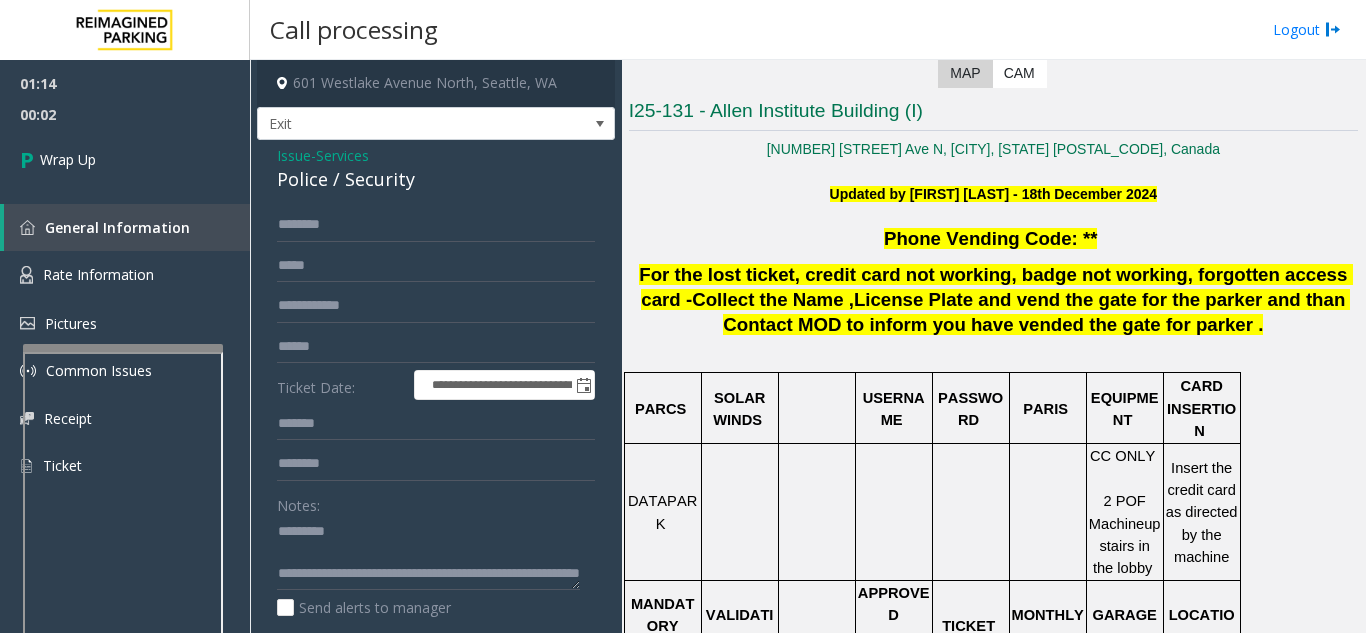scroll, scrollTop: 400, scrollLeft: 0, axis: vertical 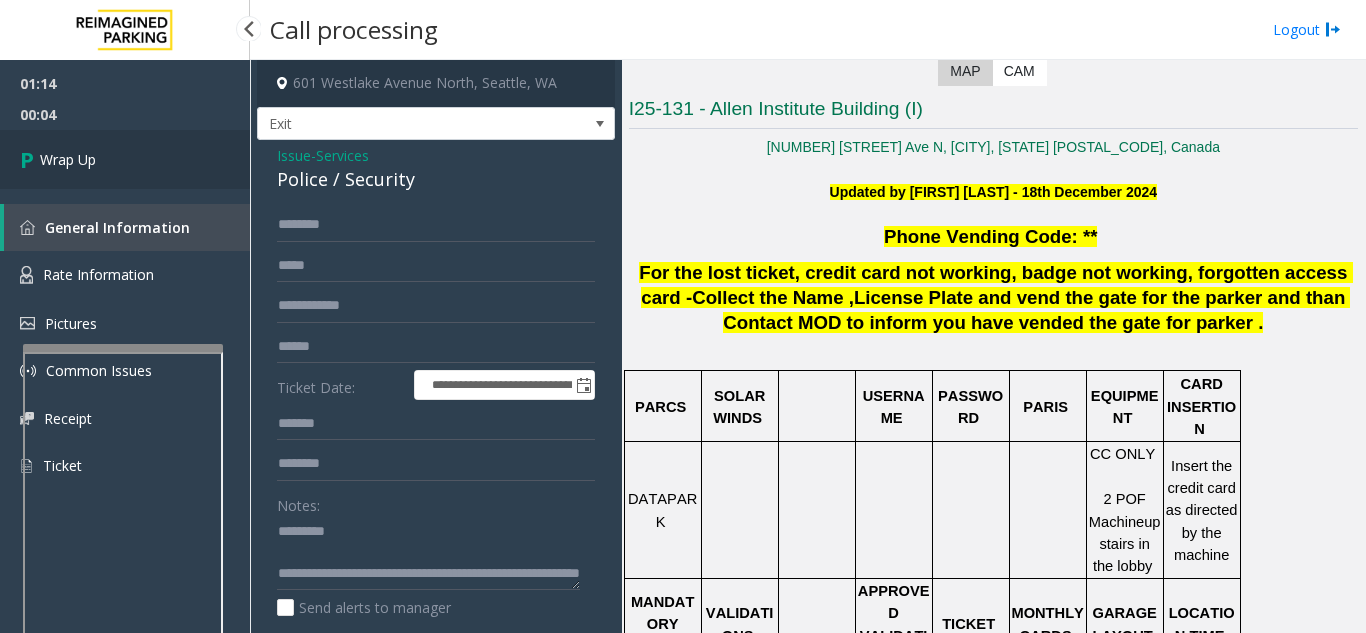 click on "Wrap Up" at bounding box center (125, 159) 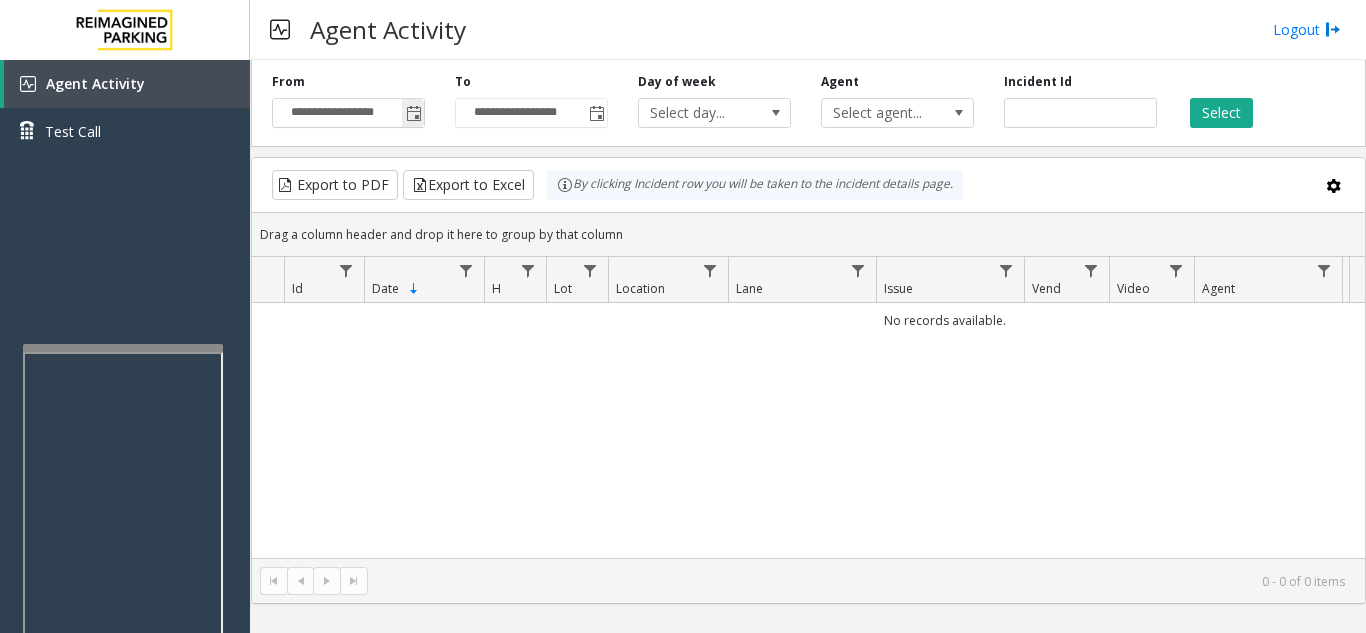 click 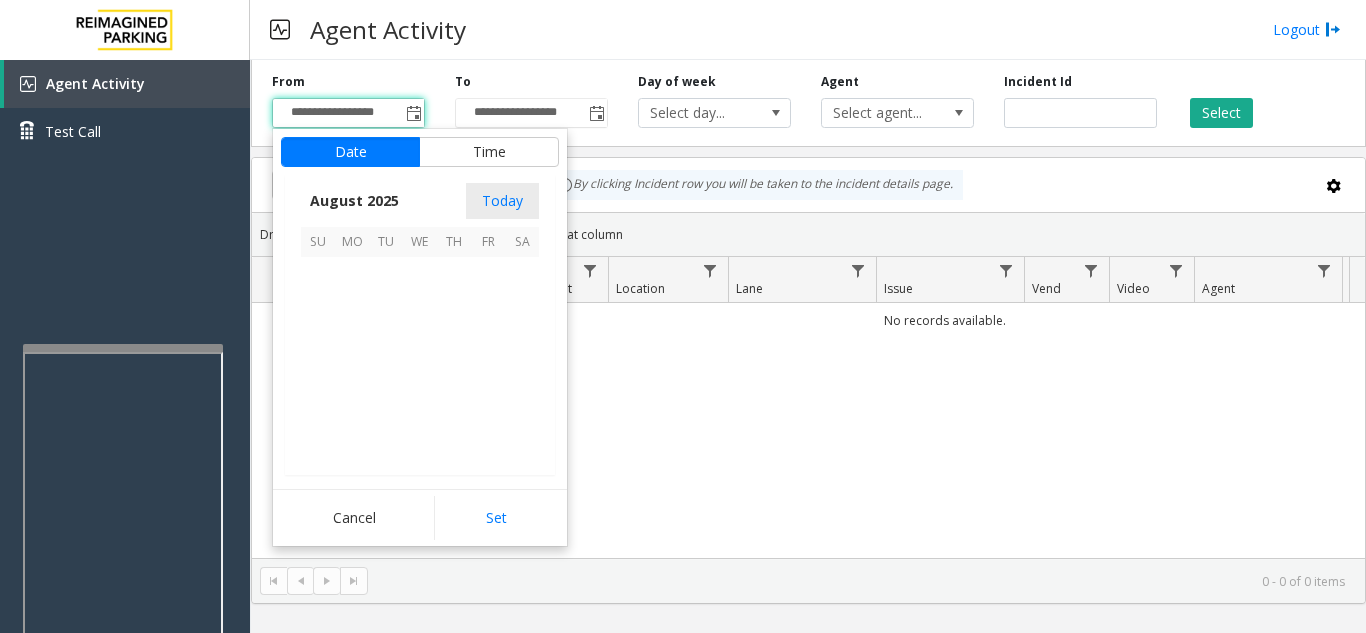 scroll, scrollTop: 358666, scrollLeft: 0, axis: vertical 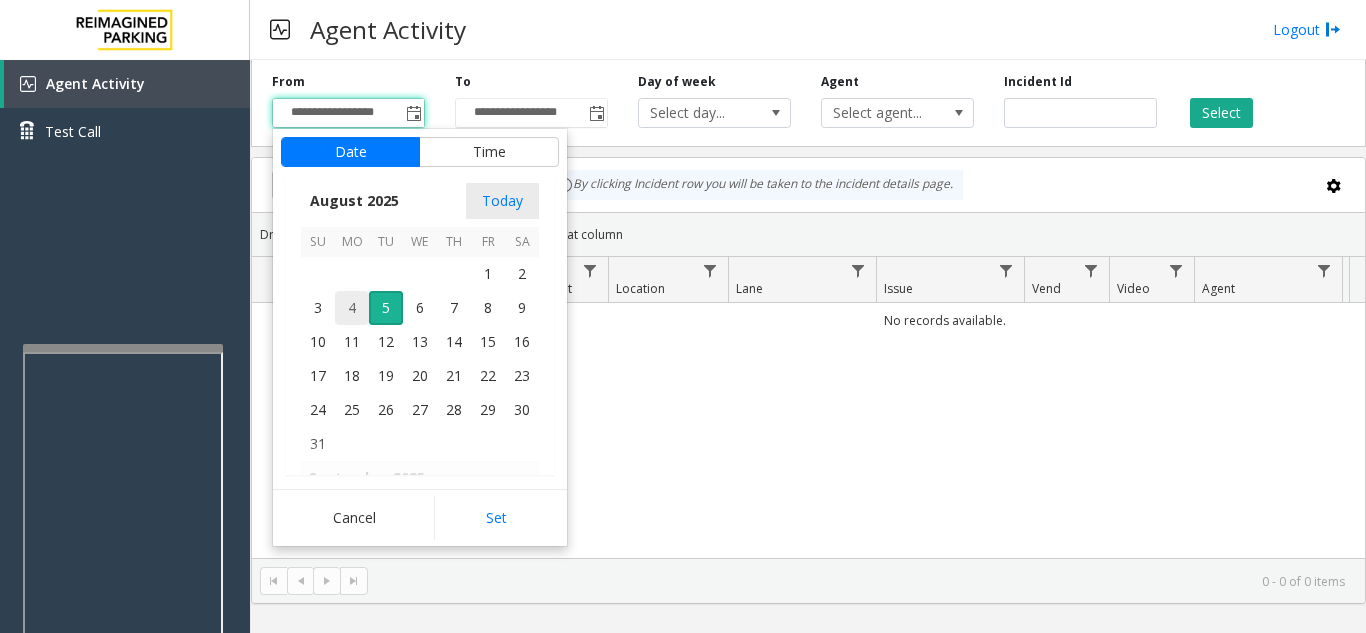 click on "4" at bounding box center (352, 308) 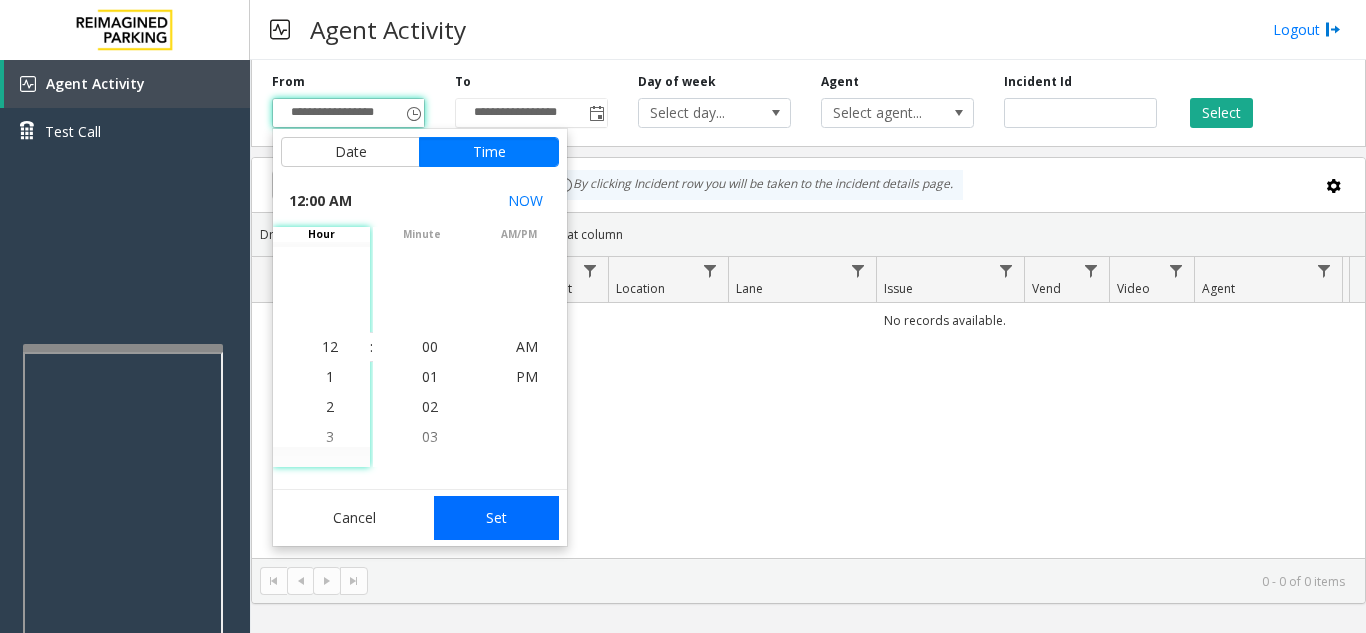 click on "Set" 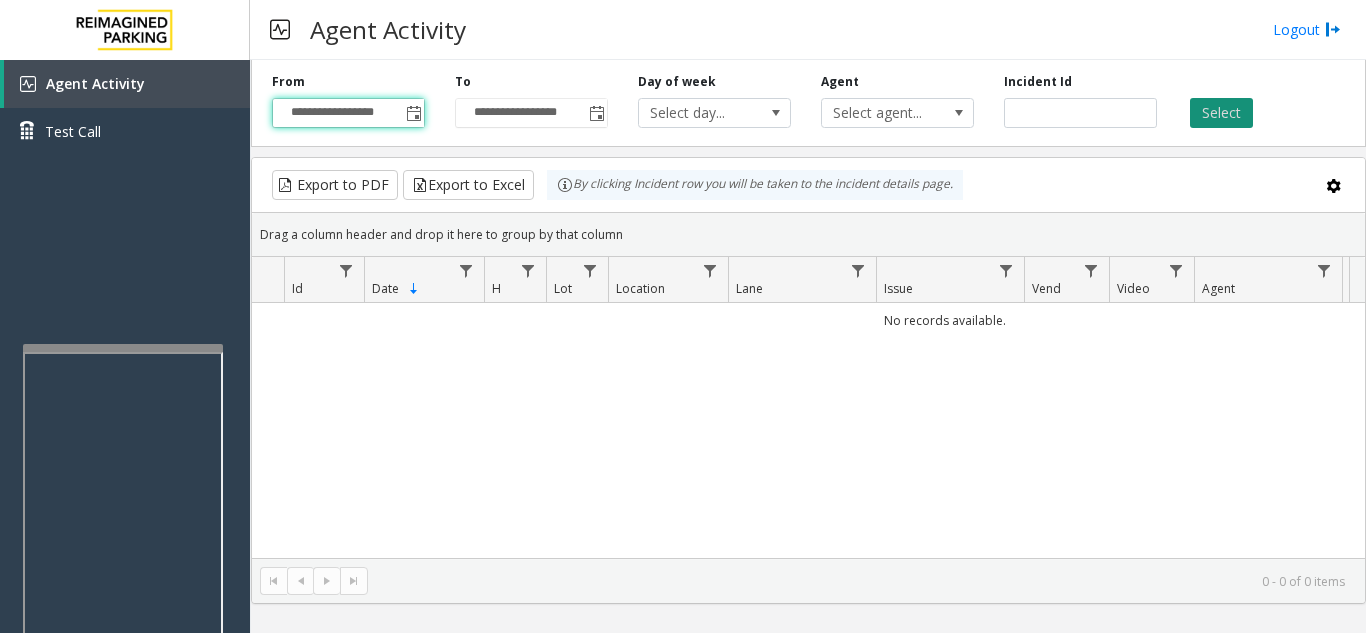click on "Select" 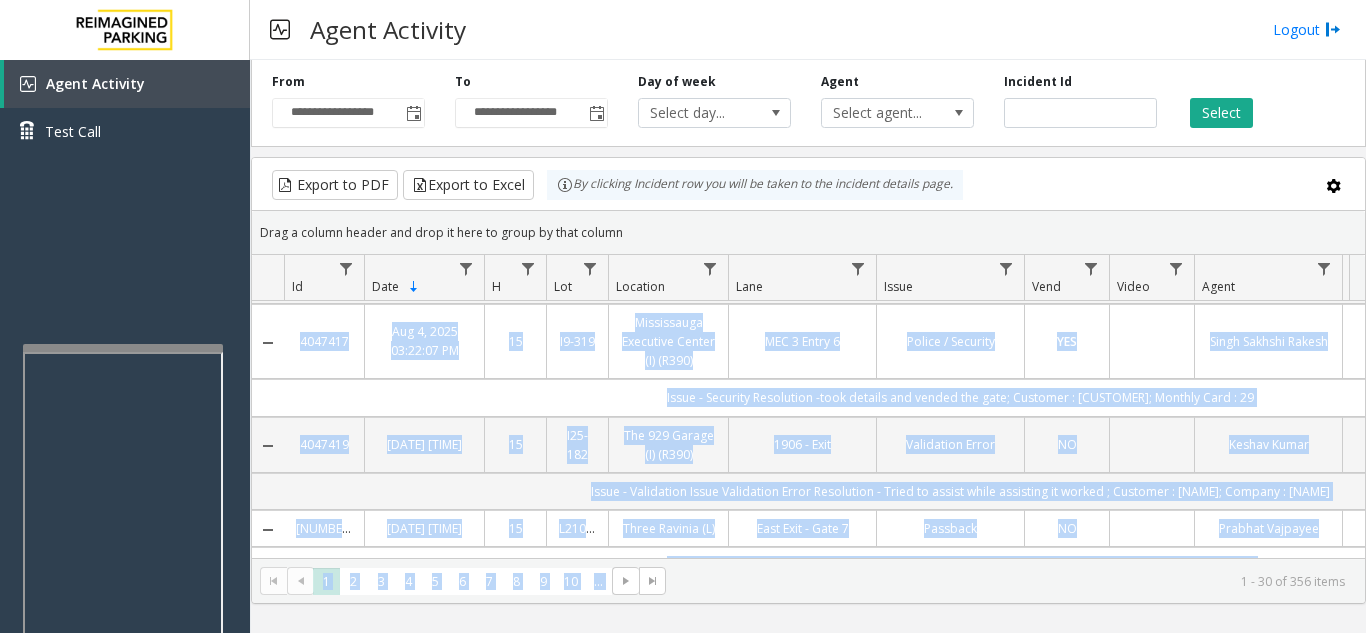 drag, startPoint x: 783, startPoint y: 541, endPoint x: 992, endPoint y: 565, distance: 210.37347 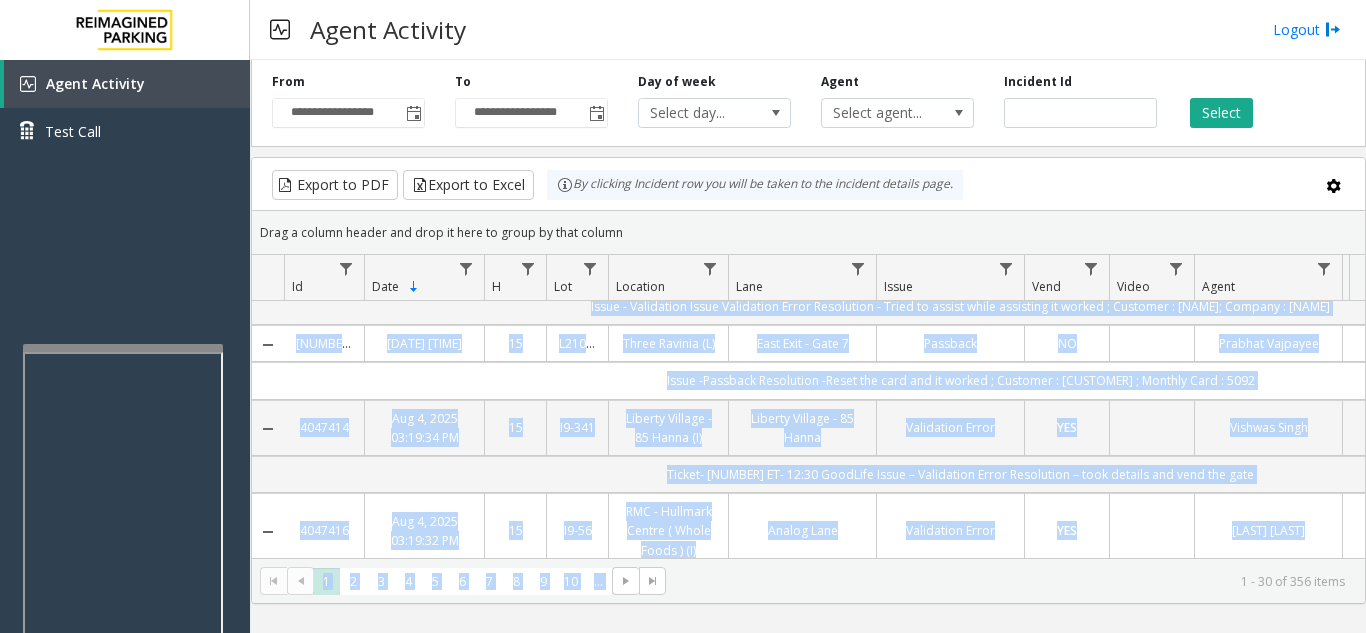 click on "**********" at bounding box center (808, 346) 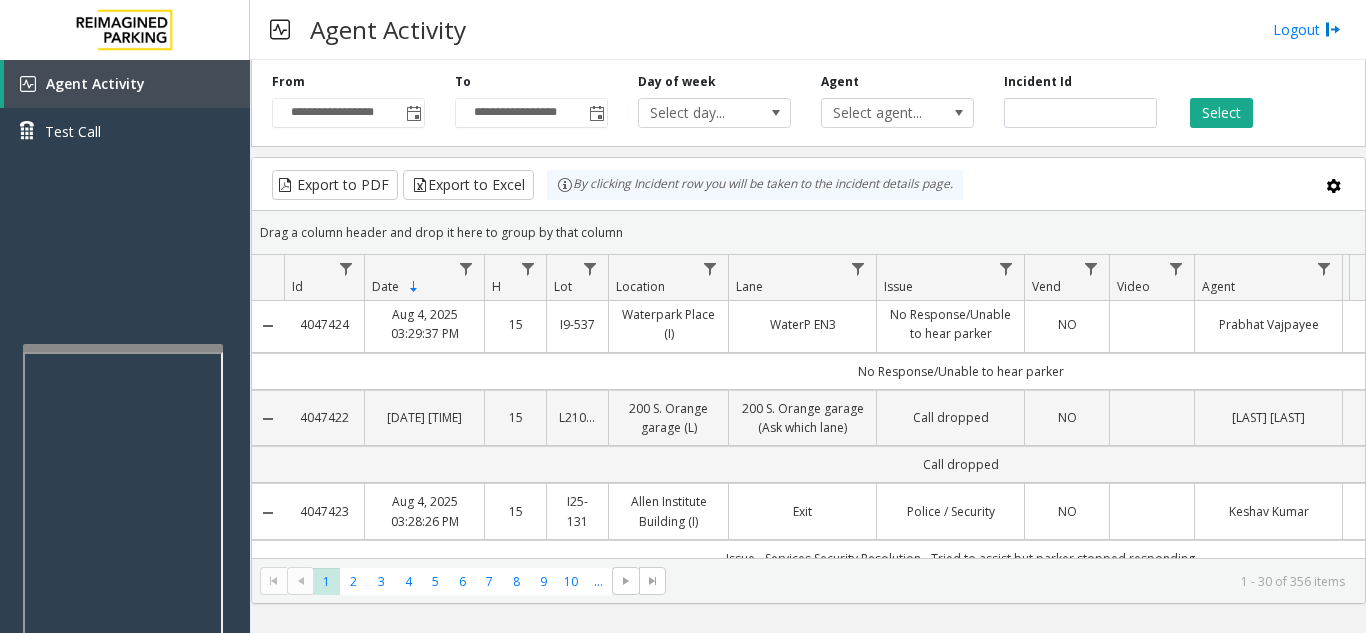 scroll, scrollTop: 0, scrollLeft: 0, axis: both 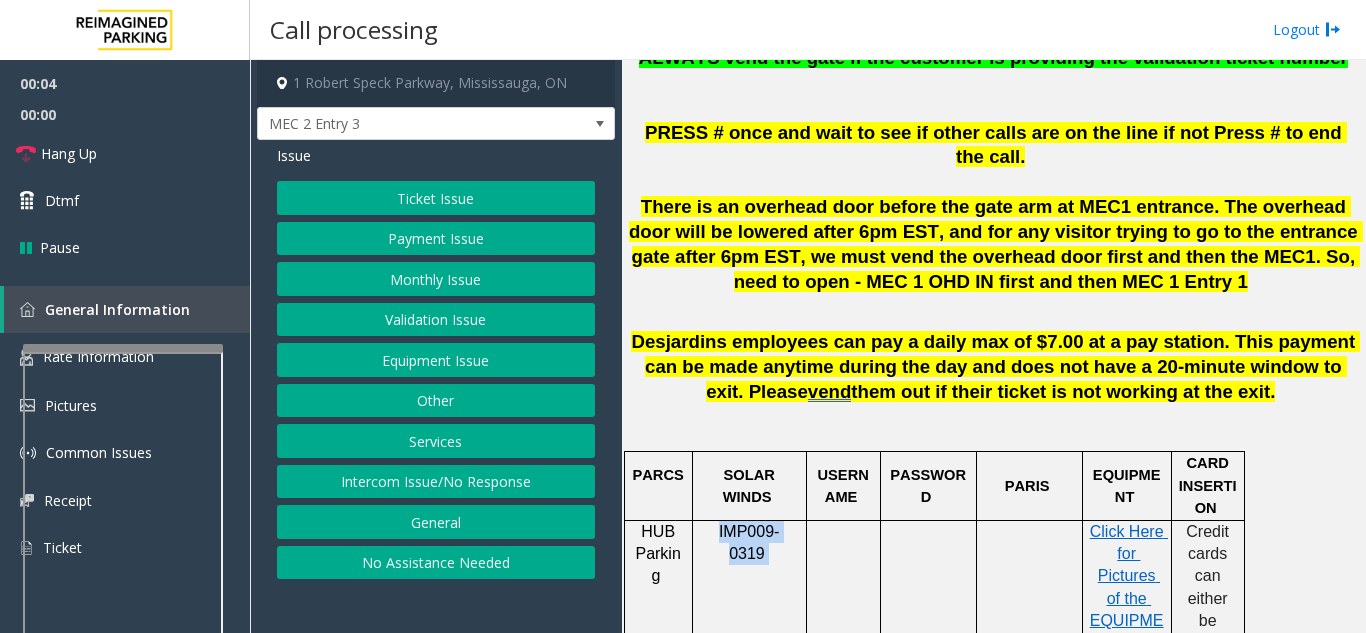 drag, startPoint x: 796, startPoint y: 511, endPoint x: 703, endPoint y: 504, distance: 93.26307 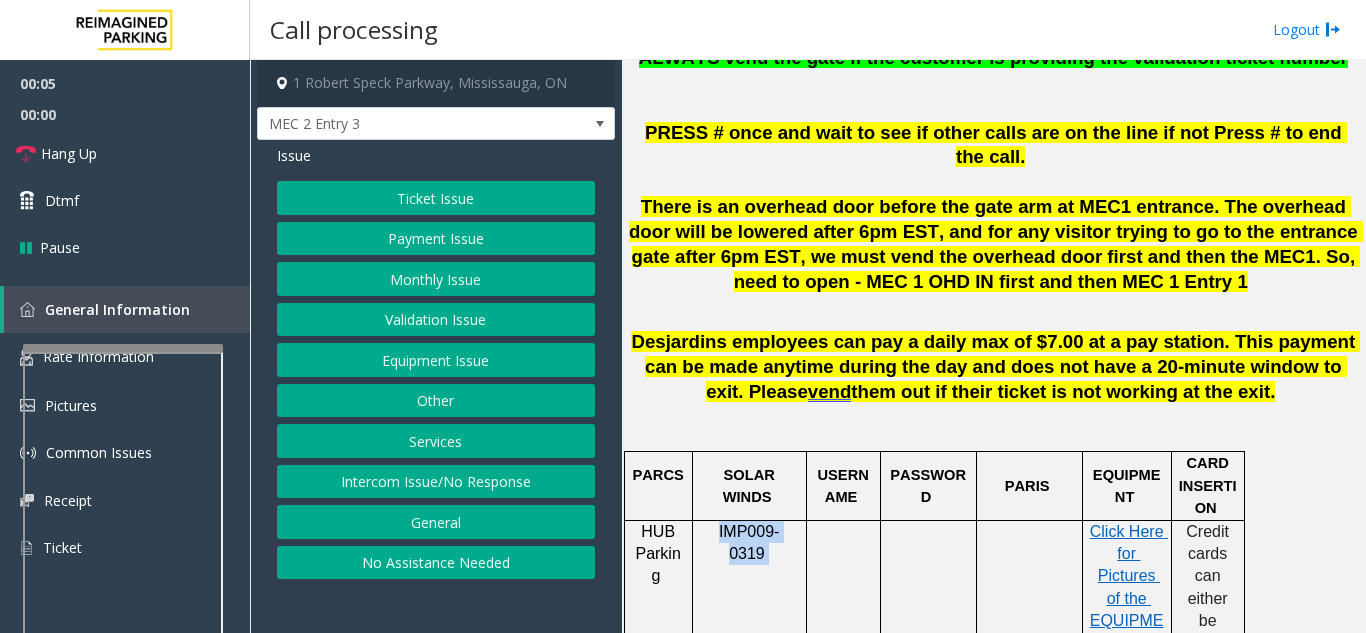 copy on "IMP009-0319" 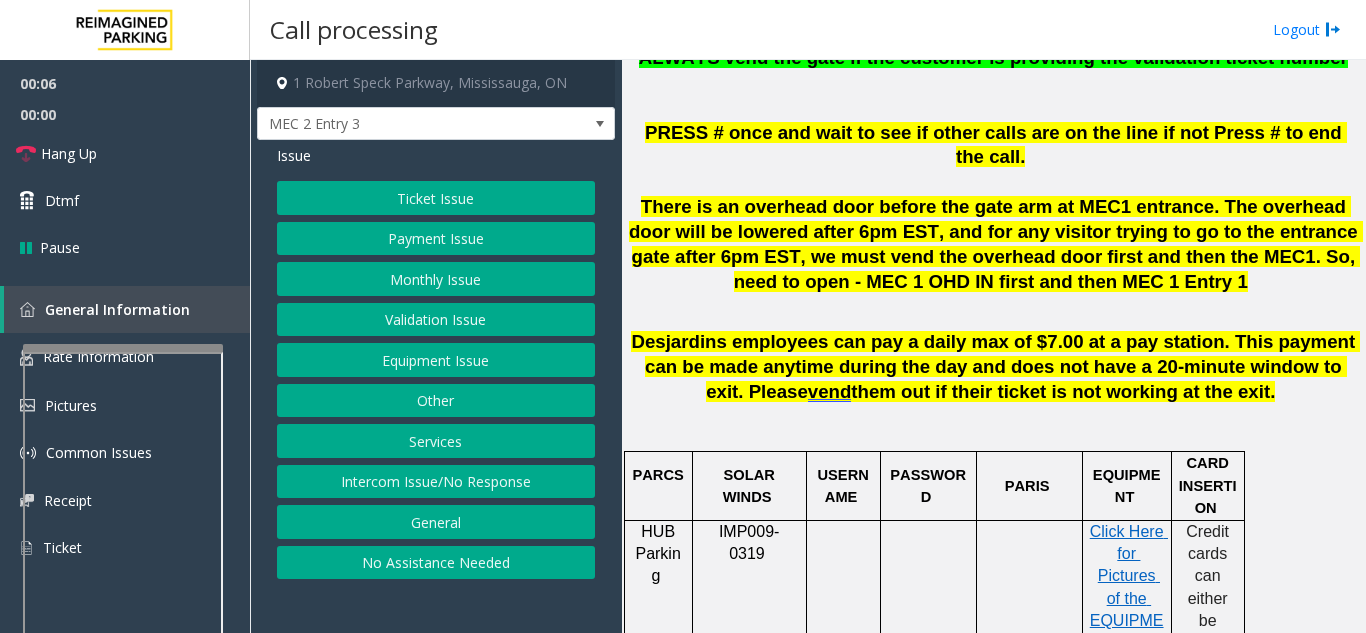 click at bounding box center [843, 811] 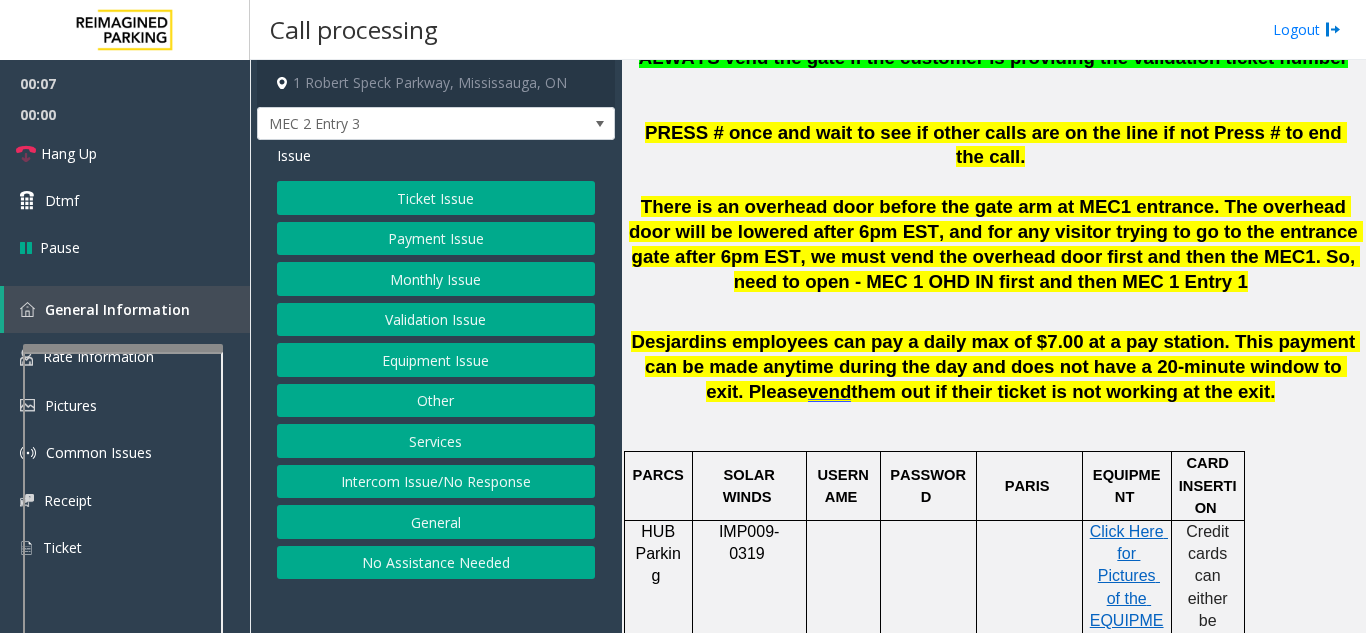click on "Intercom Issue/No Response" 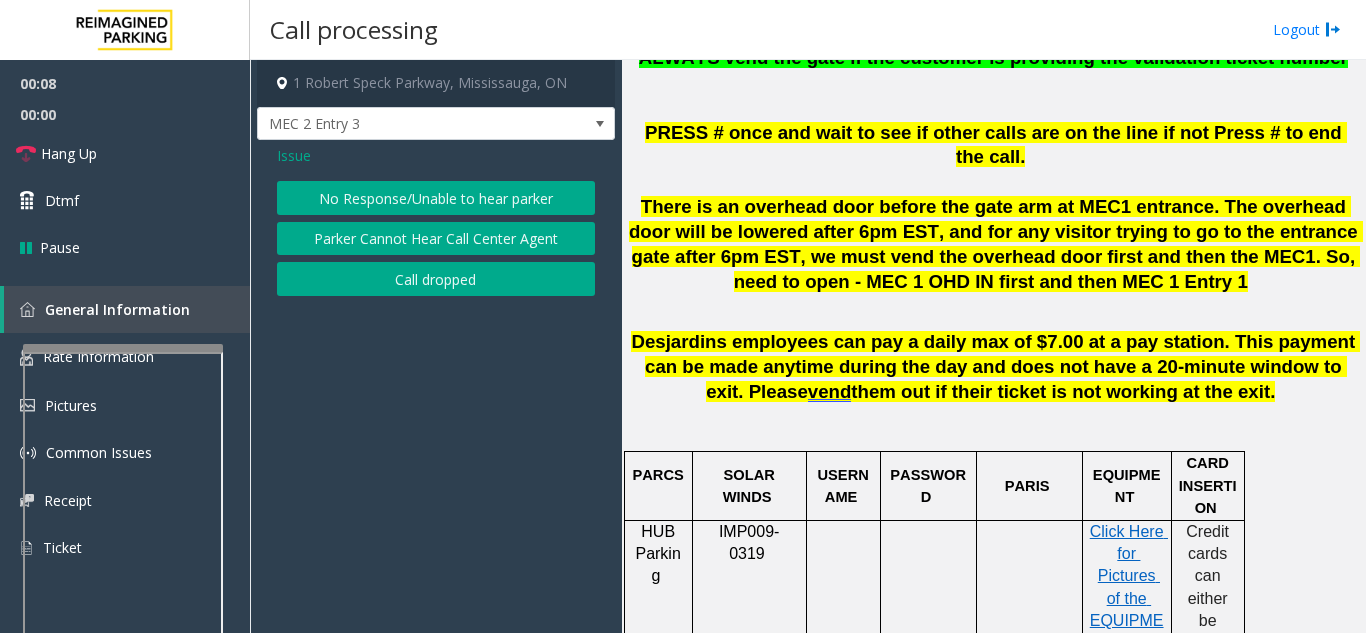 click on "No Response/Unable to hear parker" 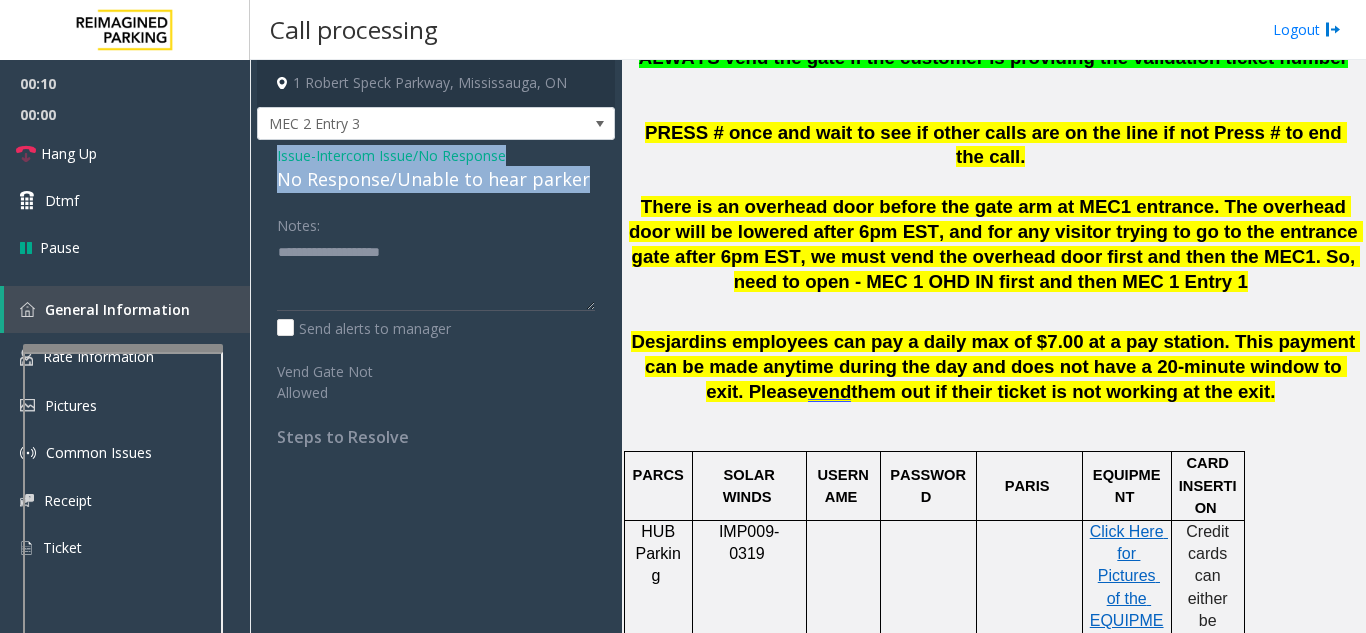 drag, startPoint x: 262, startPoint y: 160, endPoint x: 583, endPoint y: 179, distance: 321.56183 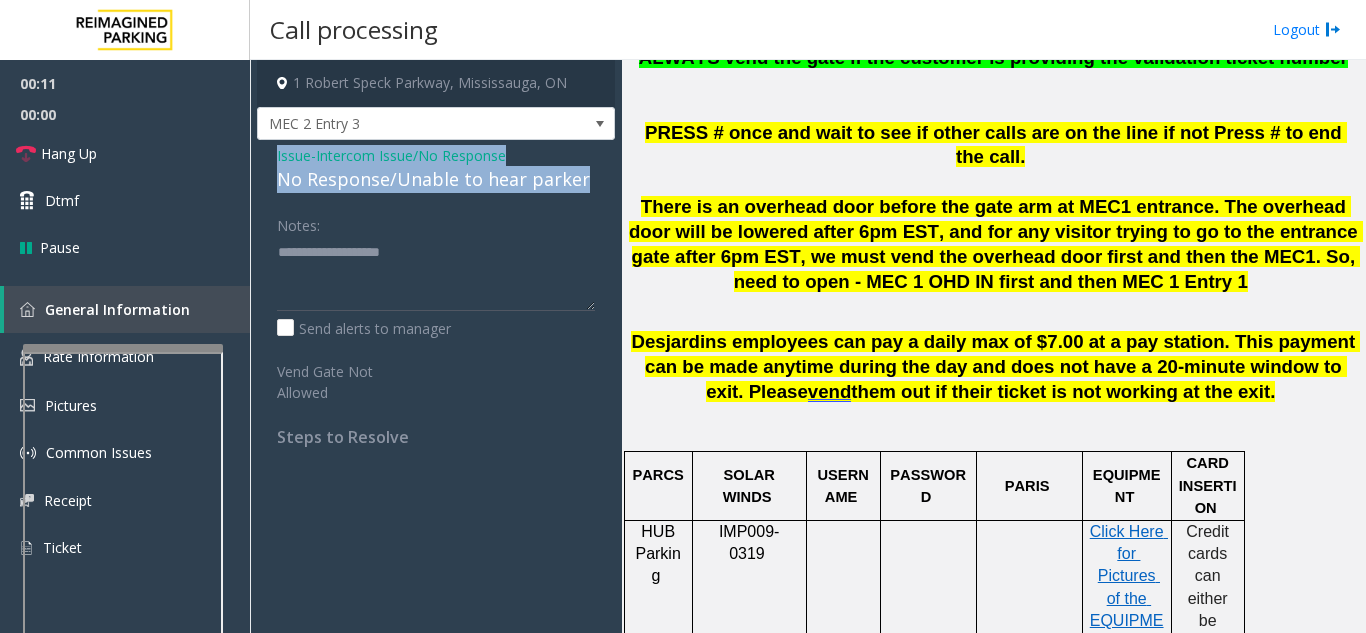 copy on "Issue  -  Intercom Issue/No Response No Response/Unable to hear parker" 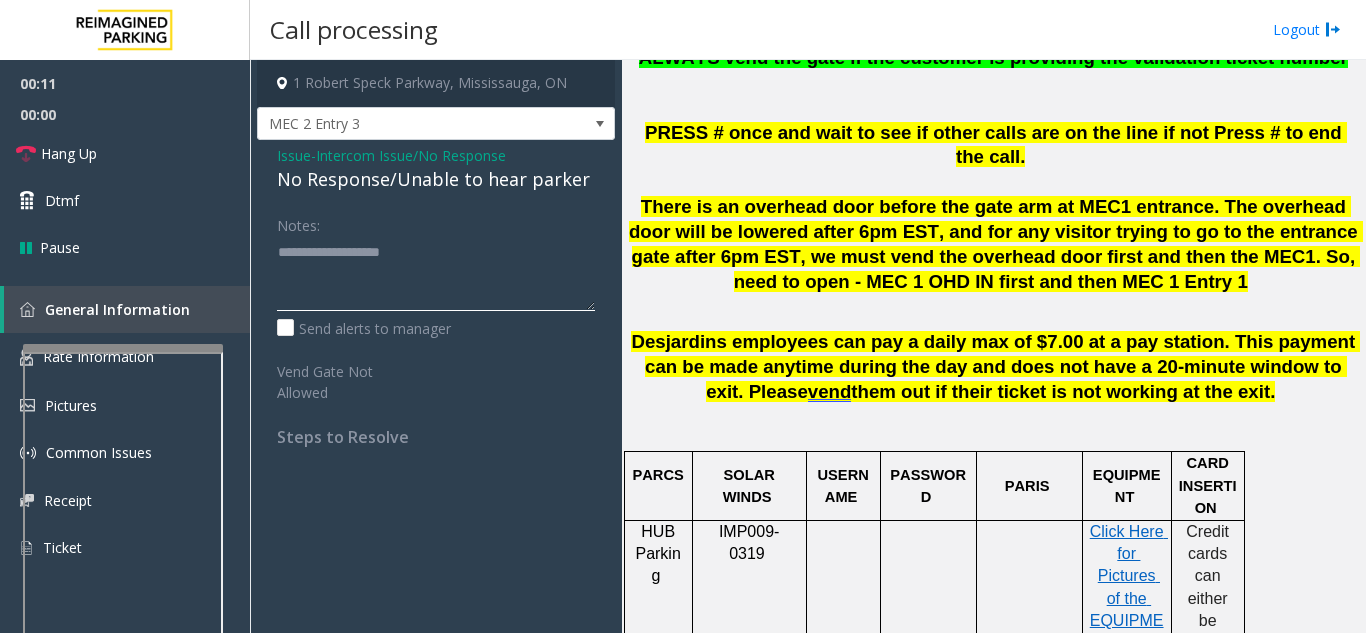 click 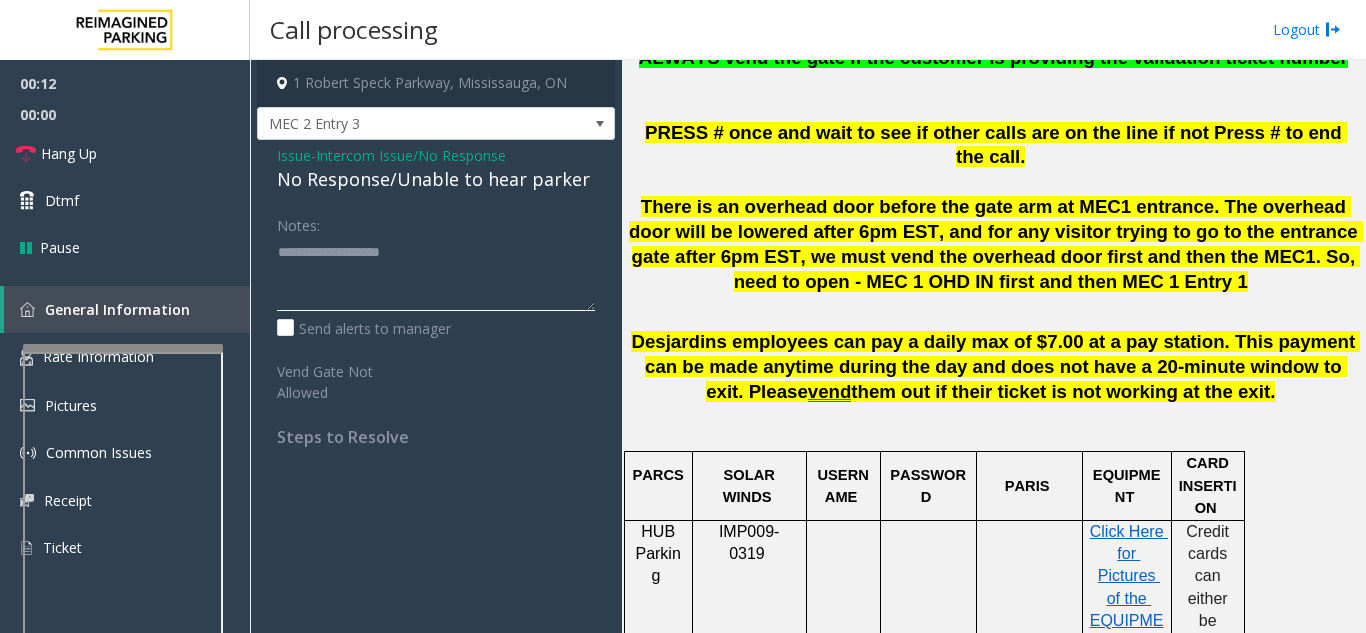 paste on "**********" 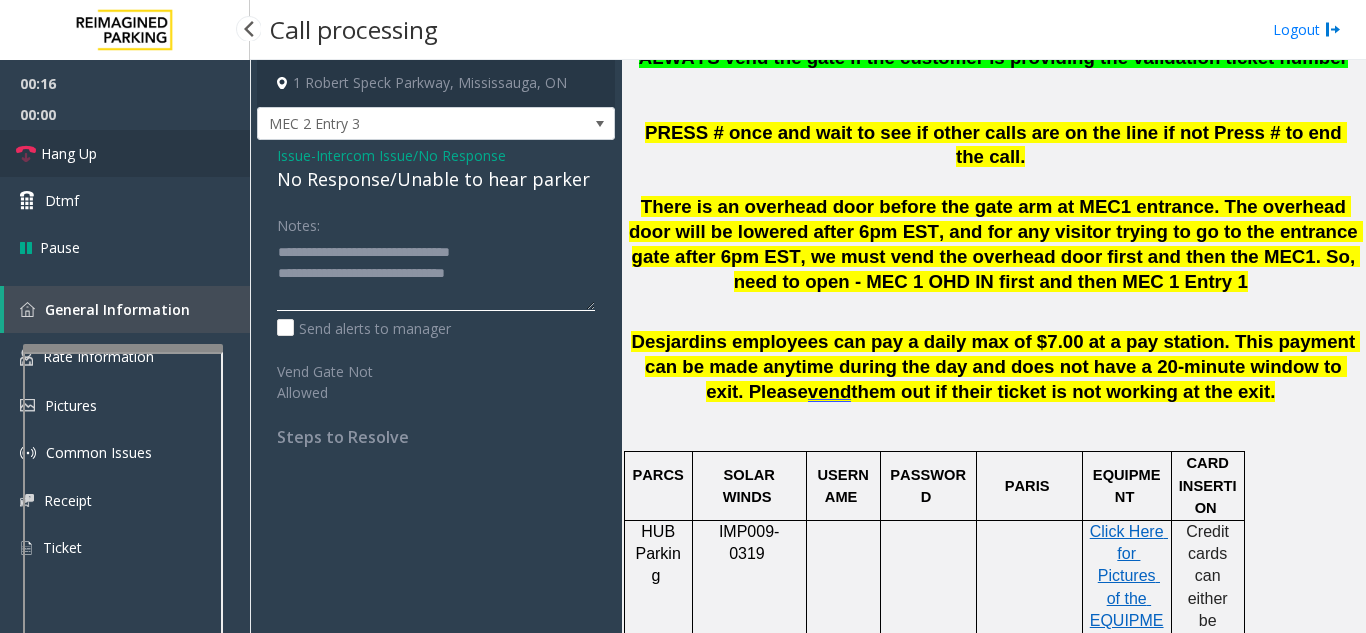 type on "**********" 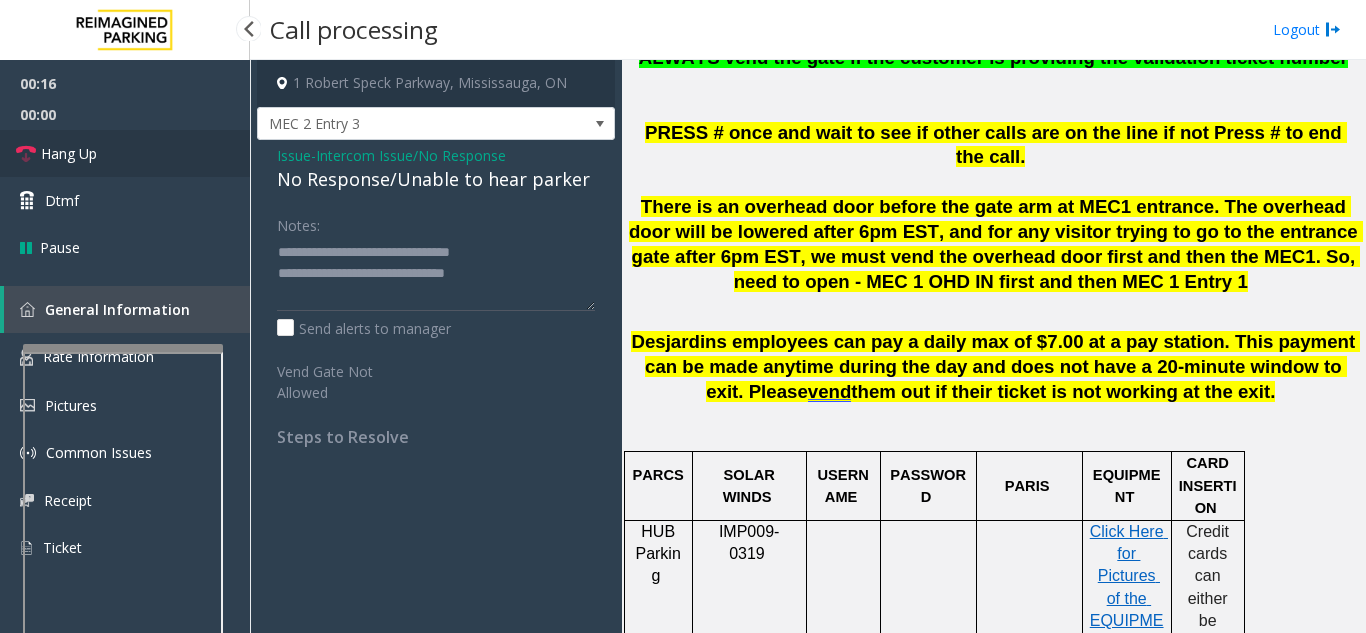 click on "Hang Up" at bounding box center [125, 153] 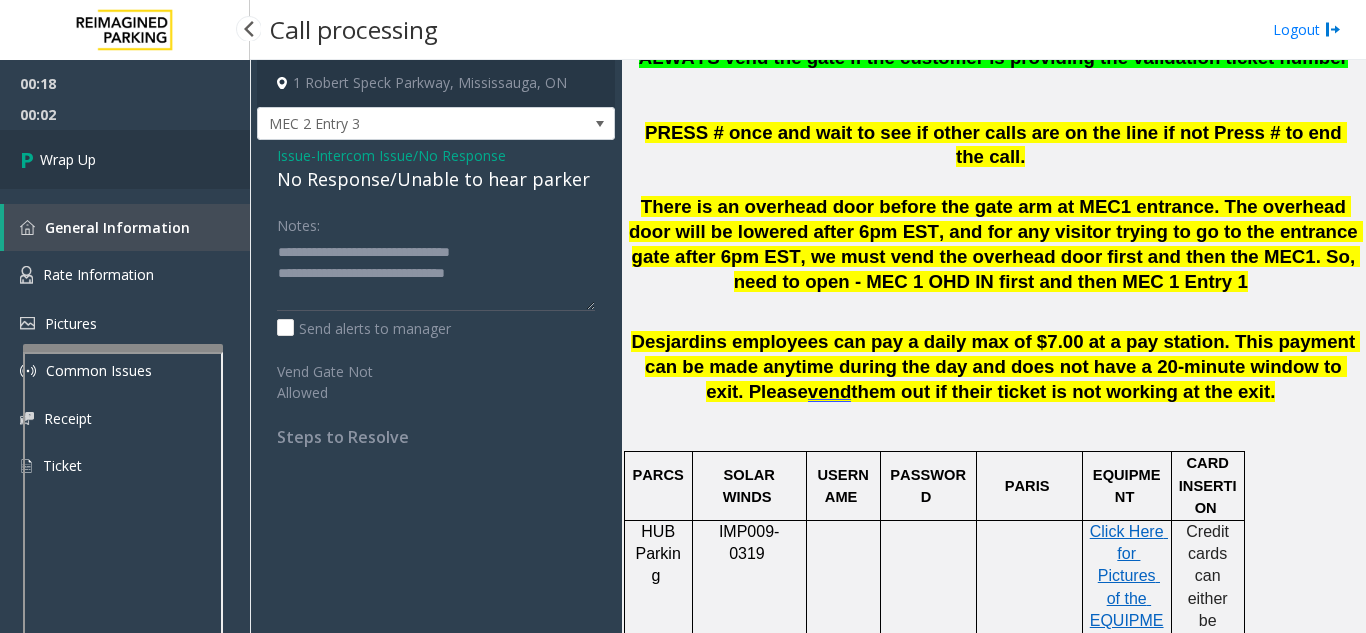 click on "Wrap Up" at bounding box center [125, 159] 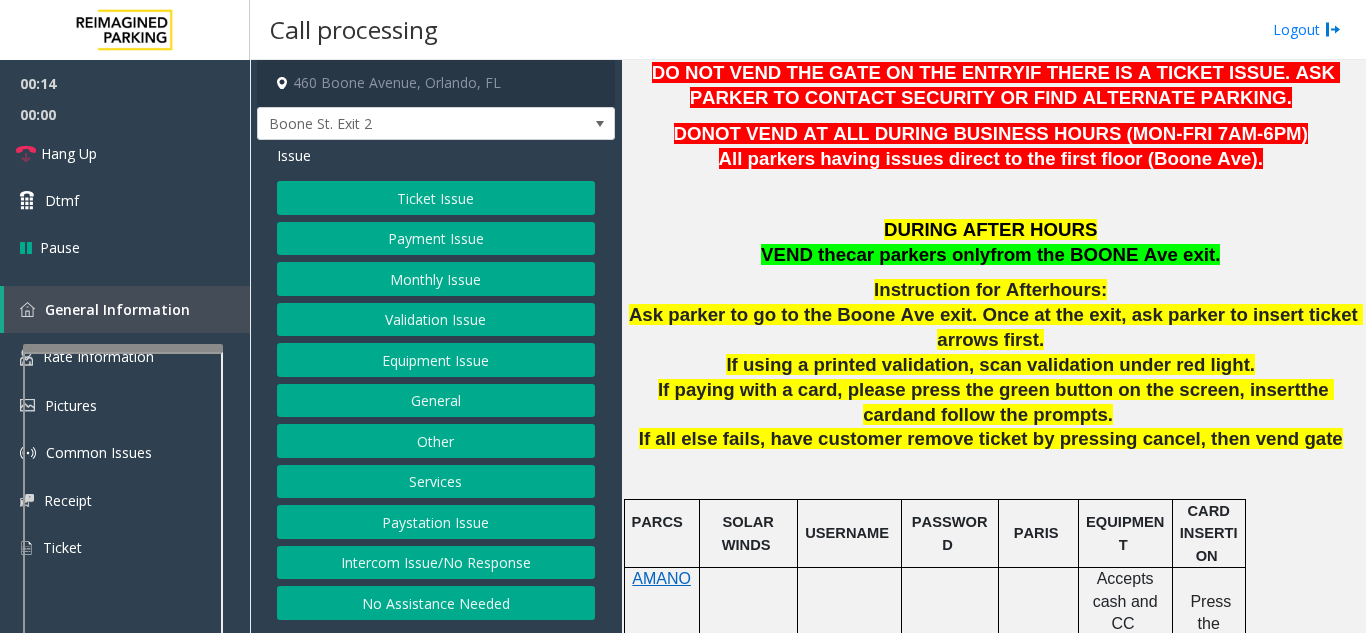 scroll, scrollTop: 500, scrollLeft: 0, axis: vertical 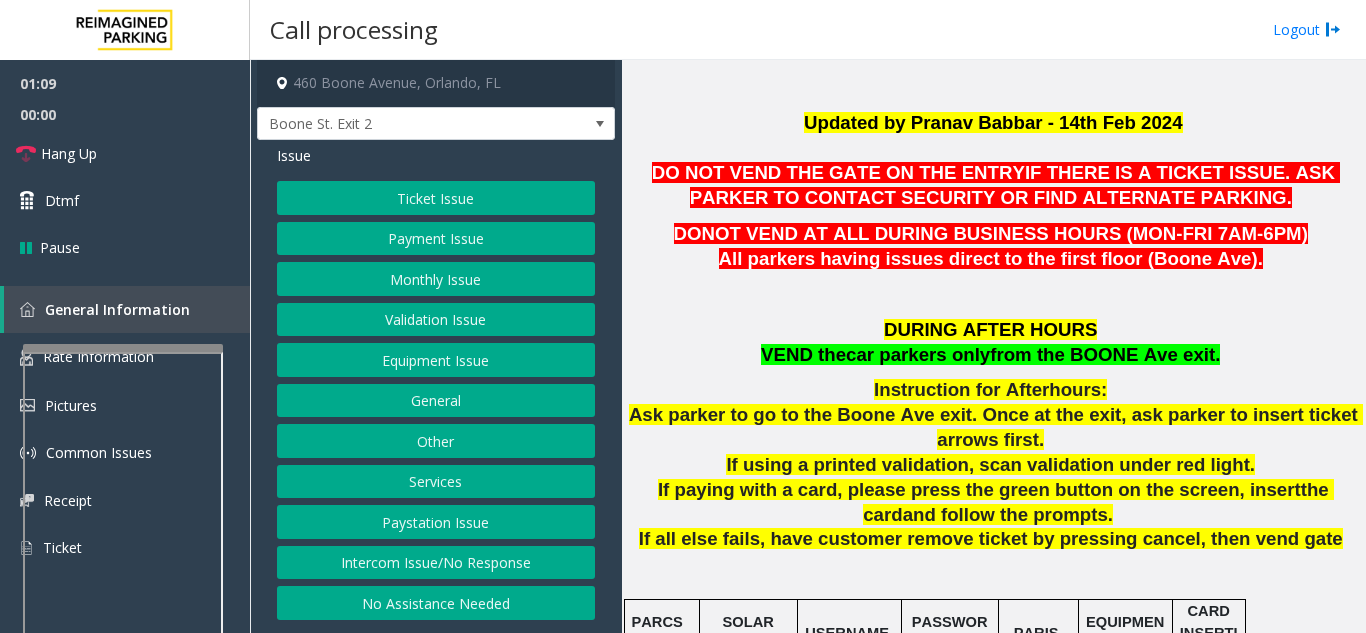 click on "DURING AFTER HOURS" 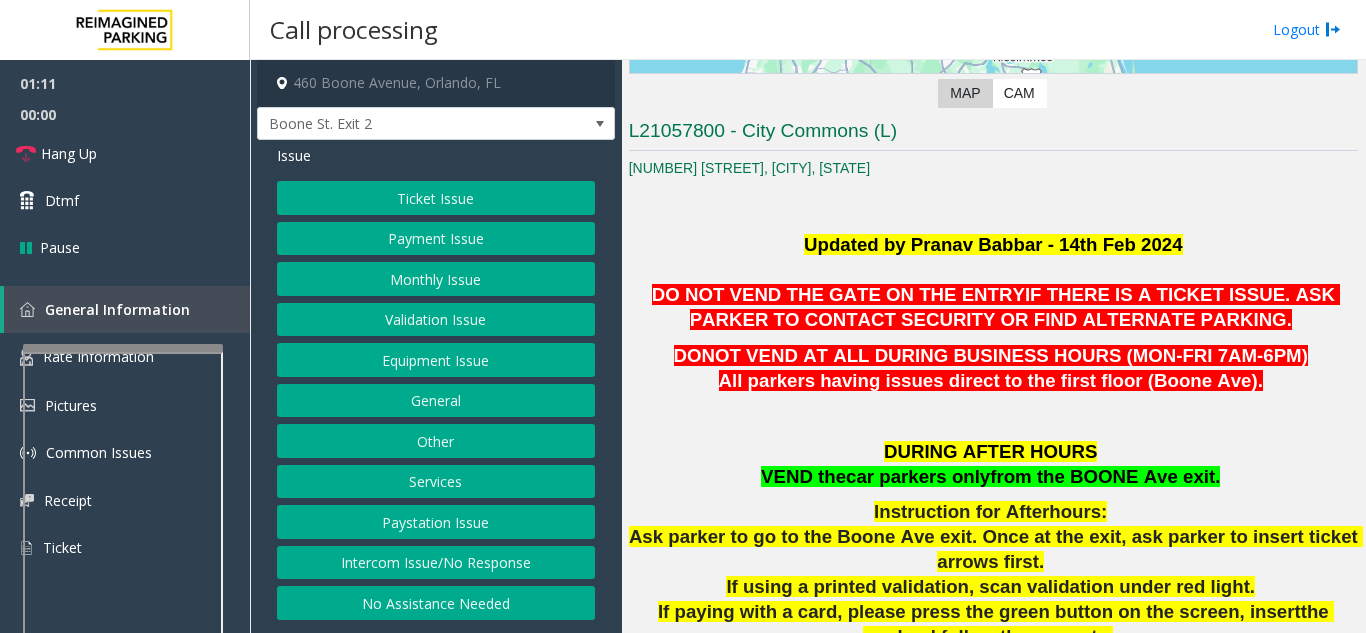 scroll, scrollTop: 400, scrollLeft: 0, axis: vertical 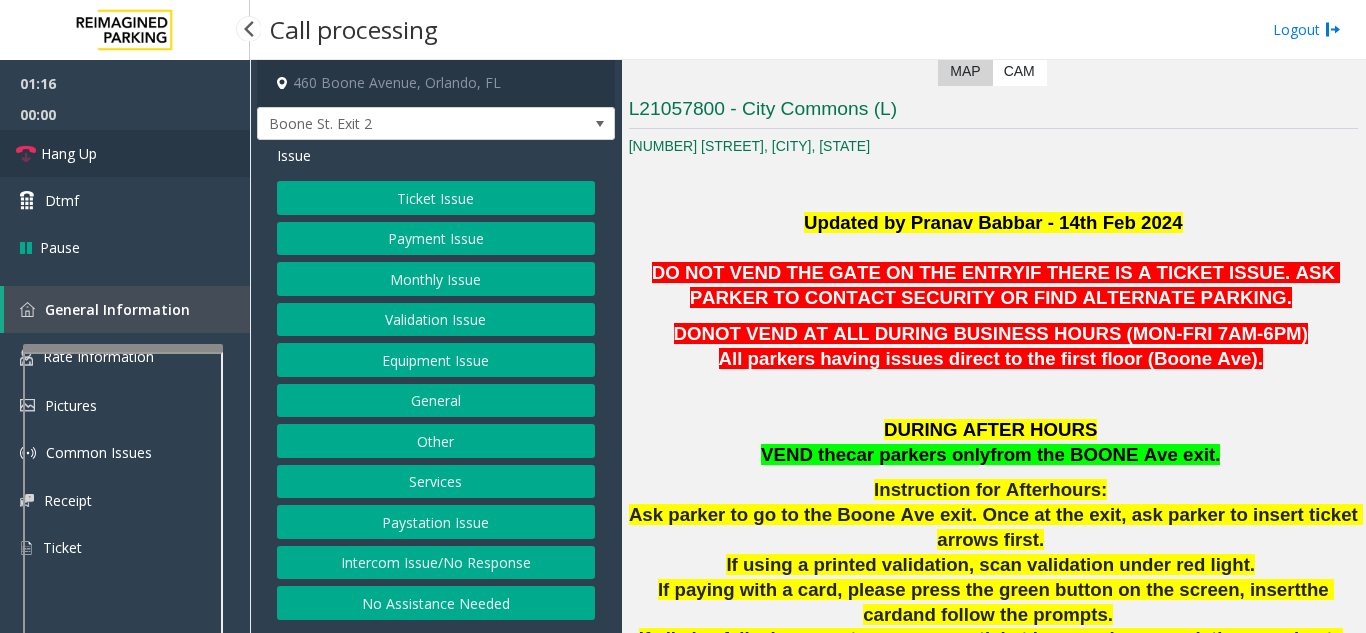 click on "Hang Up" at bounding box center (125, 153) 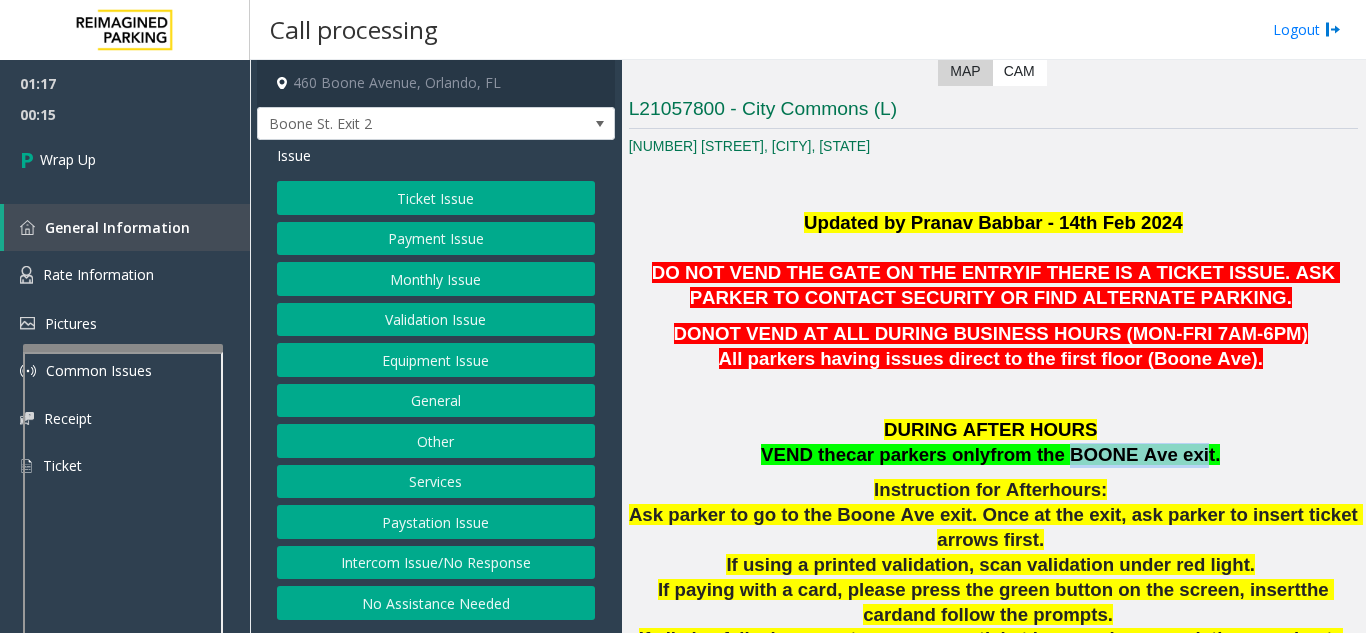 drag, startPoint x: 1052, startPoint y: 459, endPoint x: 758, endPoint y: 310, distance: 329.6013 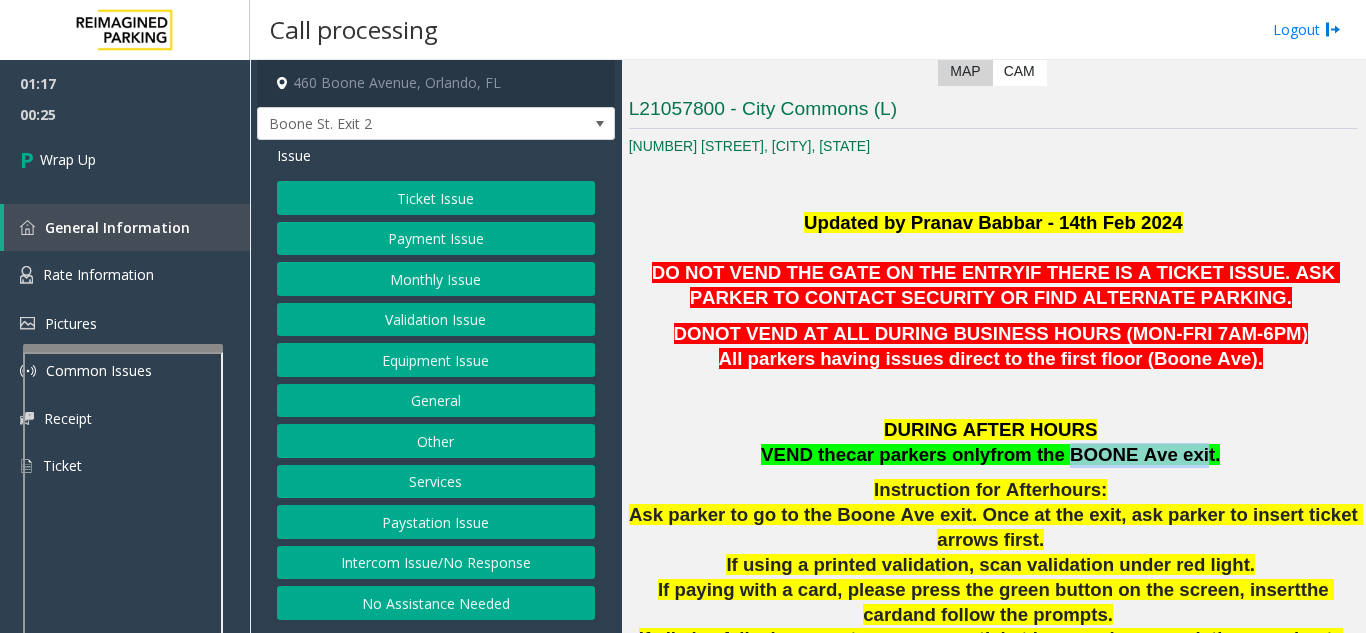 click on "Equipment Issue" 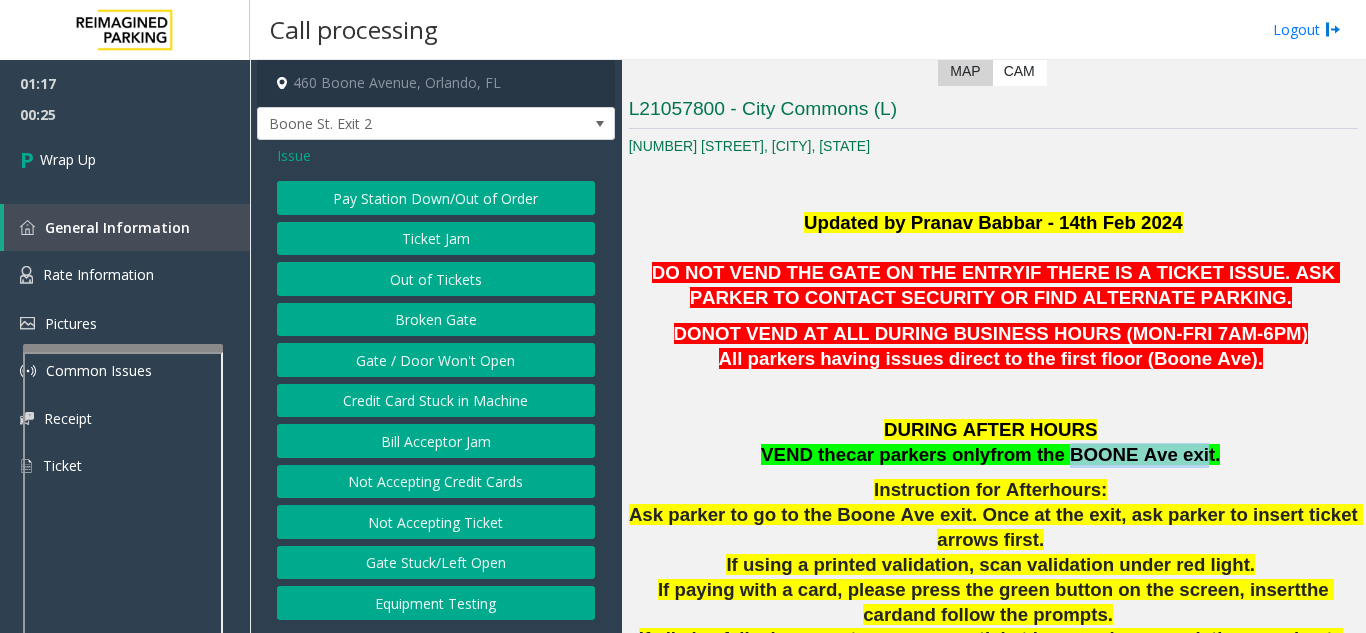 click on "Gate / Door Won't Open" 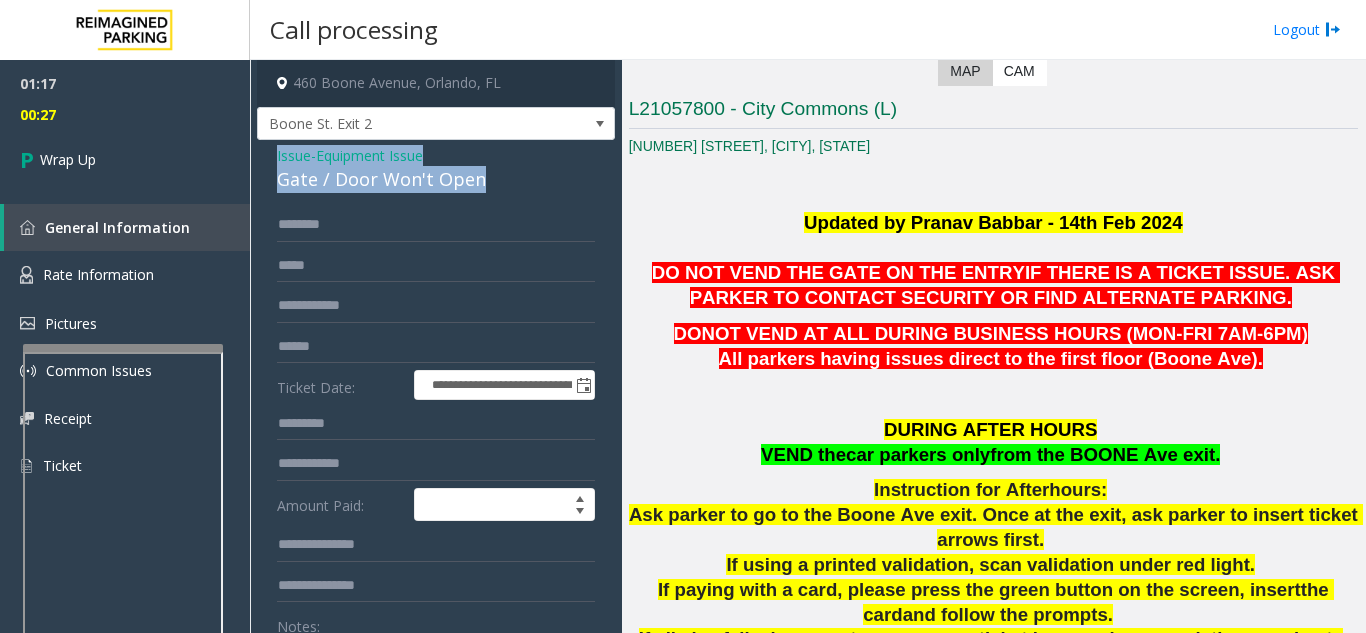 drag, startPoint x: 281, startPoint y: 159, endPoint x: 512, endPoint y: 174, distance: 231.4865 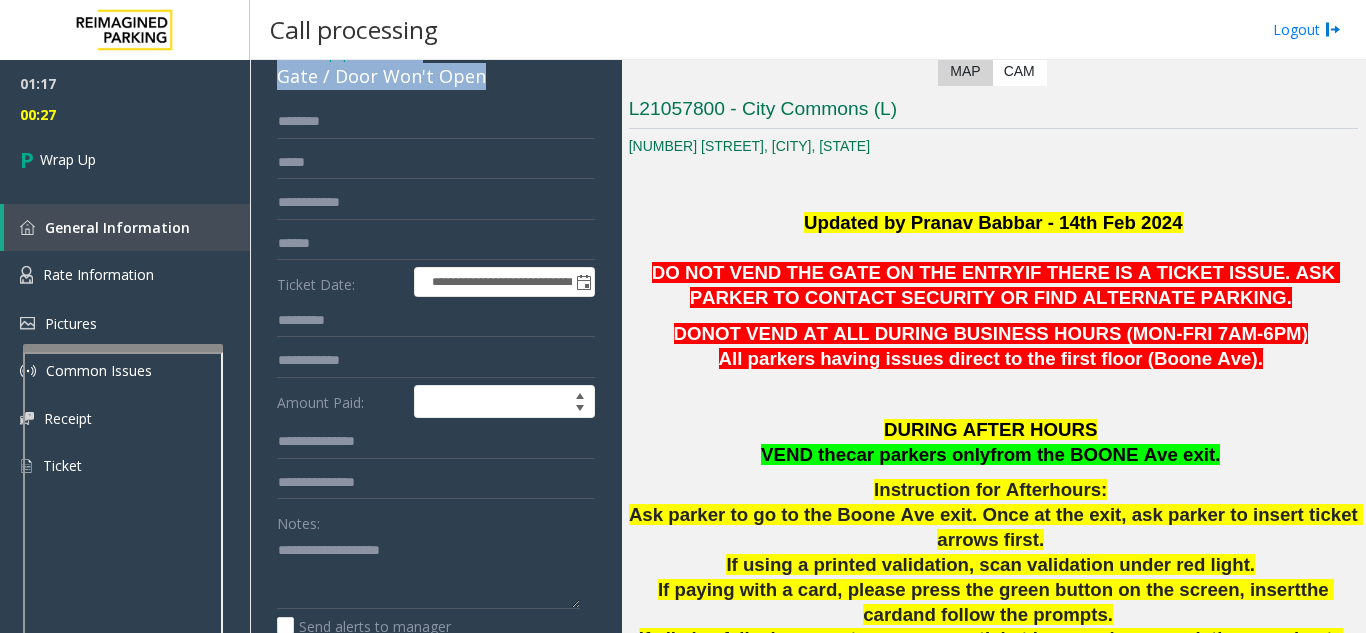 scroll, scrollTop: 200, scrollLeft: 0, axis: vertical 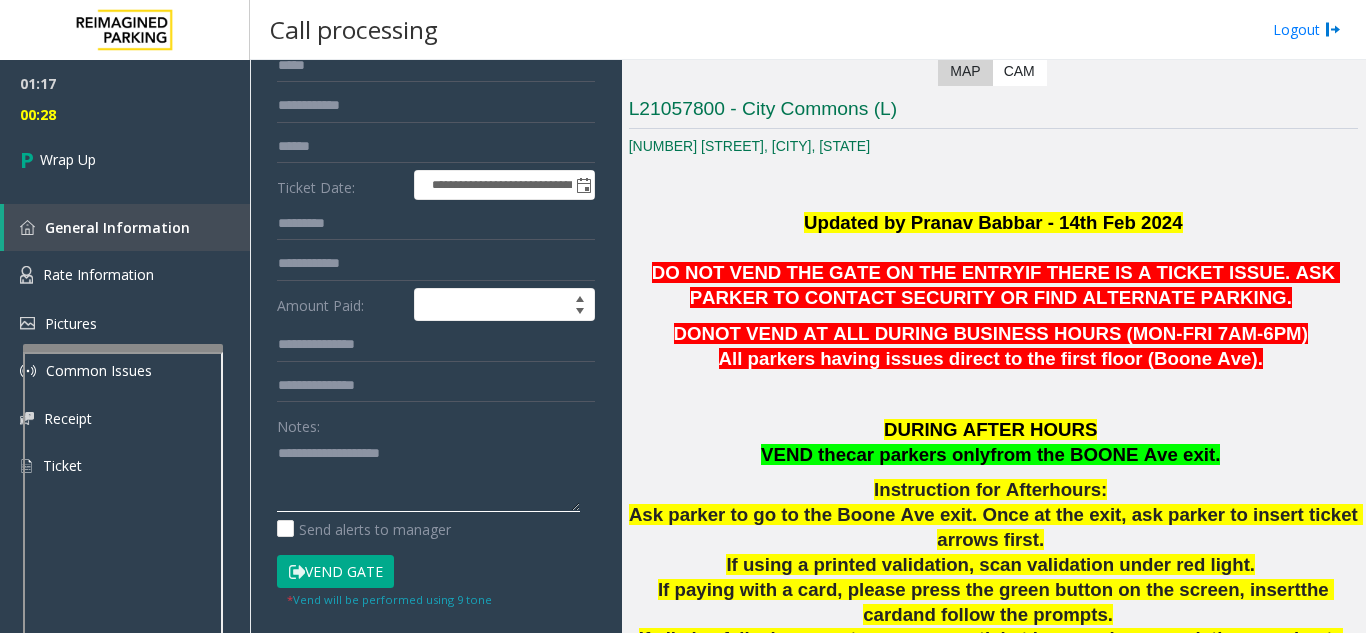 click 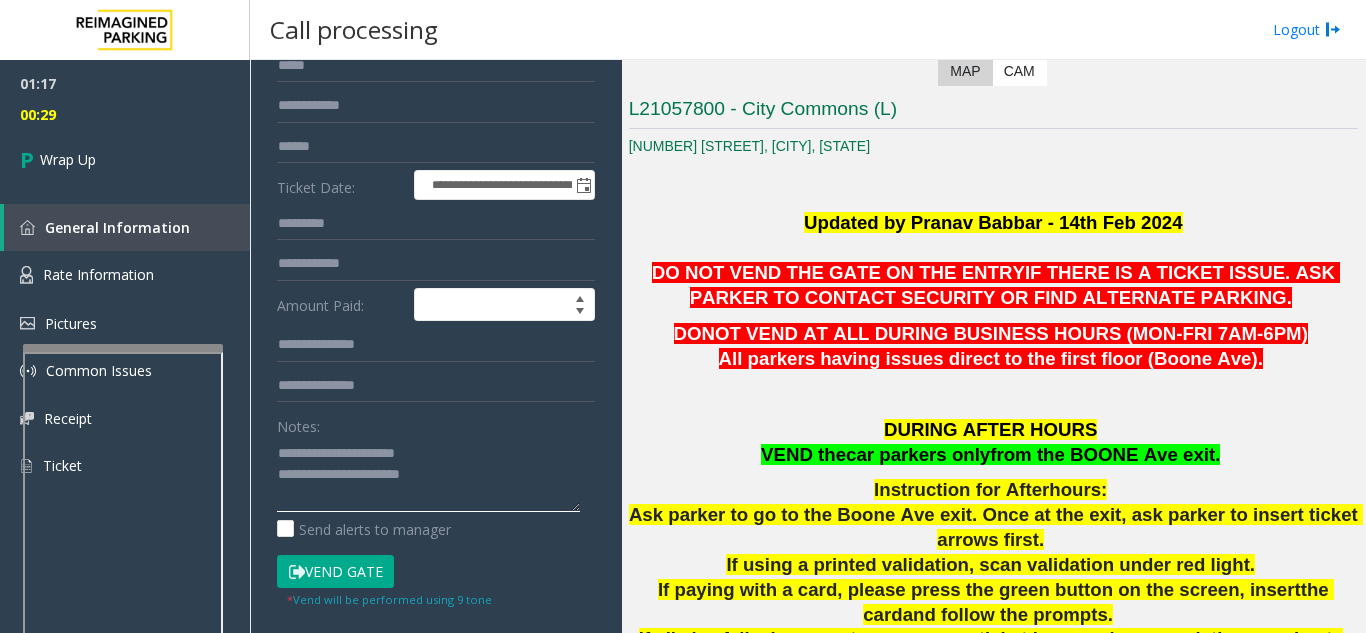 scroll, scrollTop: 15, scrollLeft: 0, axis: vertical 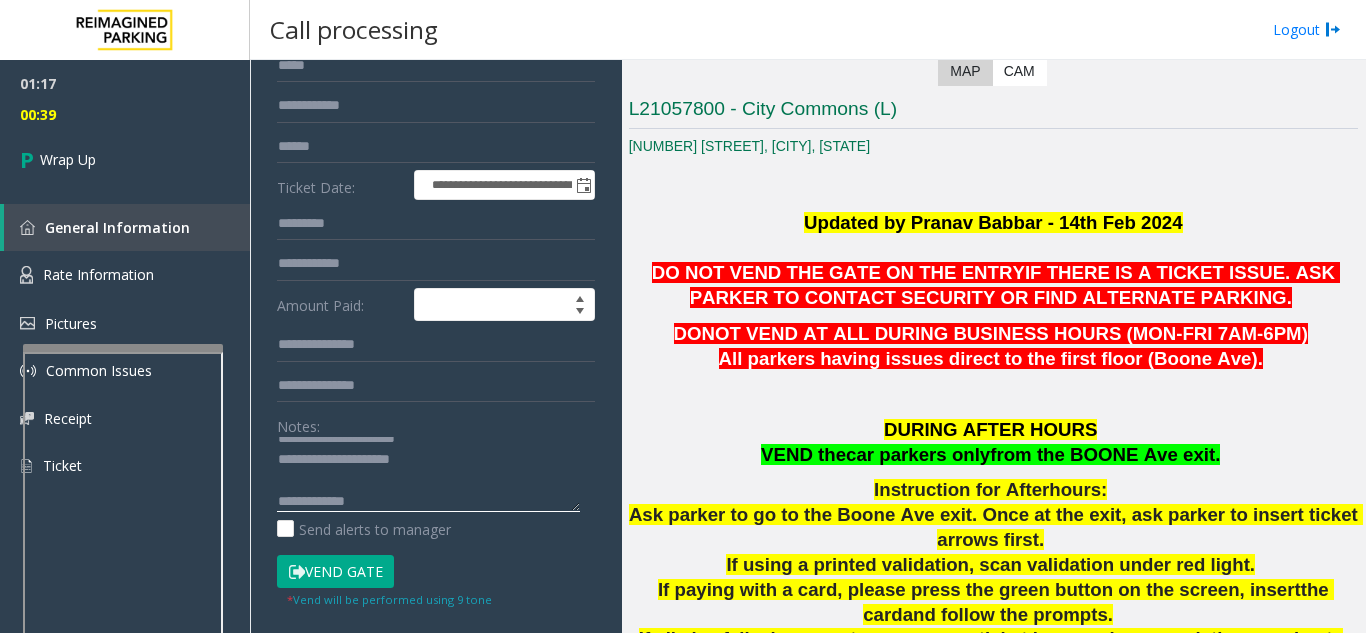 click 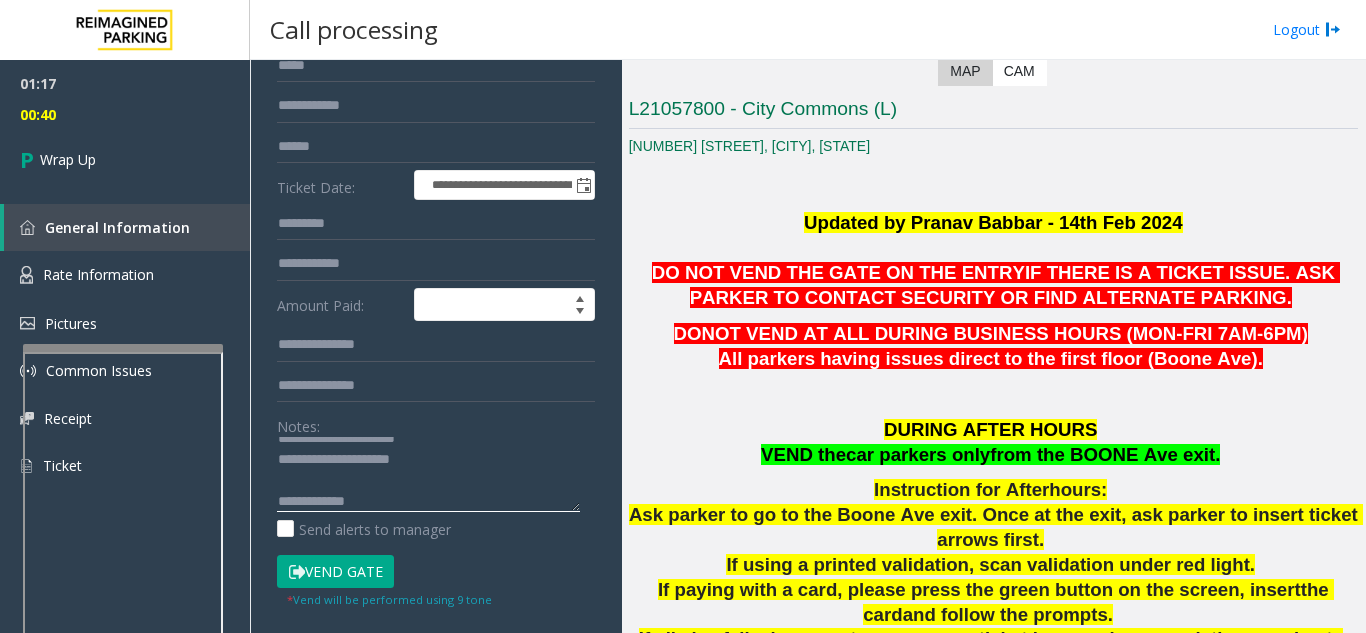 paste on "**********" 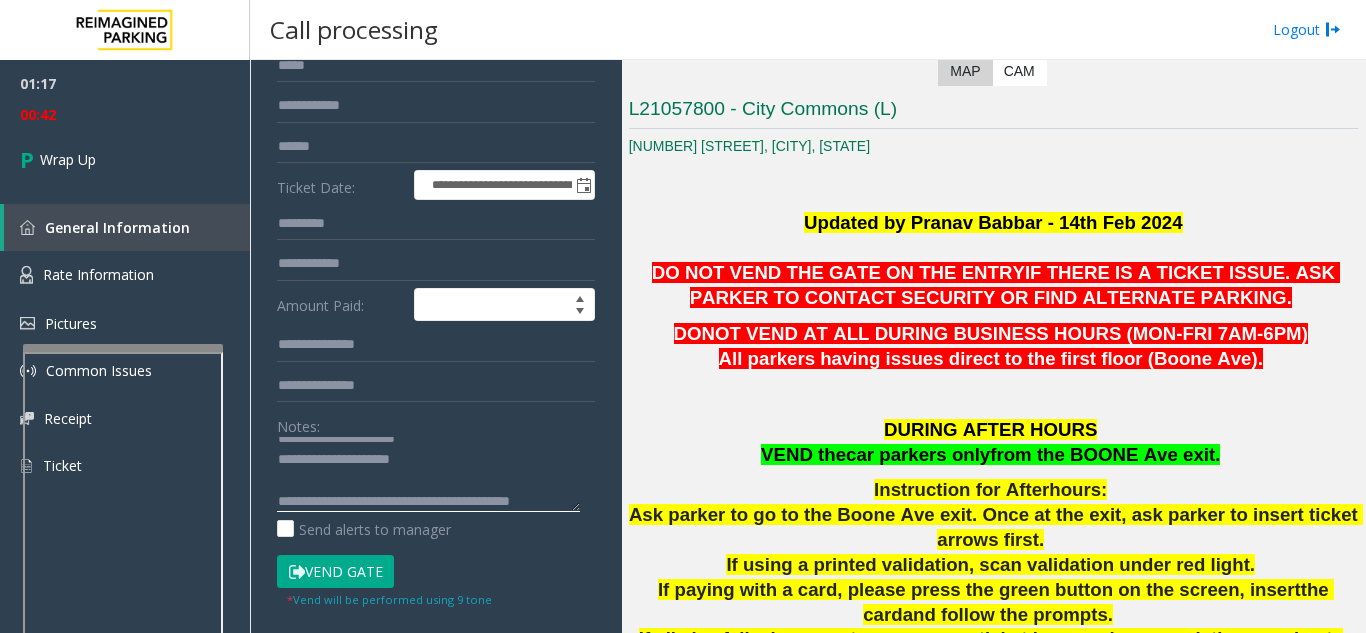 scroll, scrollTop: 36, scrollLeft: 0, axis: vertical 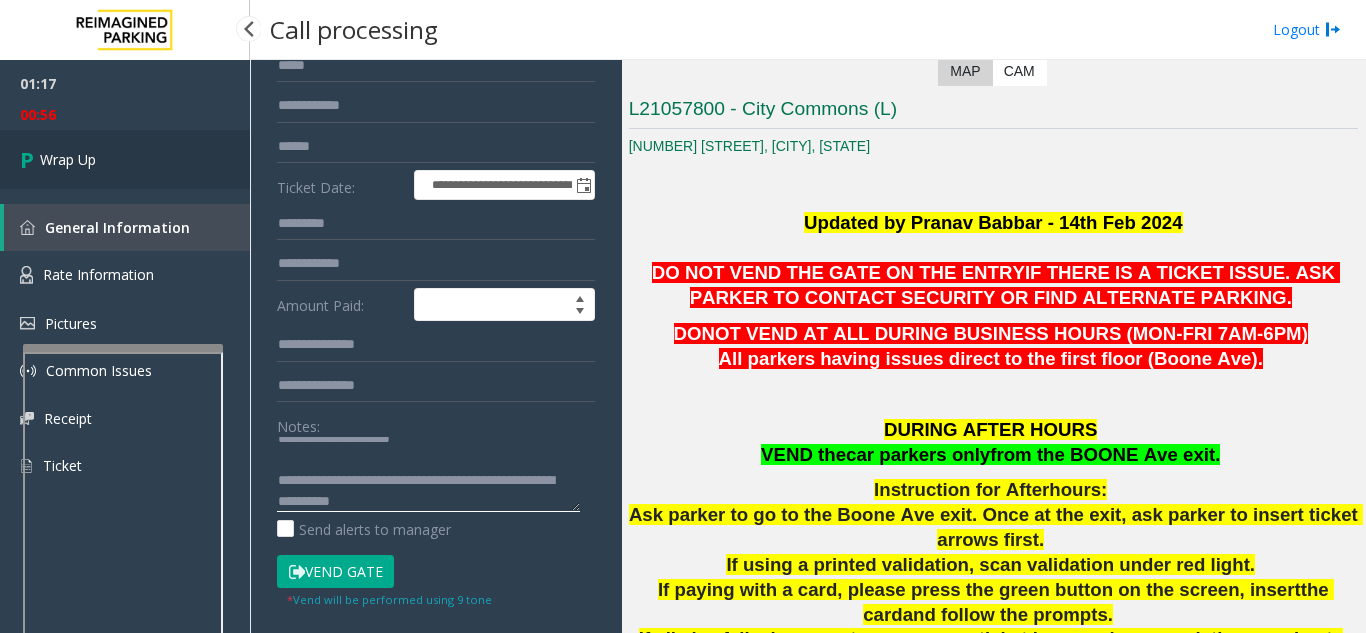 type on "**********" 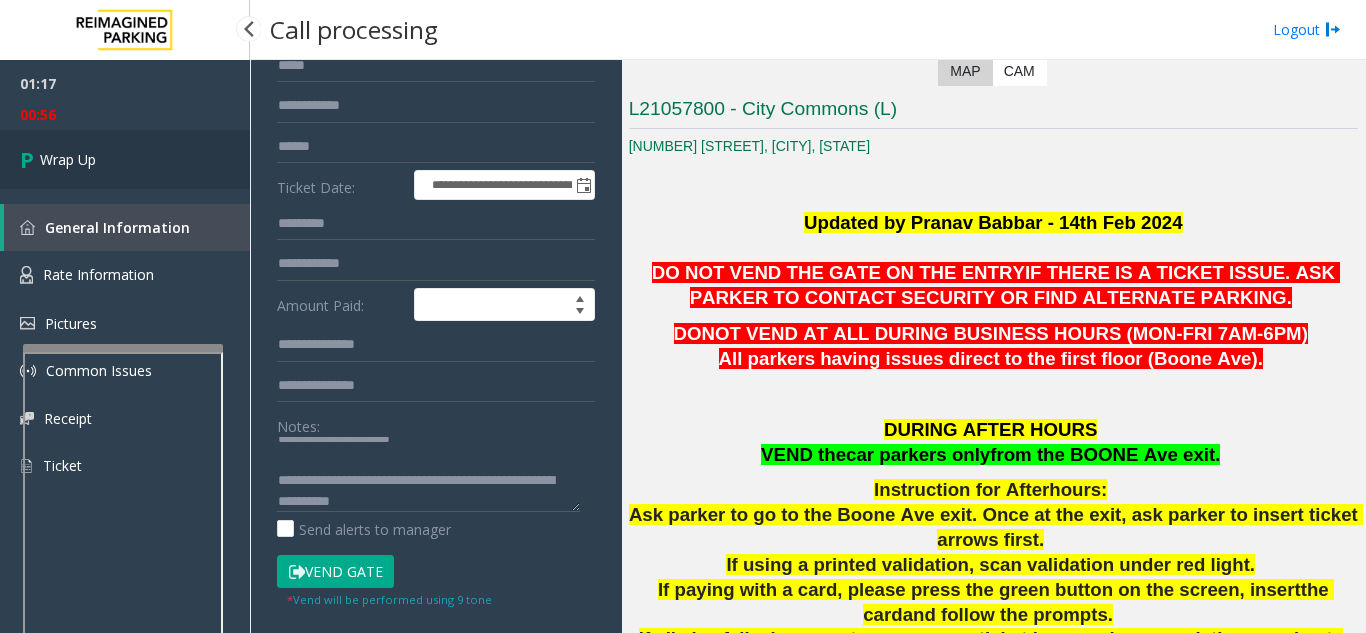 click on "Wrap Up" at bounding box center (125, 159) 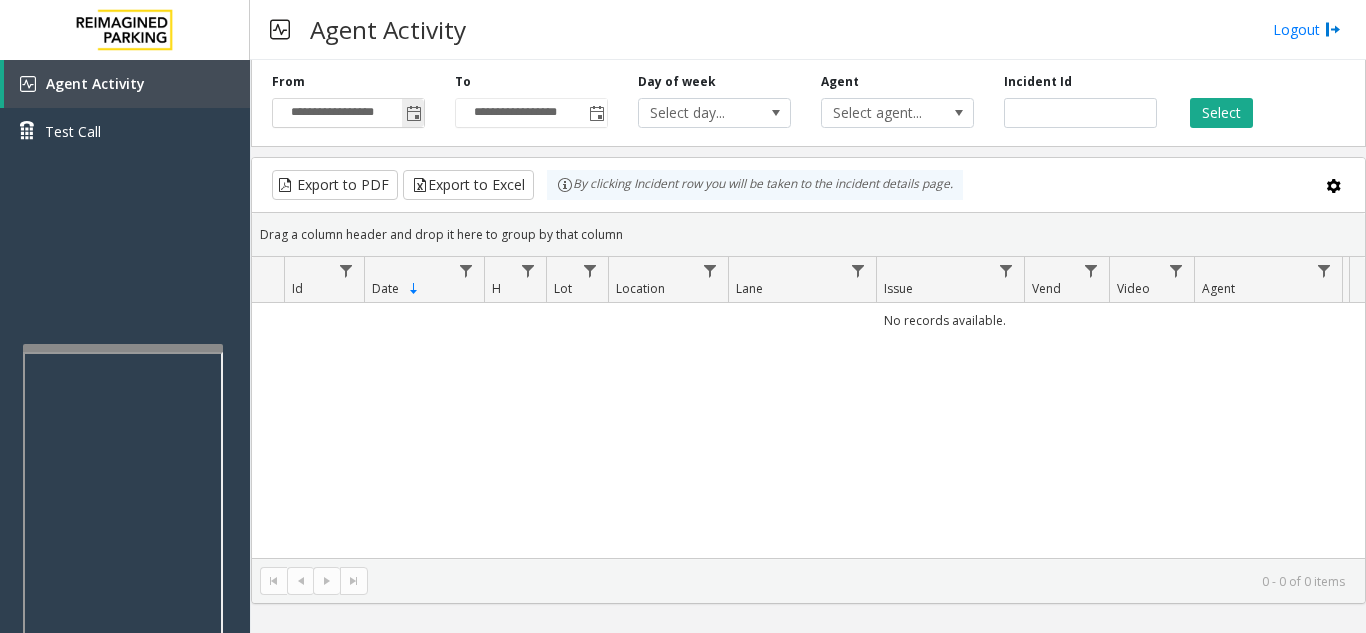 click 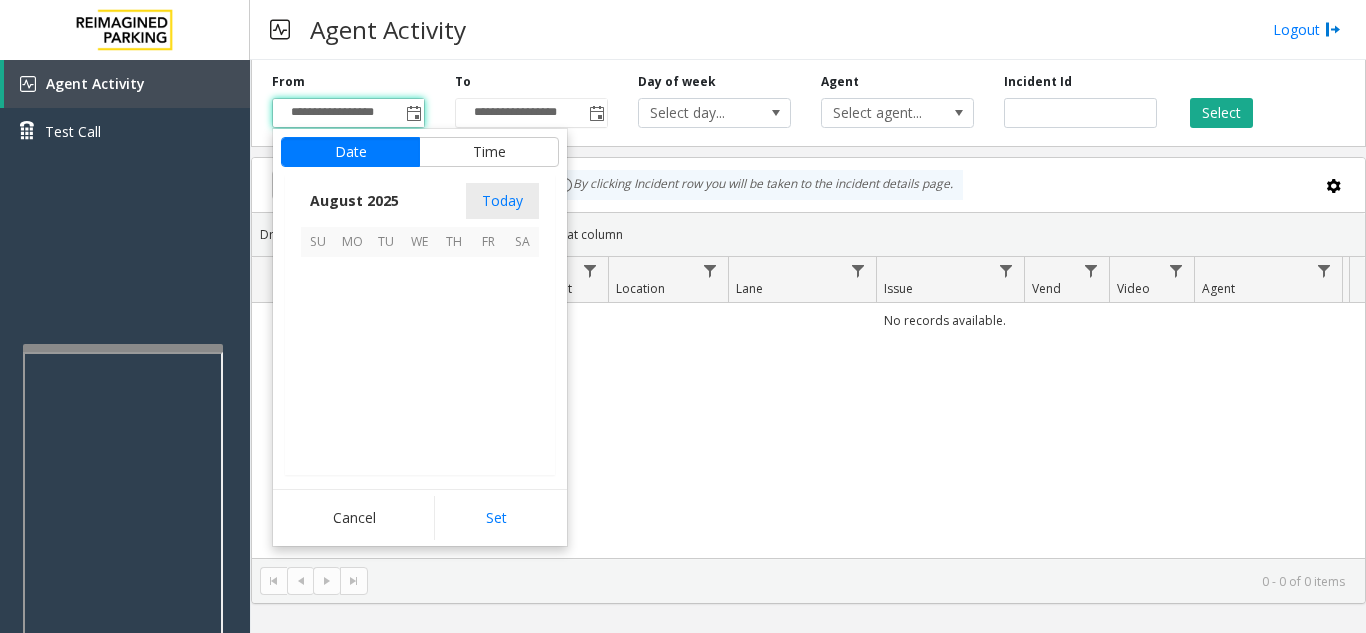 scroll, scrollTop: 358666, scrollLeft: 0, axis: vertical 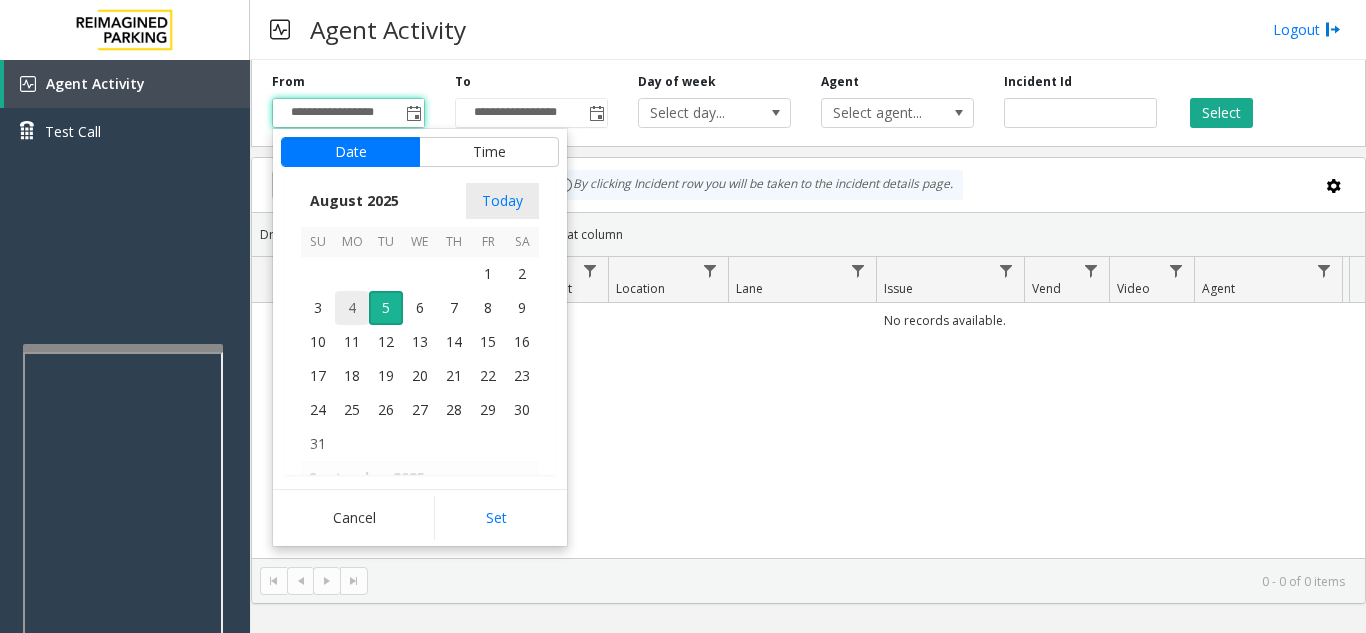 click on "4" at bounding box center (352, 308) 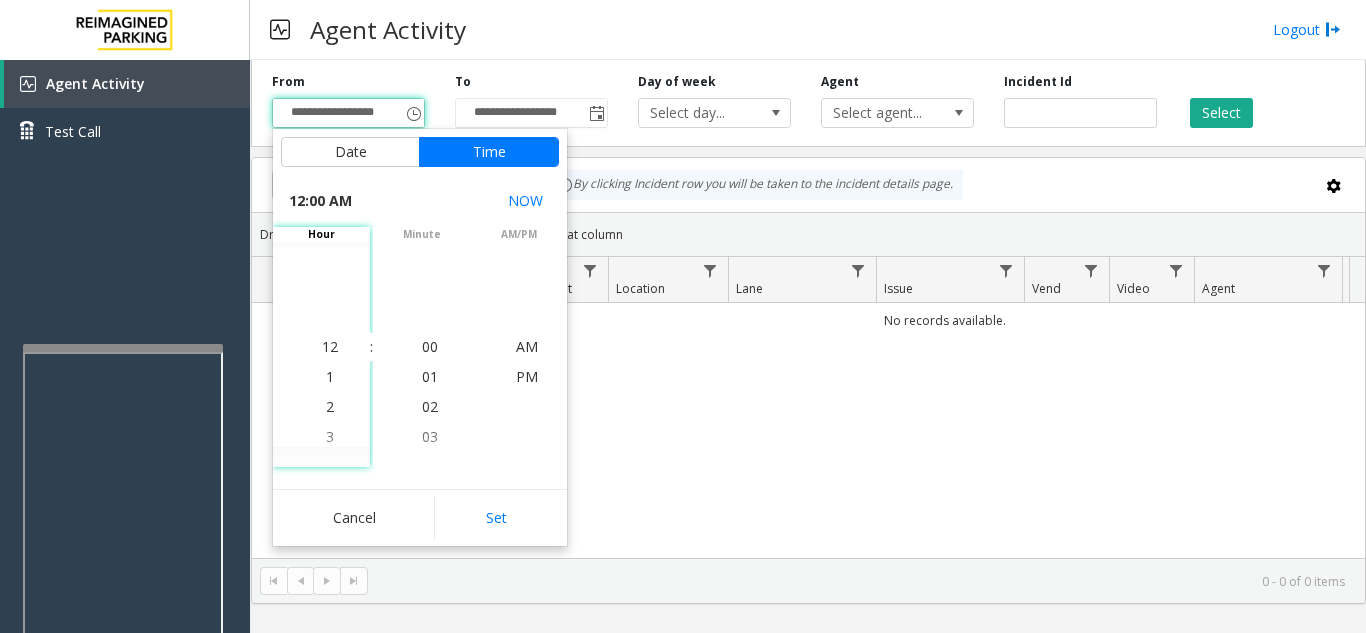 click on "Cancel   Set" 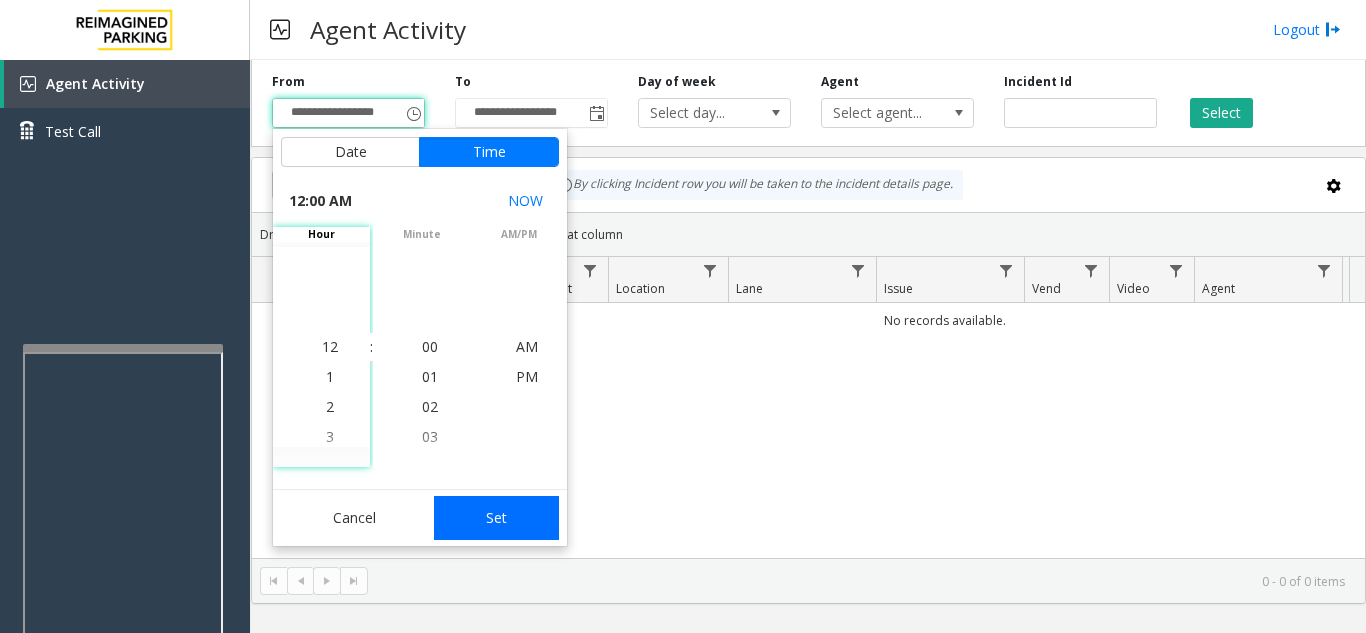 click on "Set" 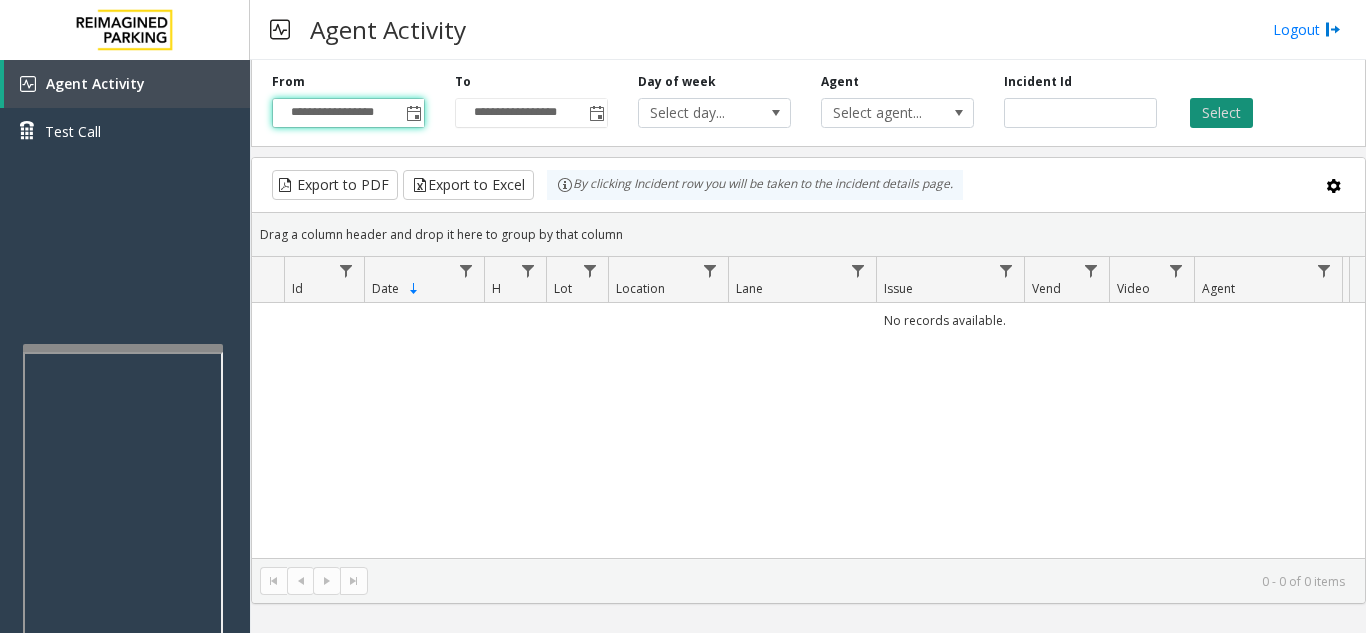 click on "Select" 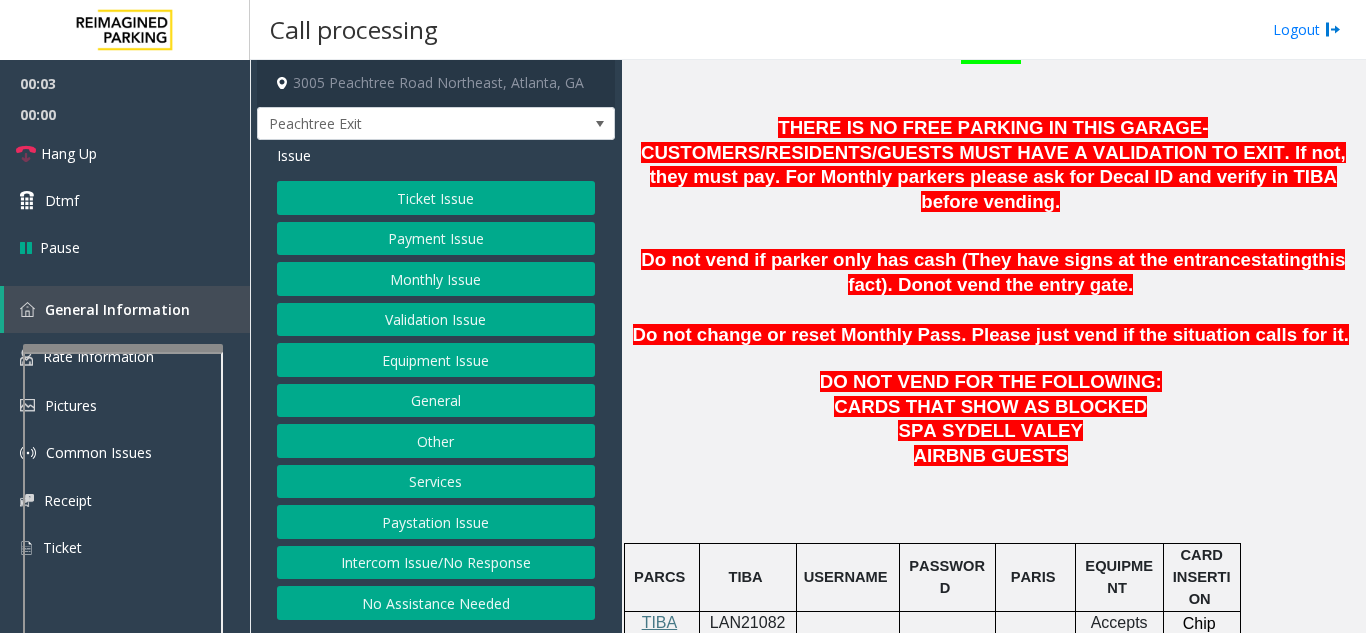 scroll, scrollTop: 900, scrollLeft: 0, axis: vertical 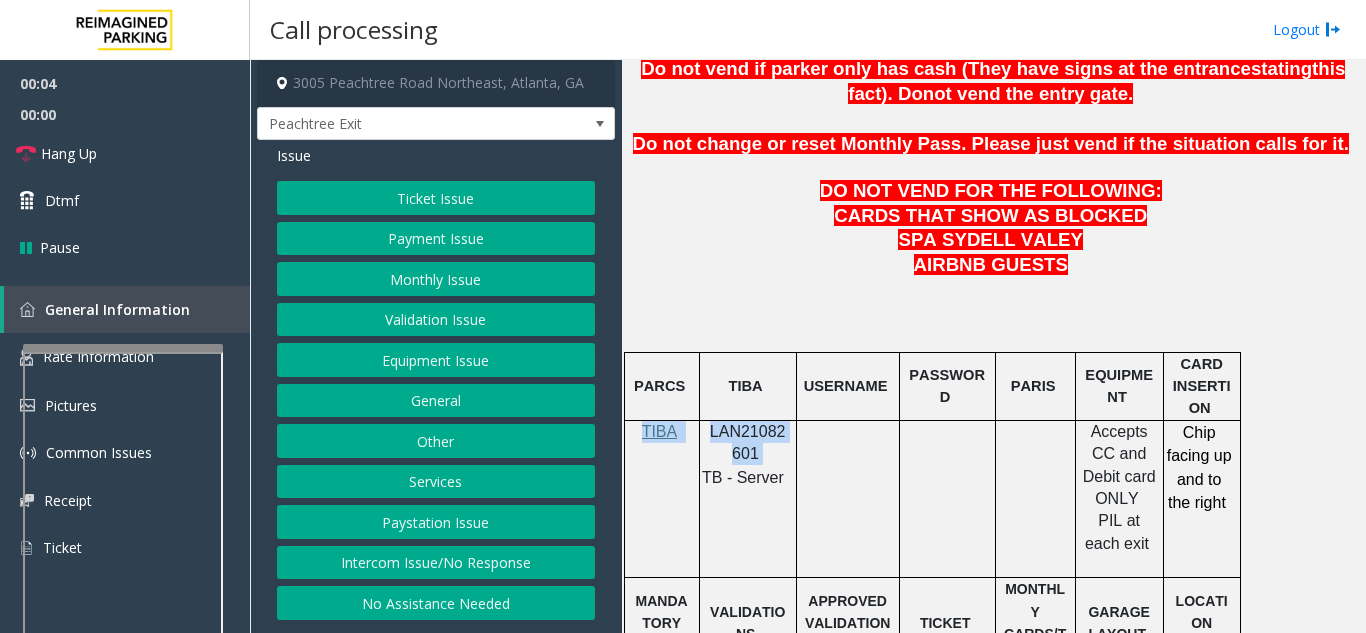 drag, startPoint x: 759, startPoint y: 403, endPoint x: 700, endPoint y: 383, distance: 62.297672 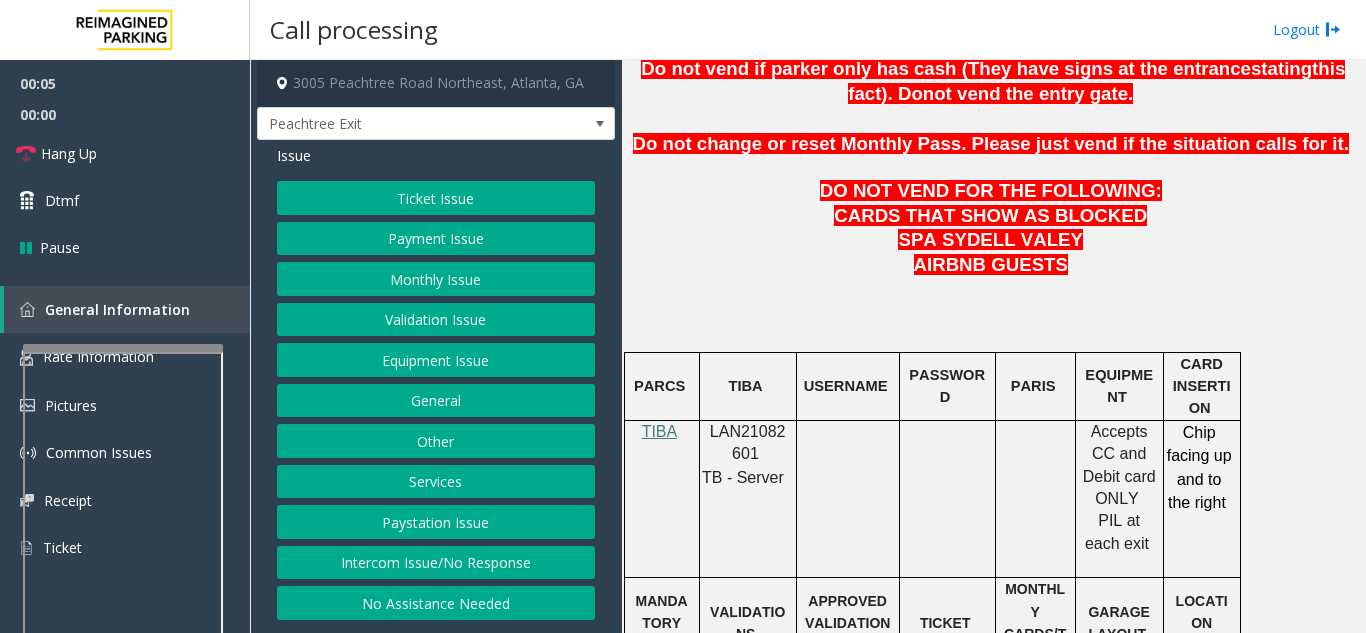 drag, startPoint x: 874, startPoint y: 407, endPoint x: 751, endPoint y: 408, distance: 123.00407 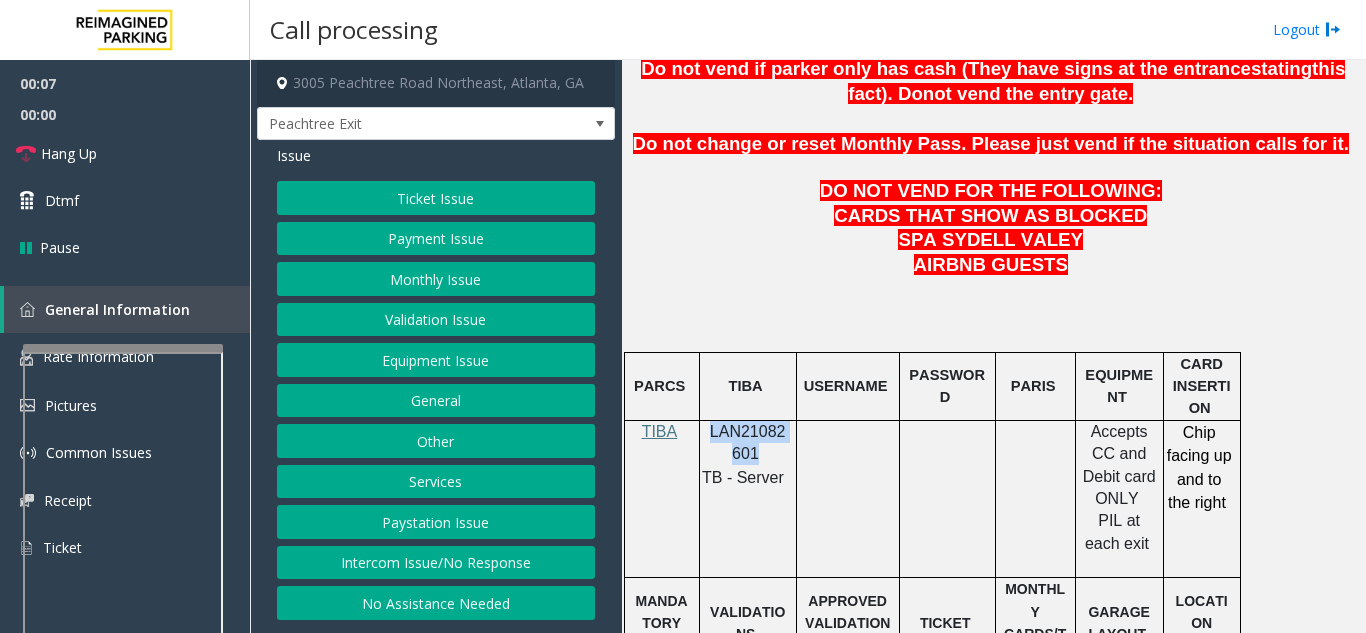 drag, startPoint x: 754, startPoint y: 406, endPoint x: 707, endPoint y: 380, distance: 53.712196 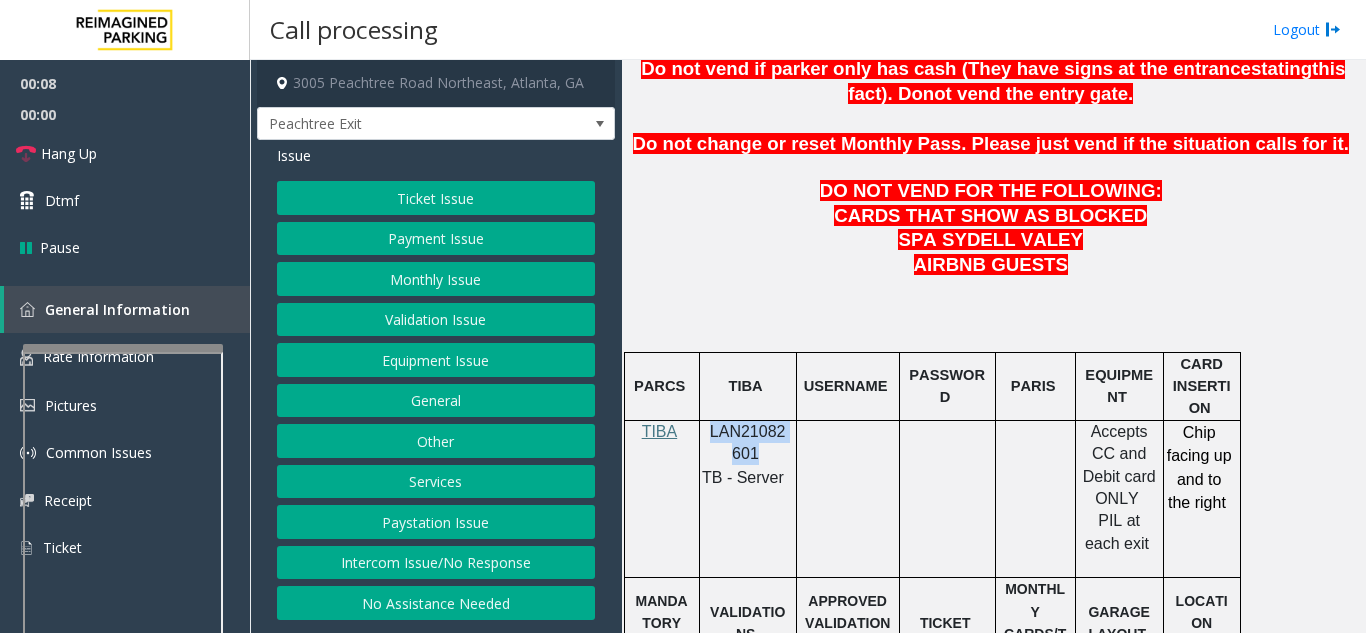 copy on "LAN21082601" 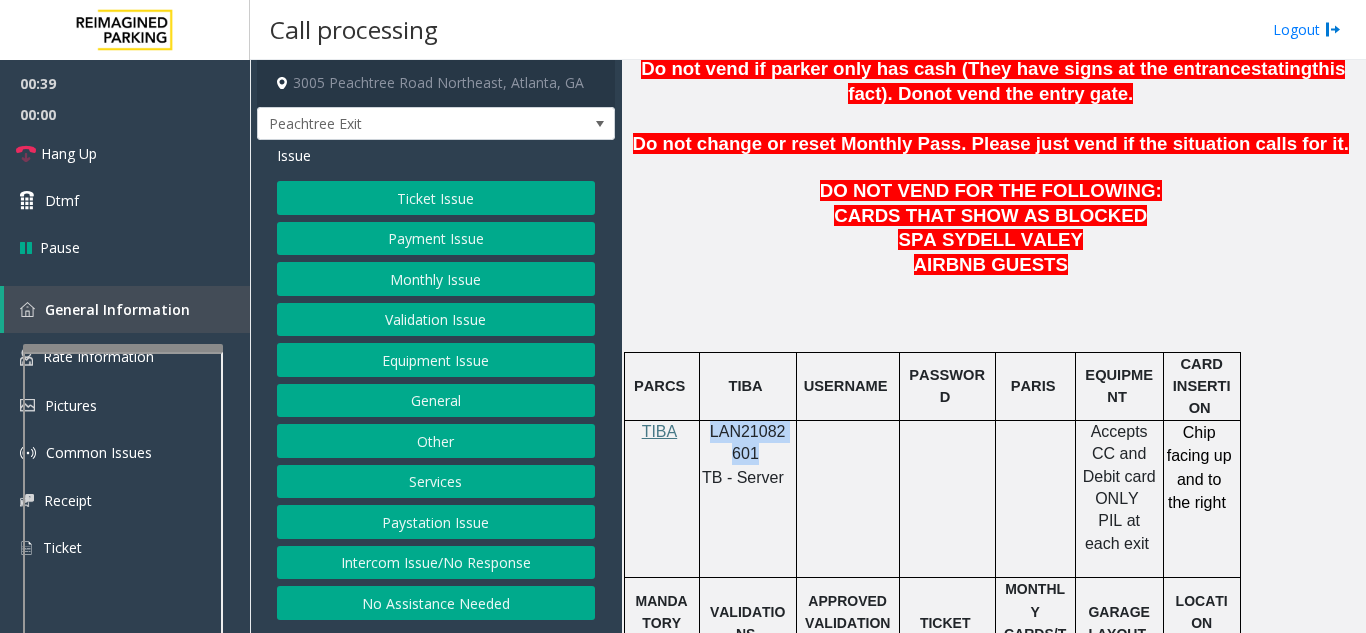 click on "Ticket Issue" 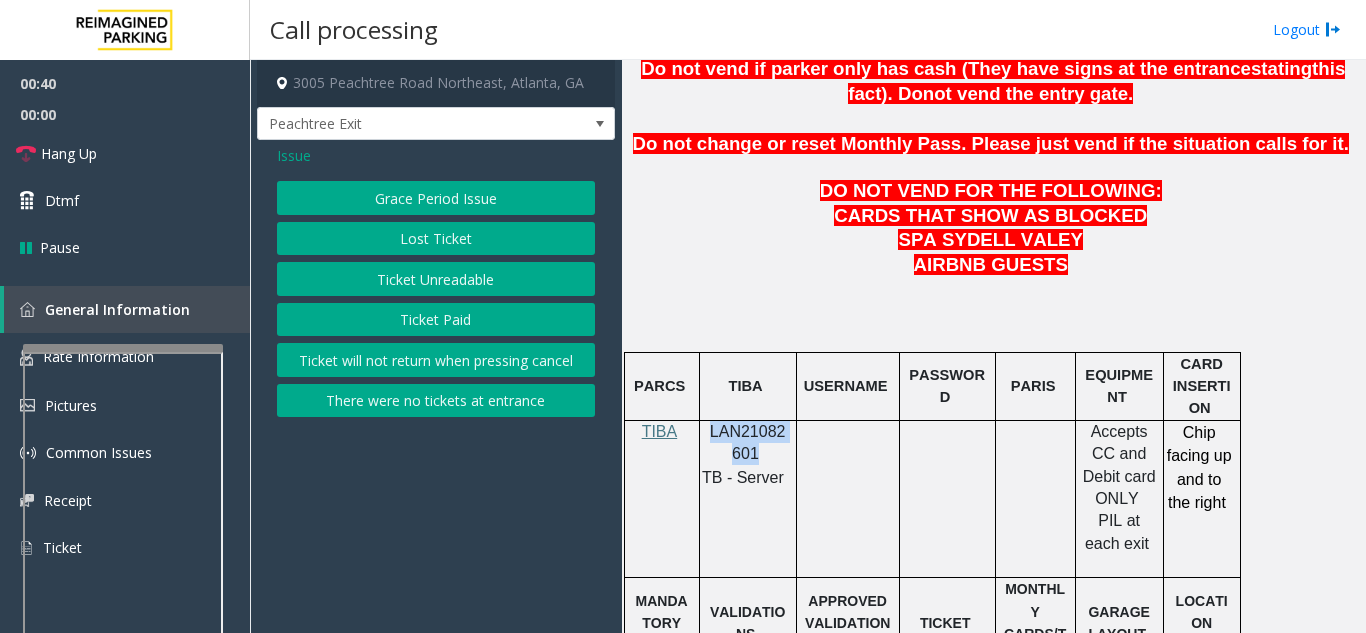 click on "Lost Ticket" 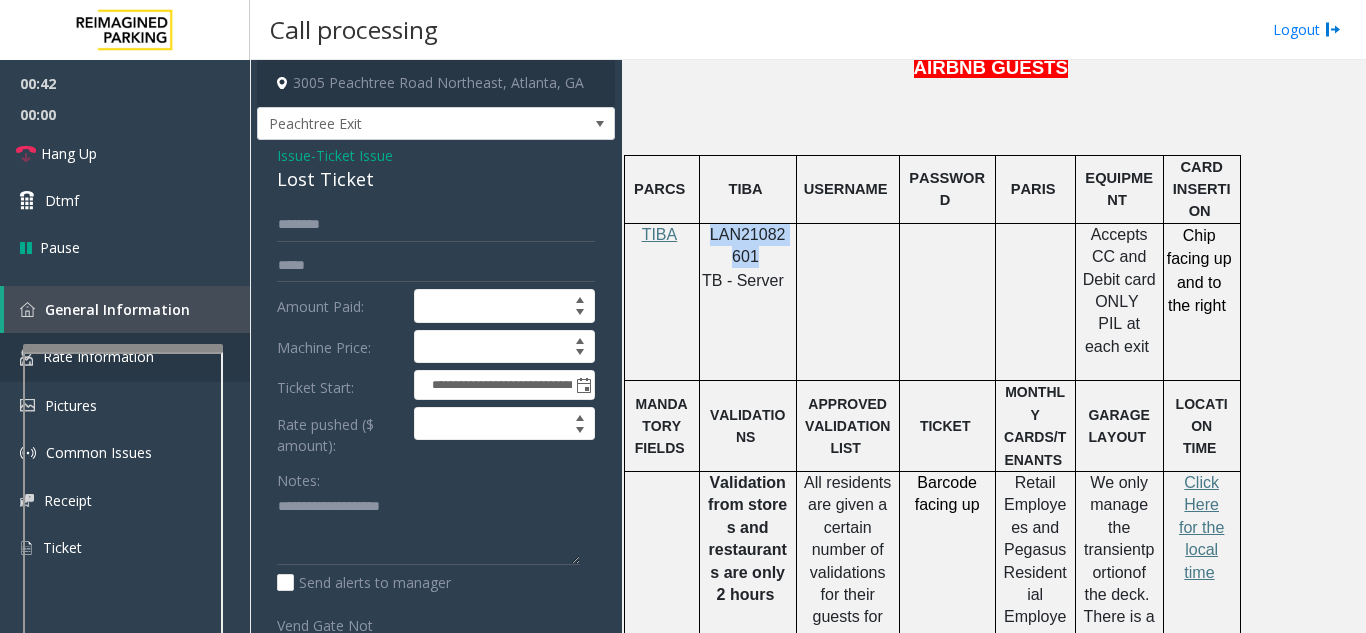 scroll, scrollTop: 1100, scrollLeft: 0, axis: vertical 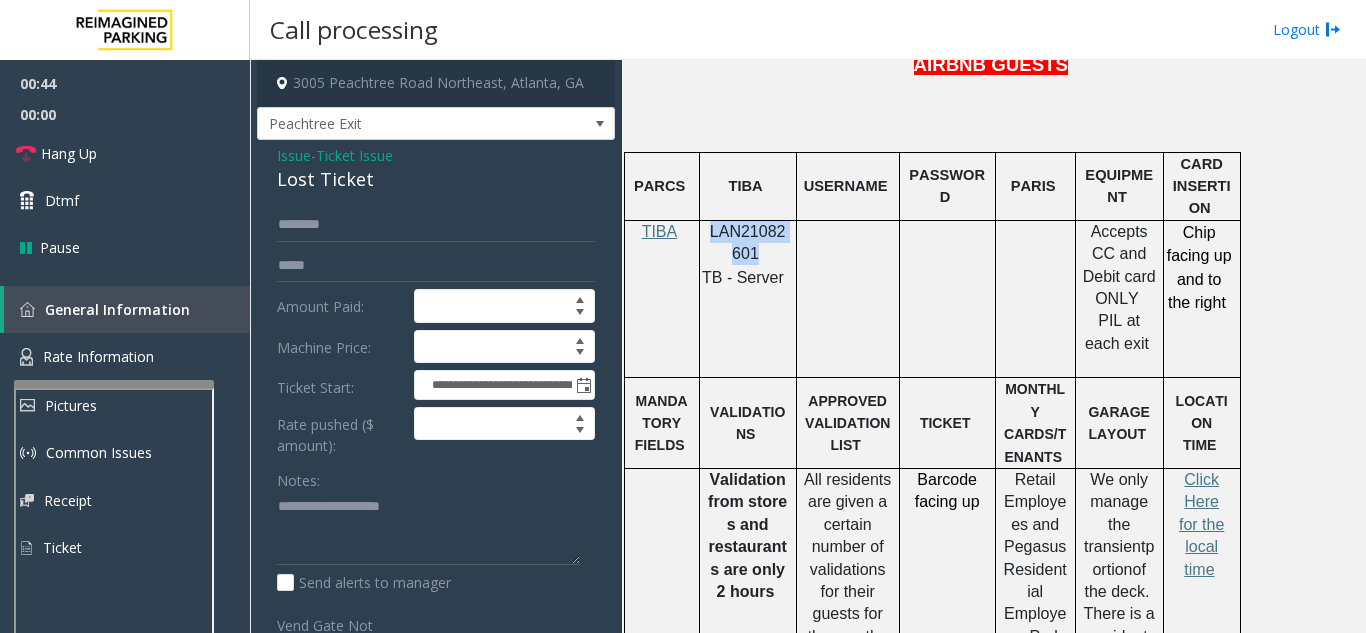 click at bounding box center [114, 614] 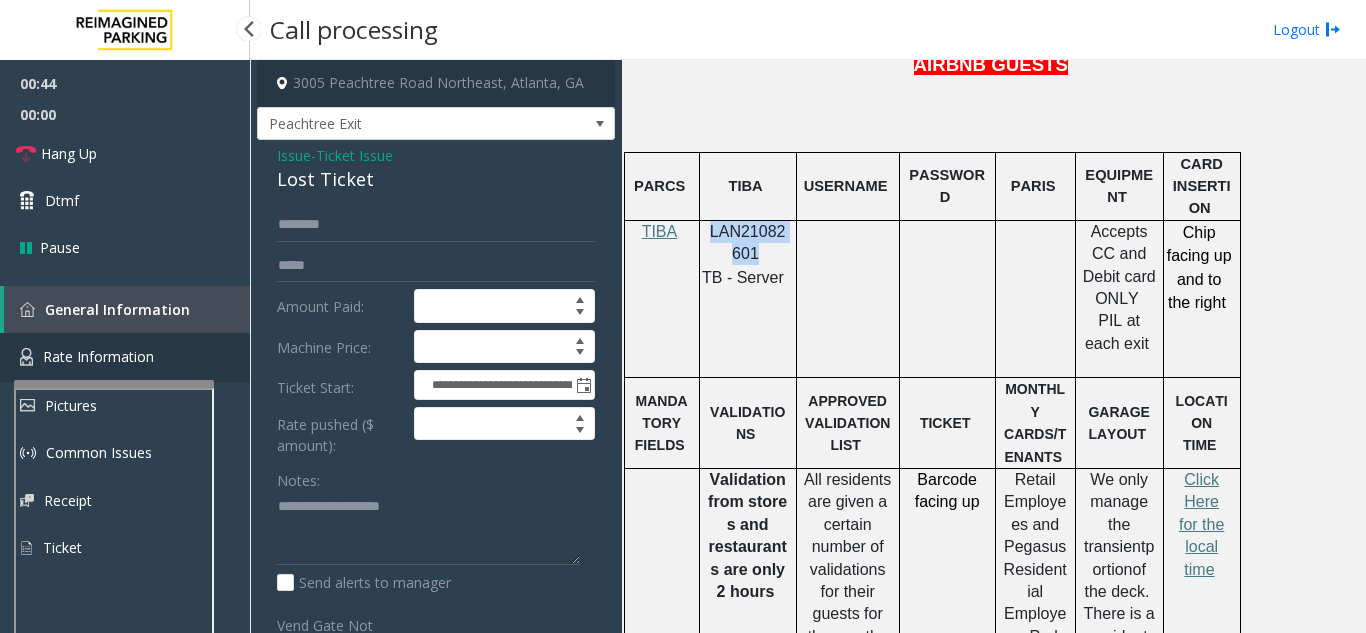 click on "Rate Information" at bounding box center [98, 356] 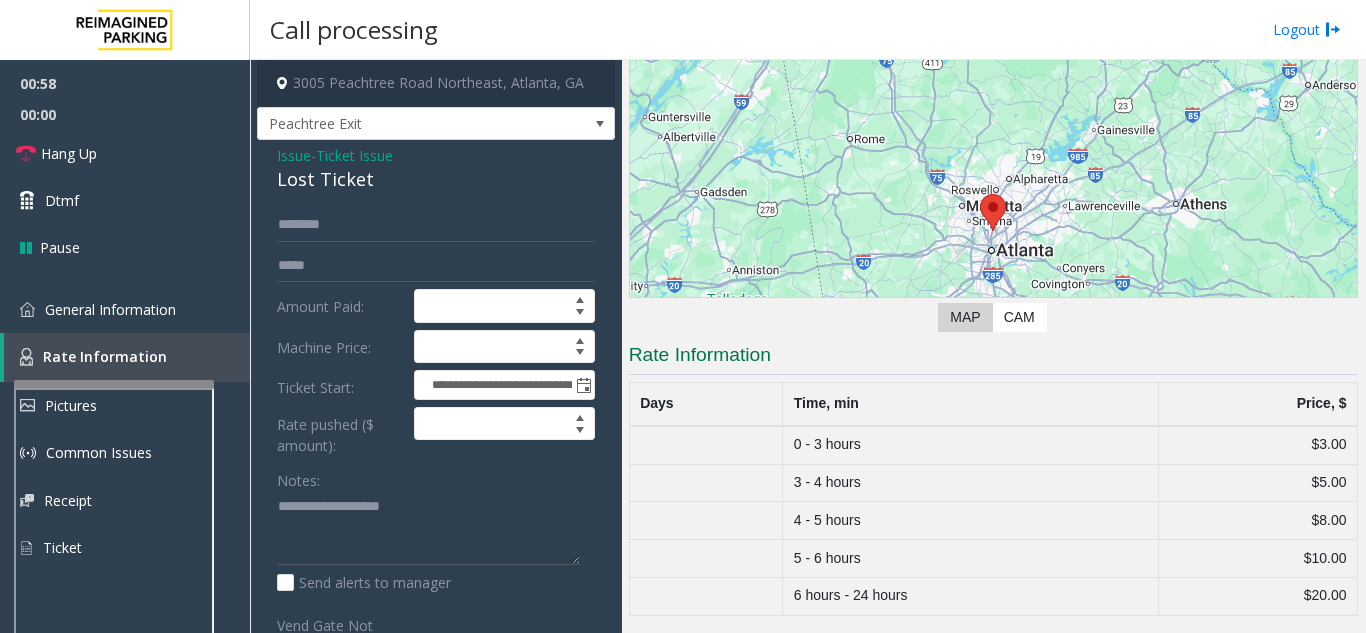 scroll, scrollTop: 0, scrollLeft: 0, axis: both 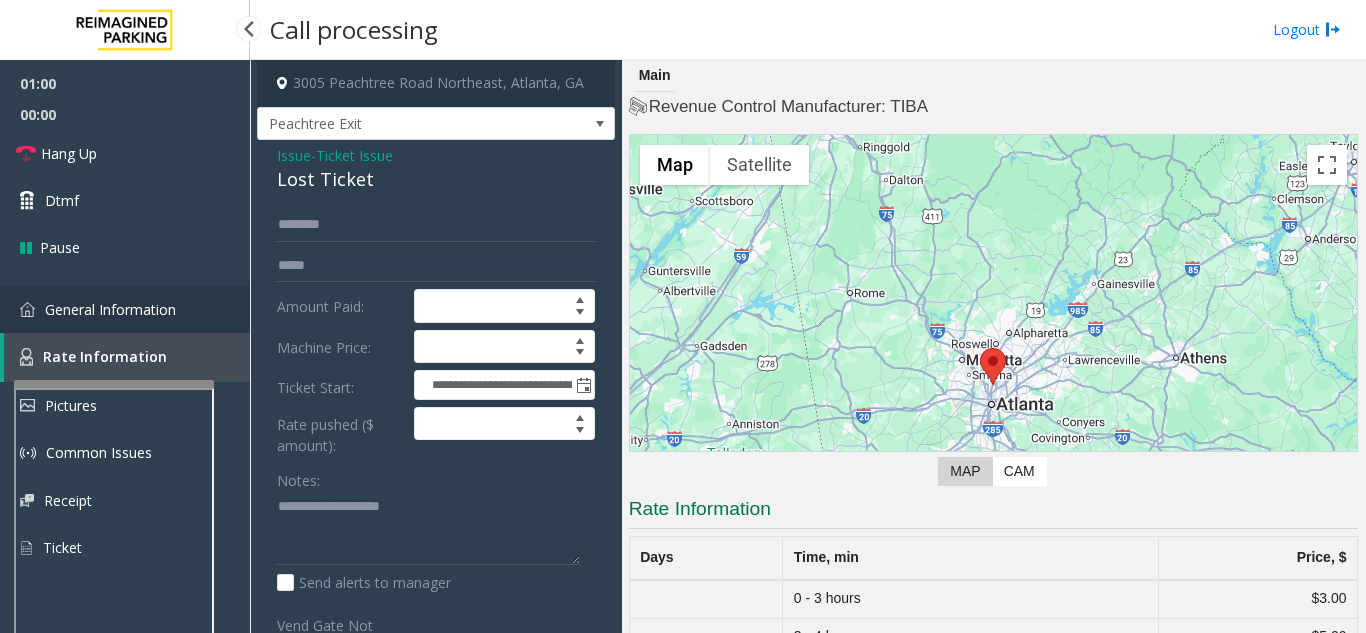 click on "General Information" at bounding box center [125, 309] 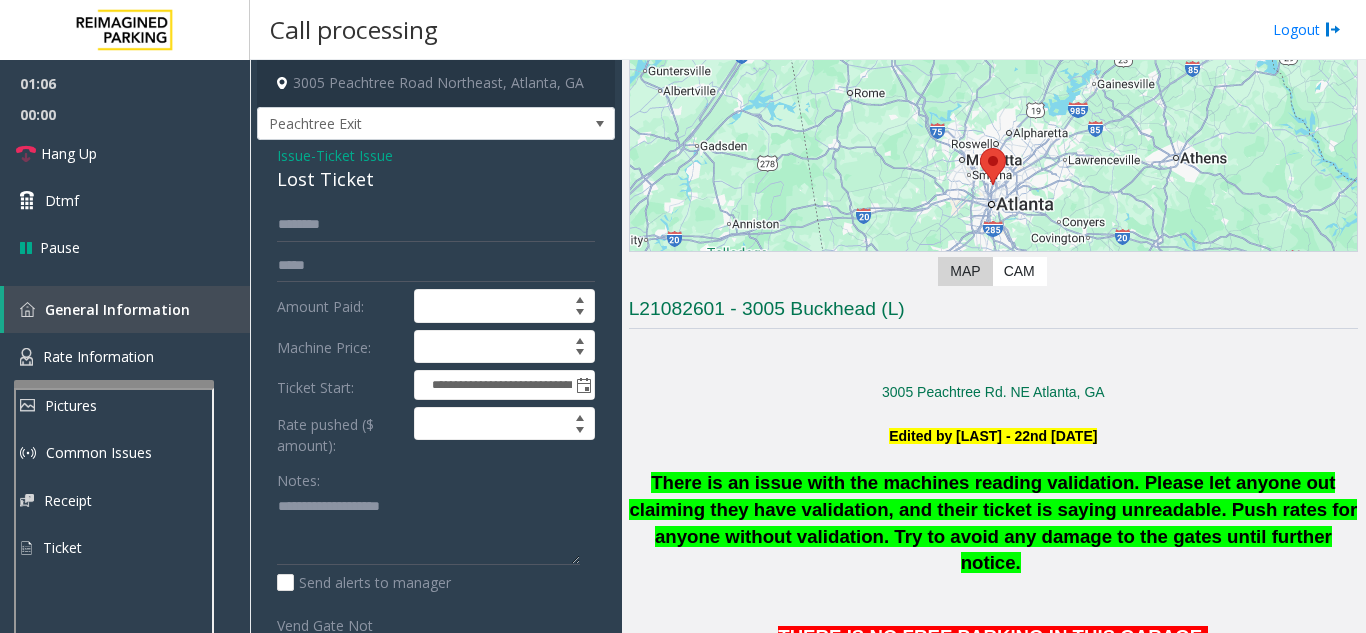 scroll, scrollTop: 400, scrollLeft: 0, axis: vertical 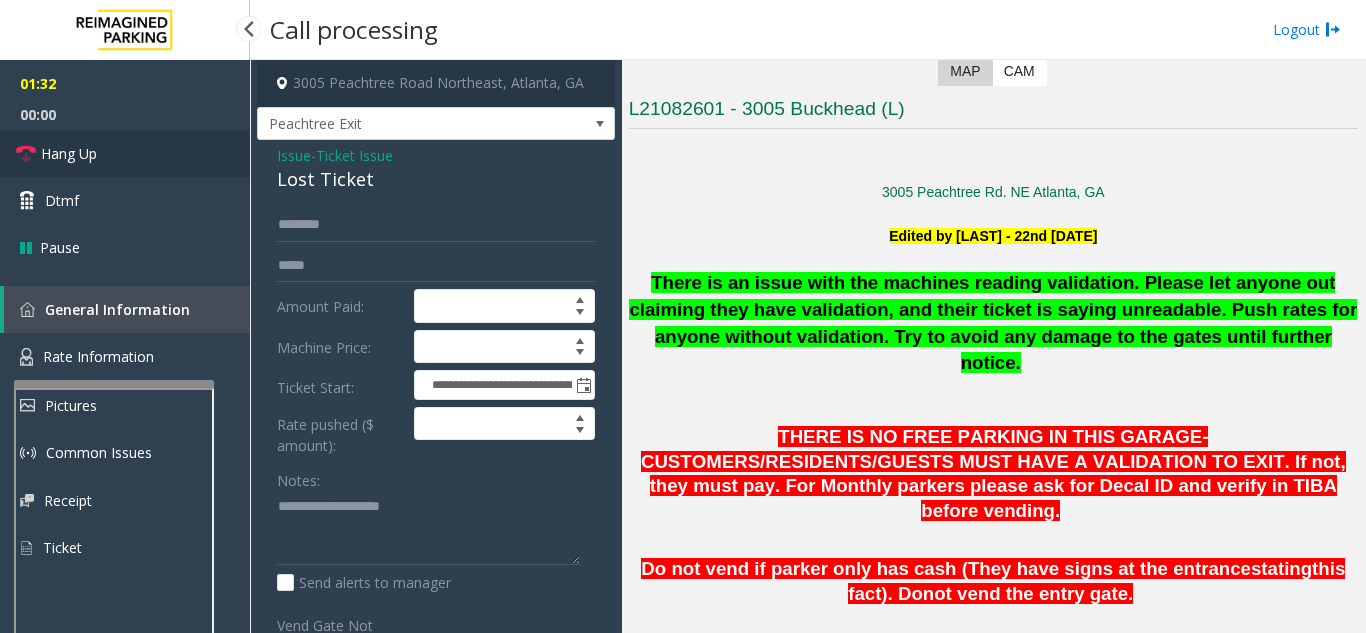 click on "Hang Up" at bounding box center [125, 153] 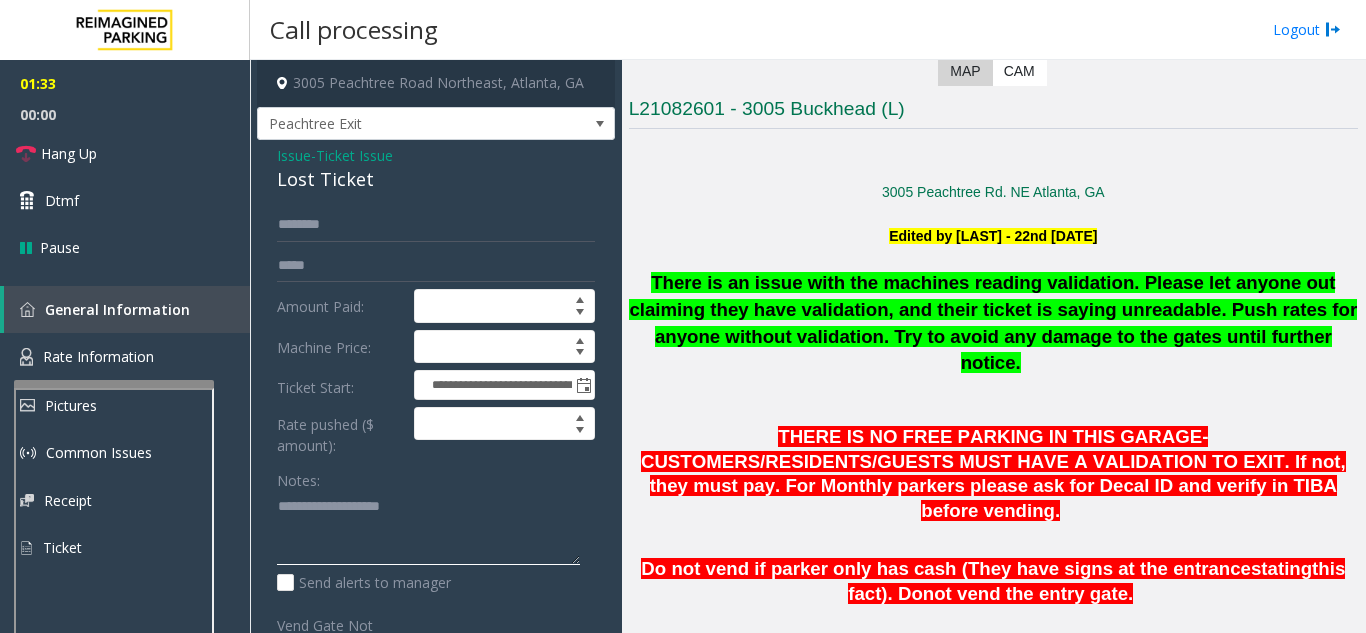 click 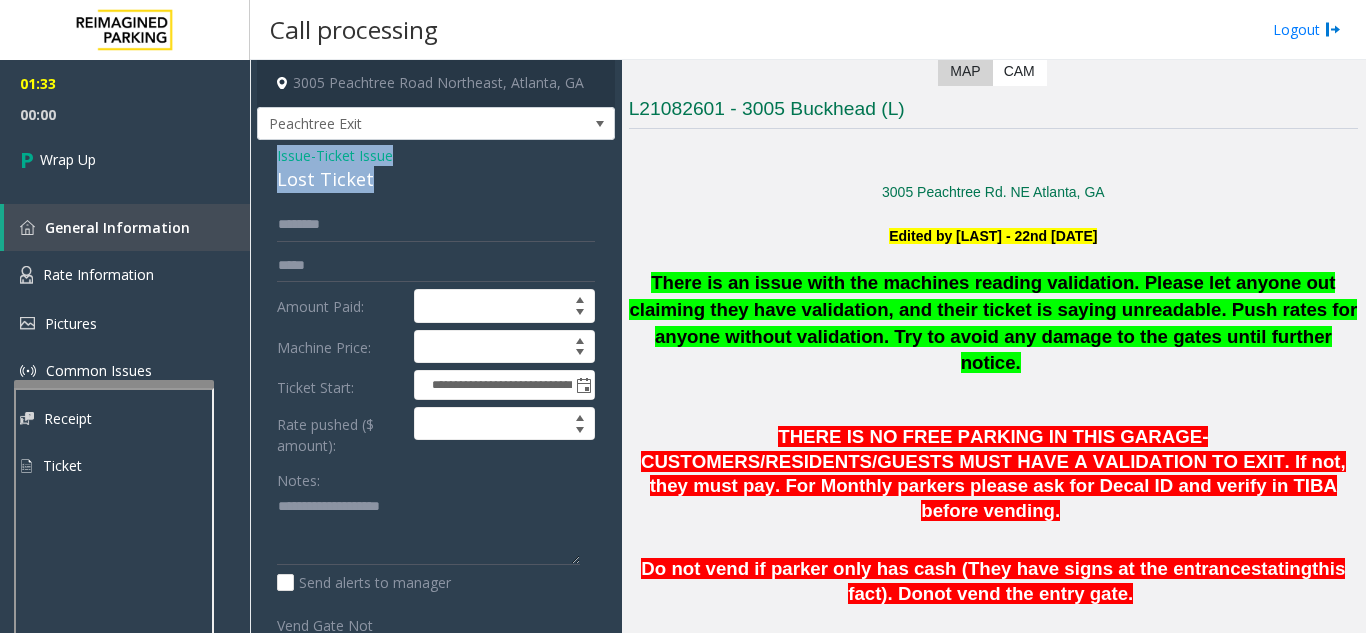 drag, startPoint x: 271, startPoint y: 175, endPoint x: 395, endPoint y: 193, distance: 125.299644 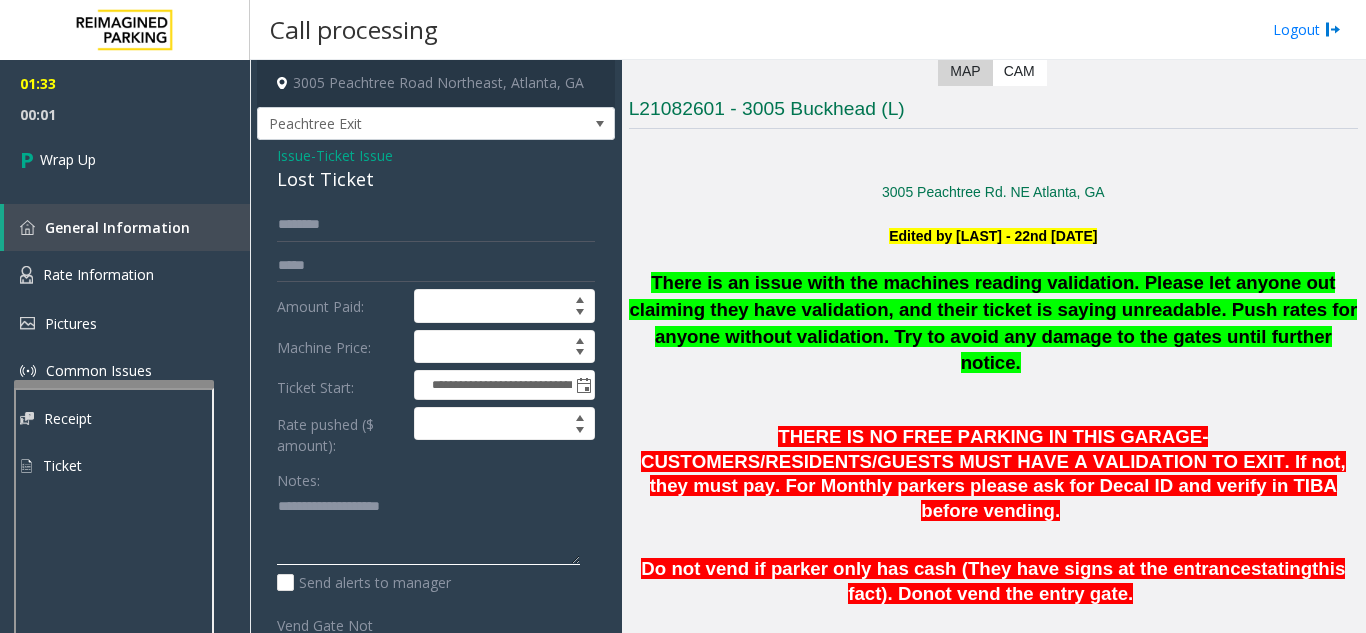click 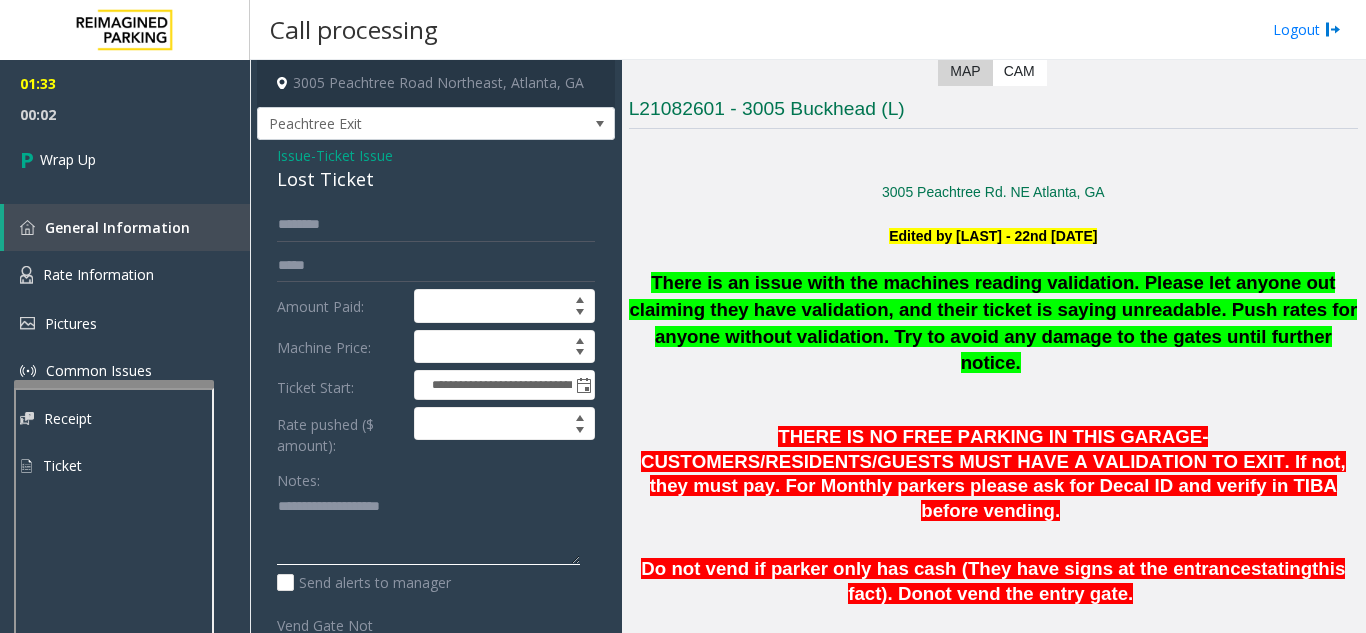 paste on "**********" 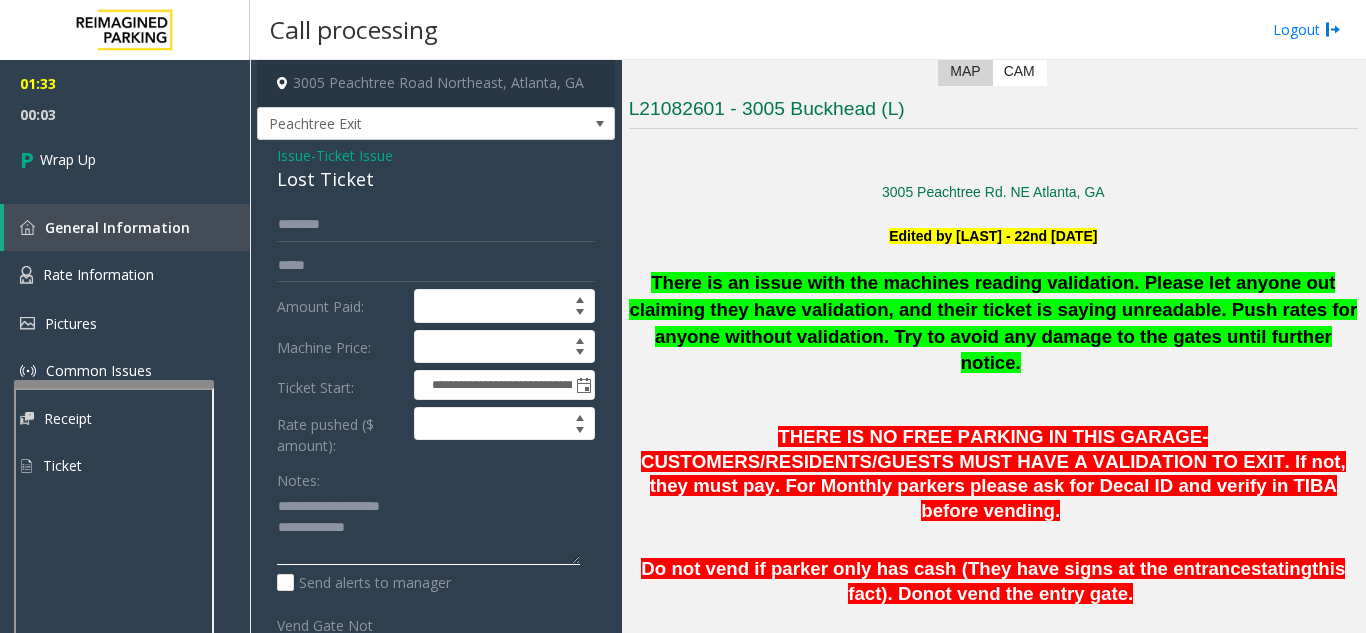 scroll, scrollTop: 15, scrollLeft: 0, axis: vertical 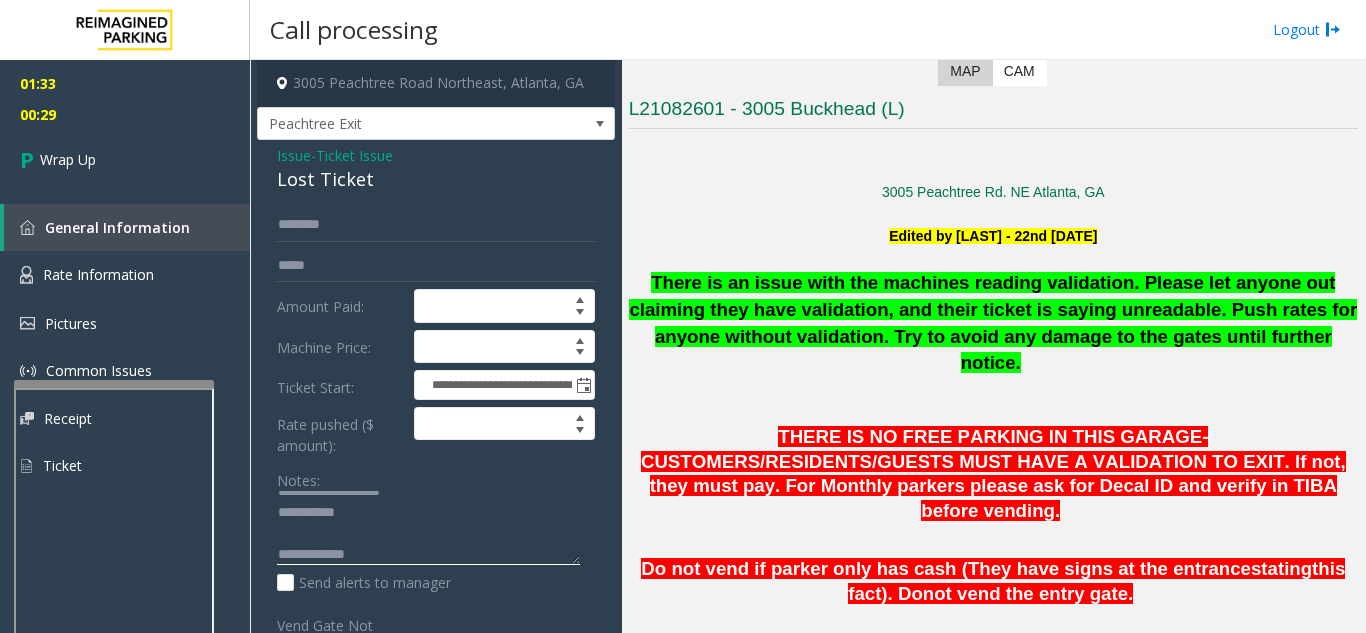 click 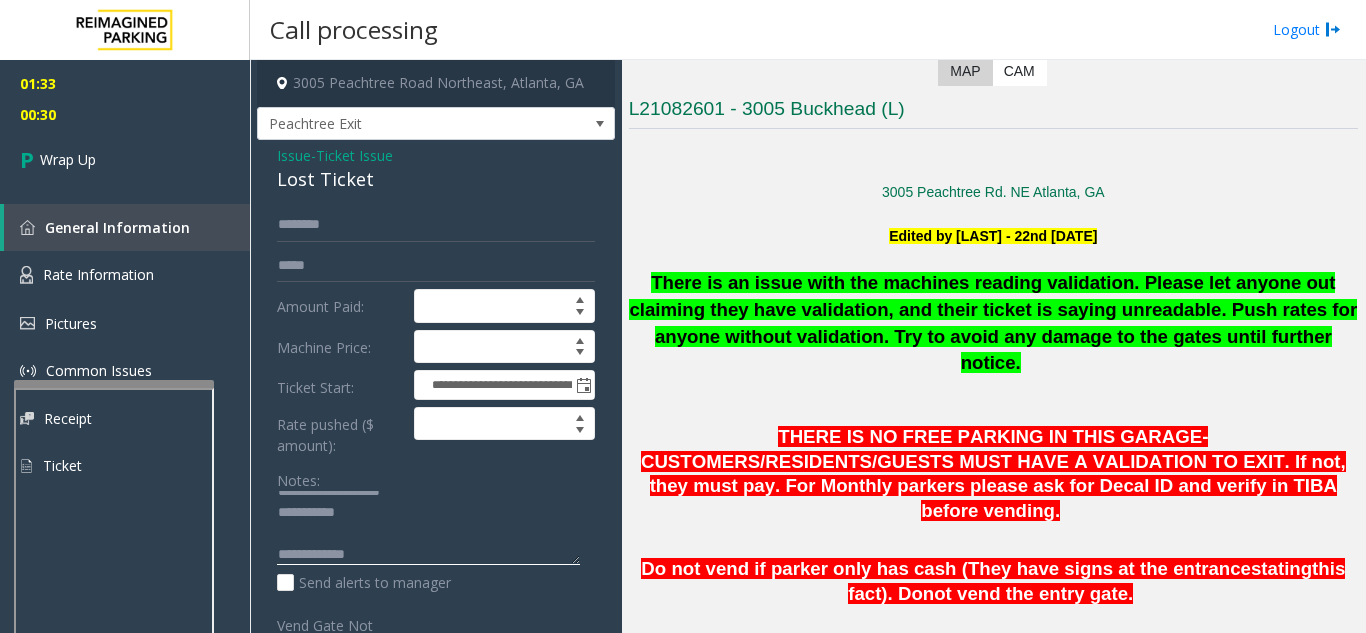 paste on "**********" 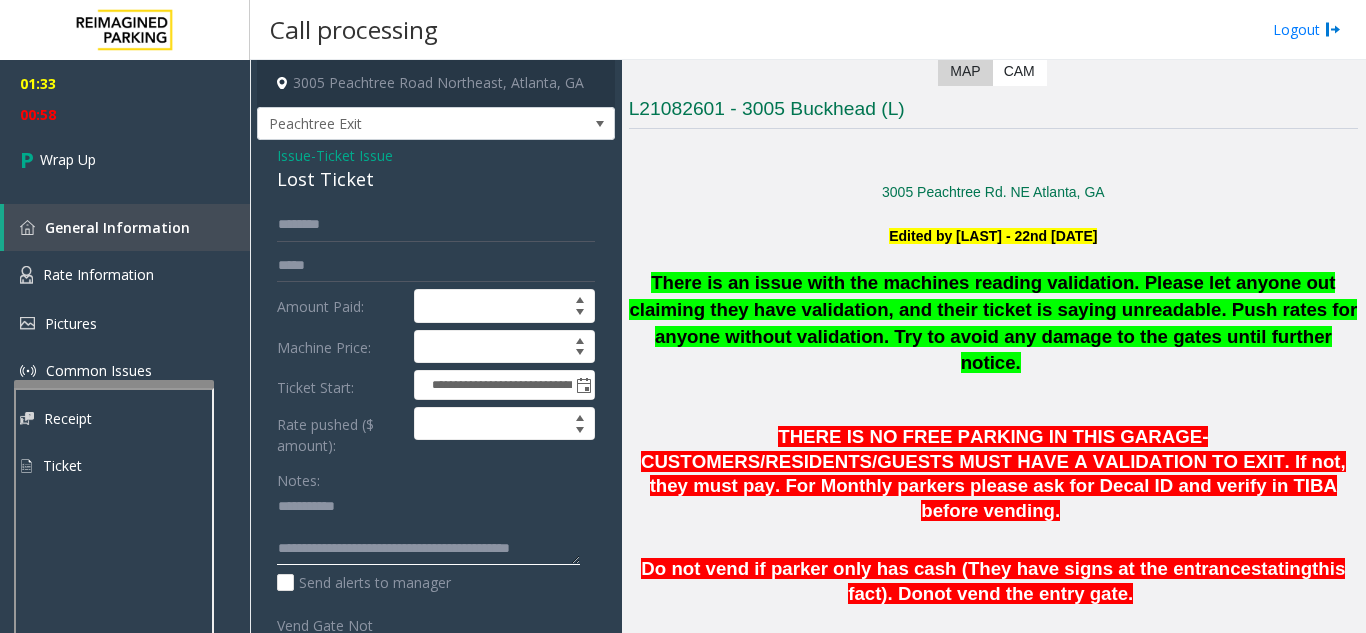 scroll, scrollTop: 36, scrollLeft: 0, axis: vertical 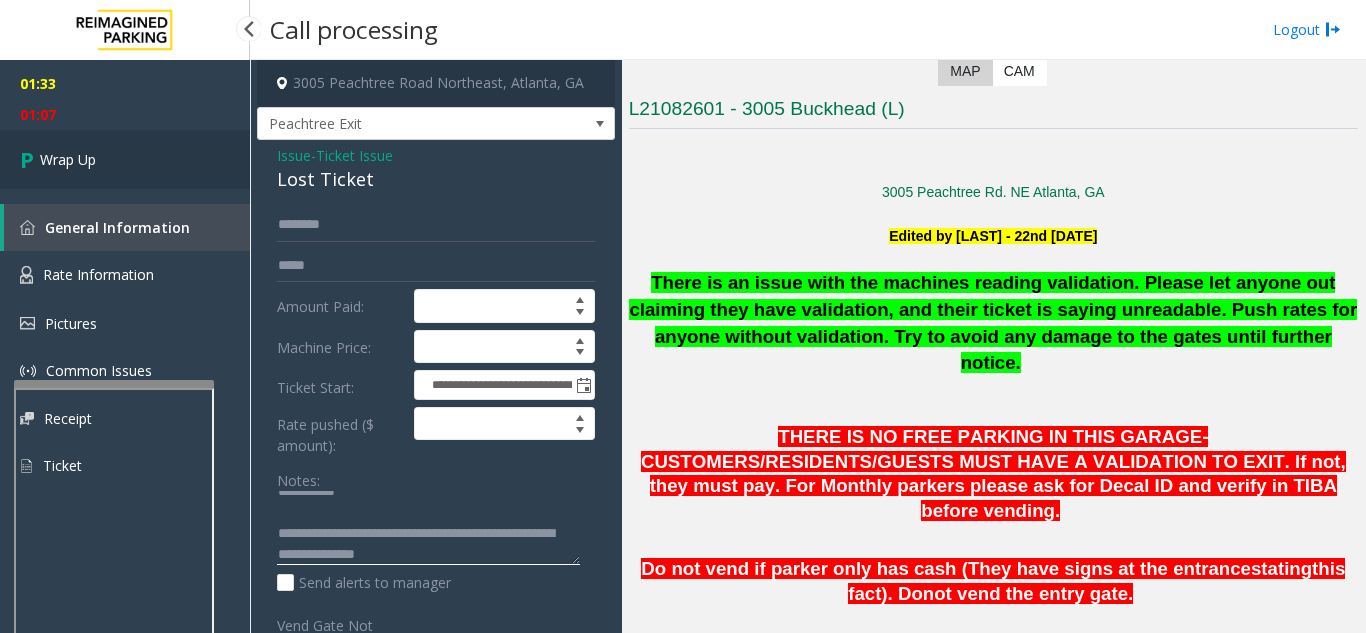 type on "**********" 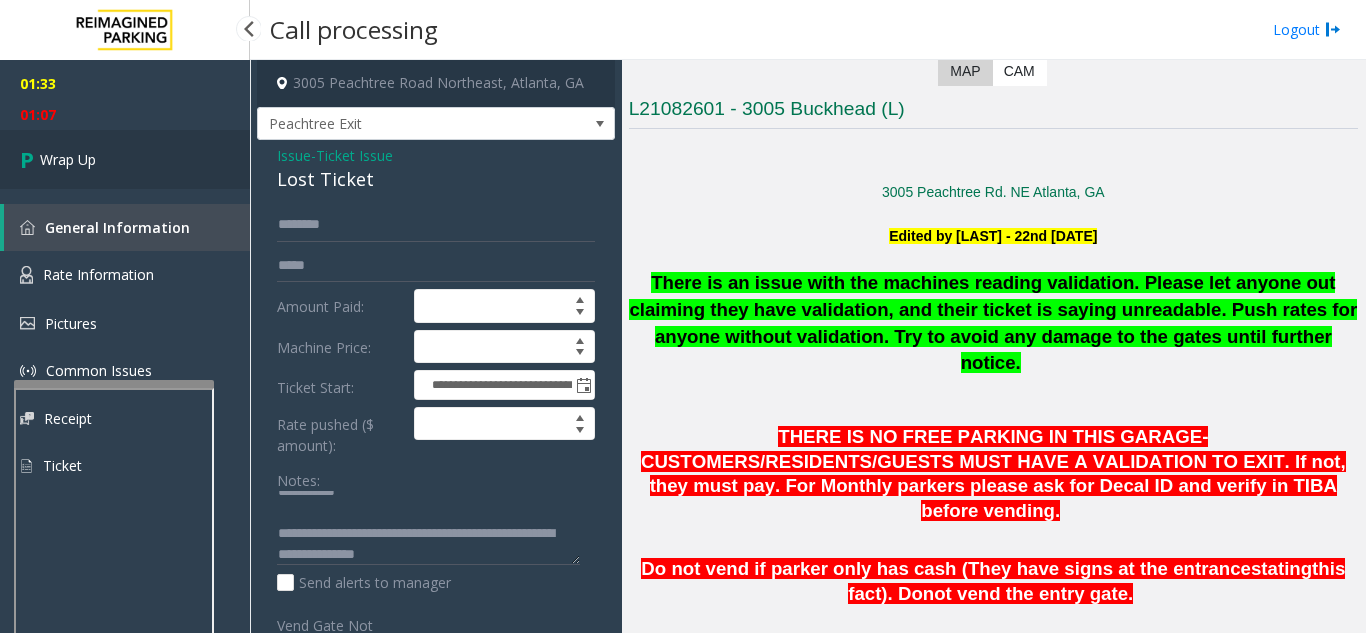 click on "Wrap Up" at bounding box center [125, 159] 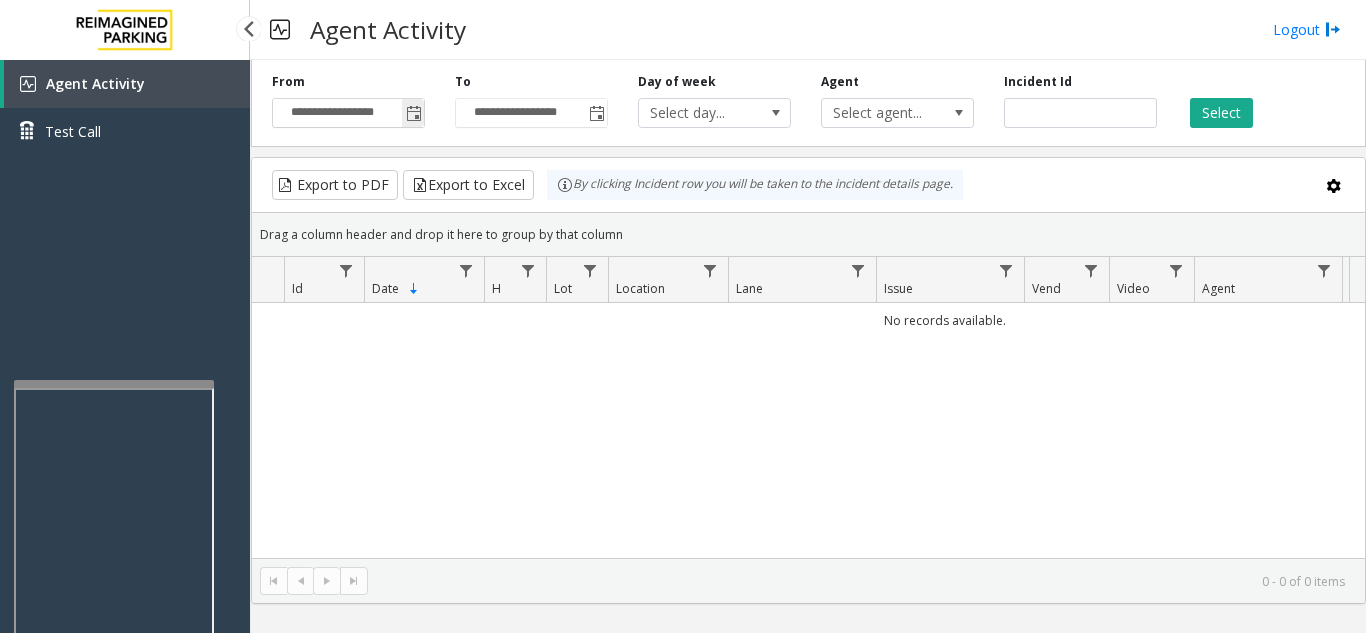 click 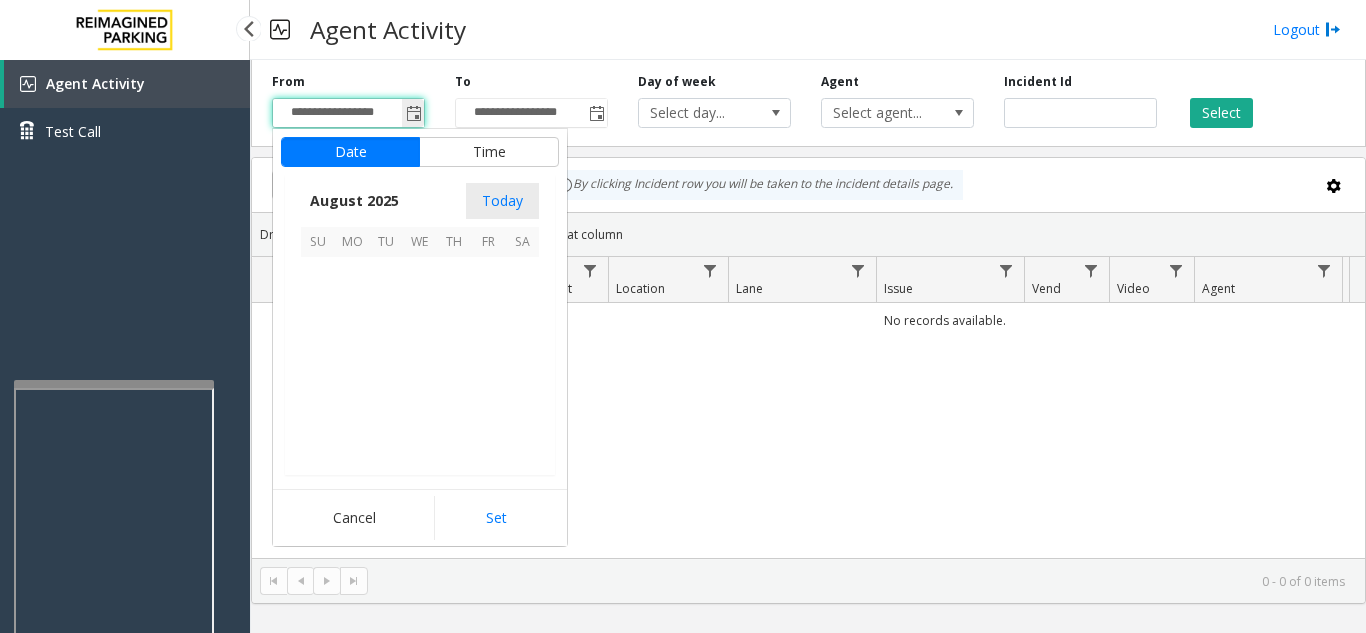 scroll, scrollTop: 358666, scrollLeft: 0, axis: vertical 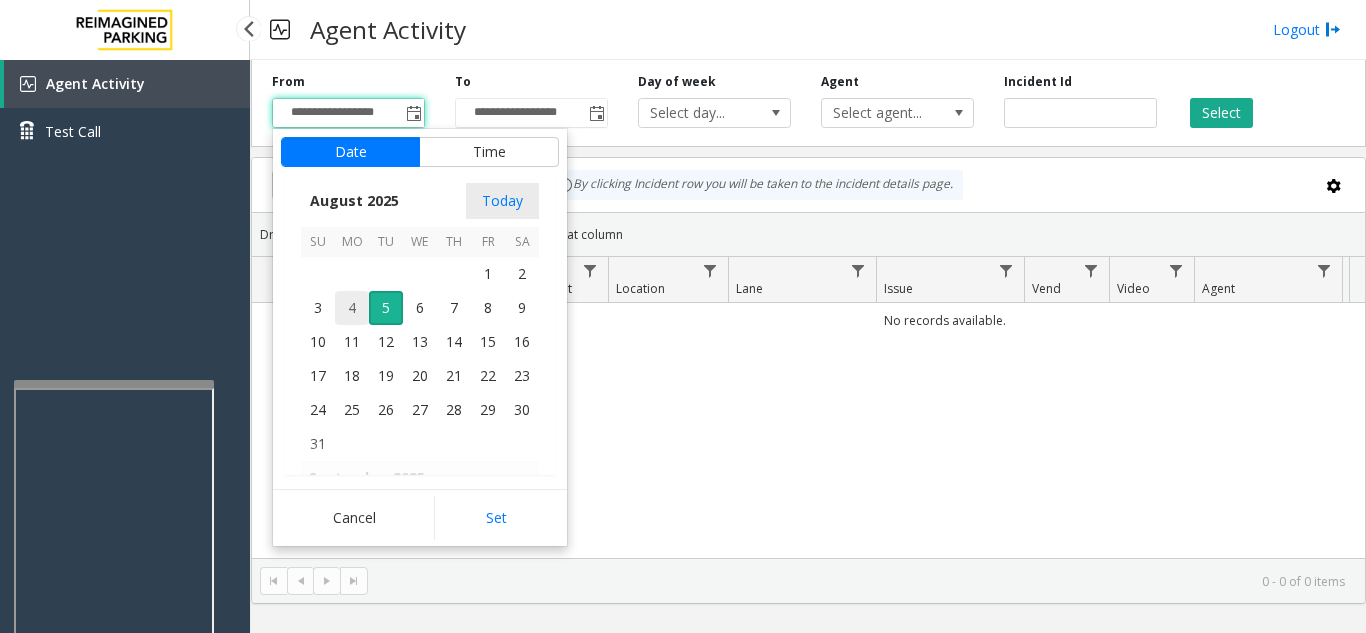 click on "4" at bounding box center [352, 308] 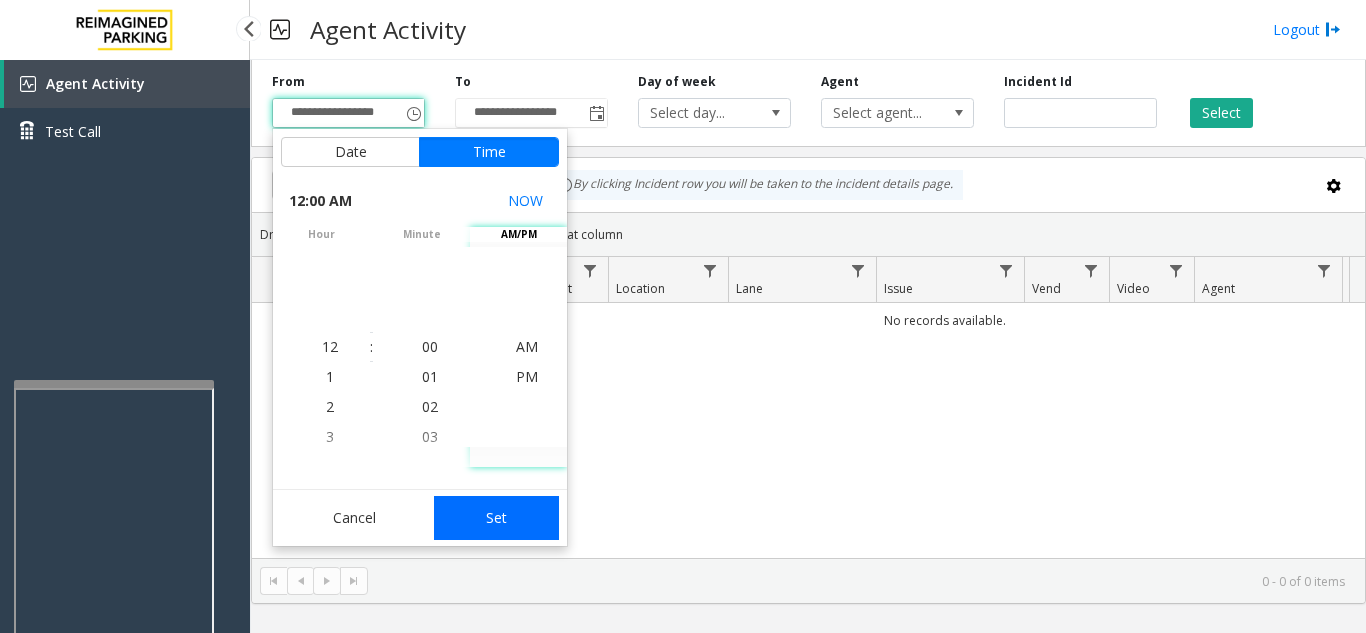 click on "Set" 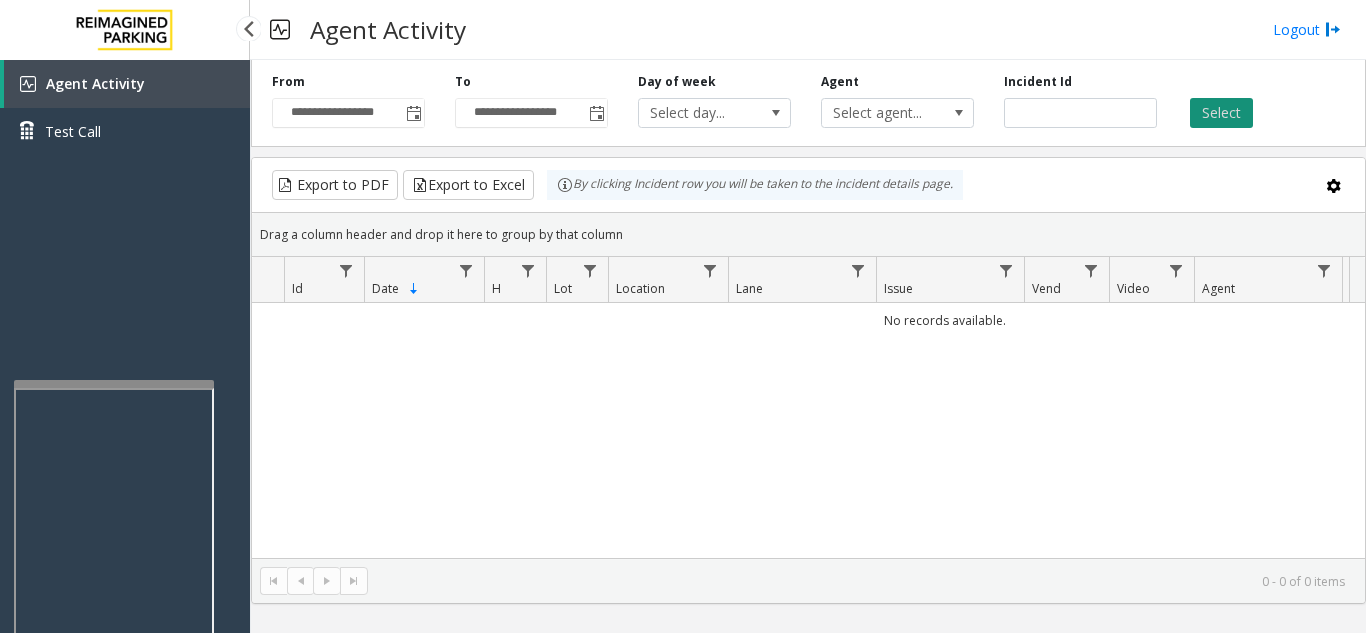 click on "Select" 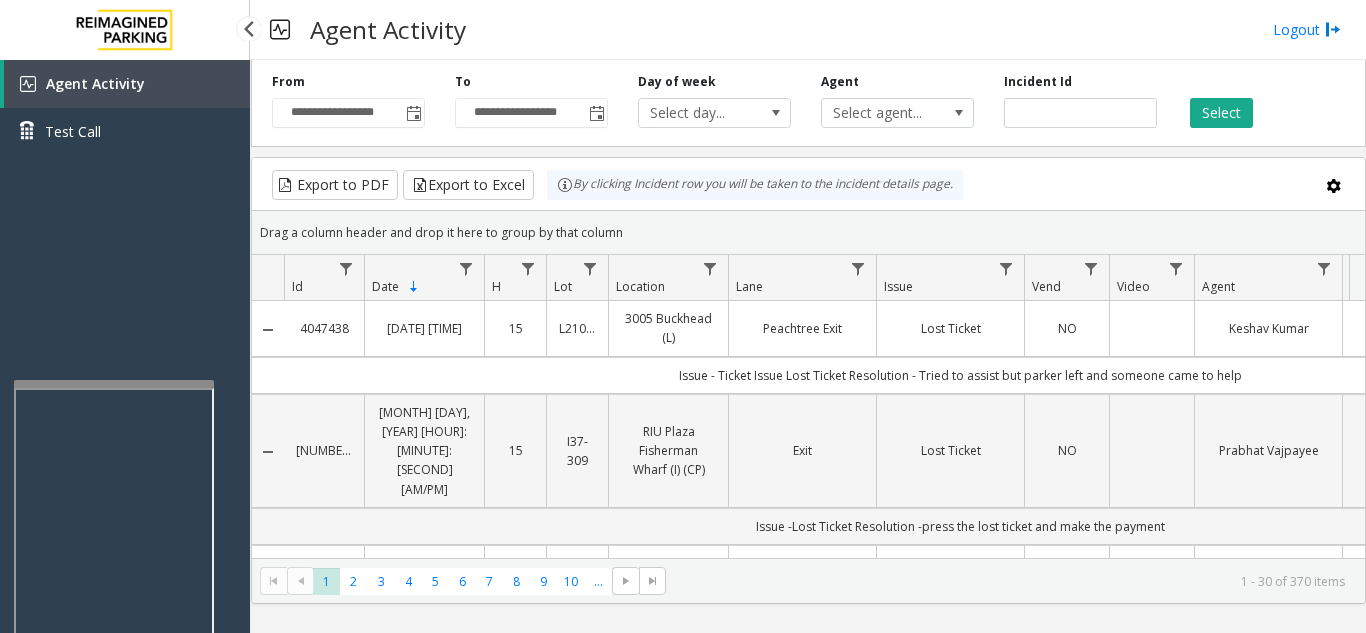 scroll, scrollTop: 0, scrollLeft: 287, axis: horizontal 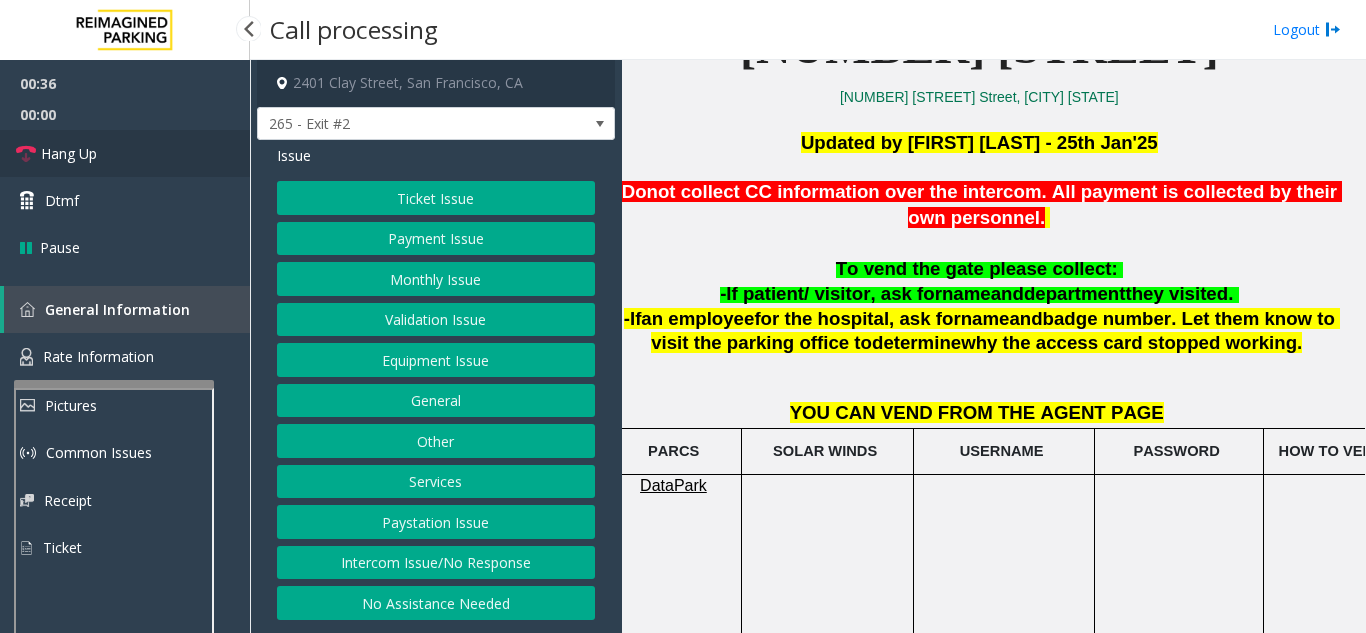 click on "Hang Up" at bounding box center (125, 153) 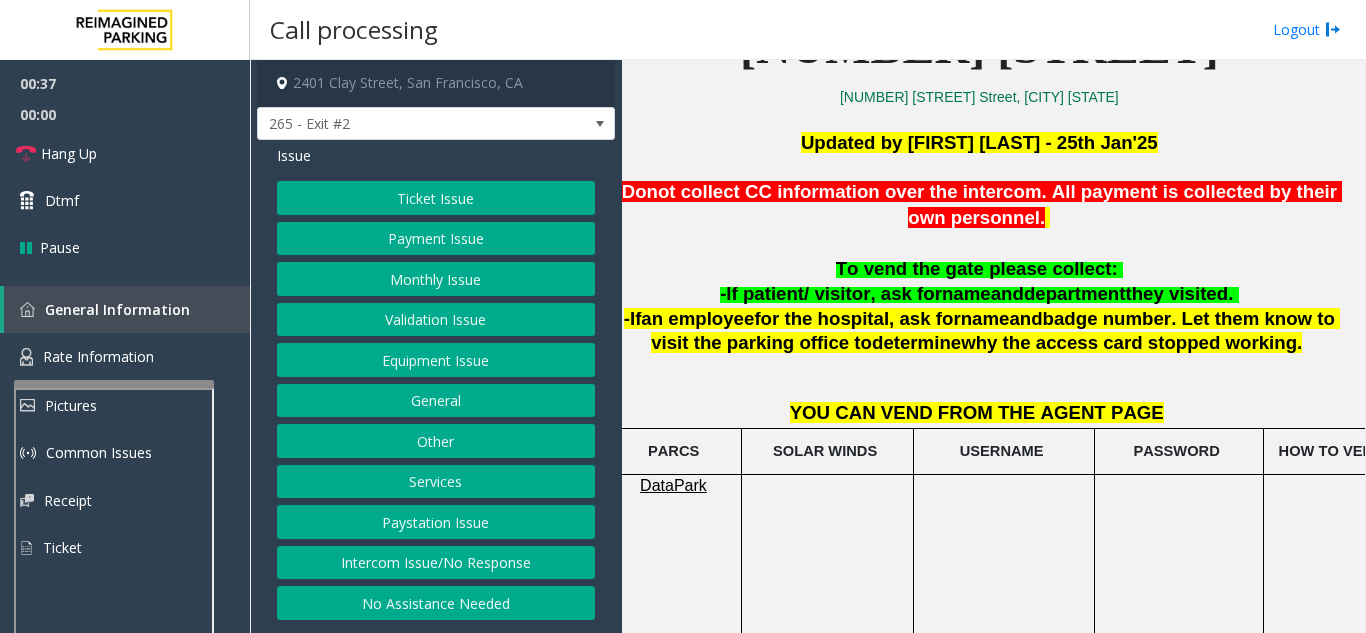 drag, startPoint x: 434, startPoint y: 595, endPoint x: 367, endPoint y: 479, distance: 133.95895 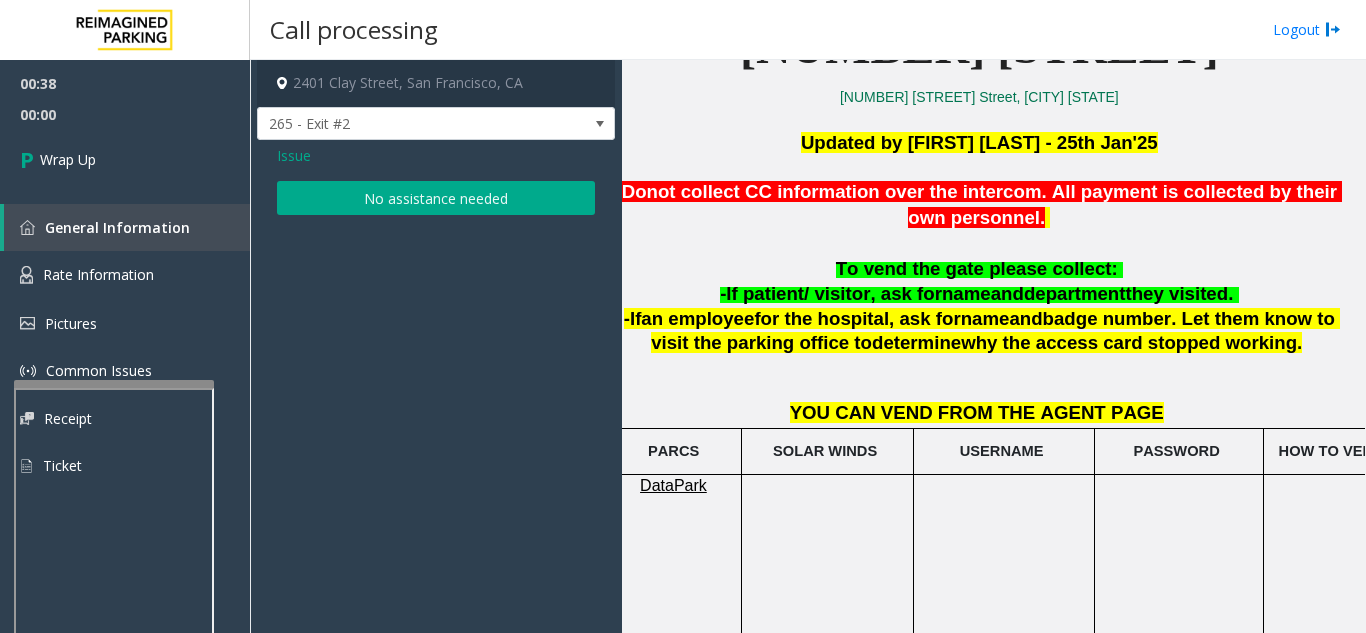 click on "No assistance needed" 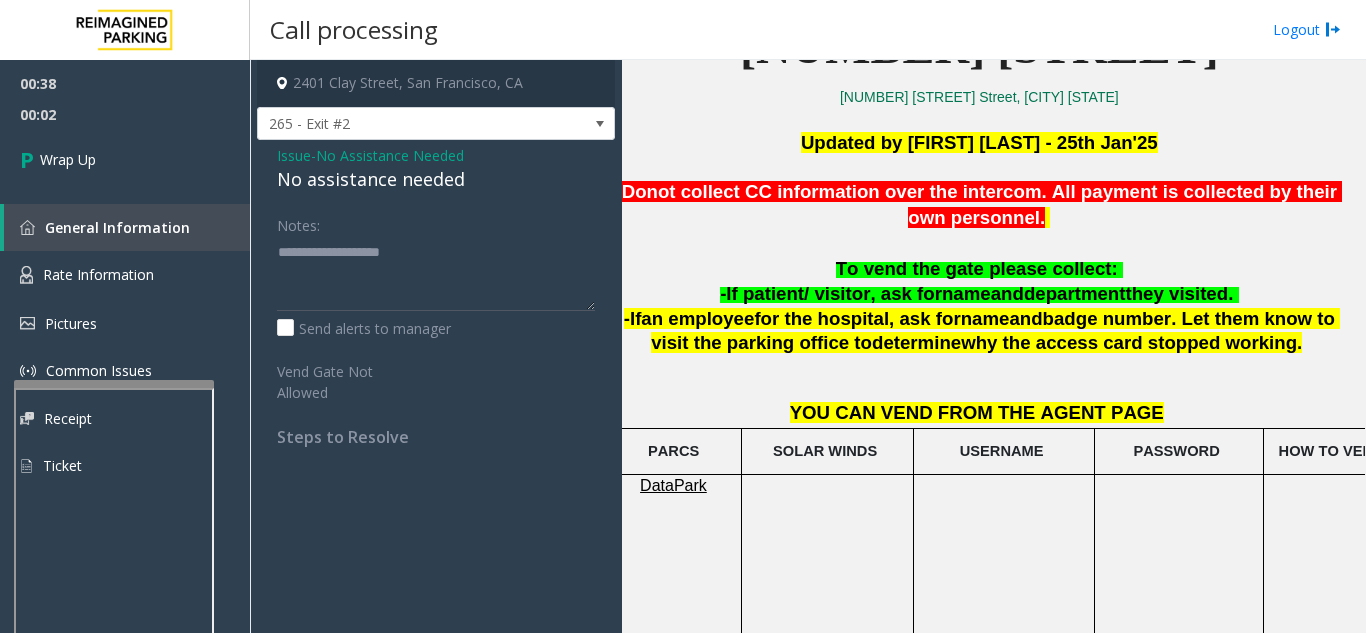 click on "Issue" 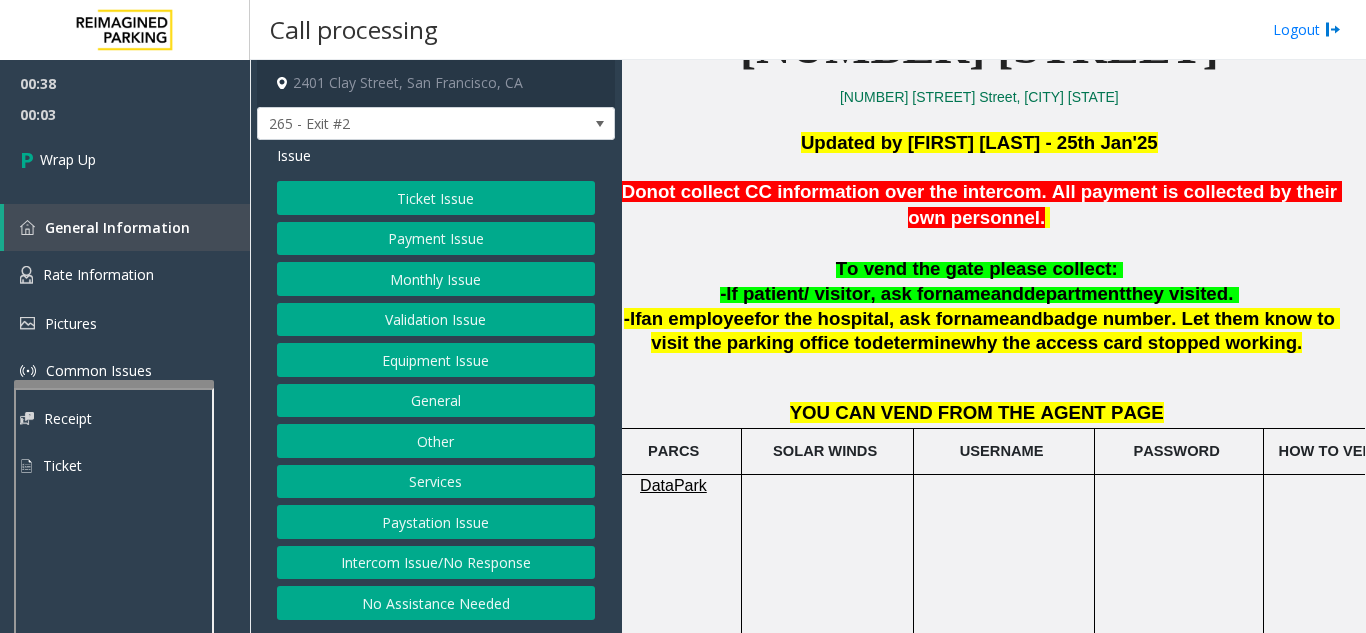 click on "Equipment Issue" 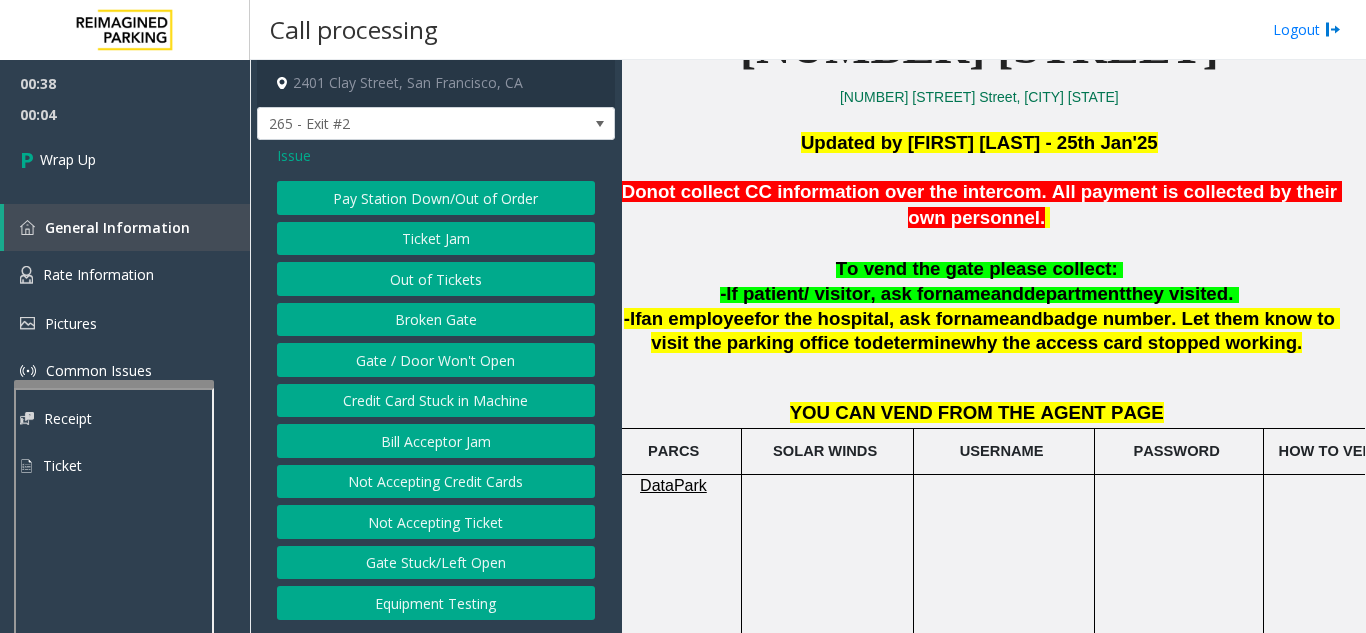 click on "Gate / Door Won't Open" 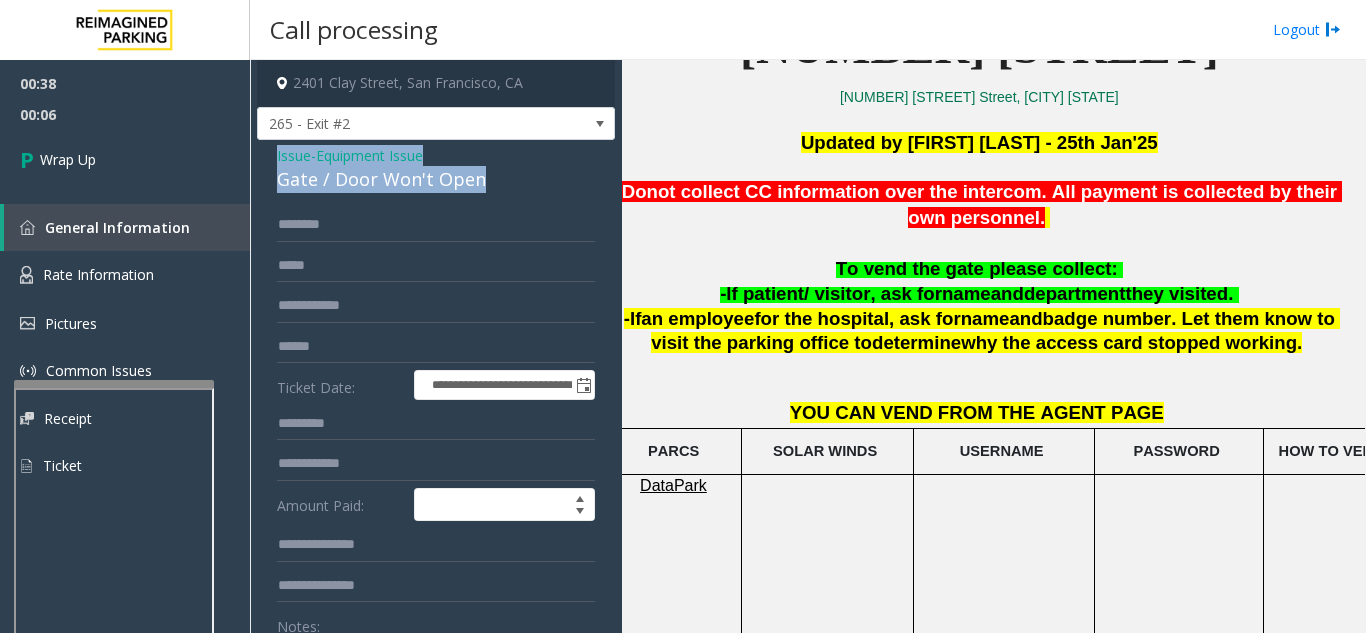 drag, startPoint x: 267, startPoint y: 151, endPoint x: 492, endPoint y: 167, distance: 225.56818 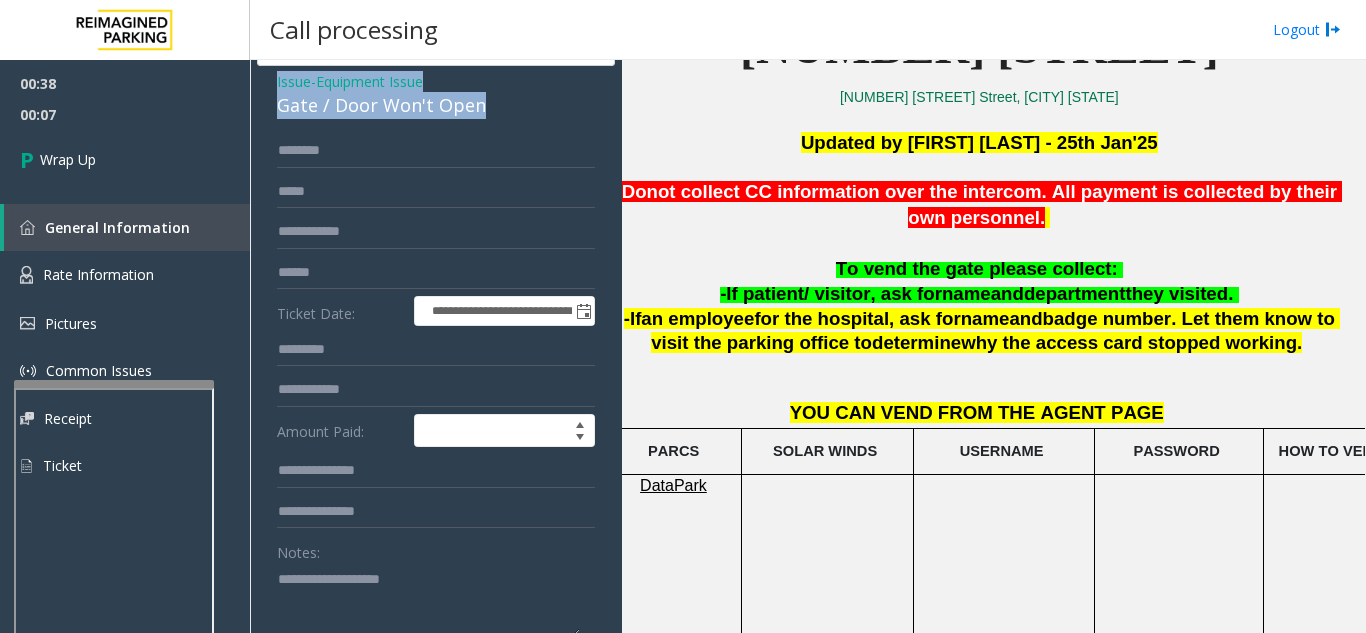 scroll, scrollTop: 200, scrollLeft: 0, axis: vertical 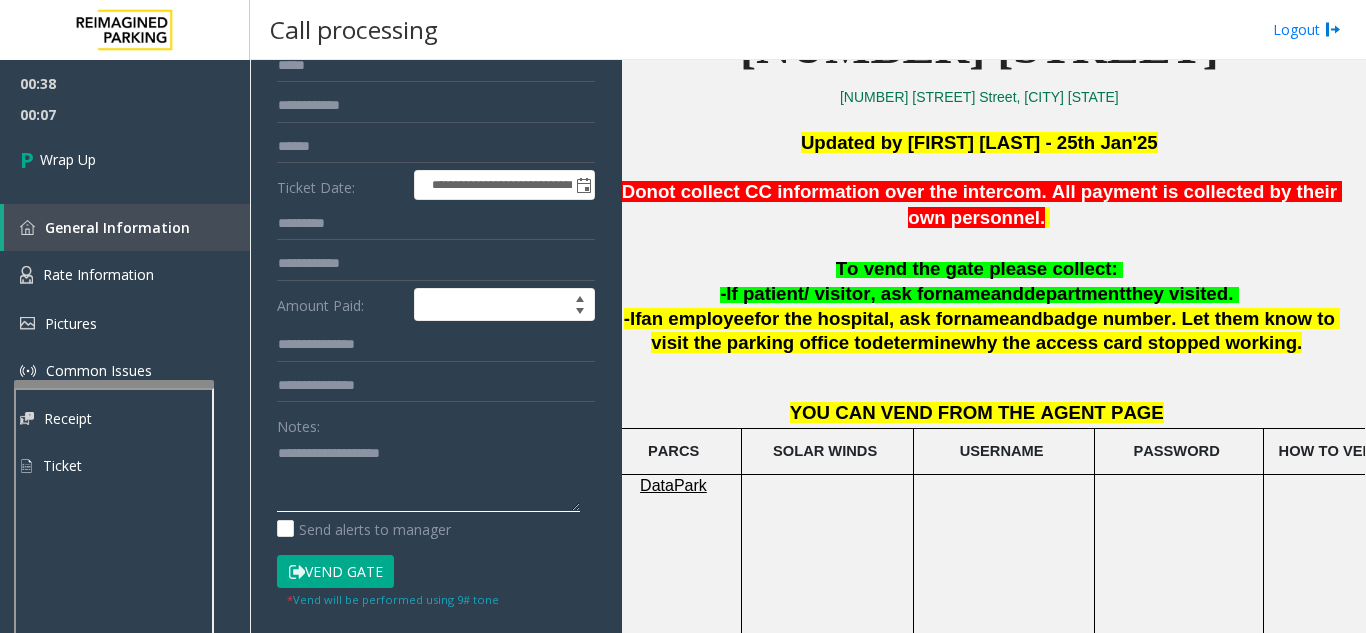 click 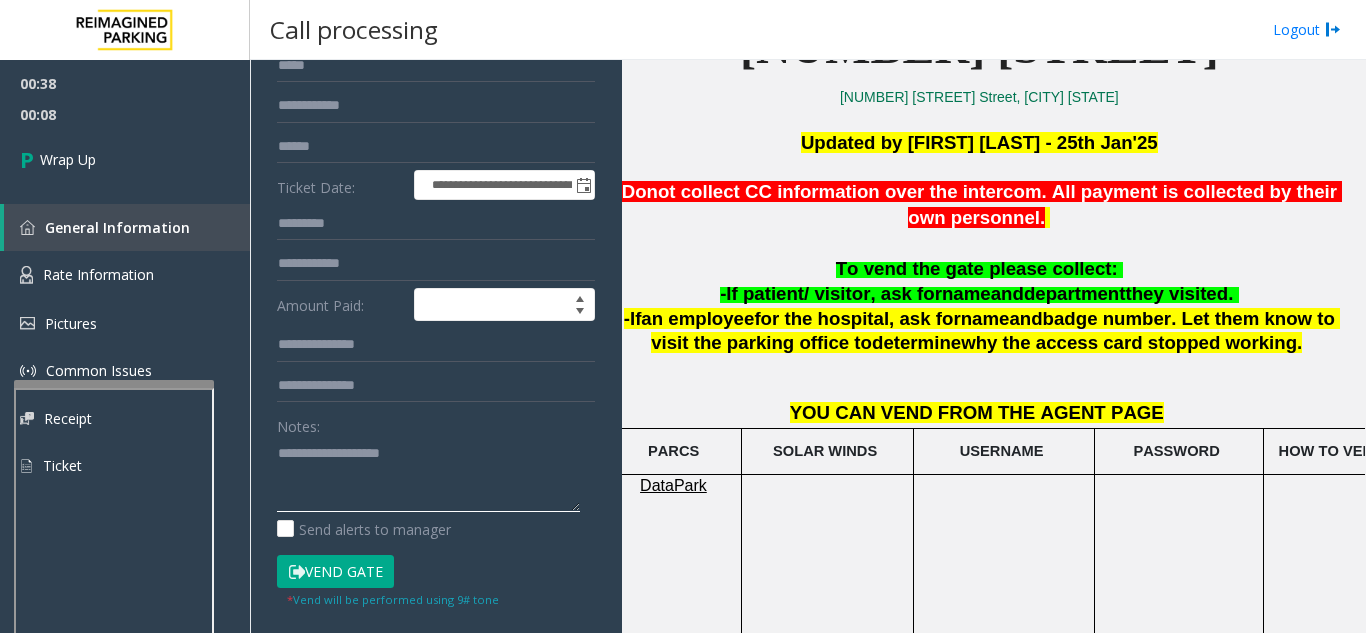 paste on "**********" 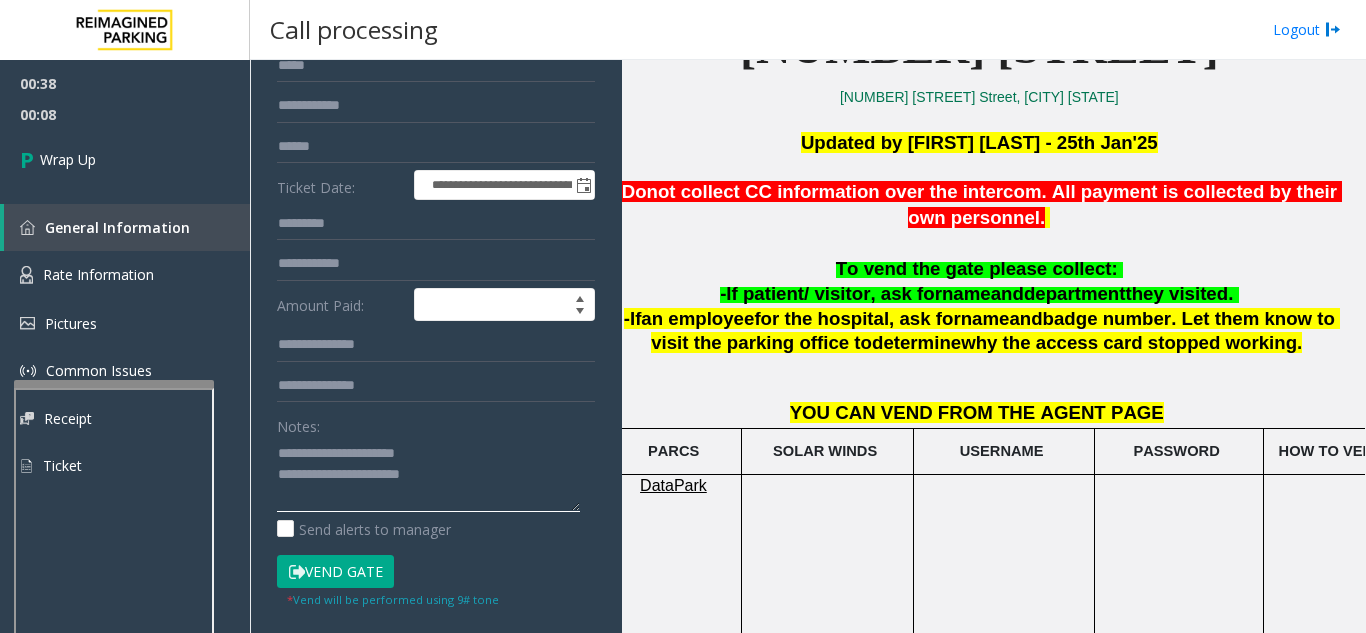scroll, scrollTop: 15, scrollLeft: 0, axis: vertical 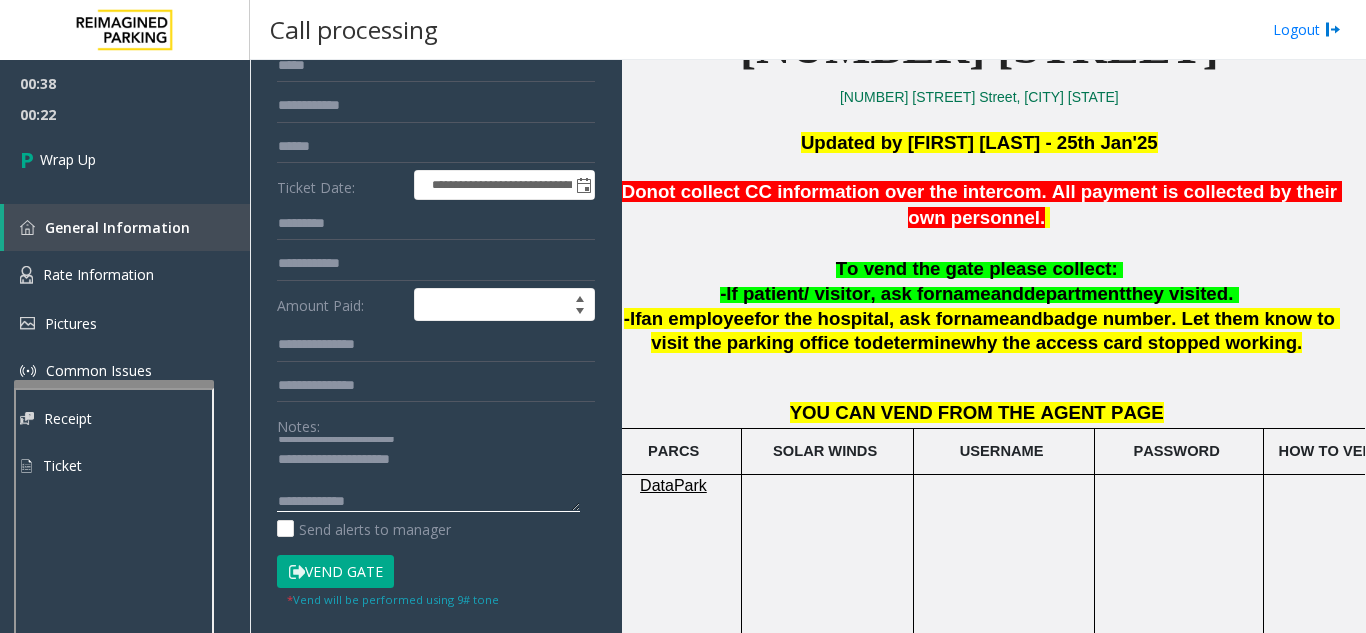 click 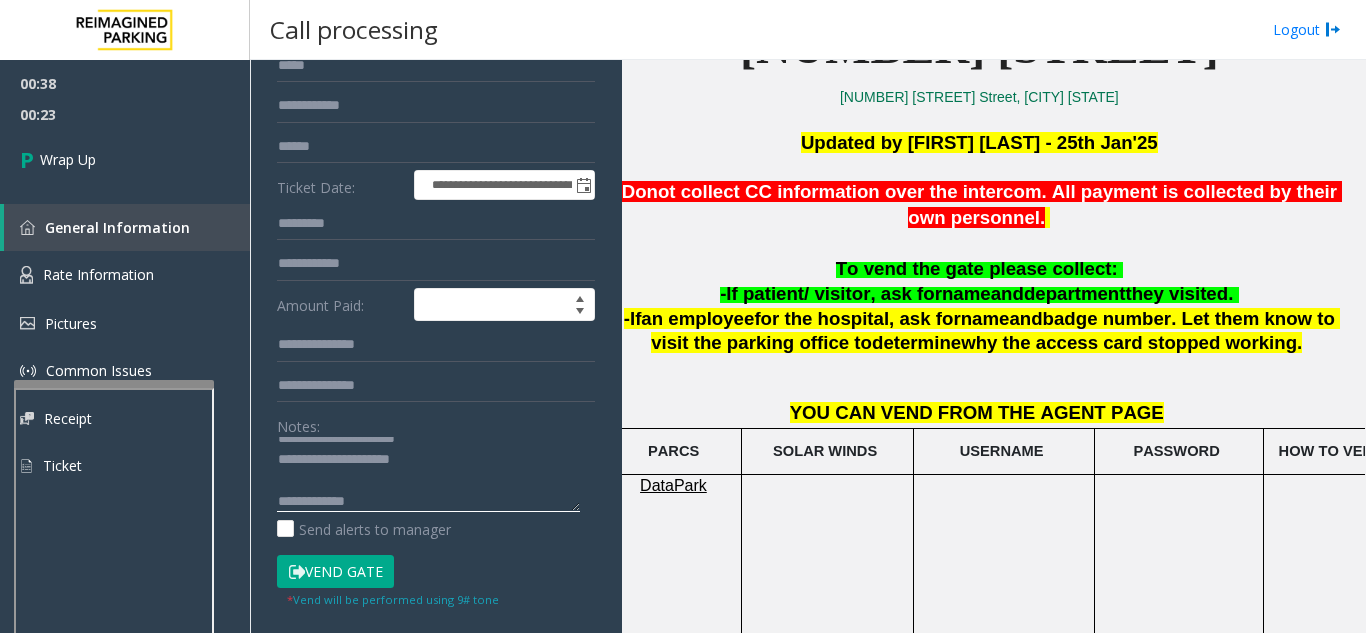 paste on "**********" 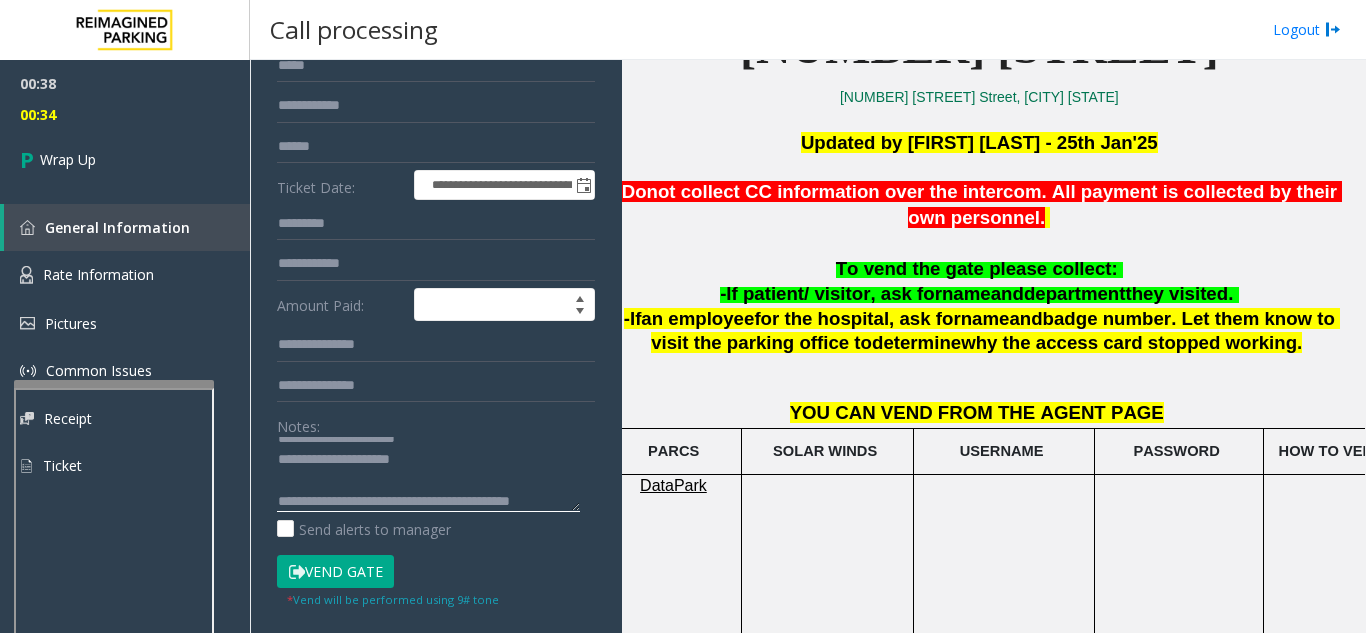 scroll, scrollTop: 36, scrollLeft: 0, axis: vertical 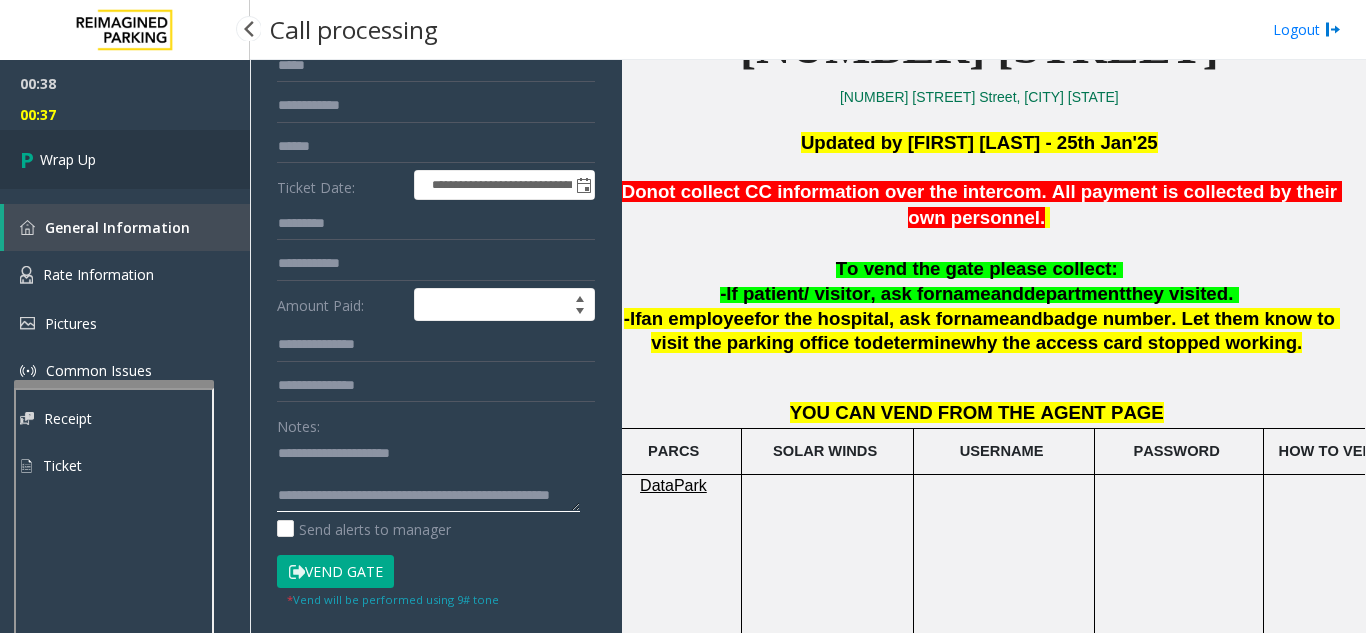 type on "**********" 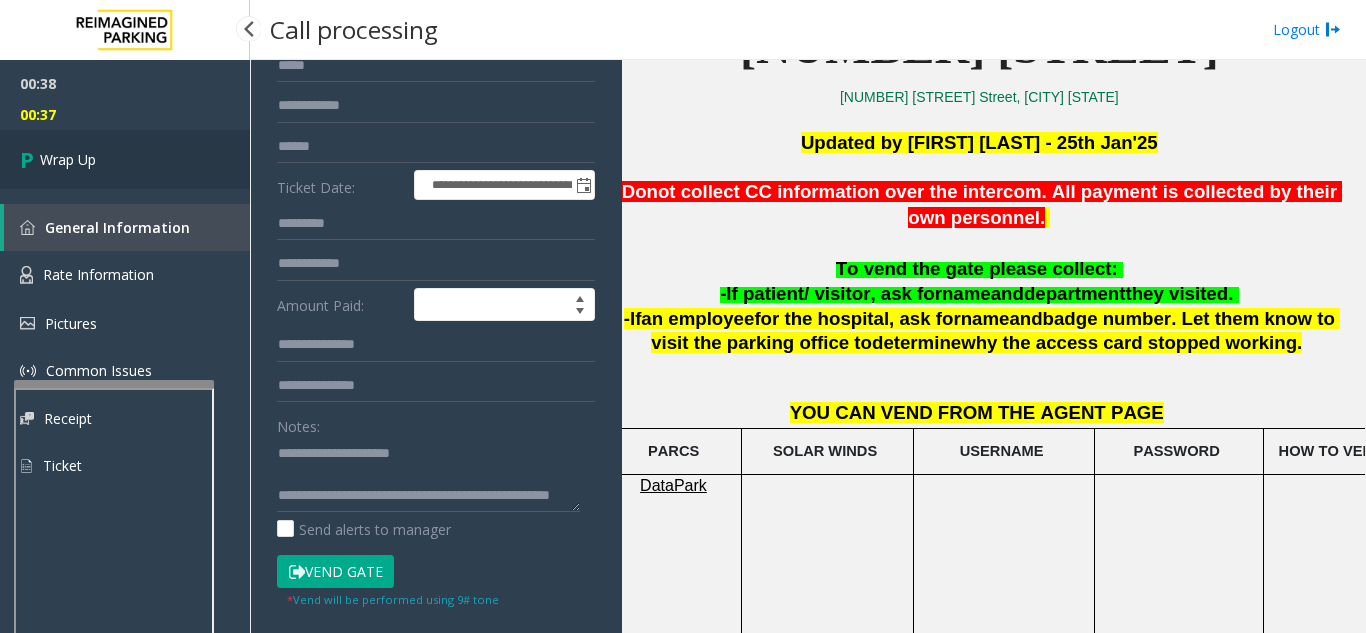 click on "Wrap Up" at bounding box center (125, 159) 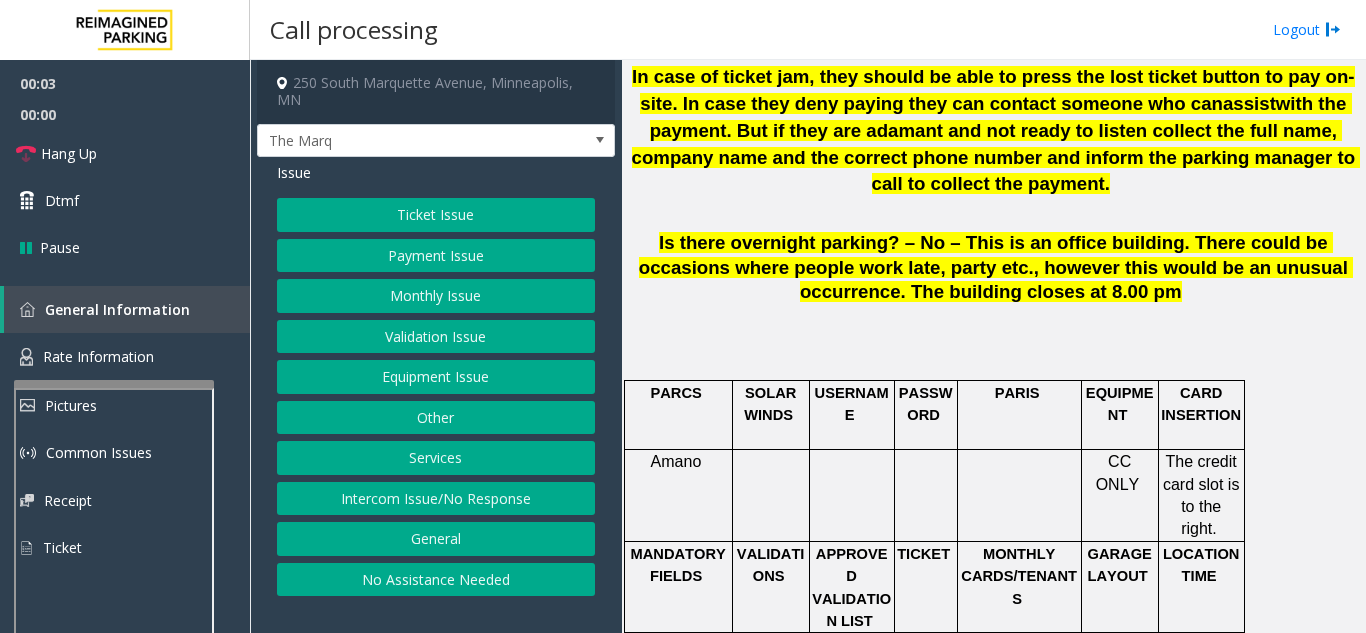 scroll, scrollTop: 1400, scrollLeft: 0, axis: vertical 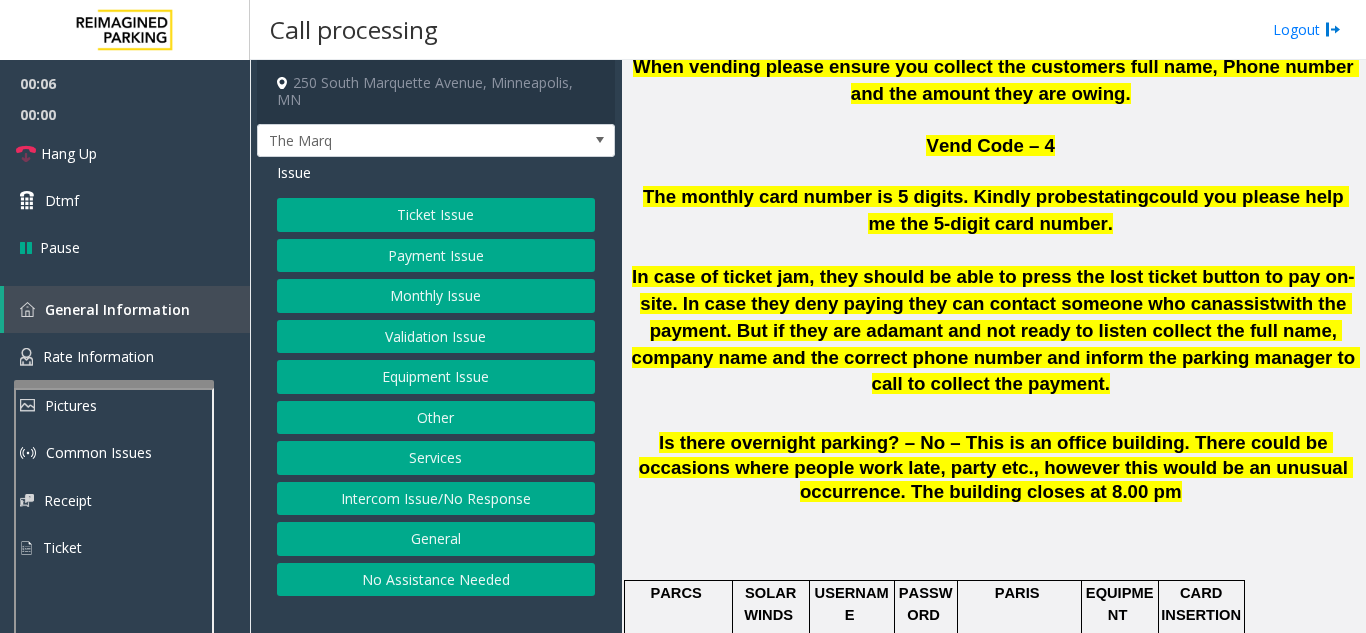 click on "Intercom Issue/No Response" 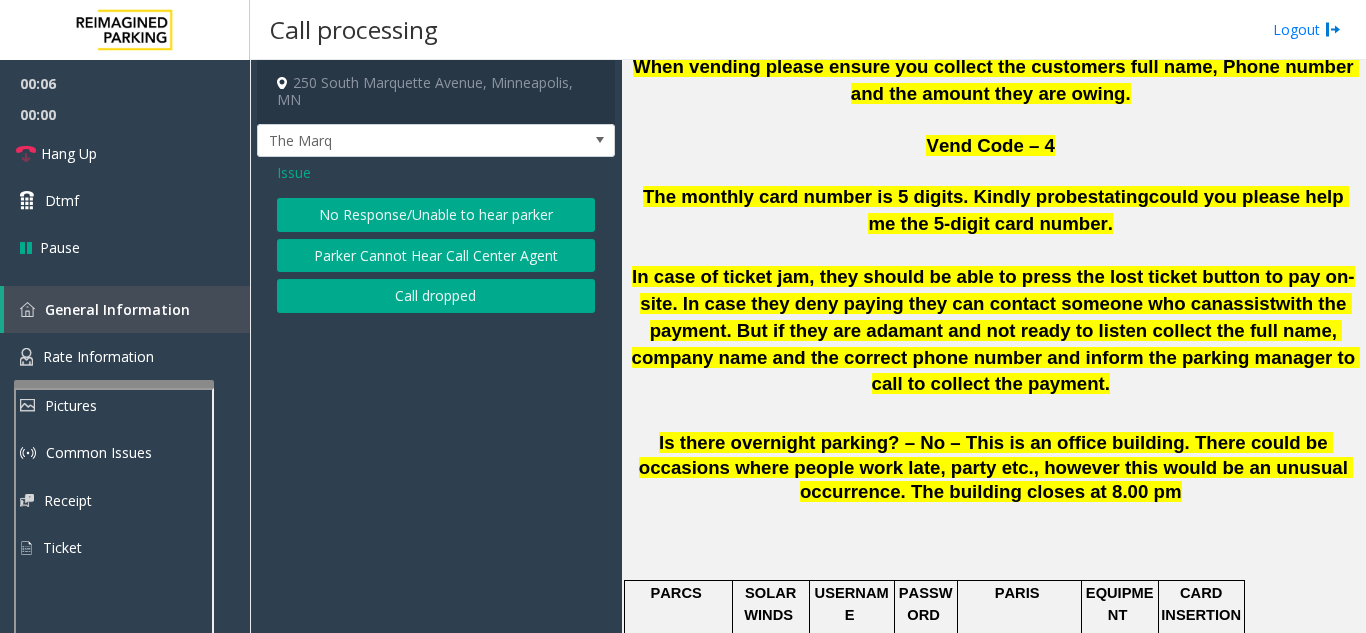 click on "No Response/Unable to hear parker" 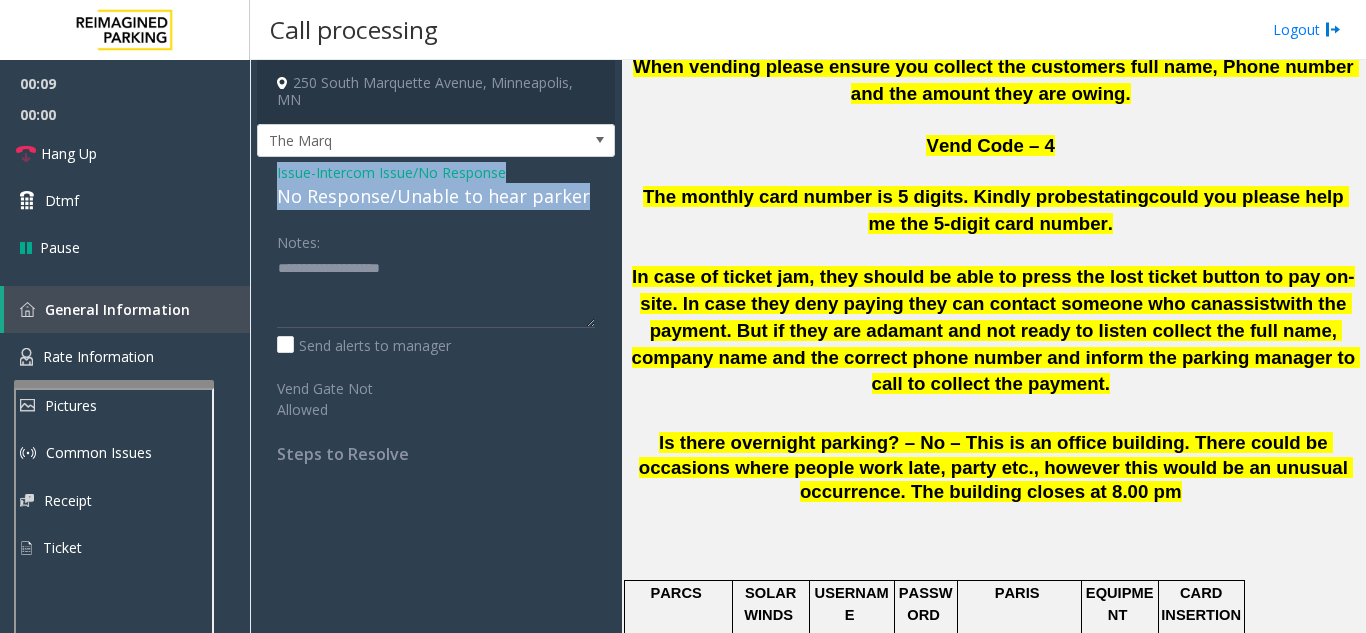 drag, startPoint x: 272, startPoint y: 169, endPoint x: 582, endPoint y: 184, distance: 310.3627 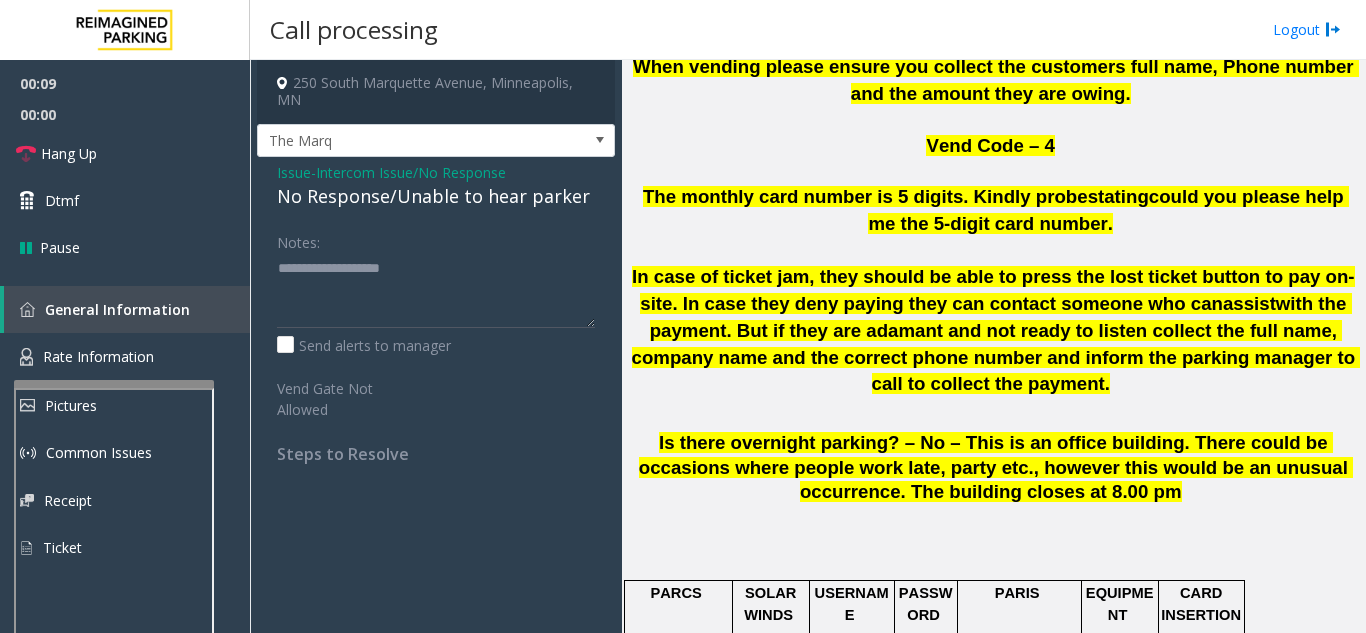 click on "Notes:" 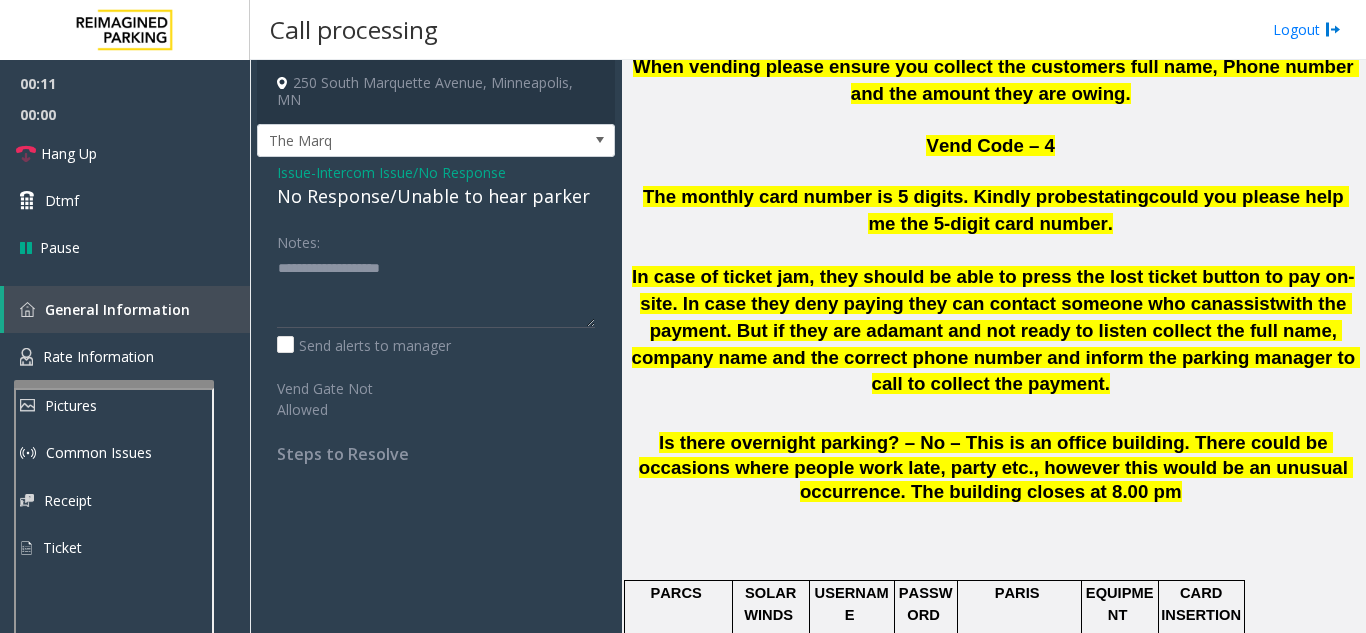click on "Issue  -  Intercom Issue/No Response No Response/Unable to hear parker Notes:                      Send alerts to manager  Vend Gate Not Allowed  Steps to Resolve" 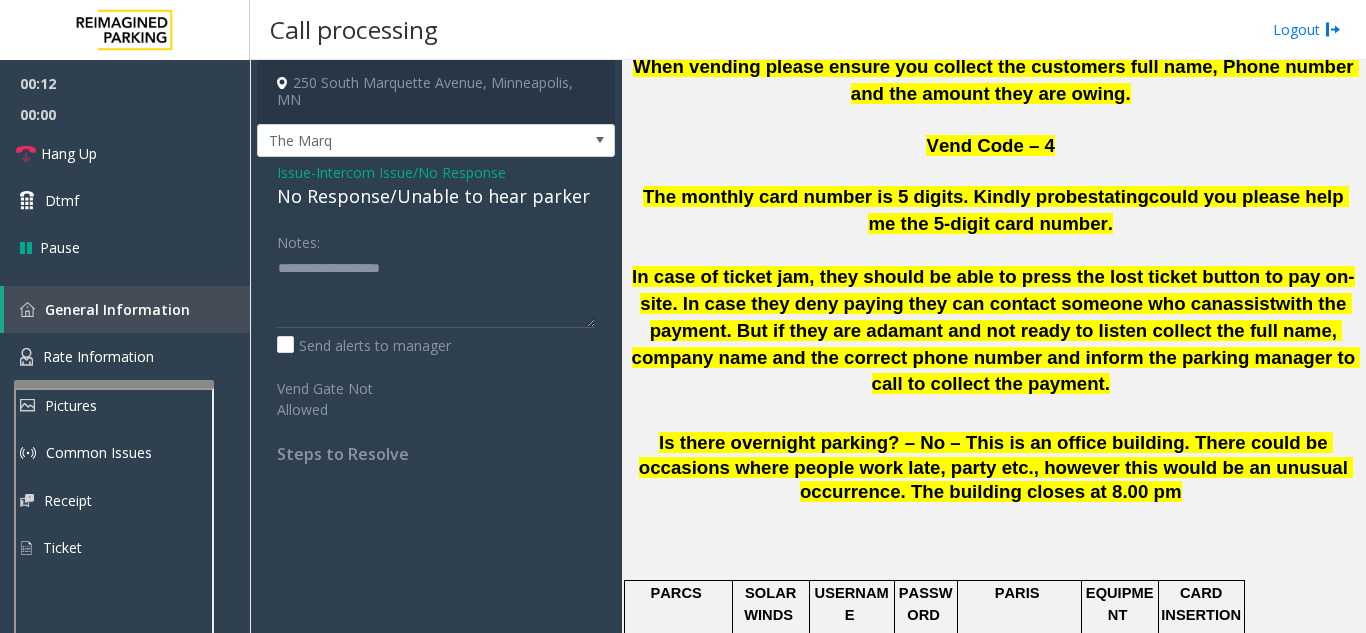 click on "Issue  -  Intercom Issue/No Response No Response/Unable to hear parker Notes:                      Send alerts to manager  Vend Gate Not Allowed  Steps to Resolve" 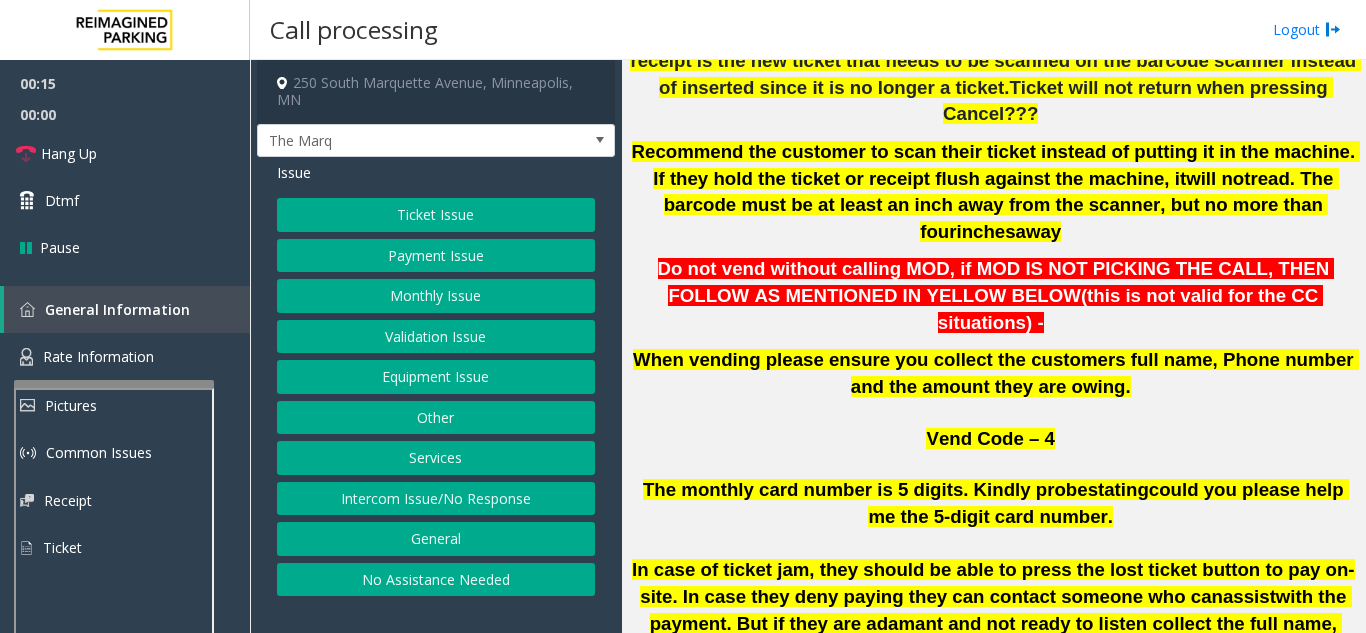 scroll, scrollTop: 1100, scrollLeft: 0, axis: vertical 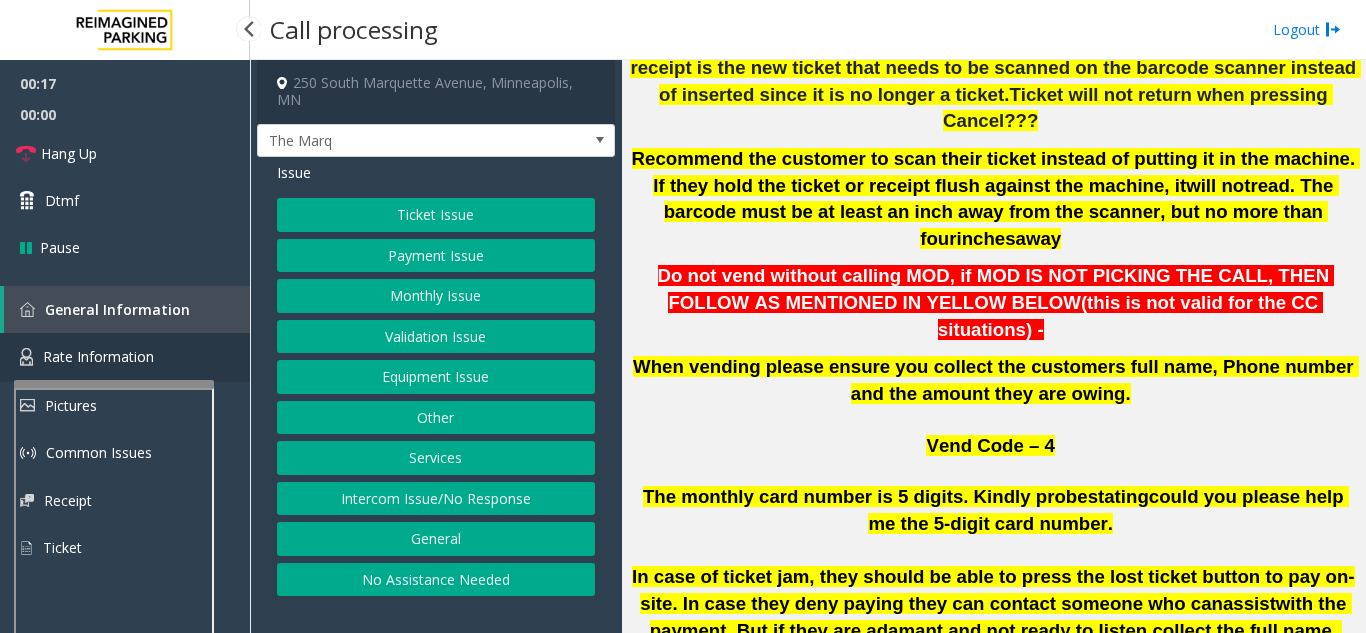 click on "Rate Information" at bounding box center [125, 357] 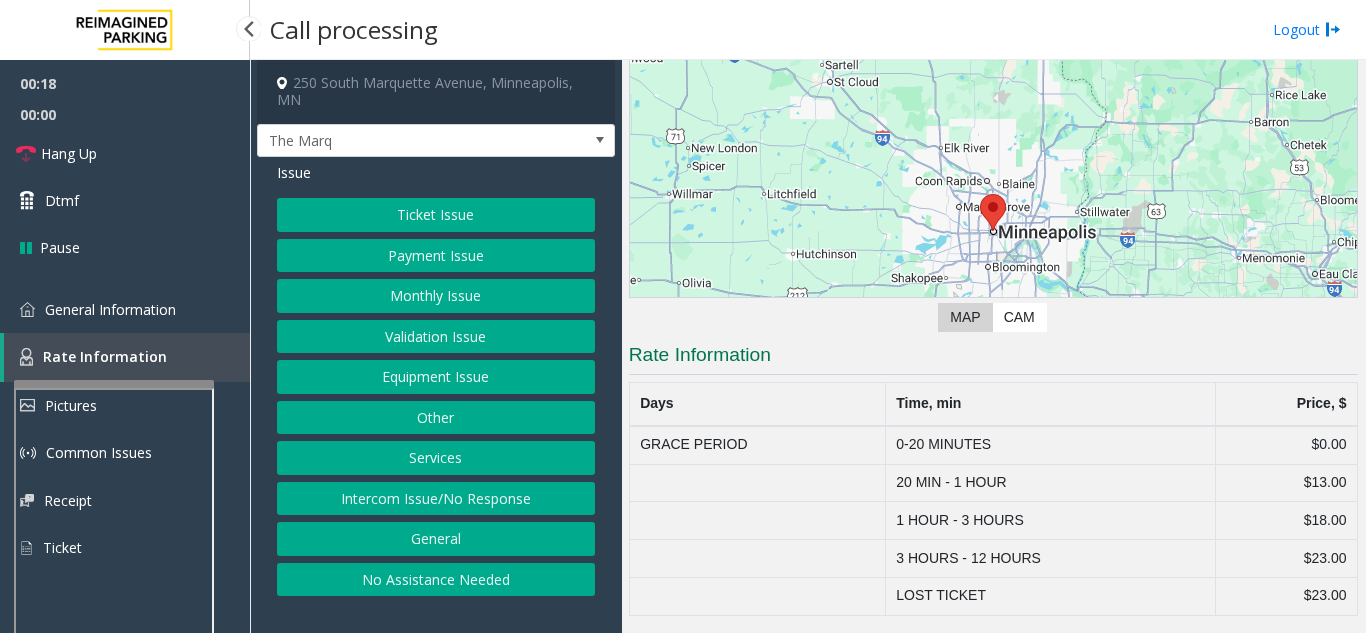 scroll, scrollTop: 154, scrollLeft: 0, axis: vertical 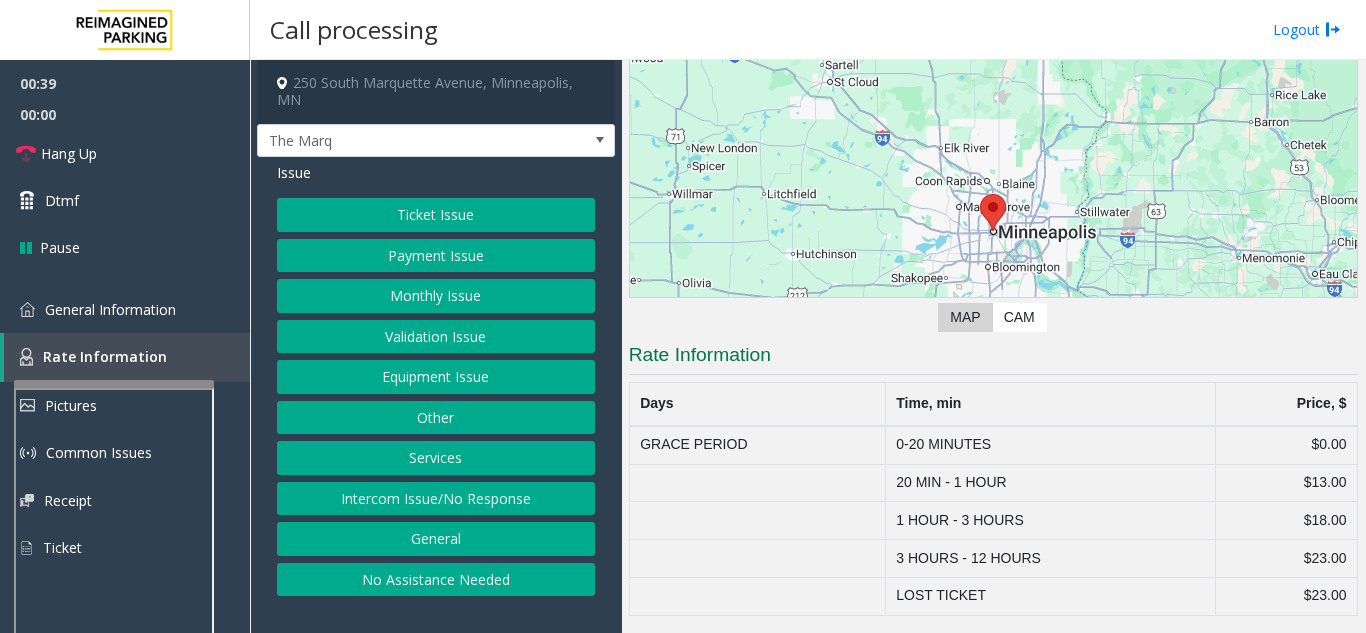 click on "Ticket Issue" 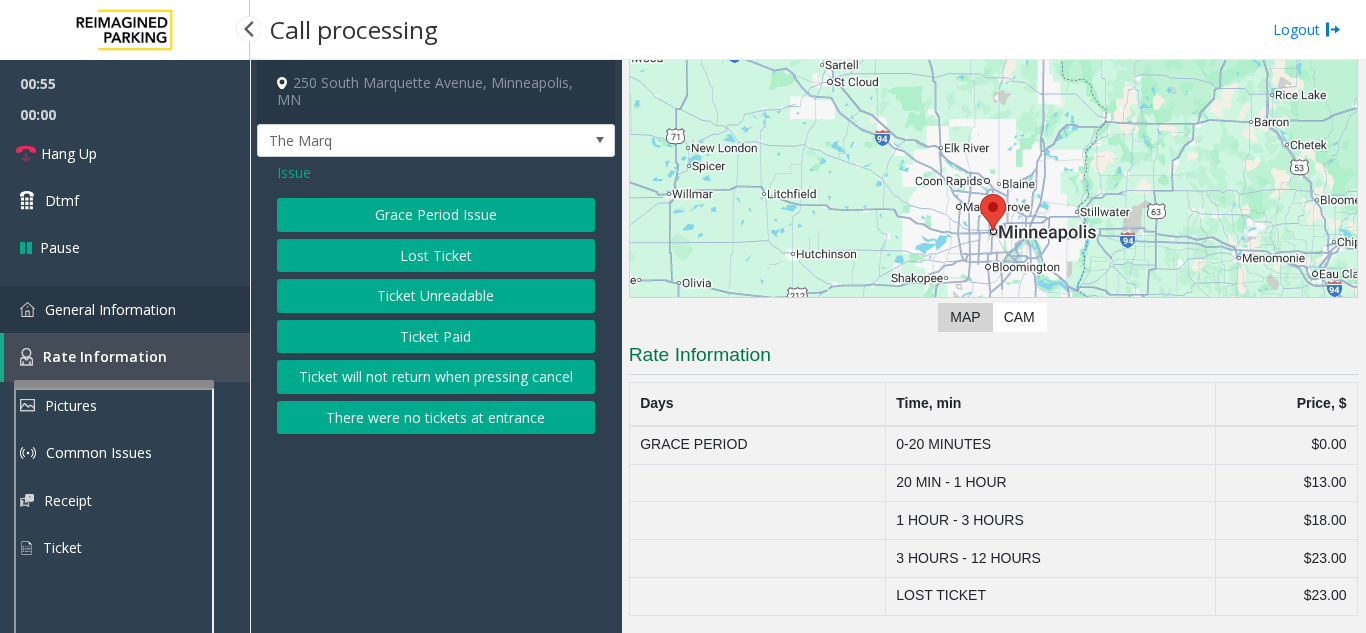 click on "General Information" at bounding box center [110, 309] 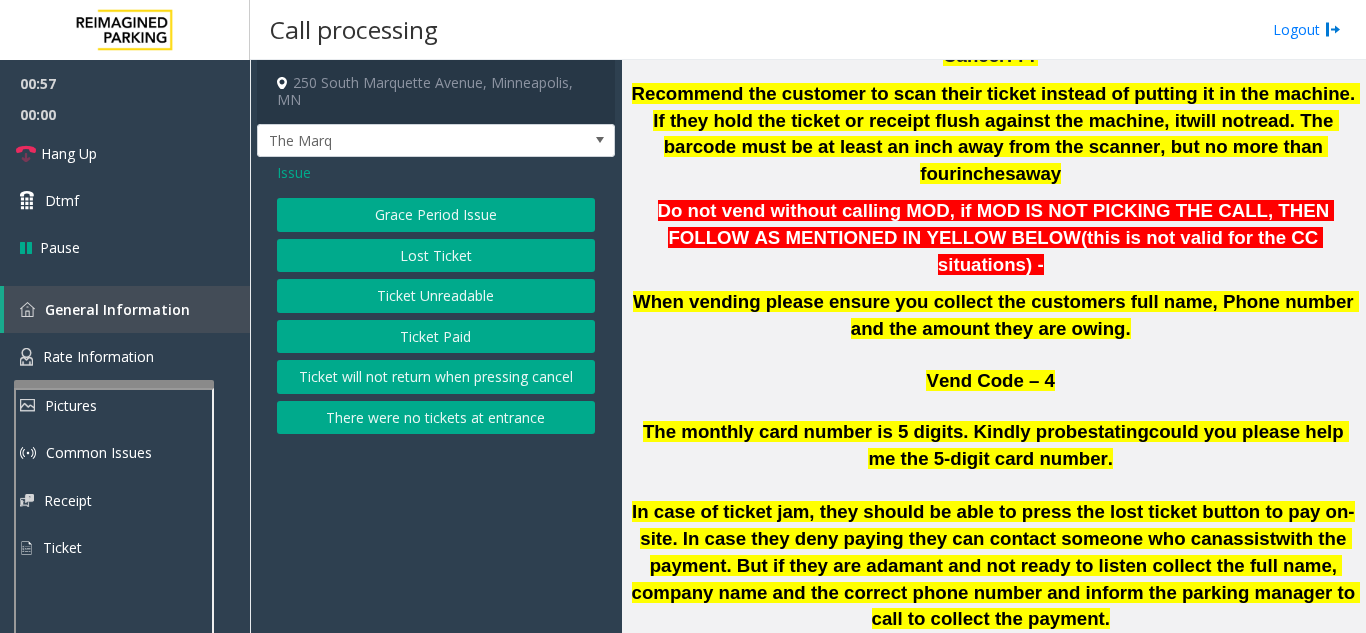 drag, startPoint x: 794, startPoint y: 419, endPoint x: 798, endPoint y: 434, distance: 15.524175 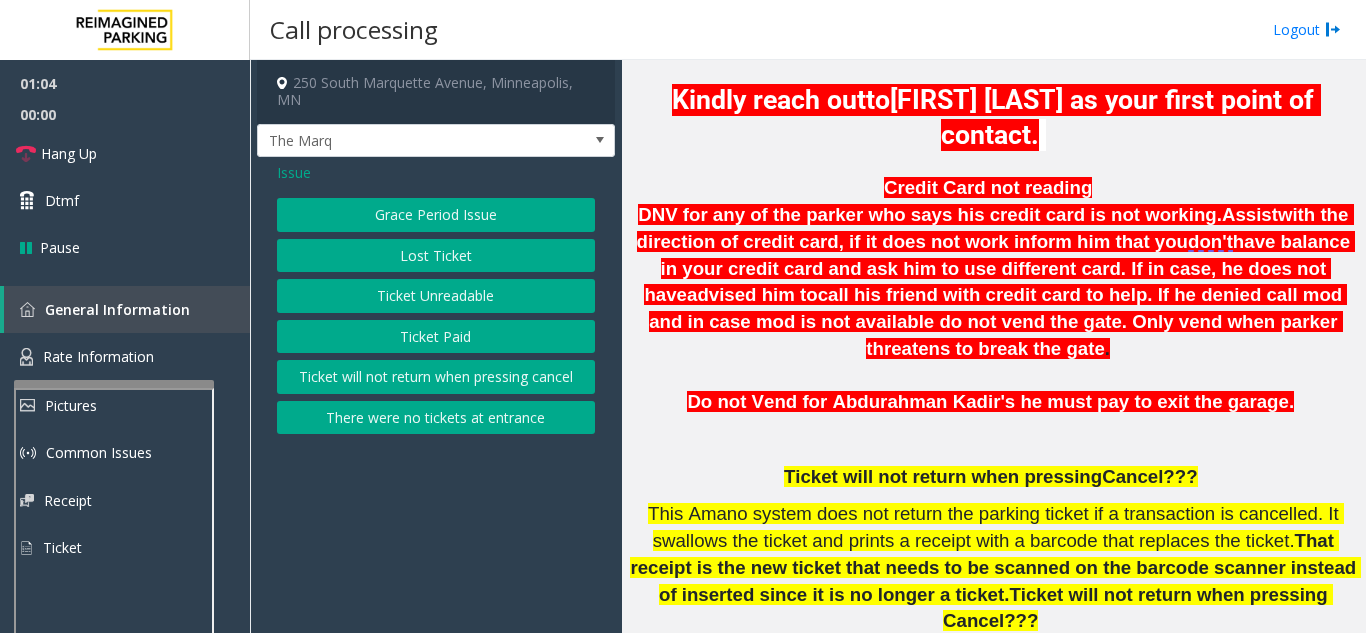 scroll, scrollTop: 500, scrollLeft: 0, axis: vertical 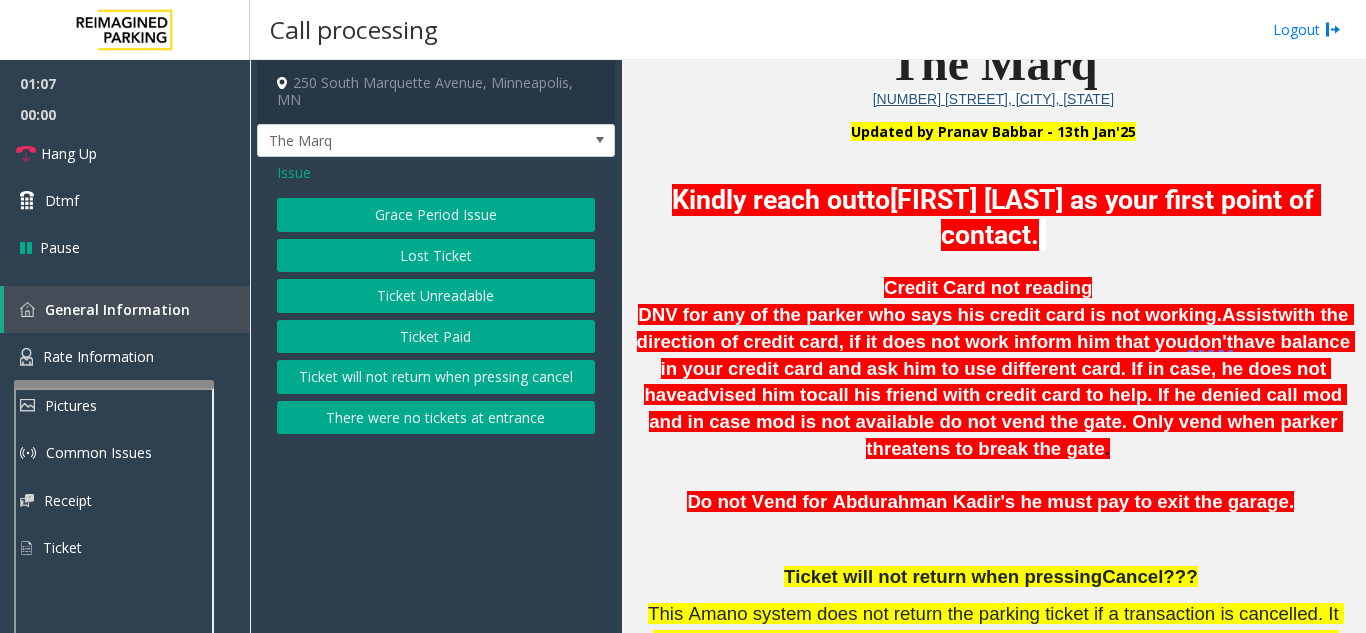 click on "Grace Period Issue" 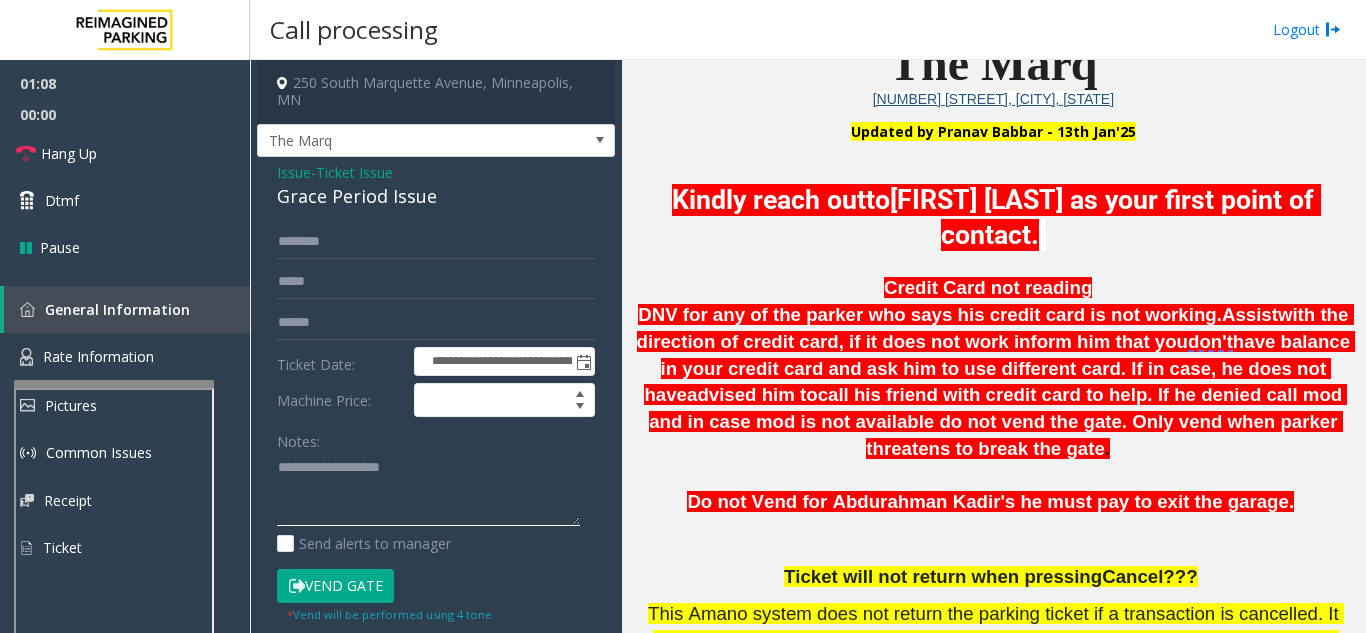 click 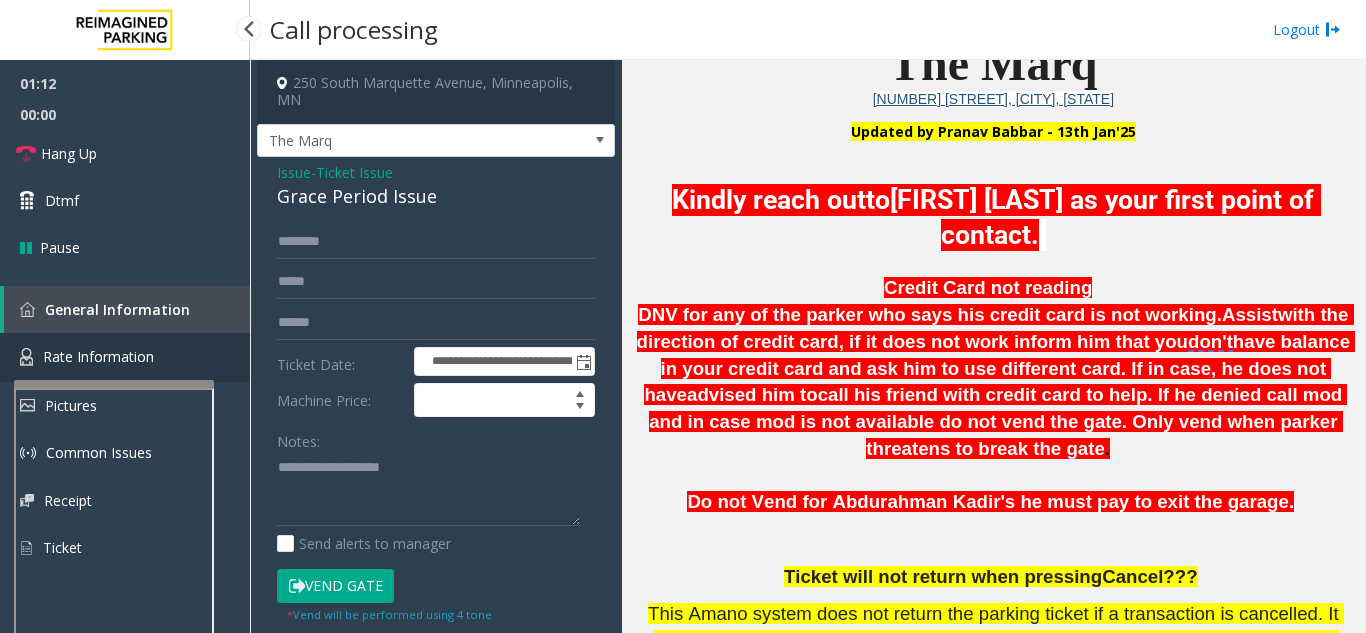 click on "Rate Information" at bounding box center [125, 357] 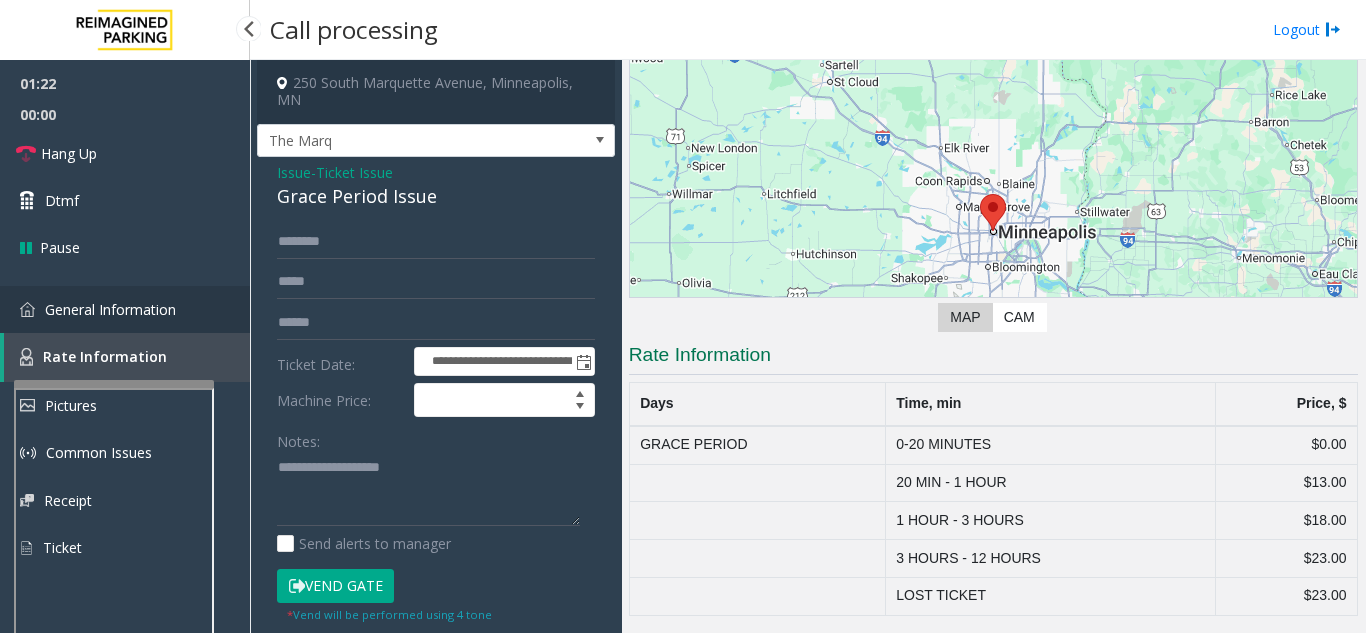 click on "General Information" at bounding box center [125, 309] 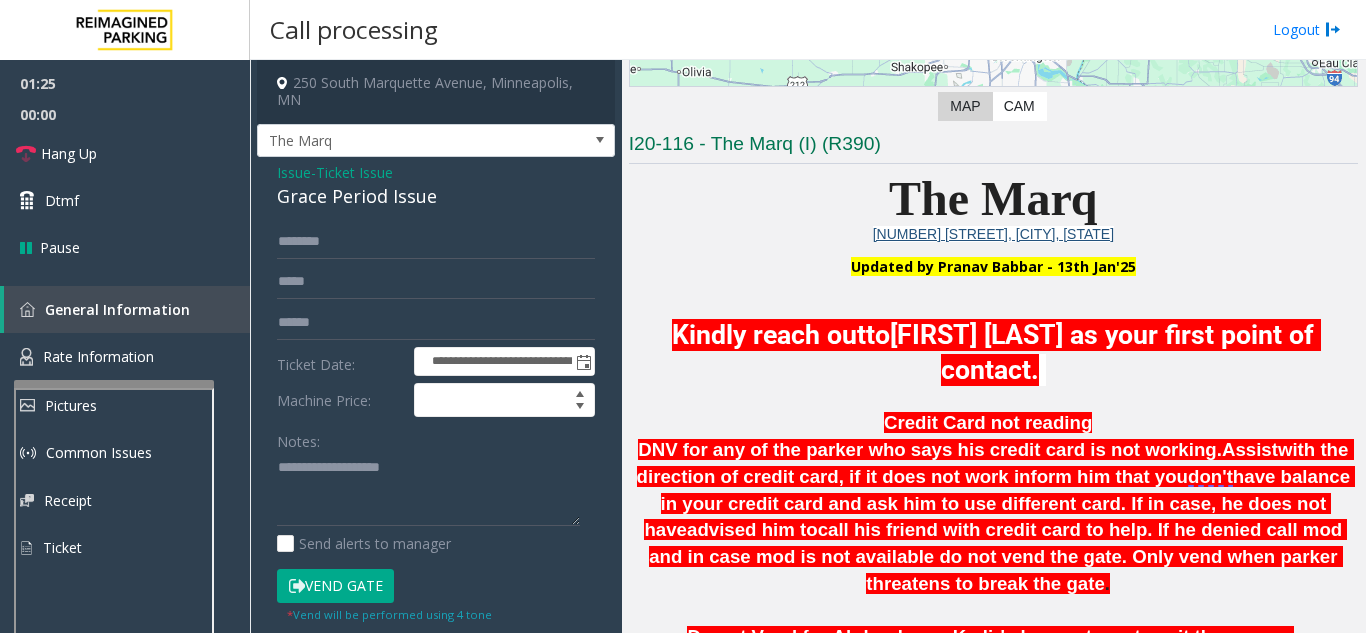 scroll, scrollTop: 400, scrollLeft: 0, axis: vertical 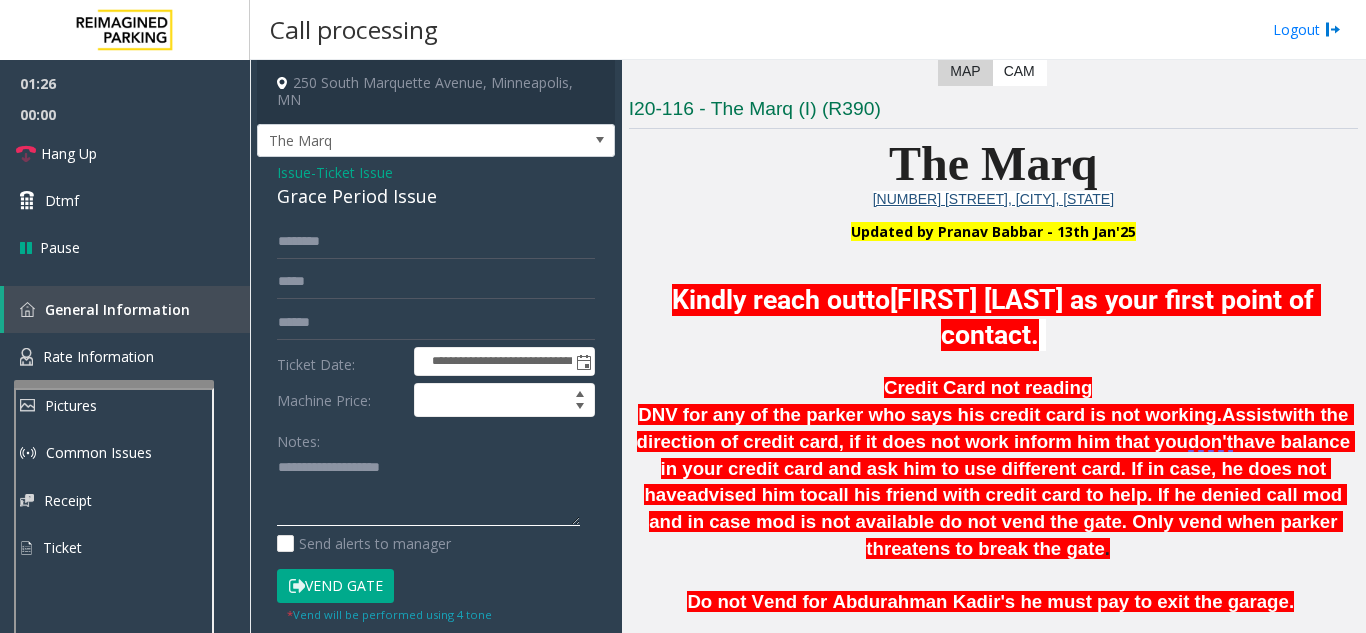click 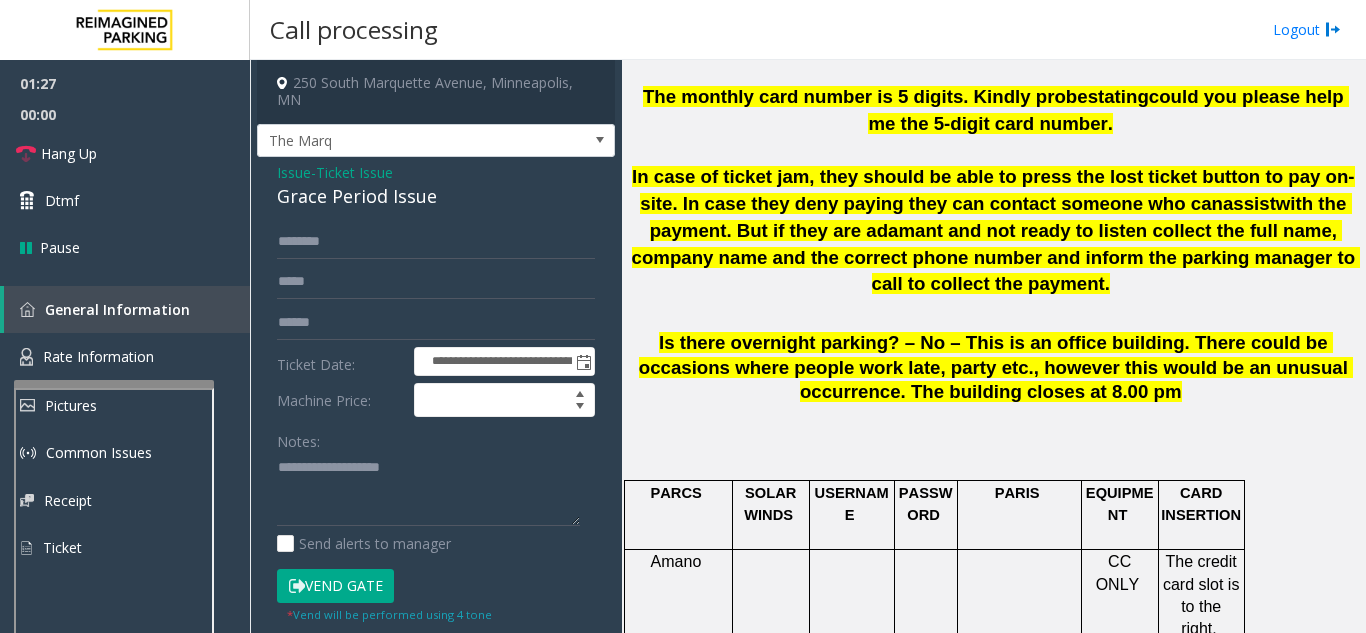 scroll, scrollTop: 1700, scrollLeft: 0, axis: vertical 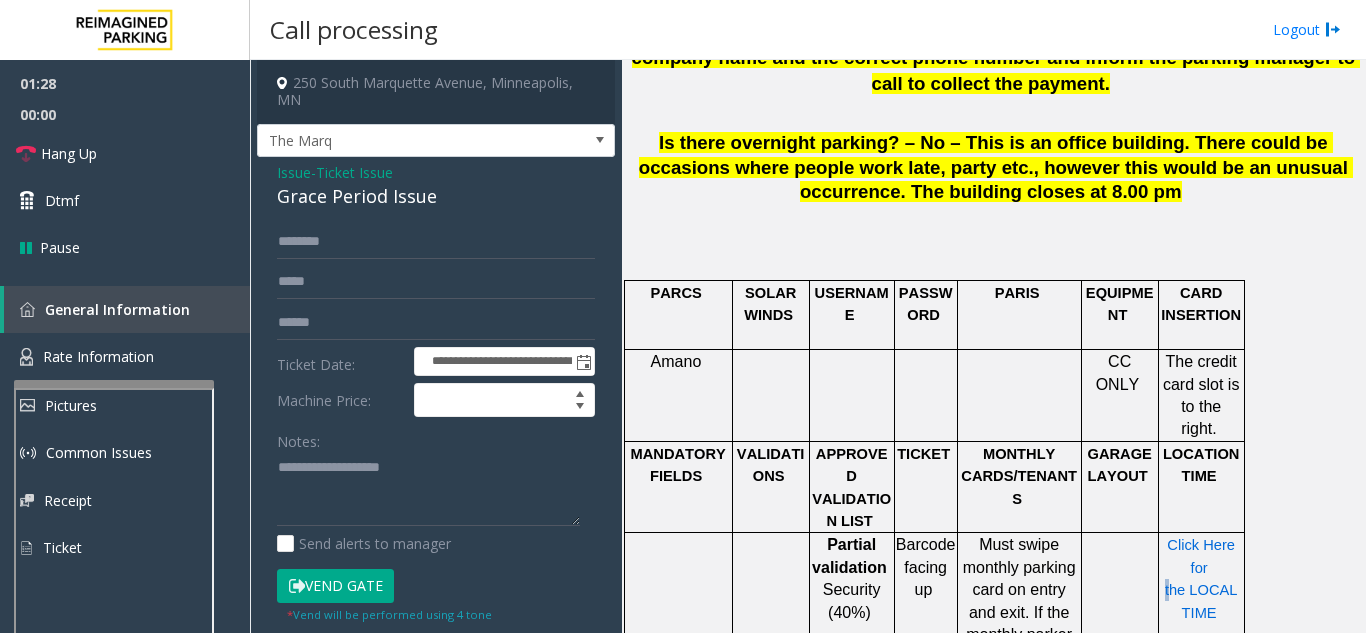click on "Click Here for  the LOCAL TIME" 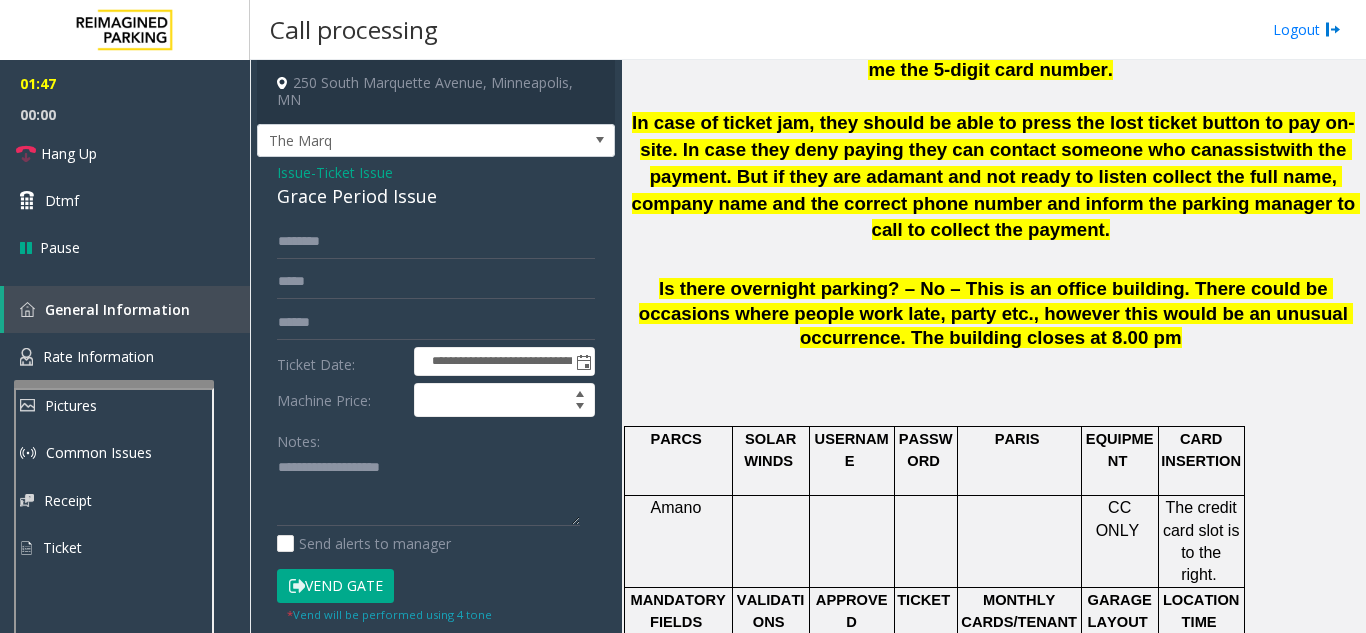 scroll, scrollTop: 1600, scrollLeft: 0, axis: vertical 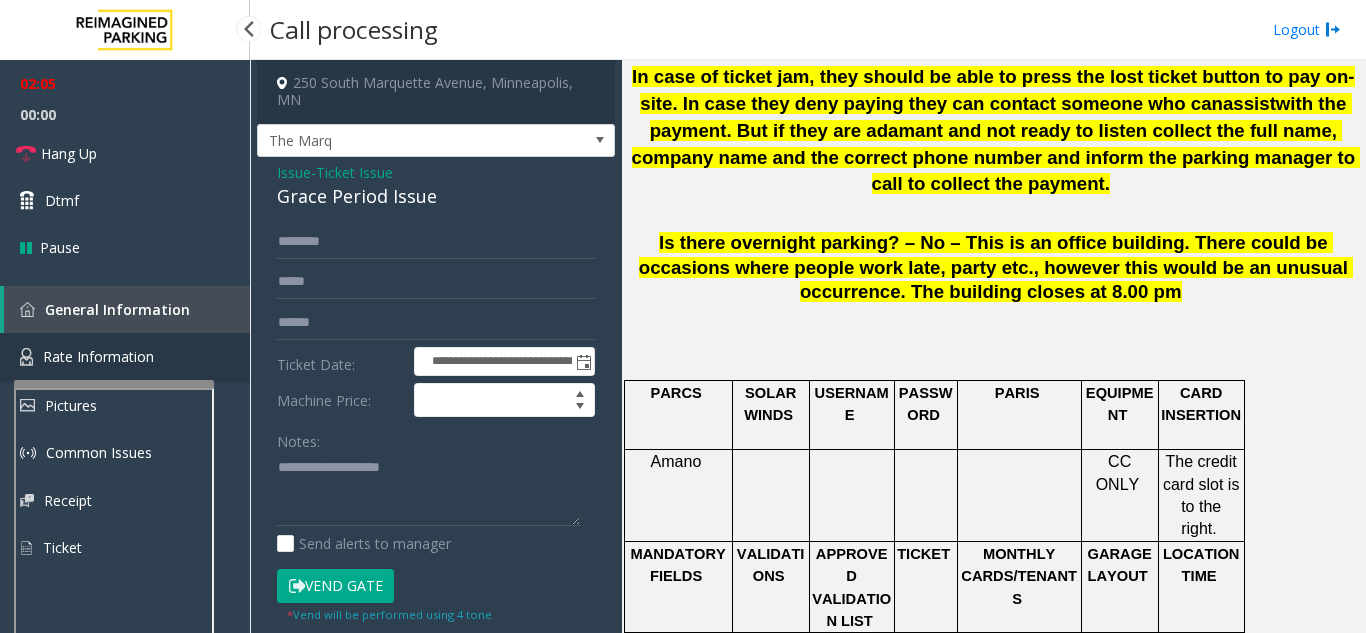 click on "Rate Information" at bounding box center (125, 357) 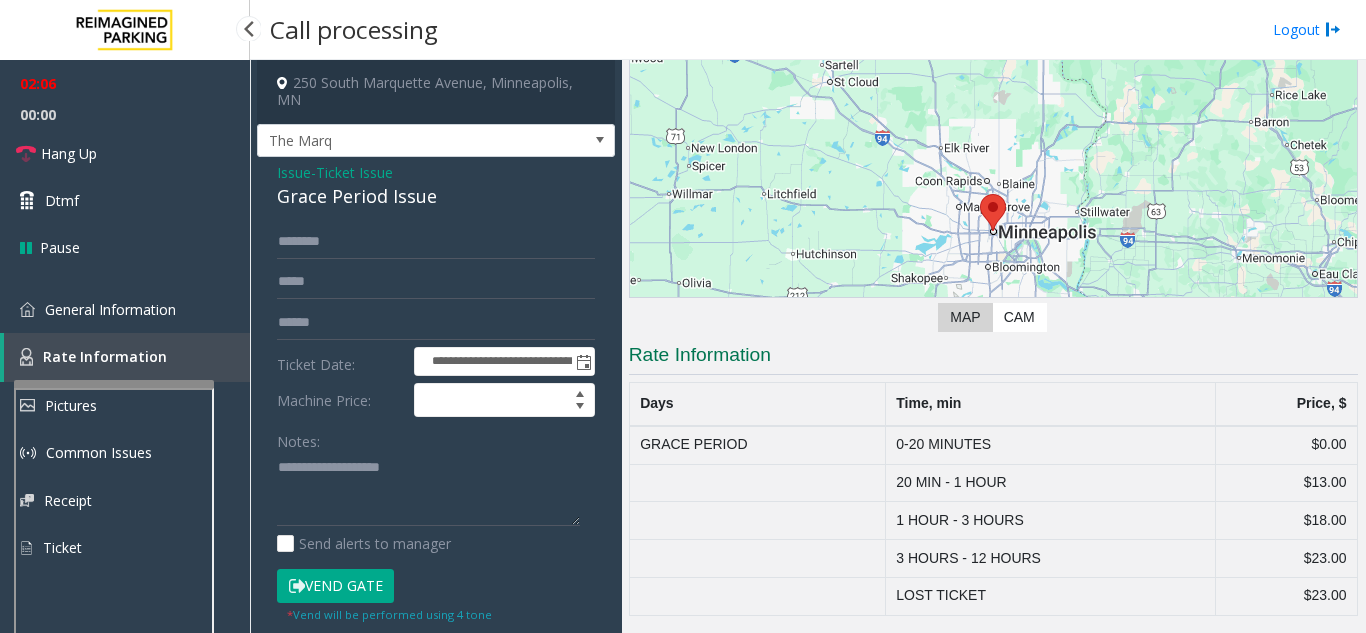 scroll, scrollTop: 154, scrollLeft: 0, axis: vertical 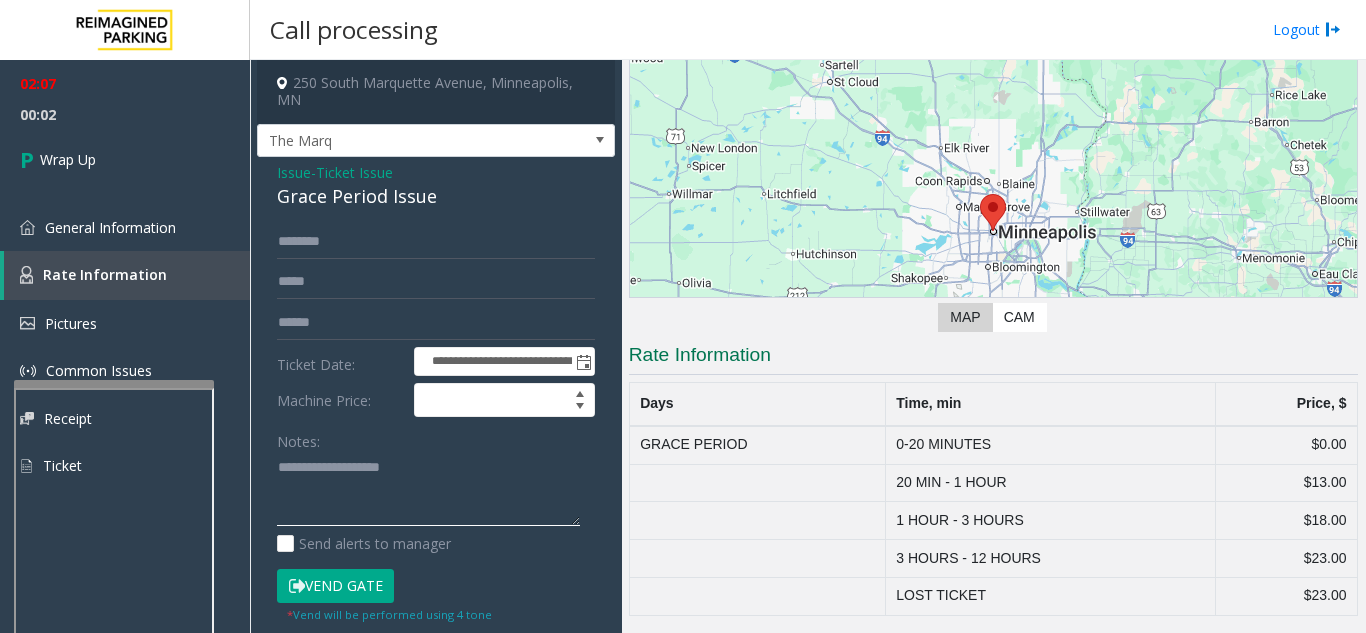 click 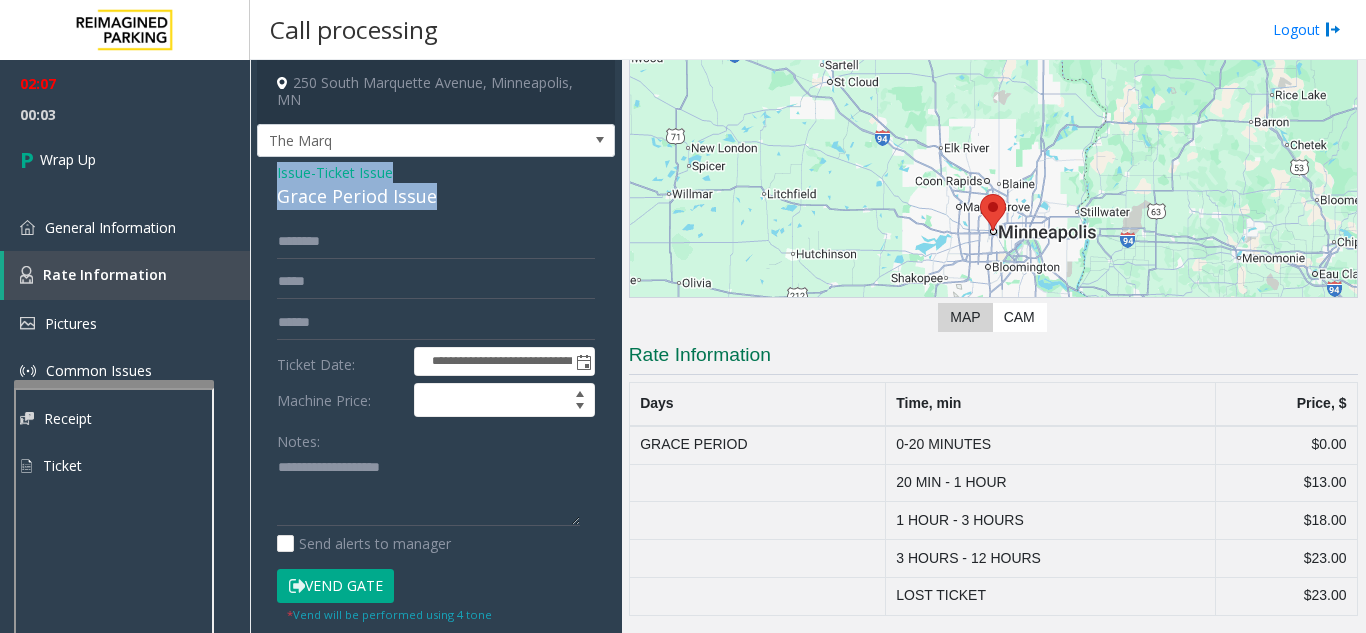 drag, startPoint x: 272, startPoint y: 168, endPoint x: 453, endPoint y: 186, distance: 181.89282 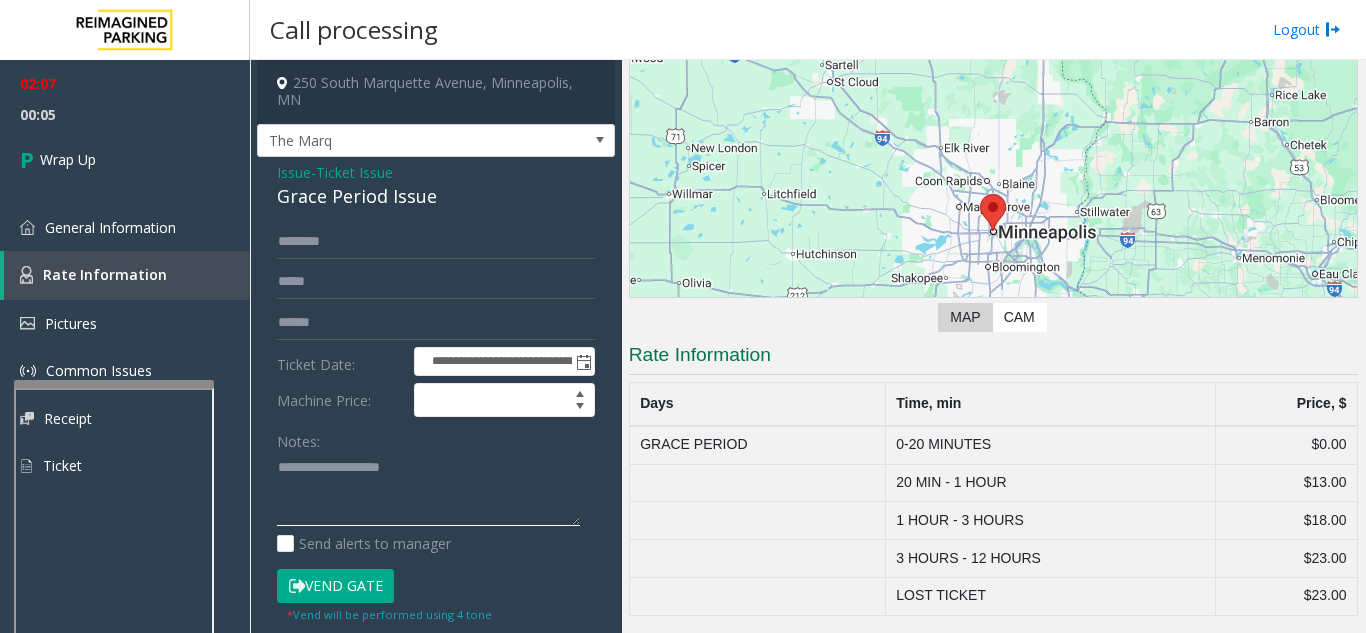 click 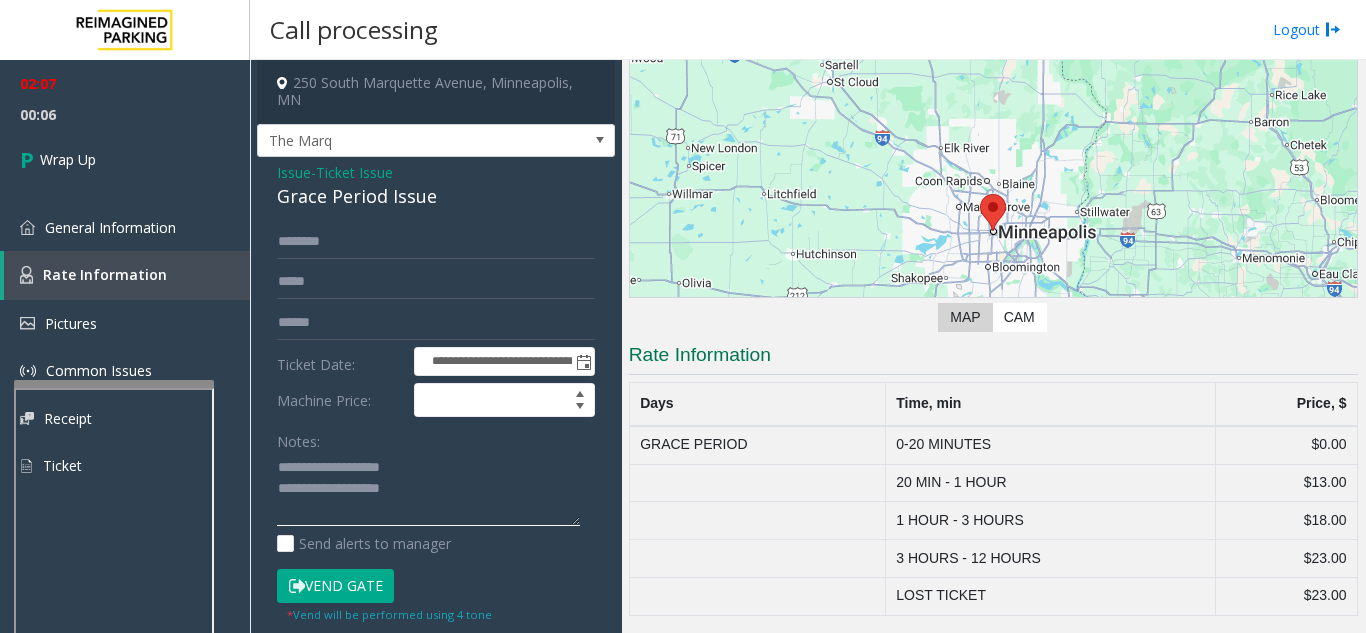 scroll, scrollTop: 15, scrollLeft: 0, axis: vertical 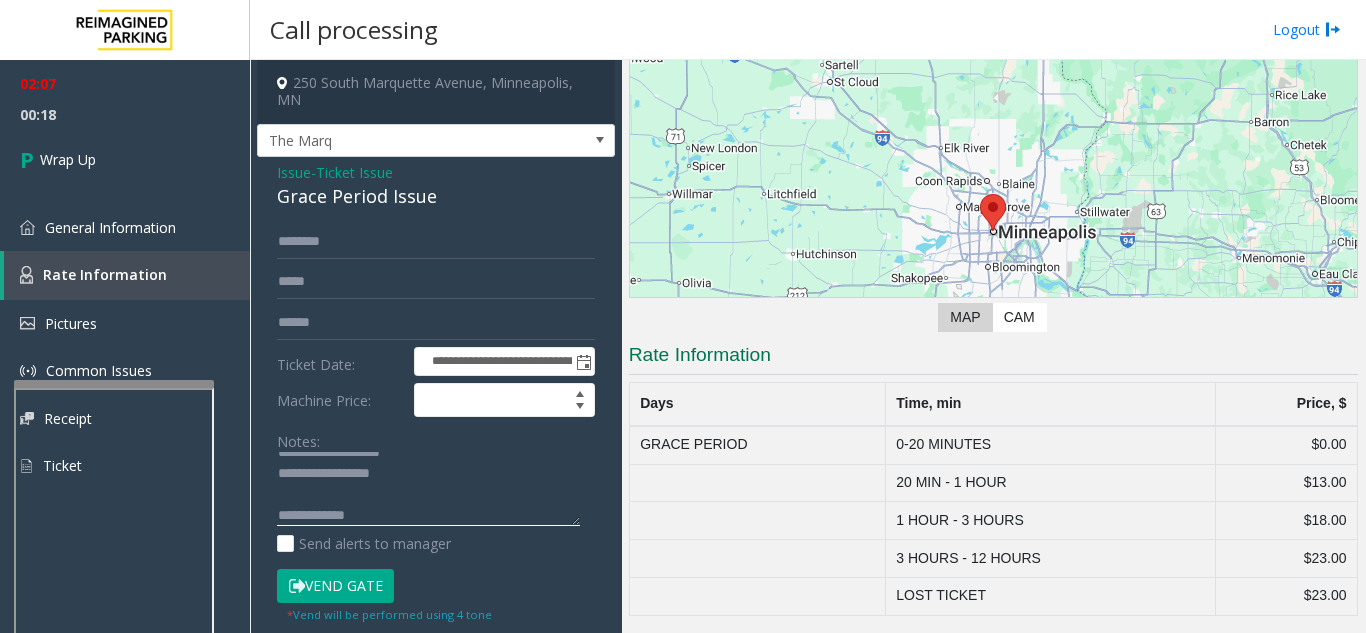 click 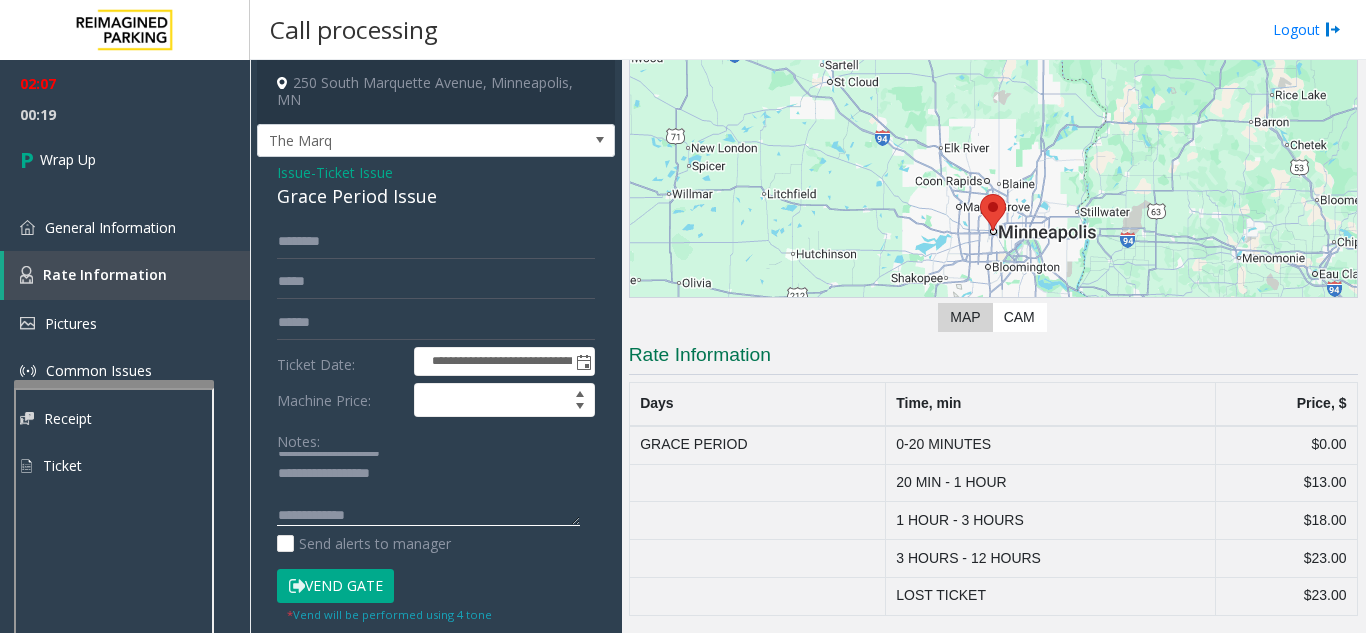 paste on "**********" 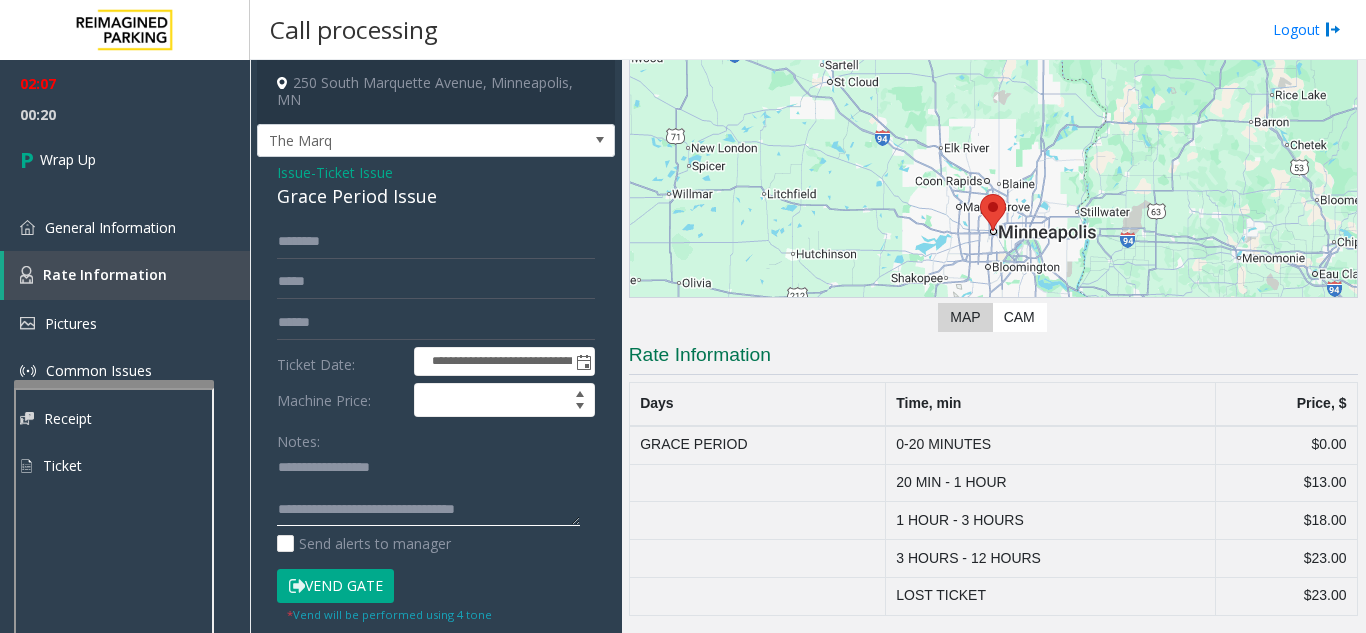scroll, scrollTop: 57, scrollLeft: 0, axis: vertical 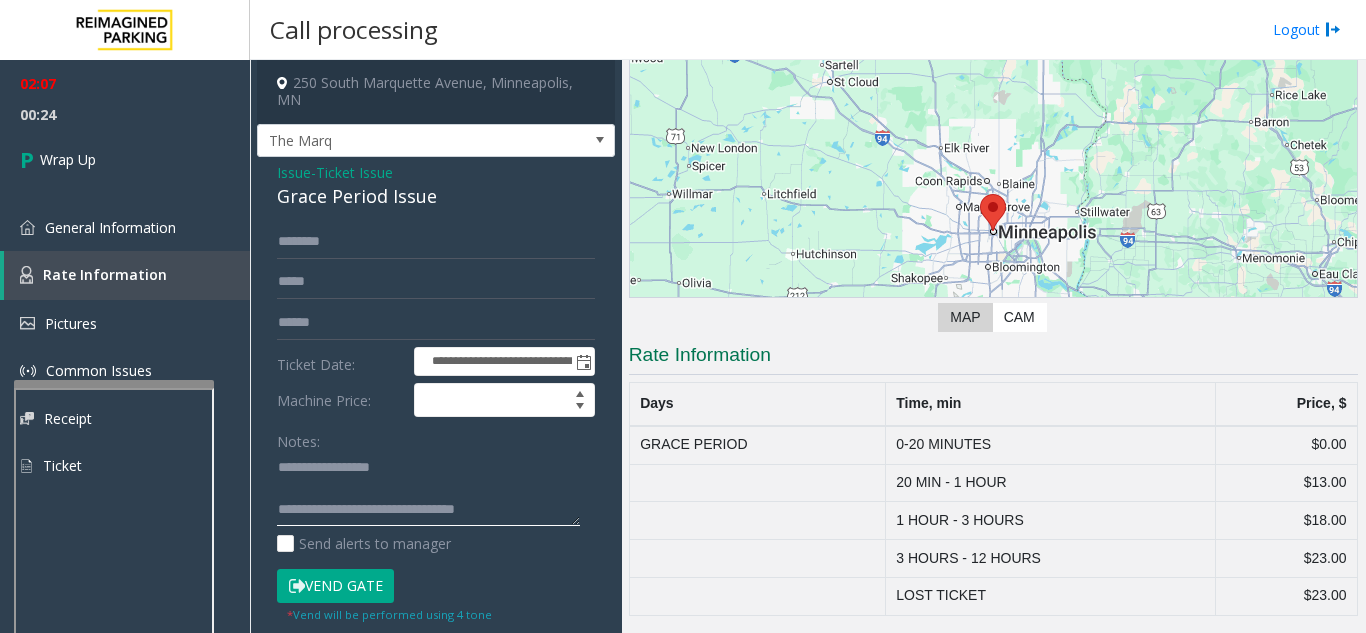 click 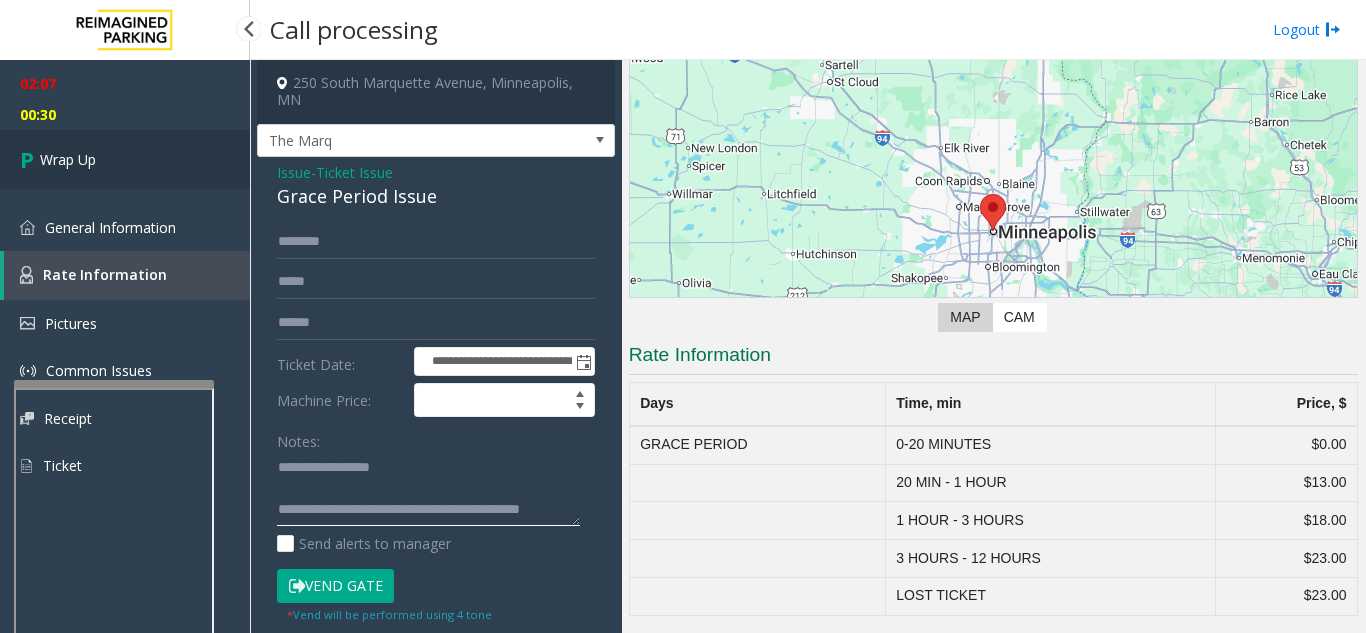 type on "**********" 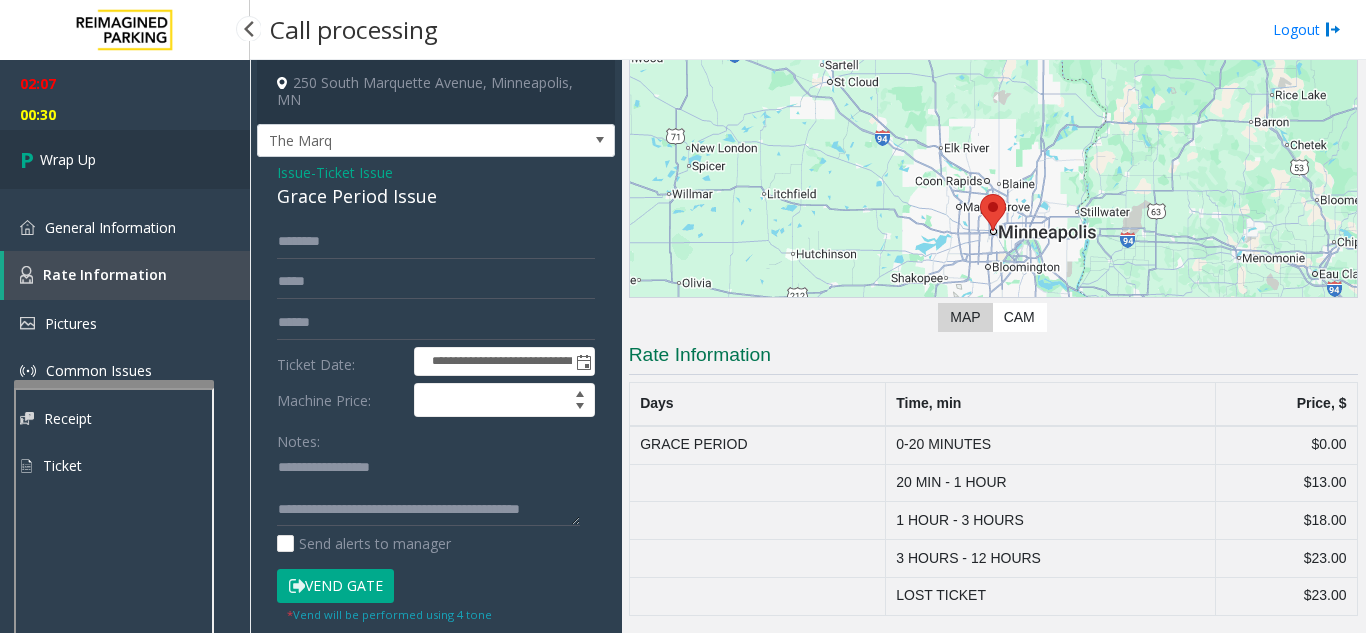 click on "Wrap Up" at bounding box center (68, 159) 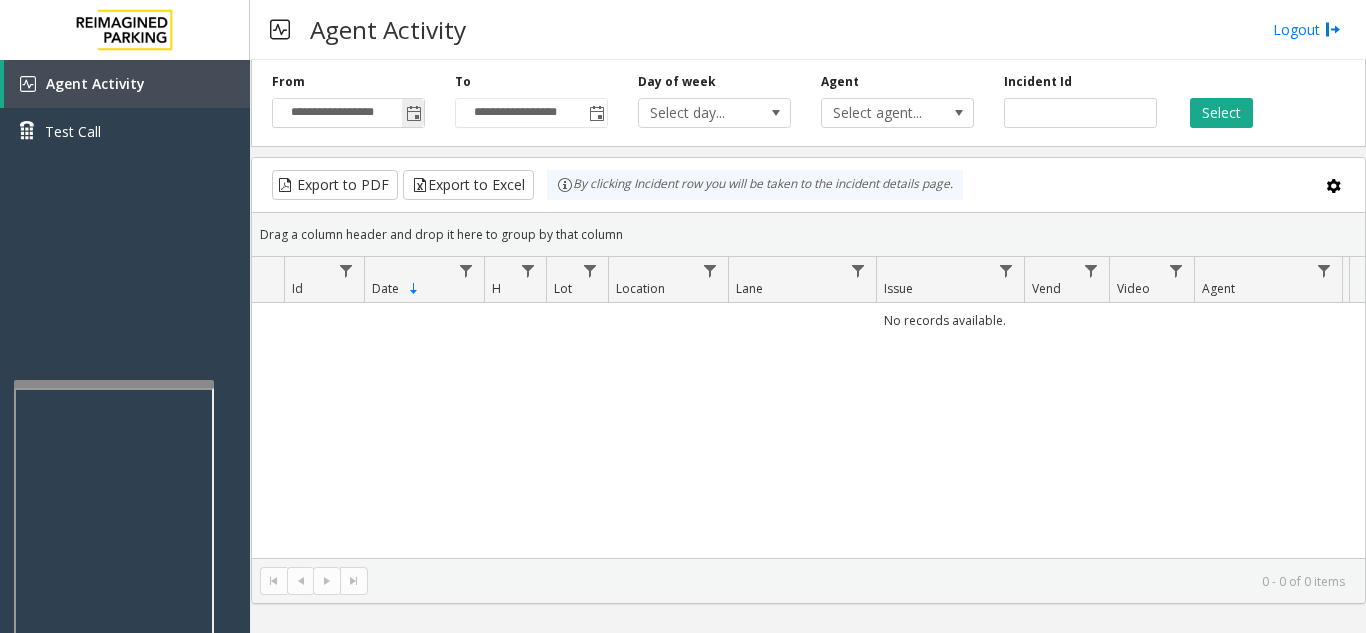 click 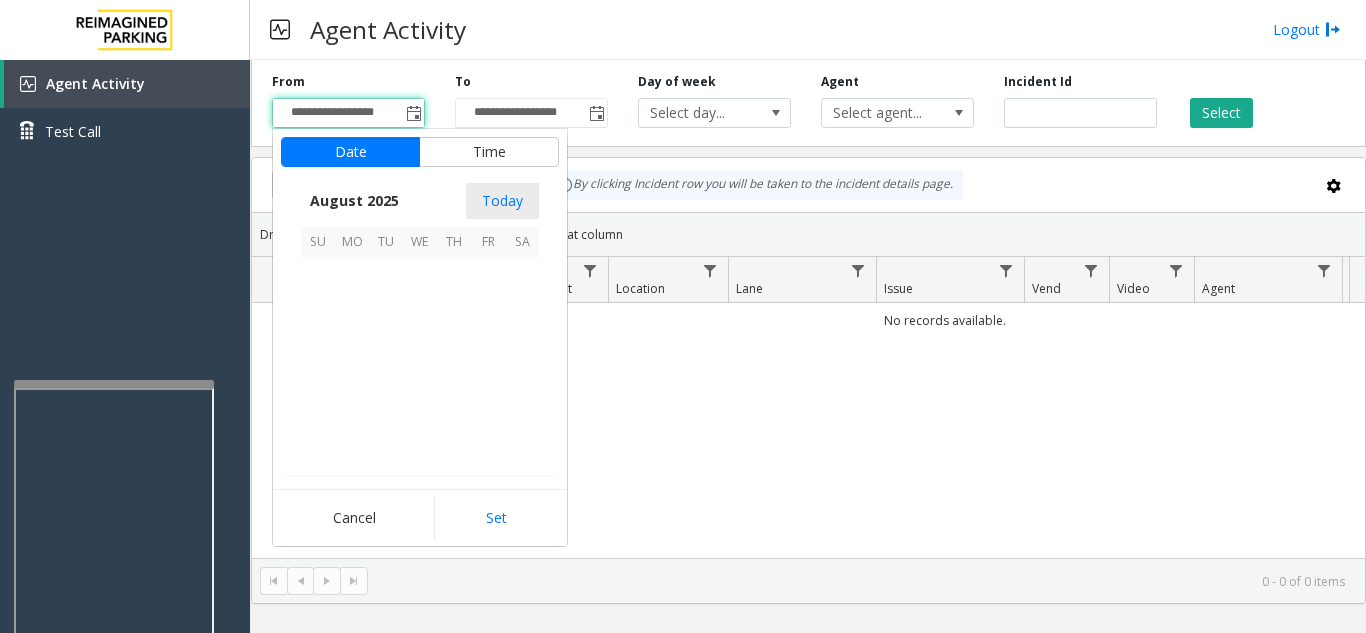 scroll, scrollTop: 358666, scrollLeft: 0, axis: vertical 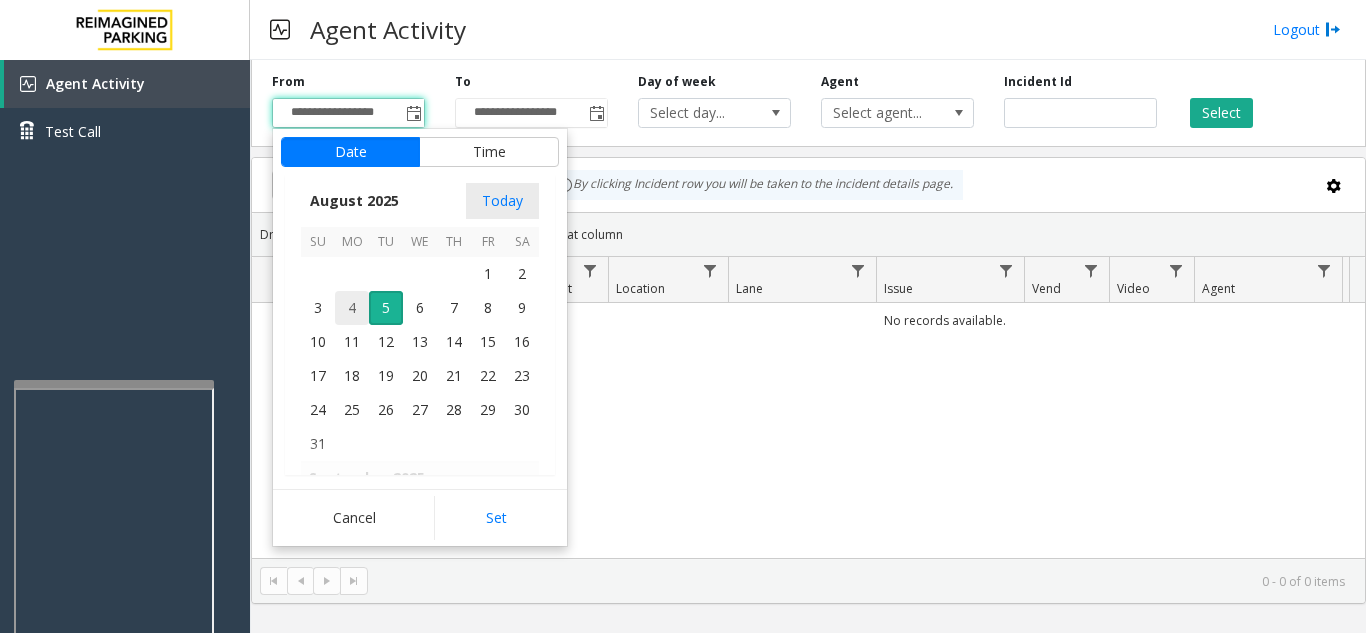 click on "4" at bounding box center [352, 308] 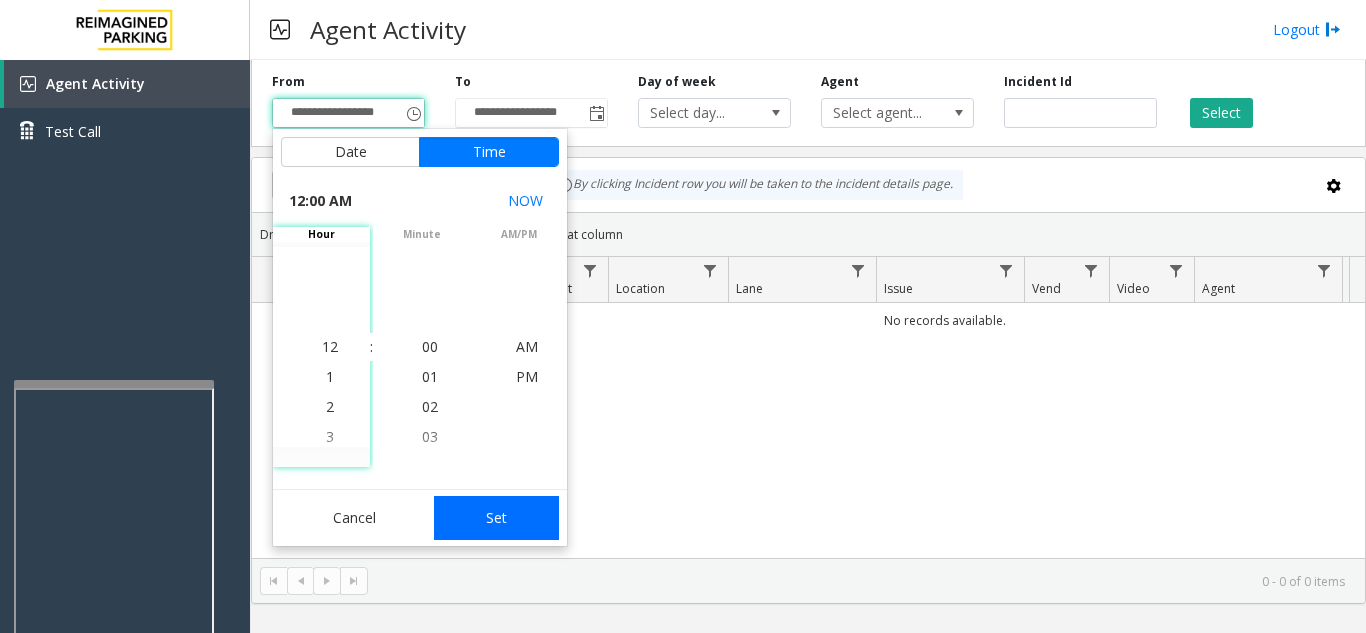 click on "Set" 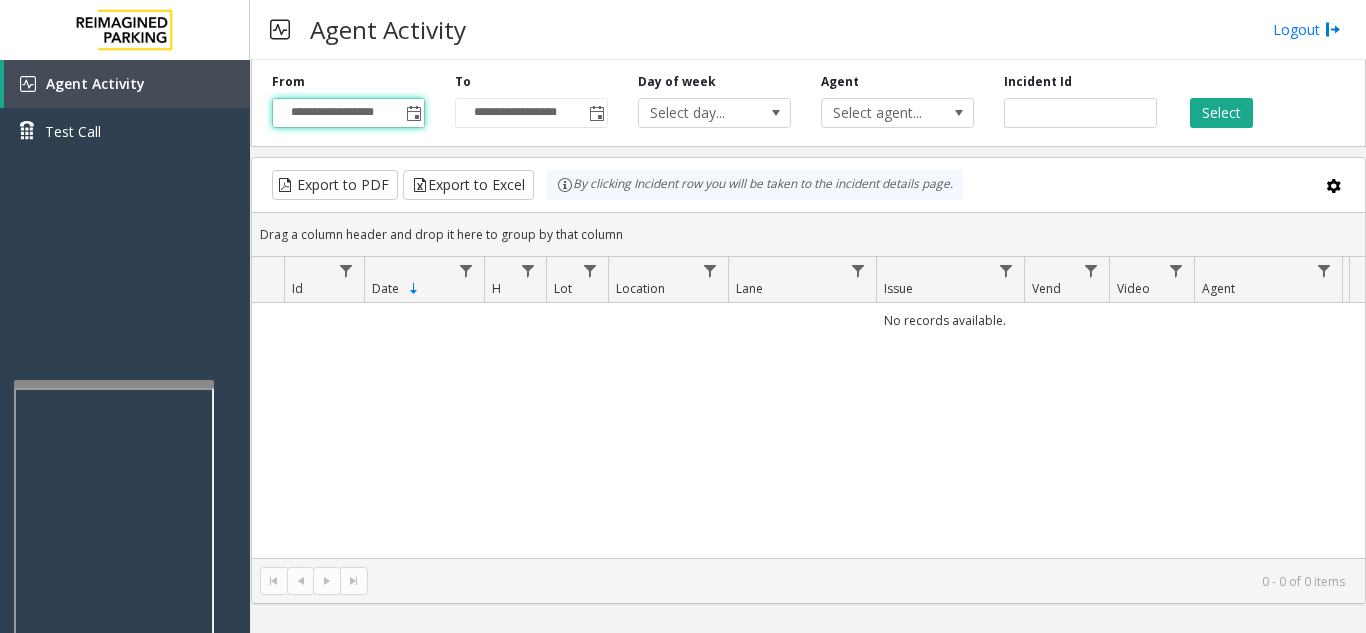 click on "**********" 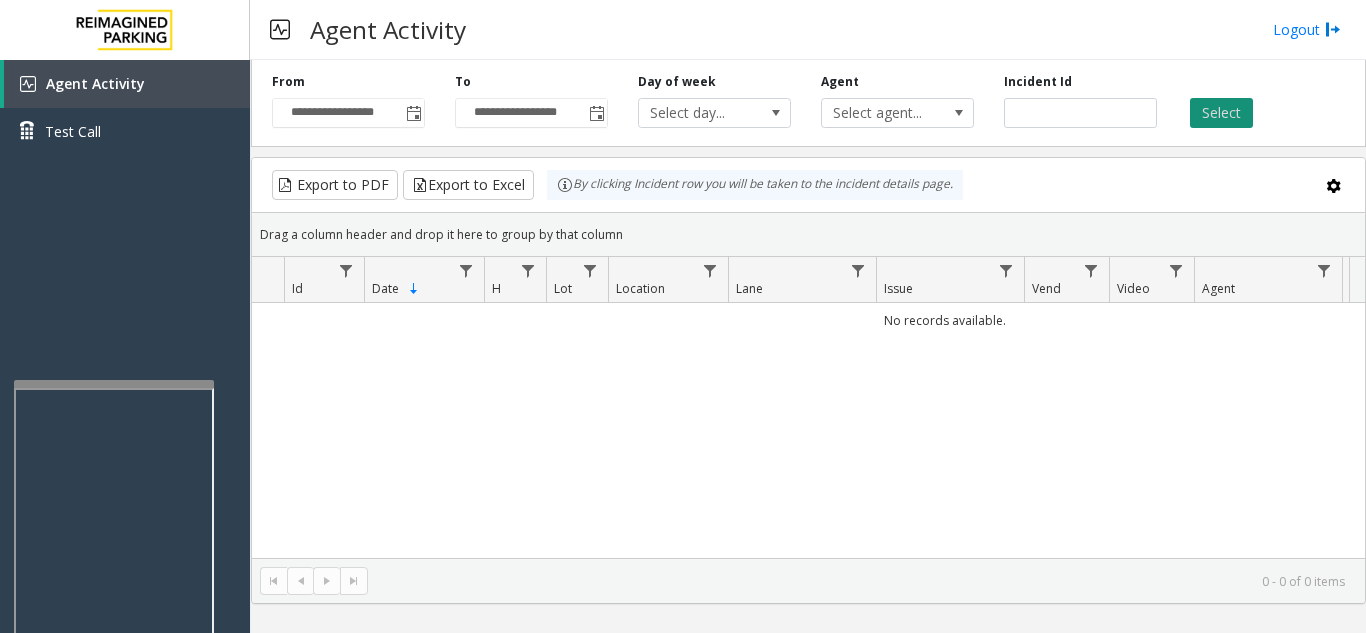 click on "Select" 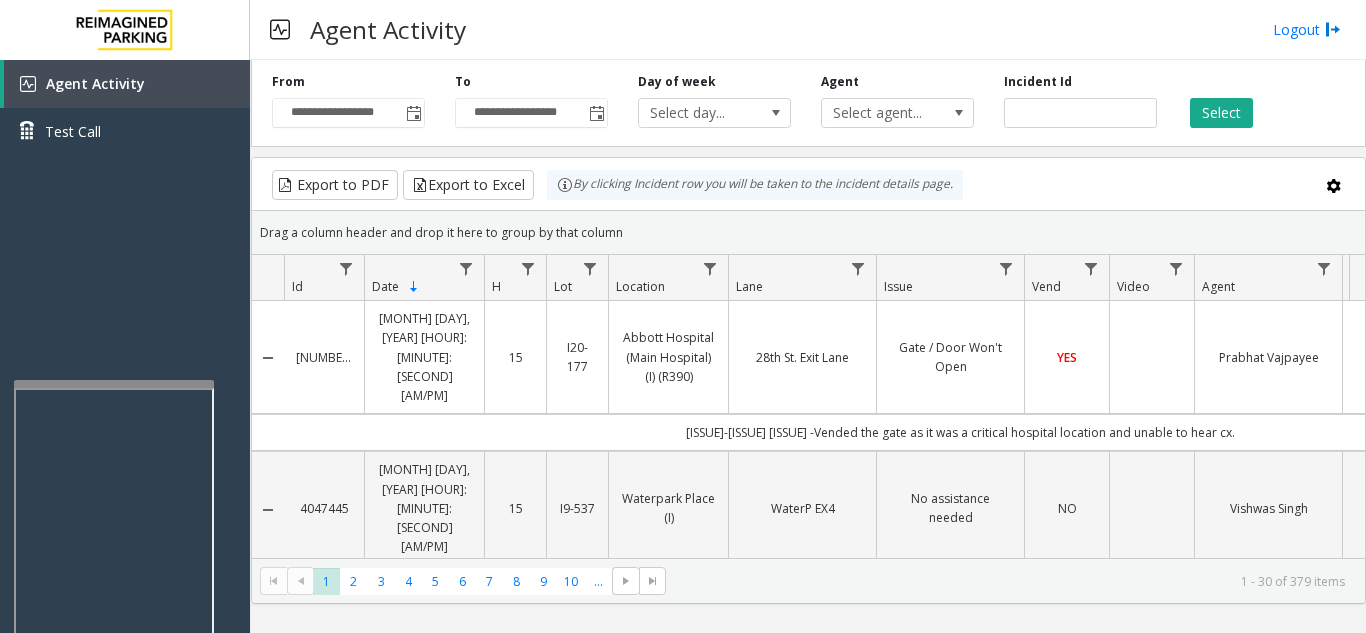 scroll, scrollTop: 0, scrollLeft: 196, axis: horizontal 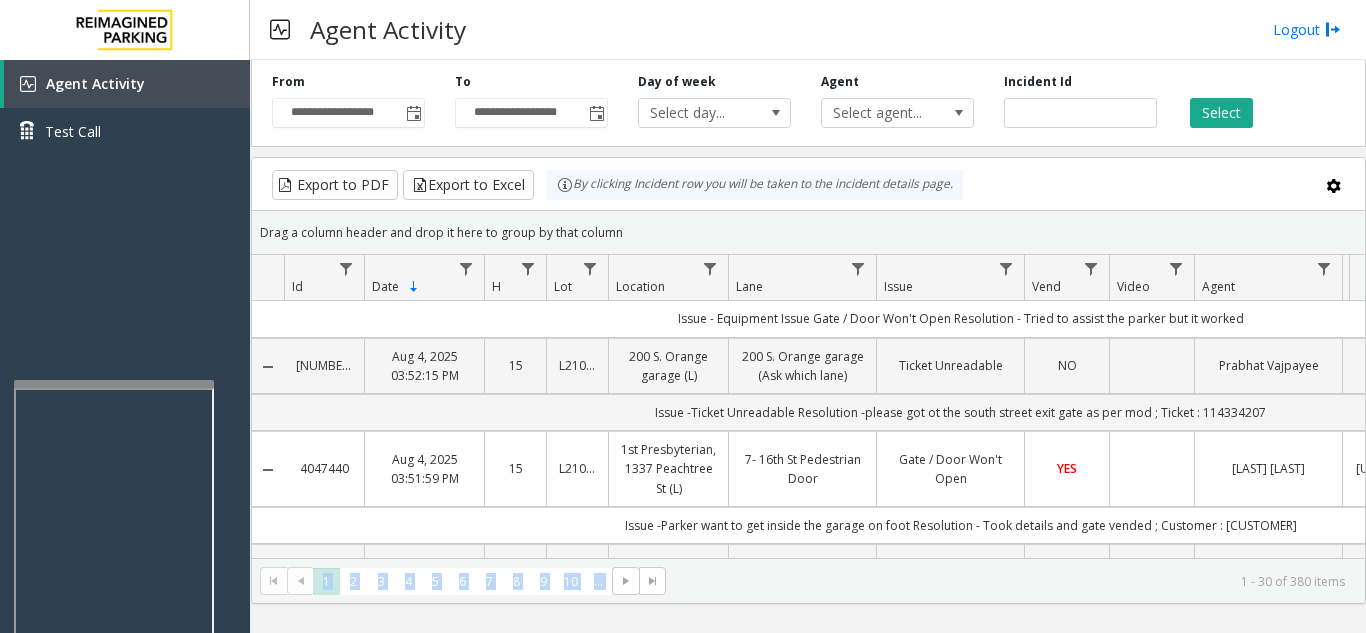 drag, startPoint x: 958, startPoint y: 552, endPoint x: 1070, endPoint y: 543, distance: 112.36102 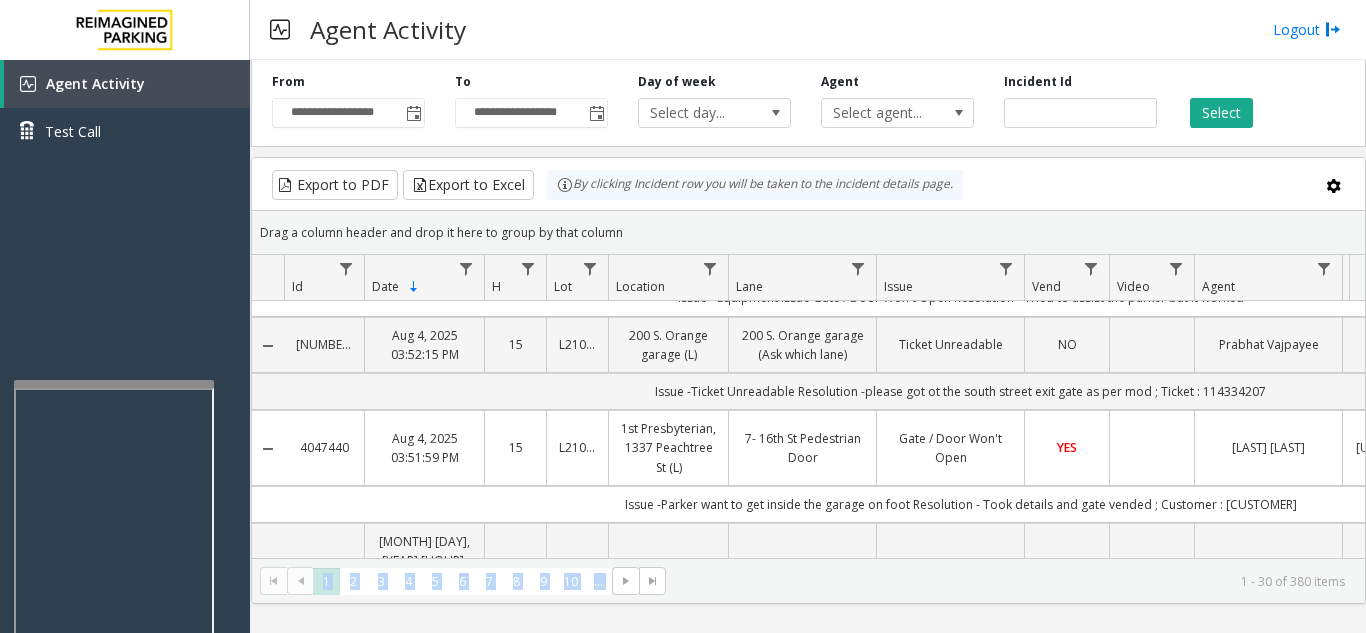click on "* * * * * * * * * ** ***  1   2   3   4   5   6   7   8   9   10  ... 1 - 30 of 380 items" 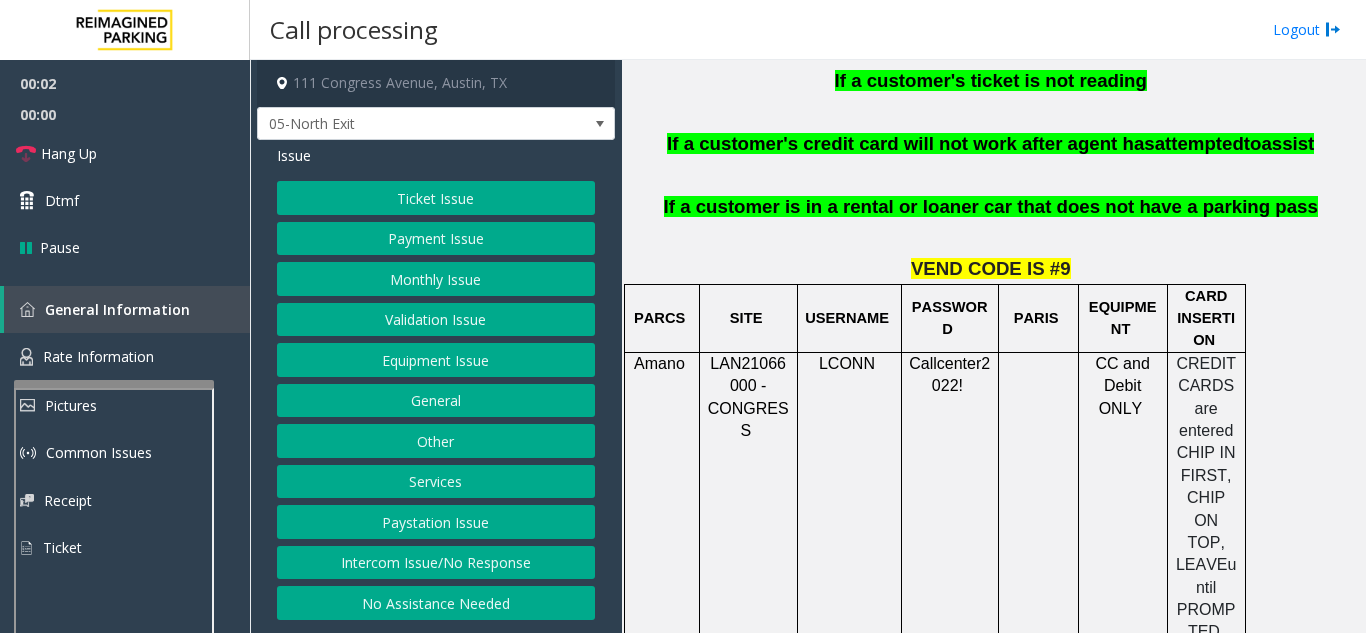 scroll, scrollTop: 1500, scrollLeft: 0, axis: vertical 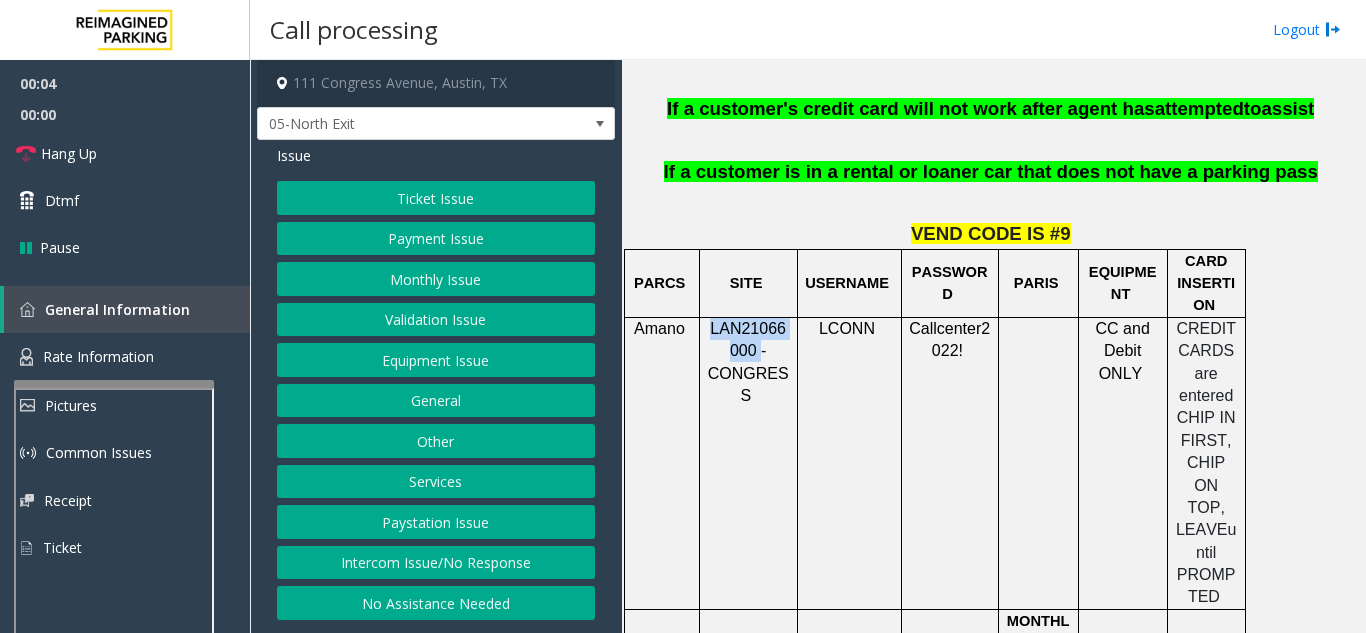 drag, startPoint x: 752, startPoint y: 299, endPoint x: 711, endPoint y: 283, distance: 44.011364 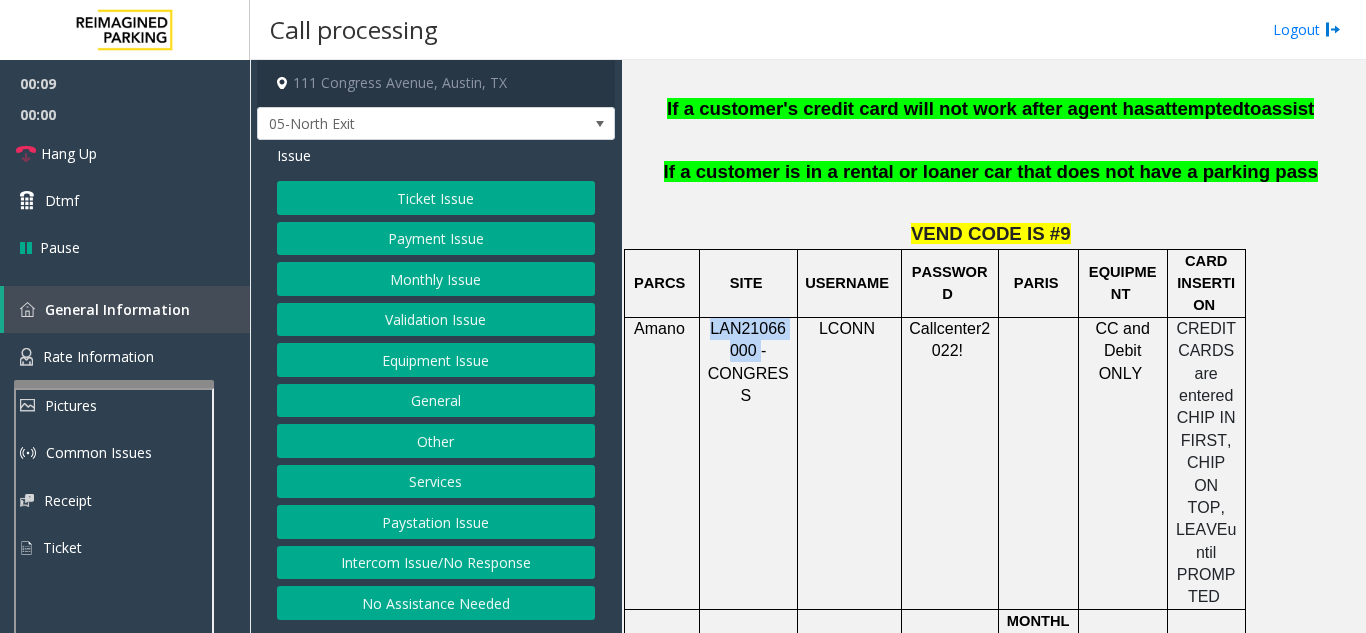 click on "Monthly Issue" 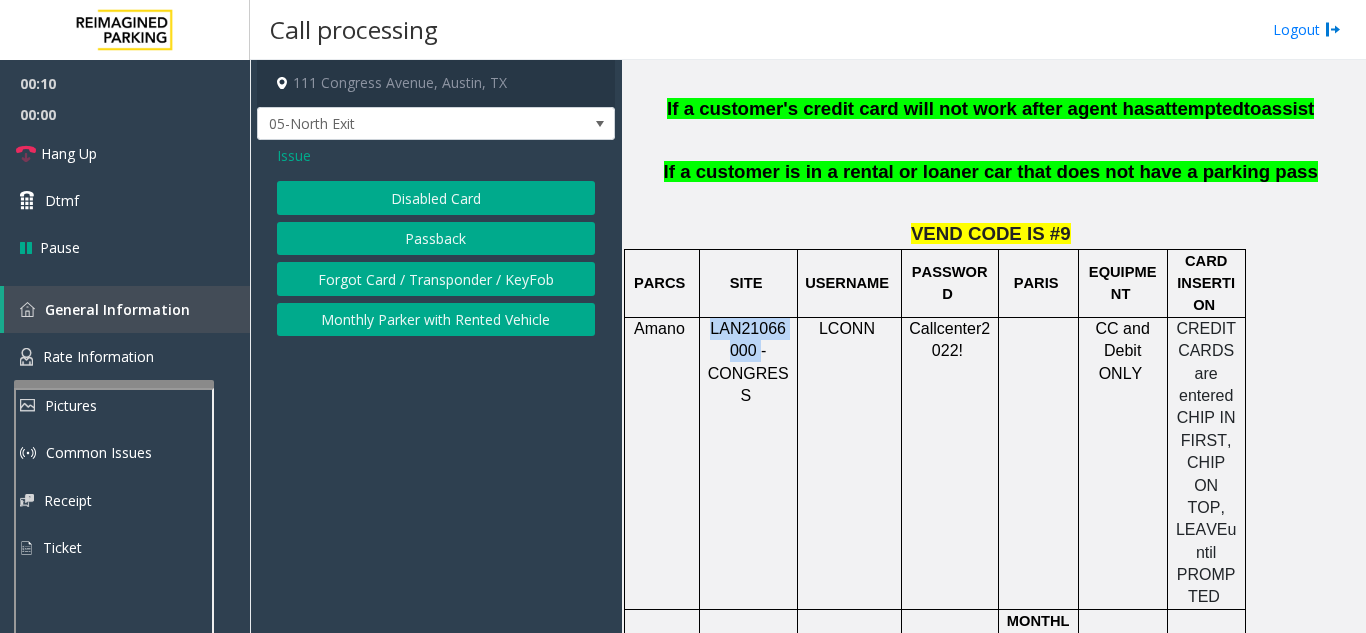click on "Disabled Card" 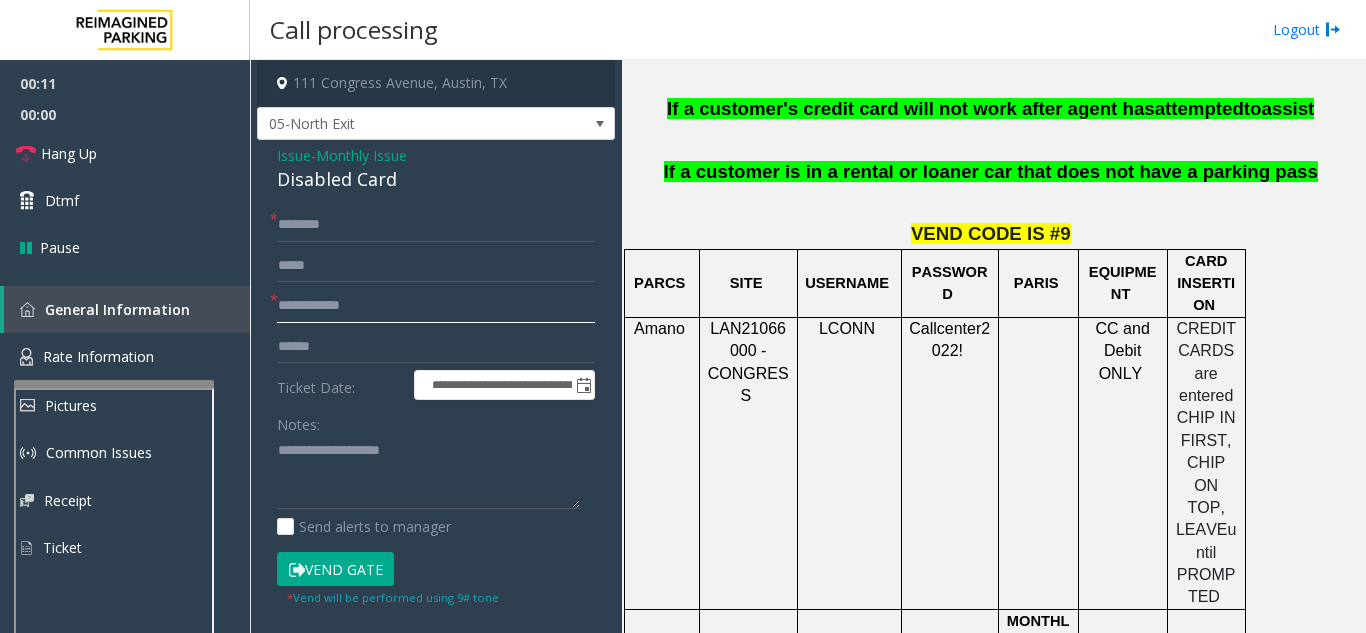 click 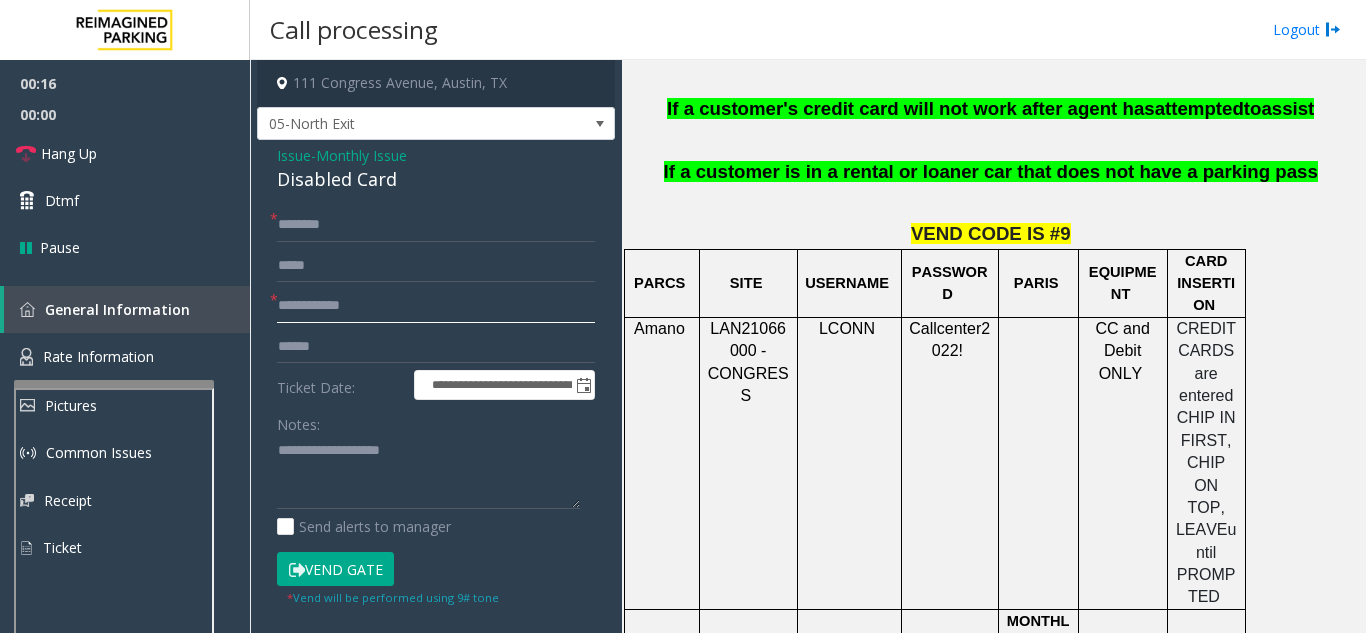 click 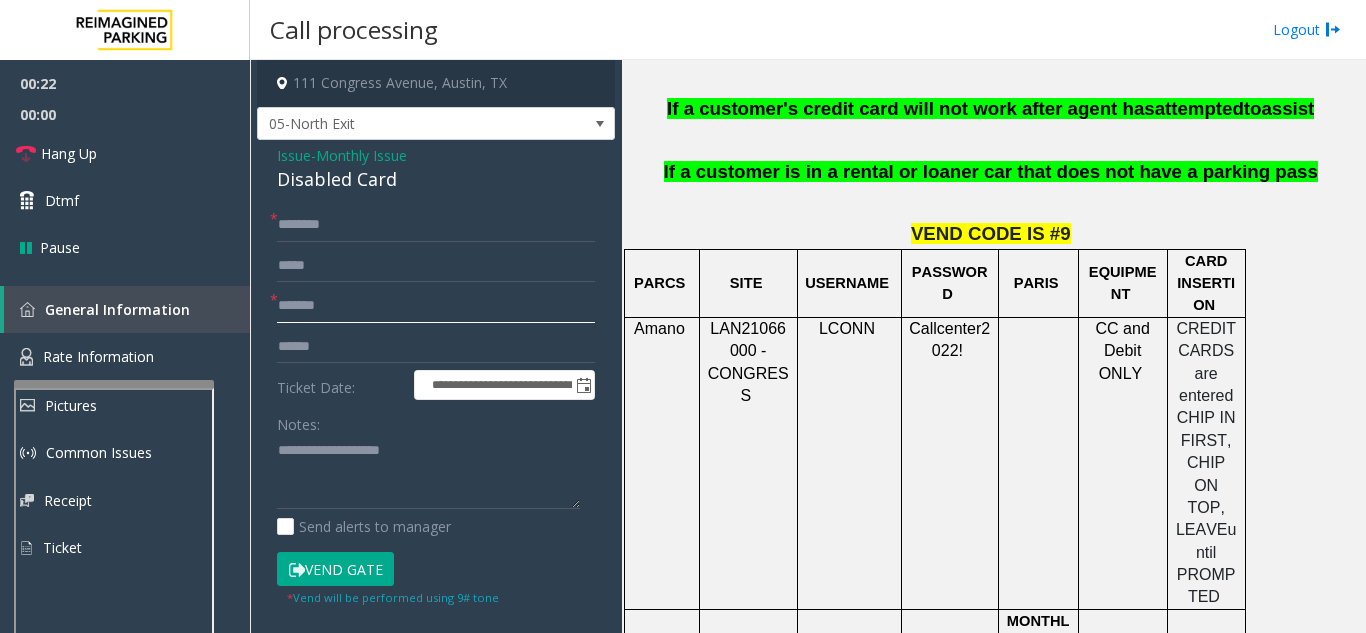 type on "*******" 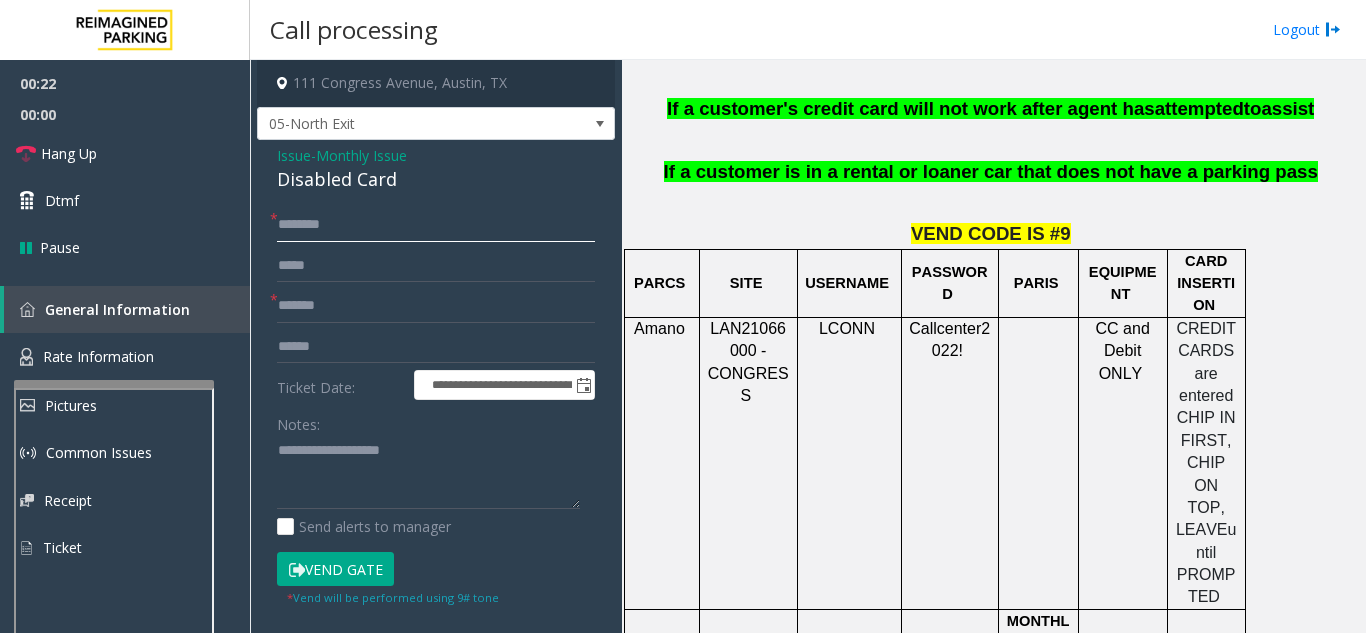 click 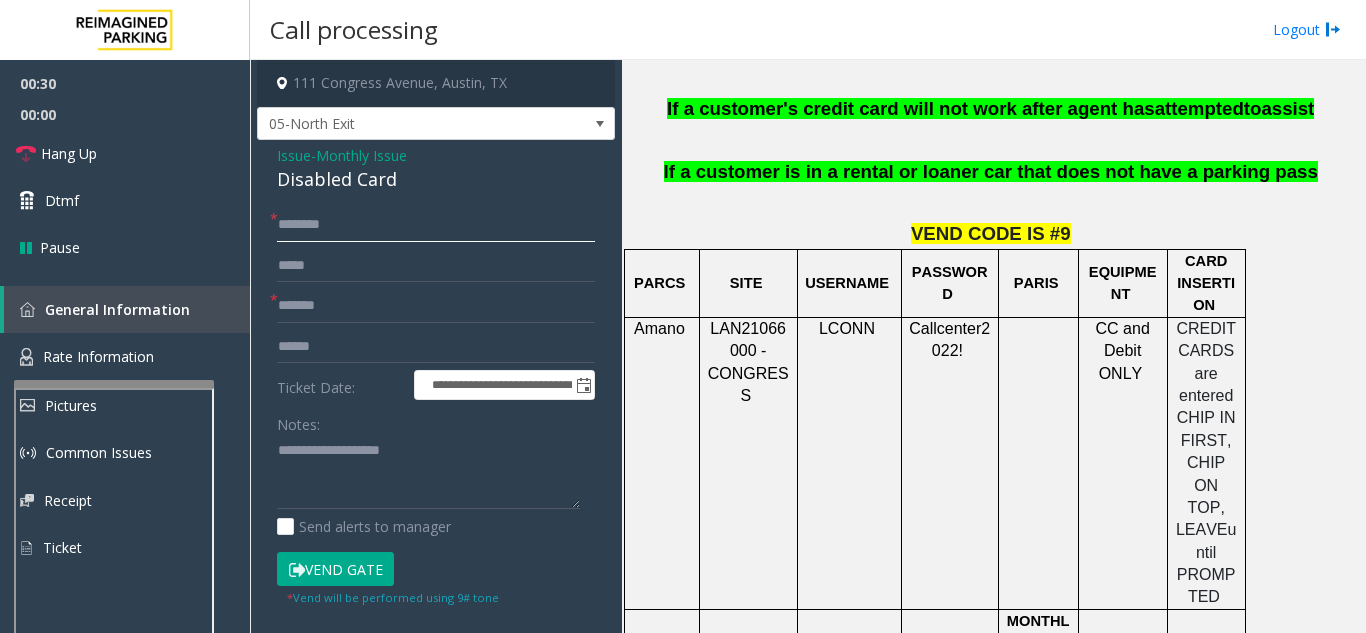 click 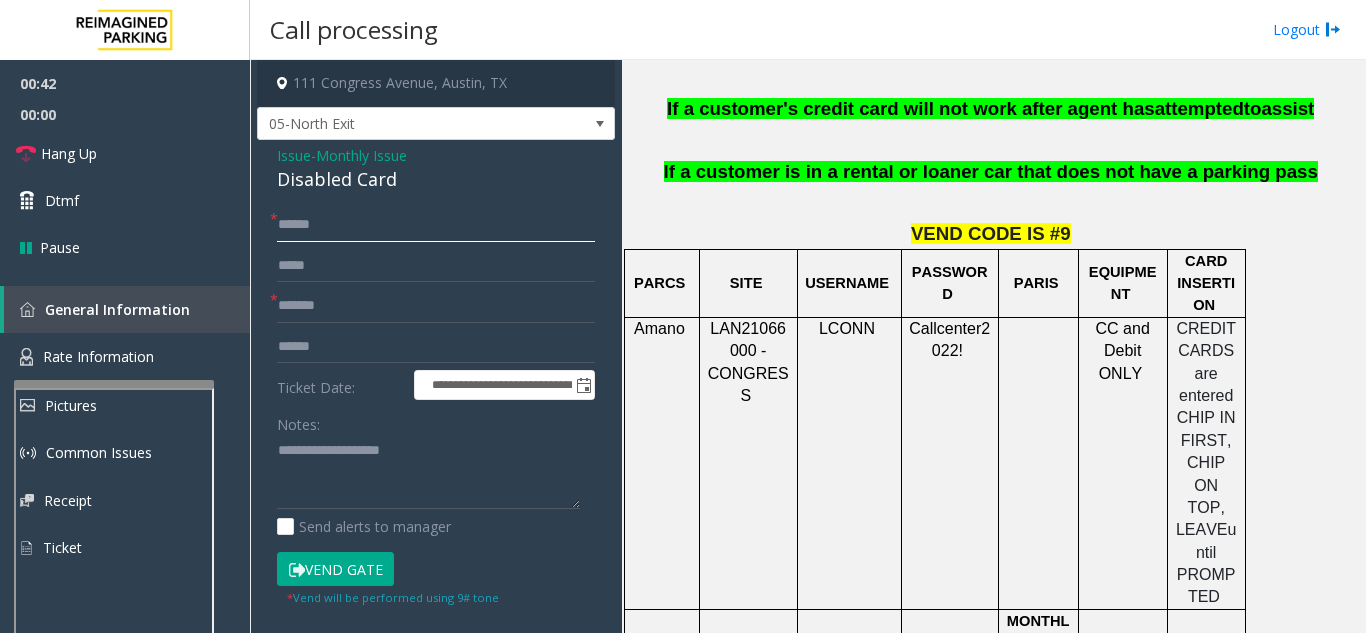 type on "*****" 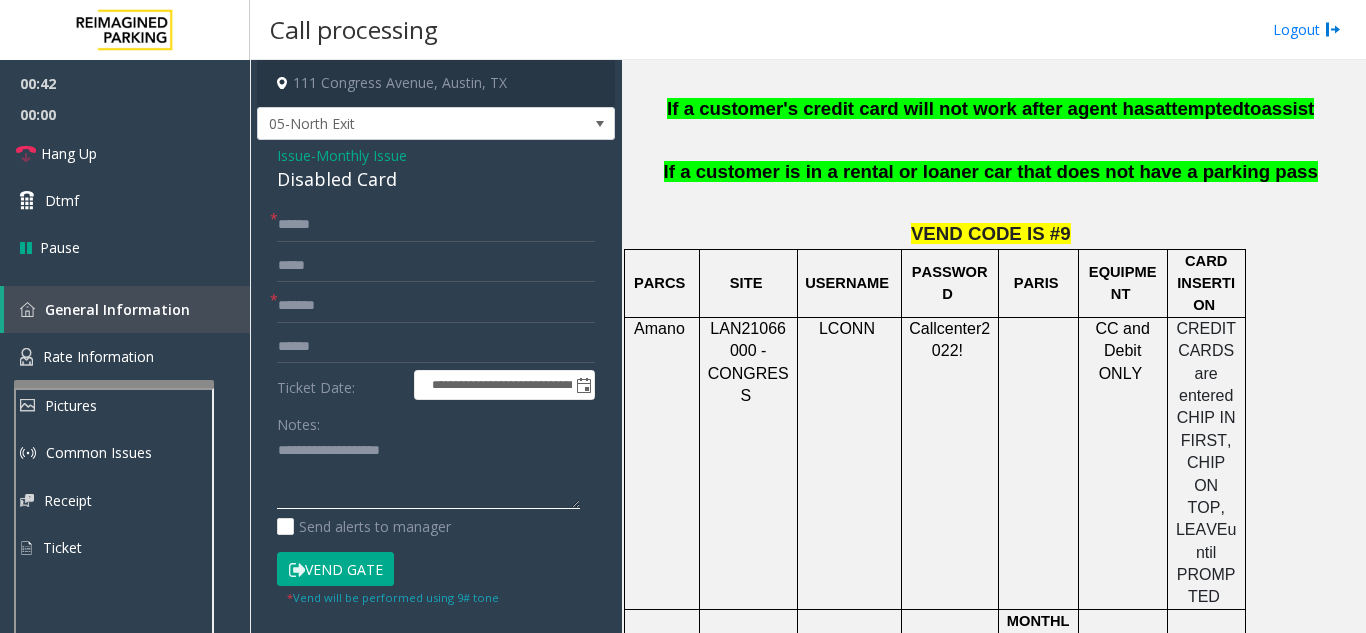 click 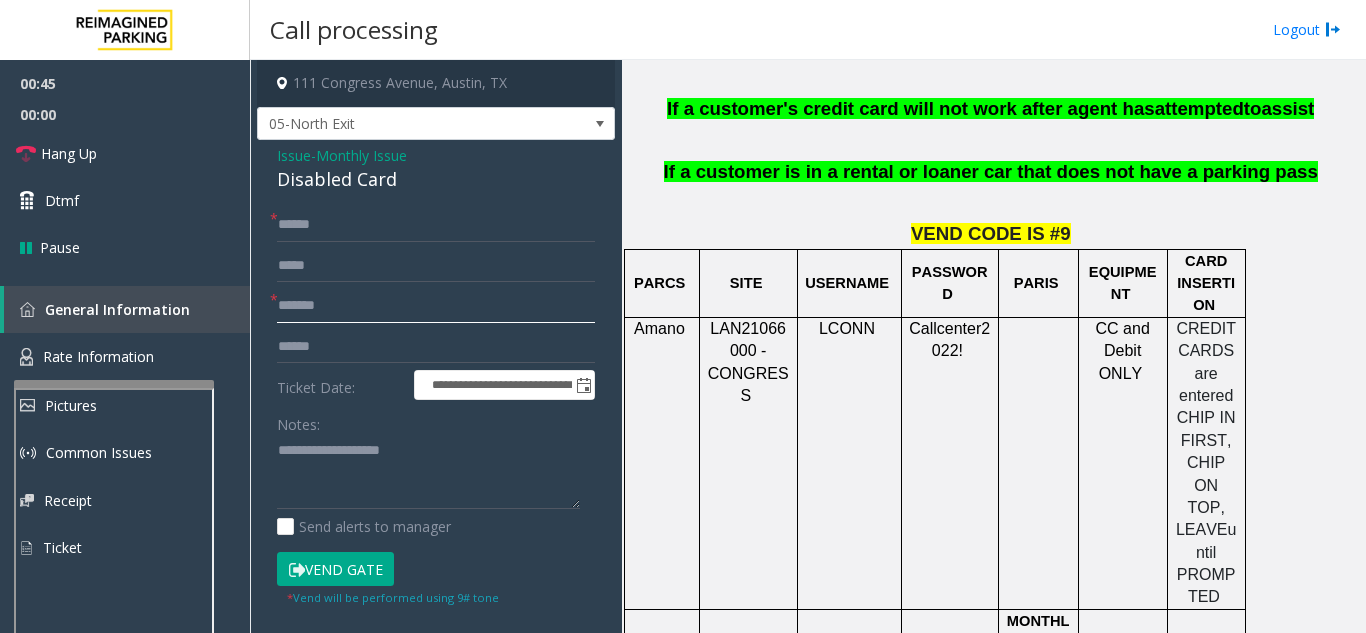 click on "*******" 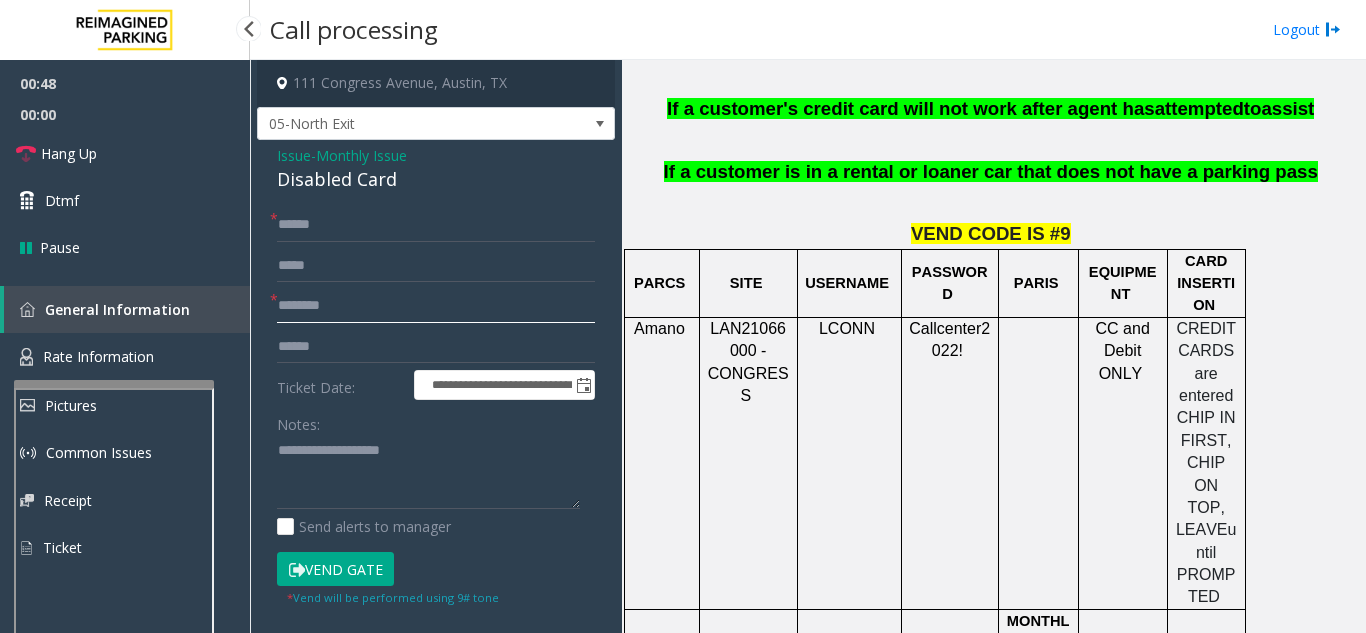 type on "********" 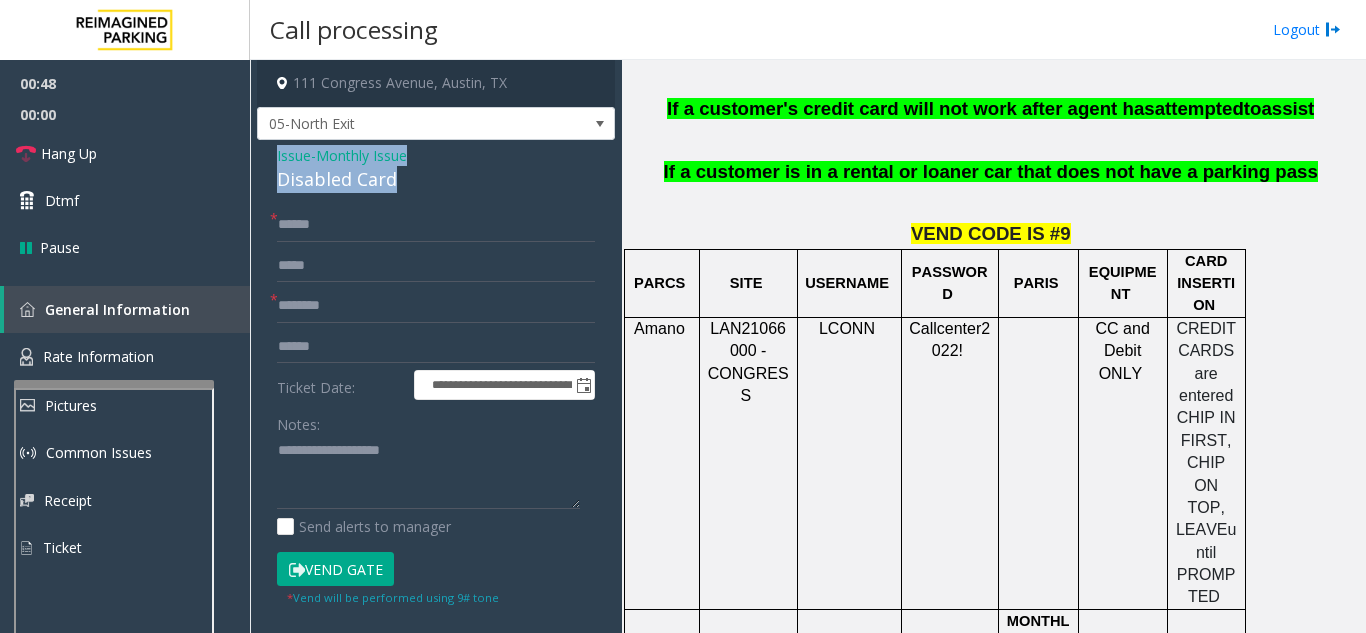 drag, startPoint x: 268, startPoint y: 148, endPoint x: 419, endPoint y: 175, distance: 153.39491 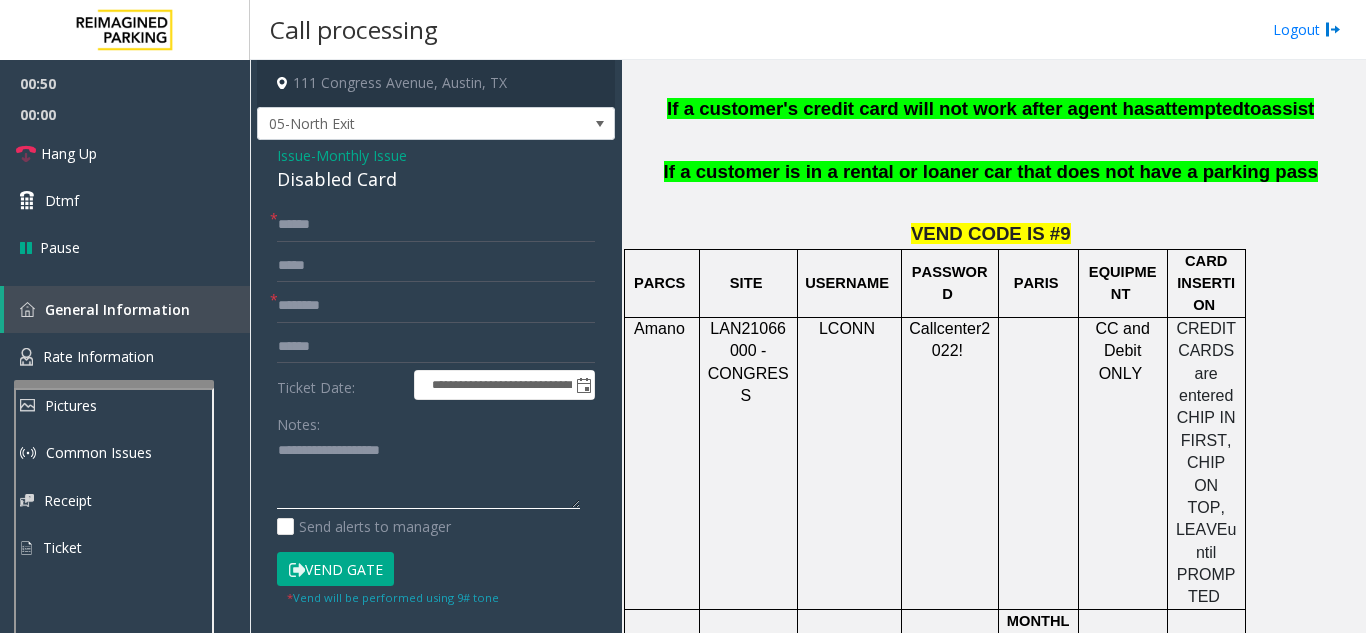 click 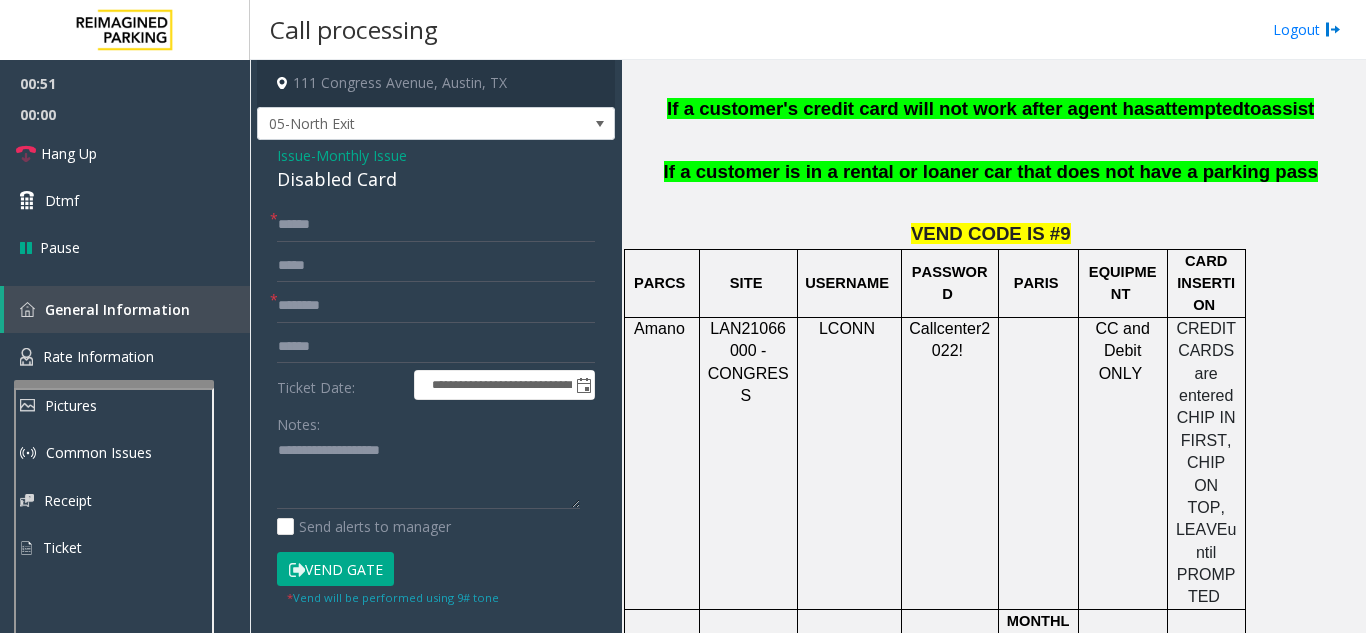 click on "Vend Gate" 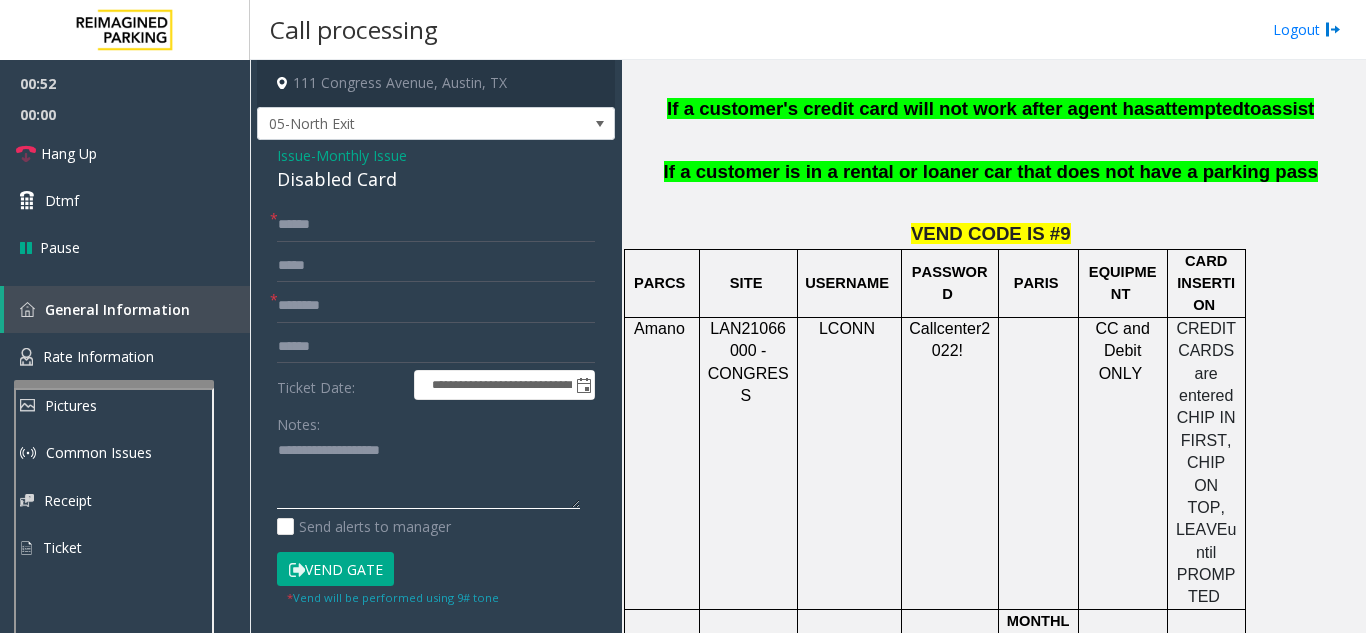click 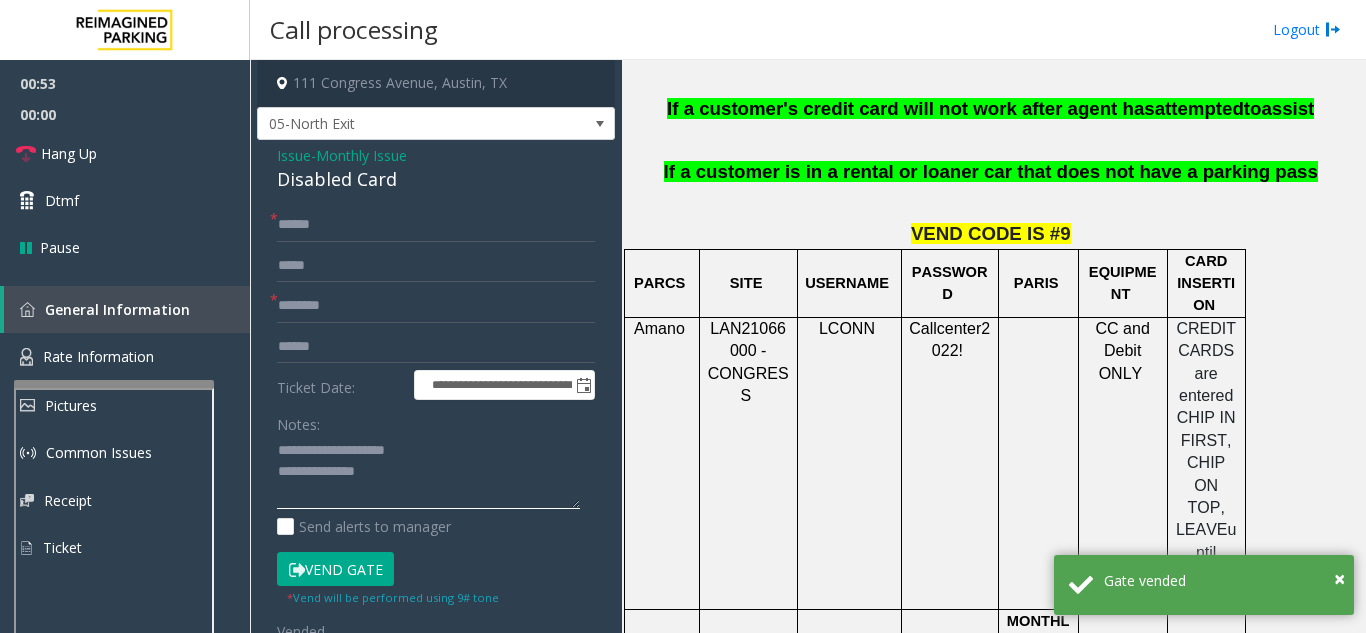 scroll, scrollTop: 16, scrollLeft: 0, axis: vertical 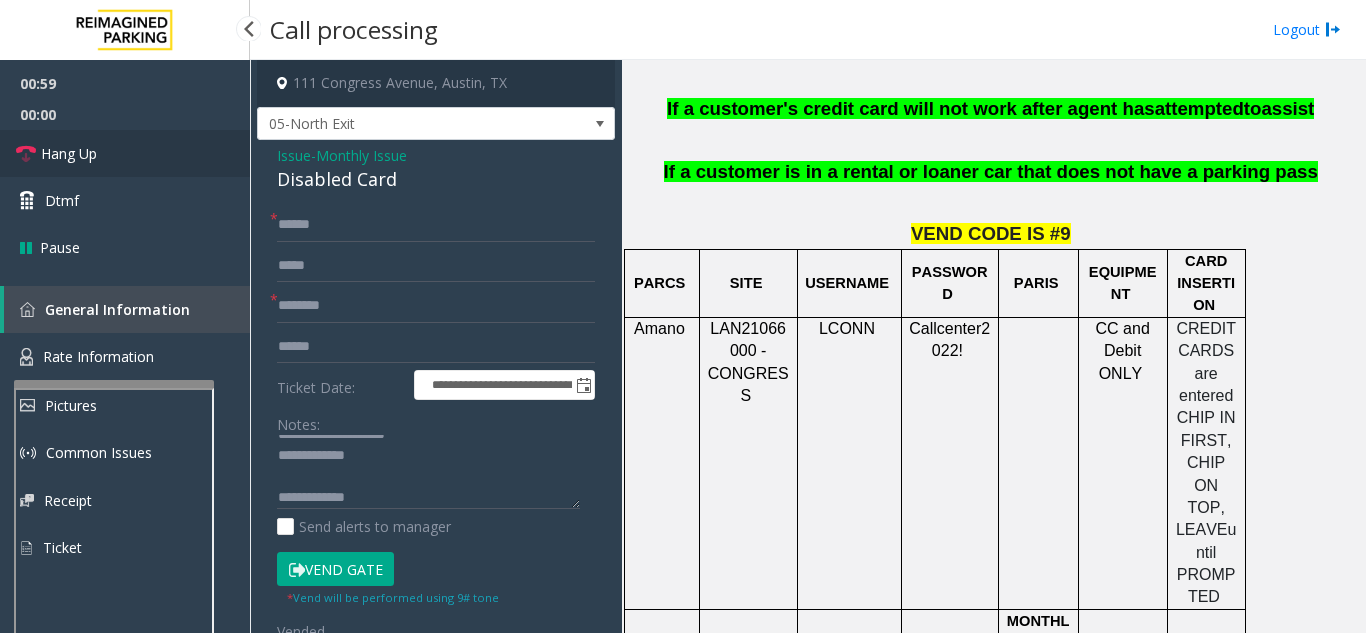 click on "Hang Up" at bounding box center (125, 153) 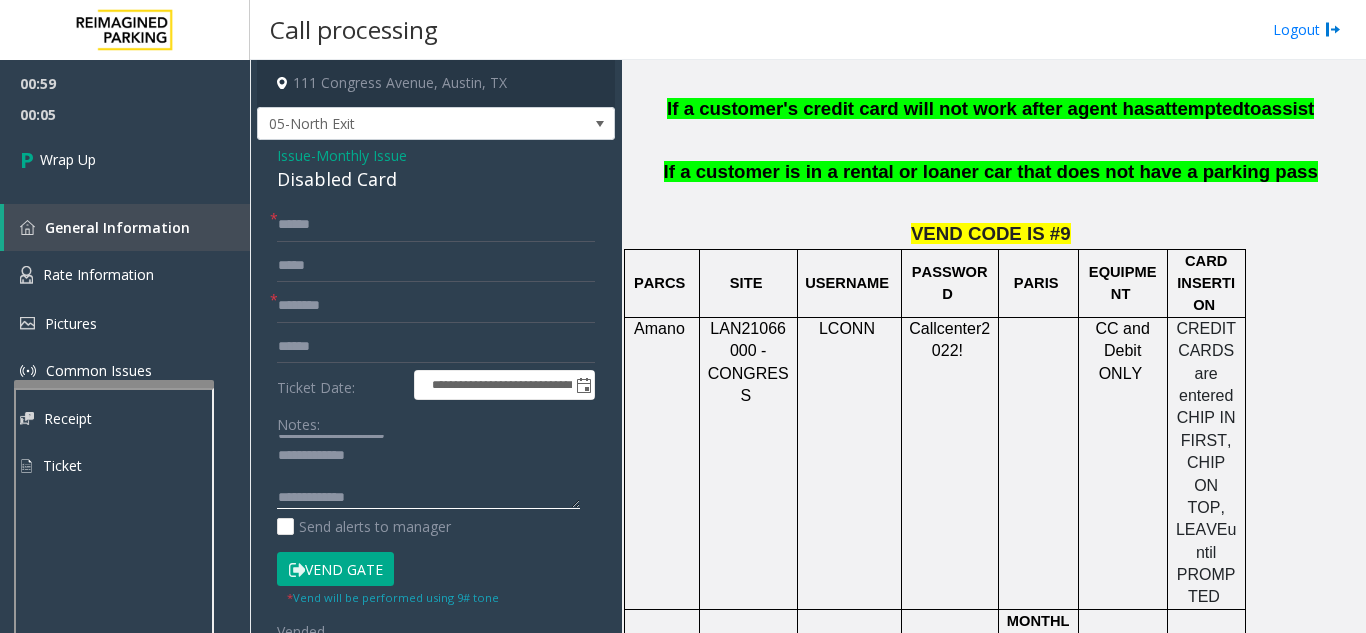 click 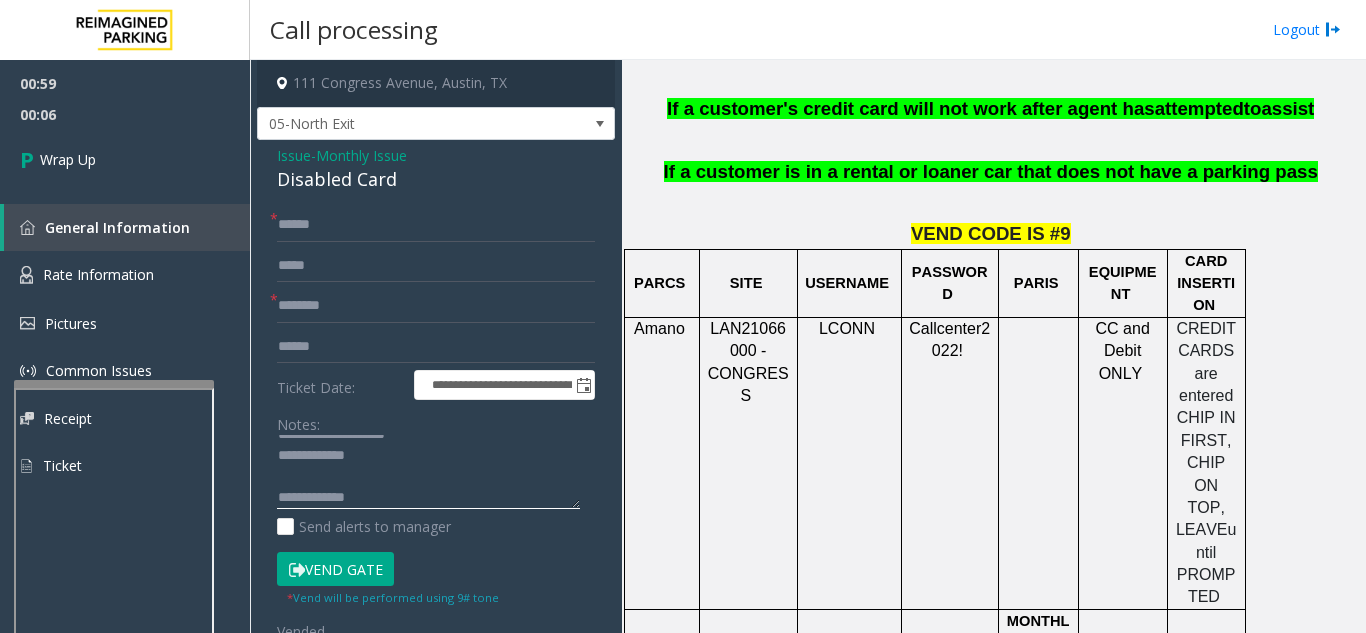 paste on "**********" 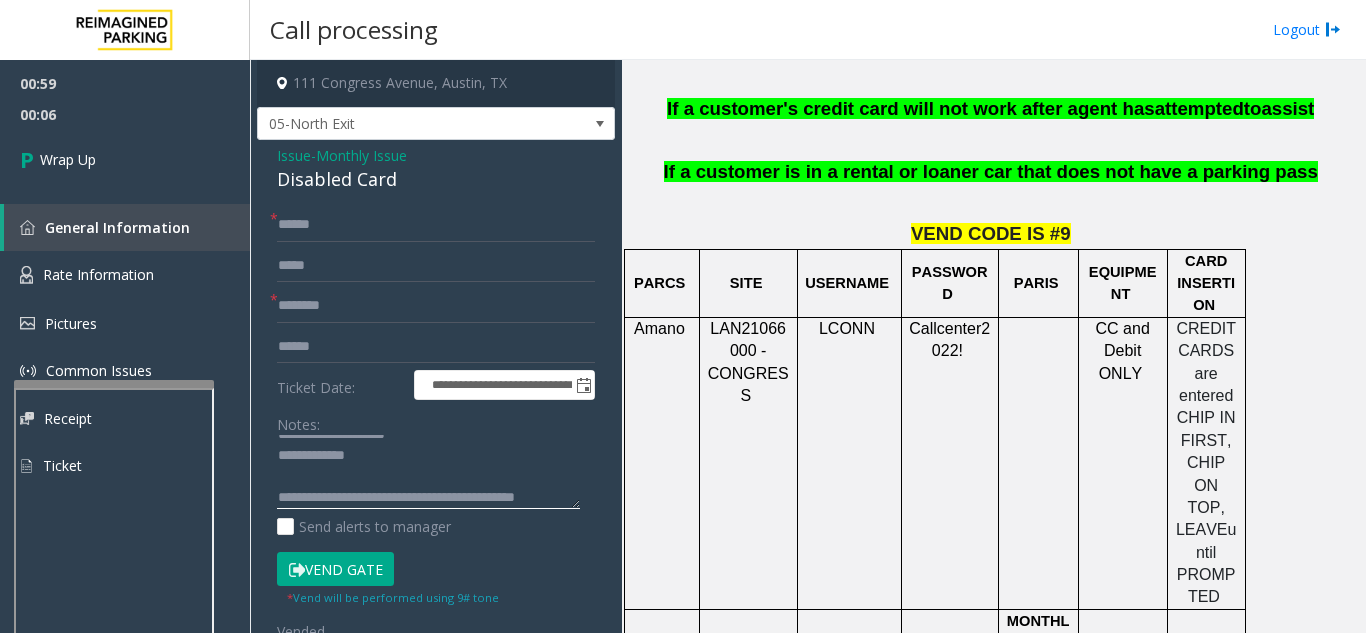 scroll, scrollTop: 37, scrollLeft: 0, axis: vertical 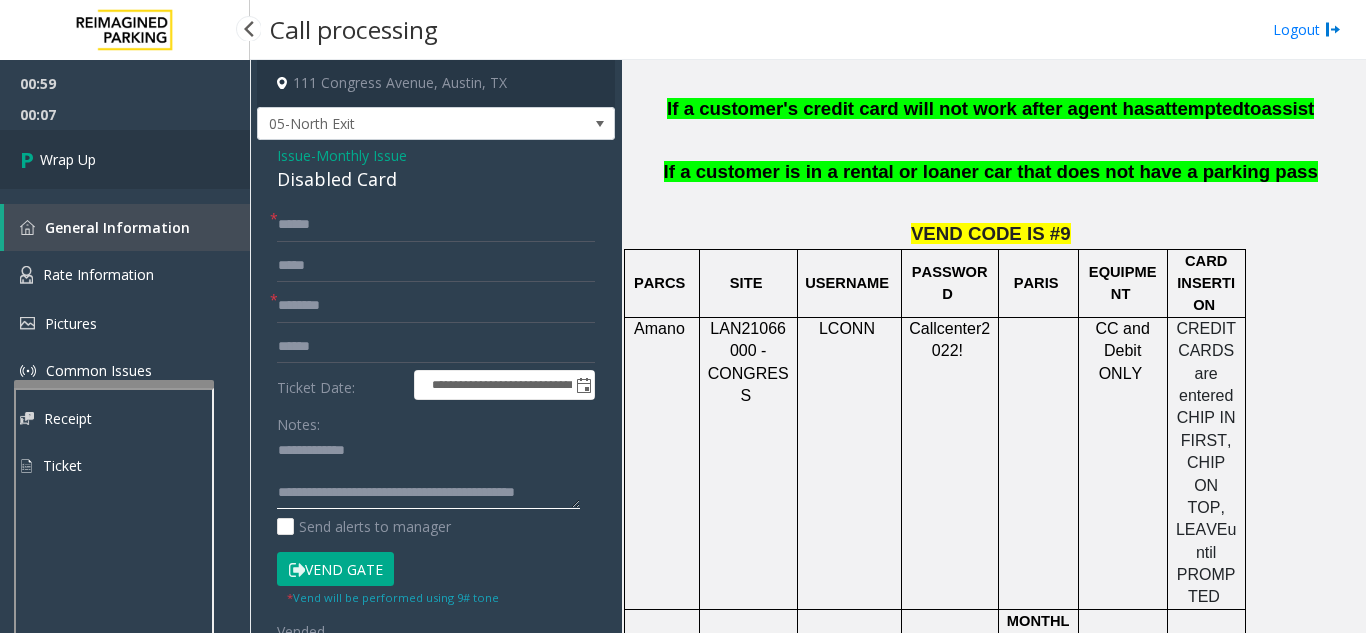 type on "**********" 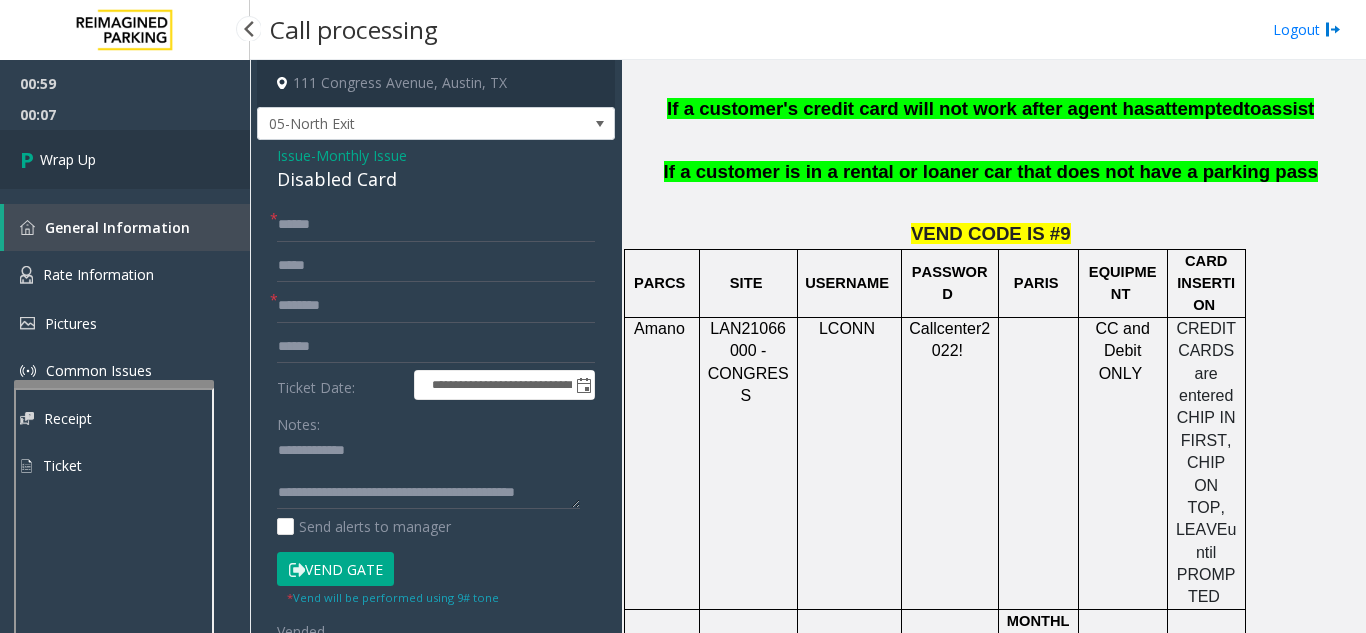 click on "Wrap Up" at bounding box center [125, 159] 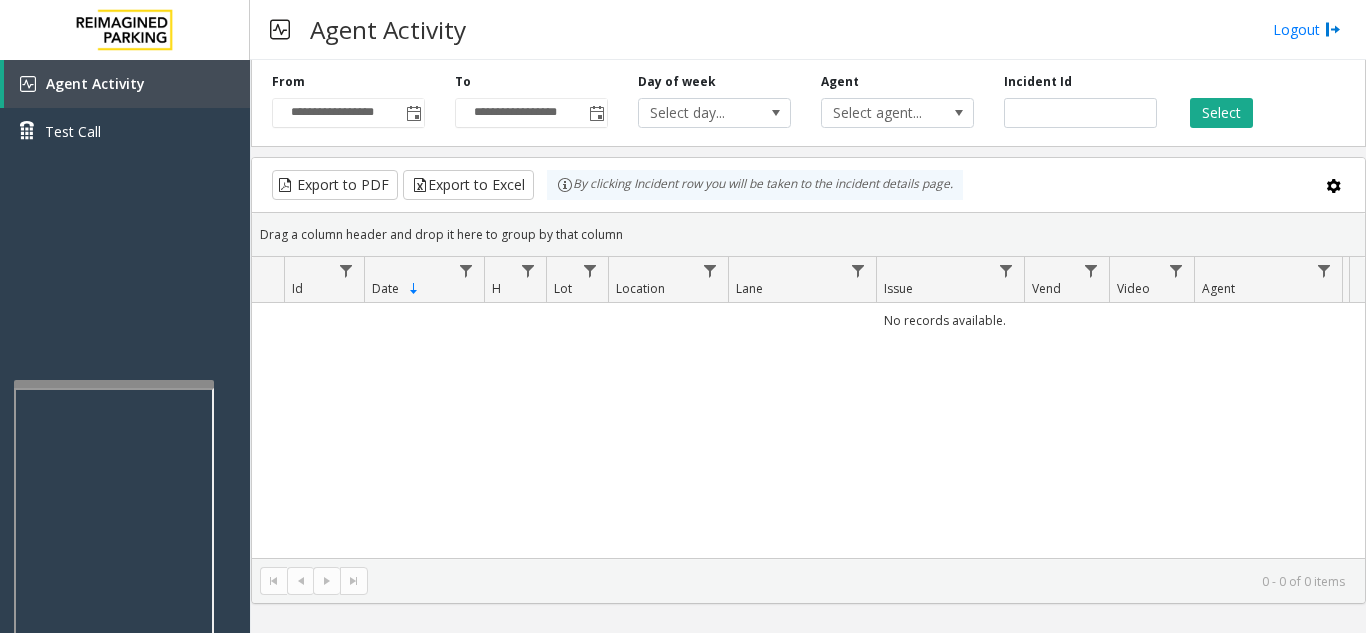scroll, scrollTop: 0, scrollLeft: 48, axis: horizontal 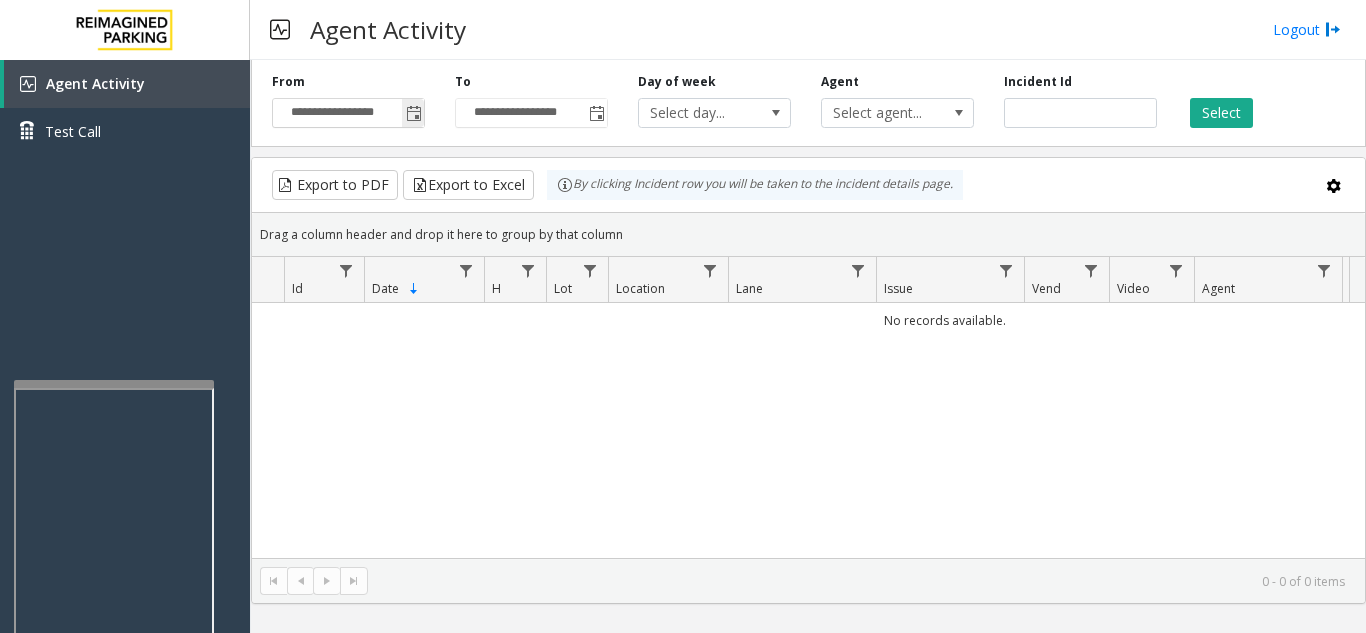 click 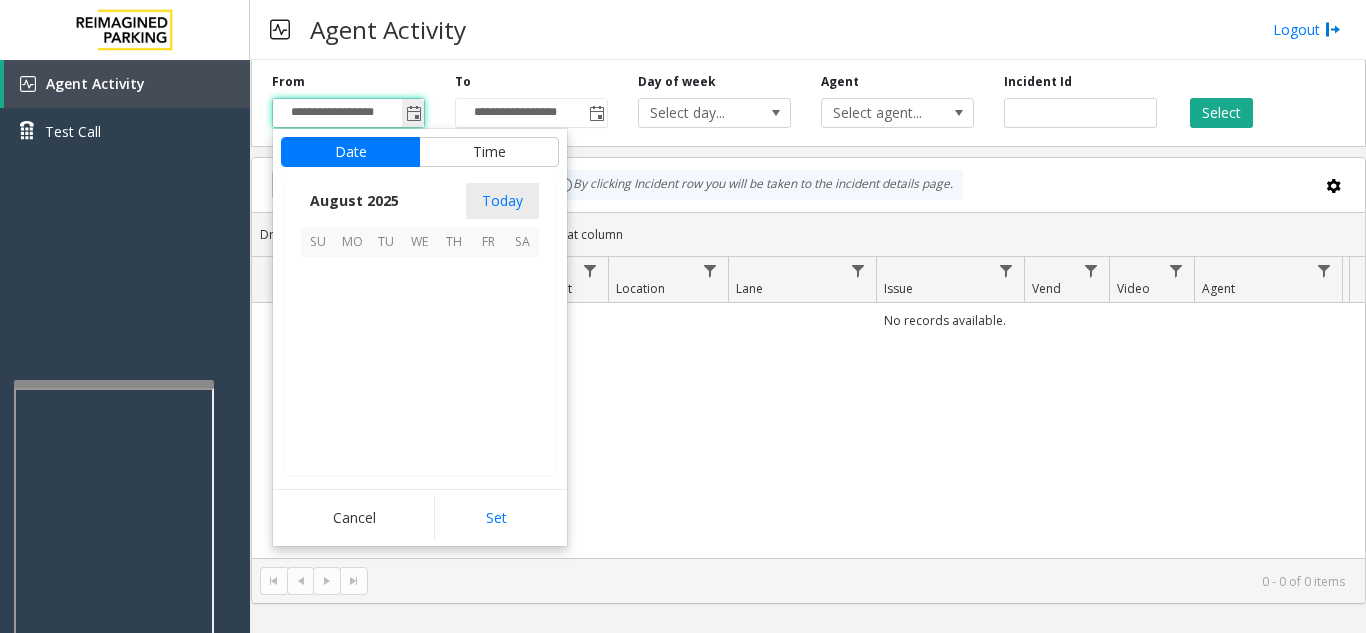 scroll, scrollTop: 358666, scrollLeft: 0, axis: vertical 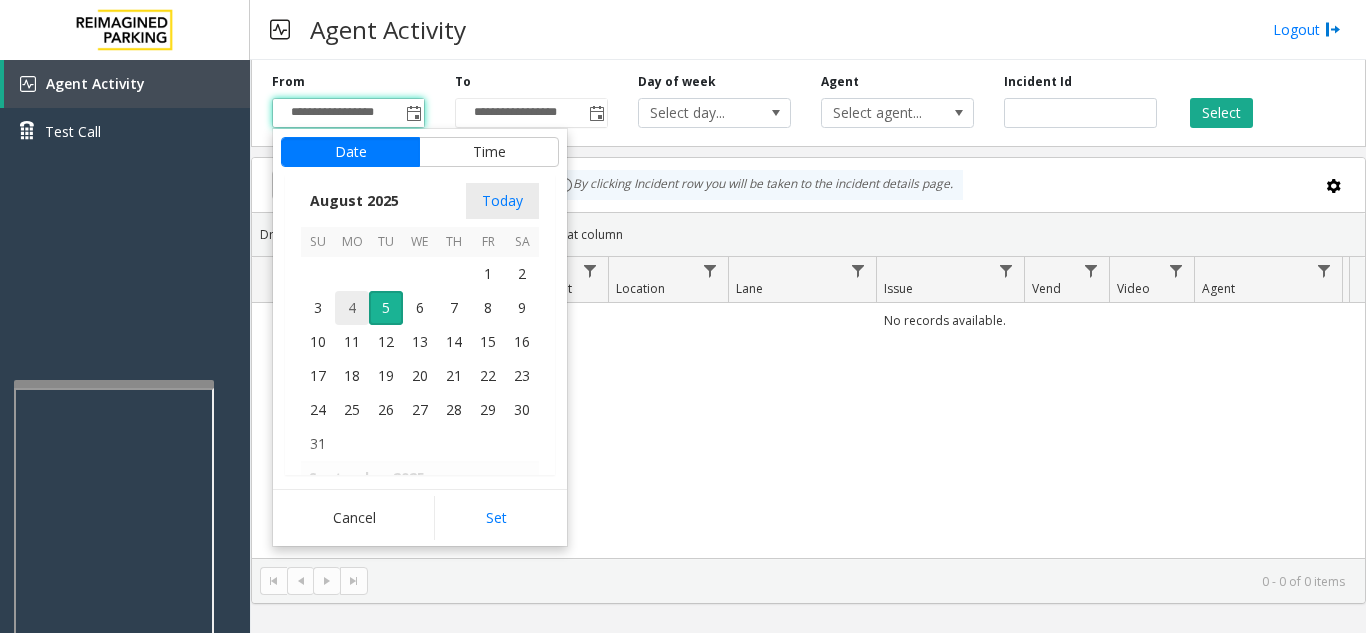 click on "4" at bounding box center (352, 308) 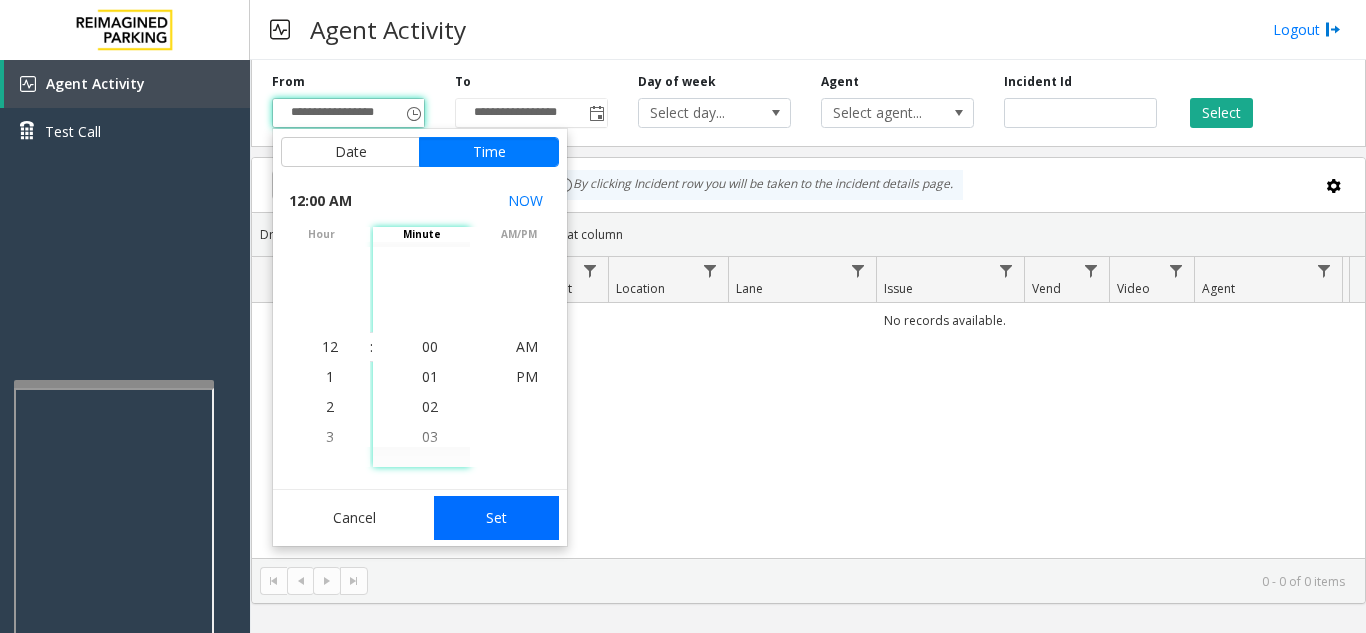 click on "Set" 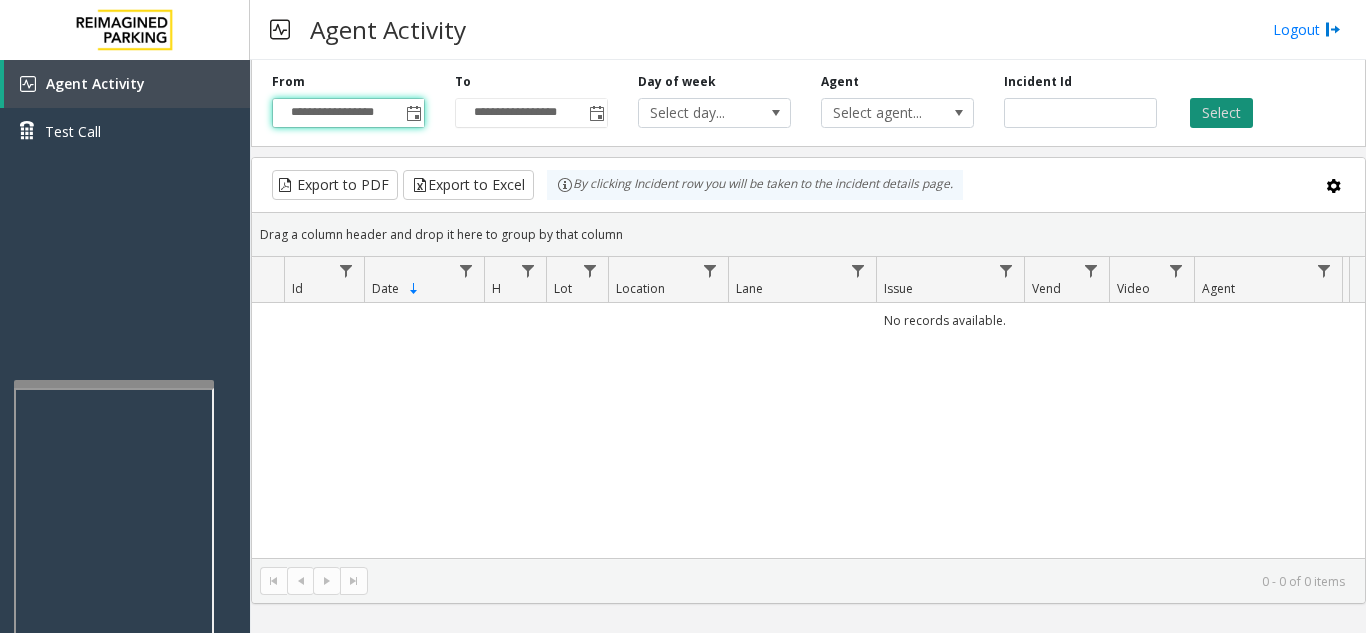 click on "Select" 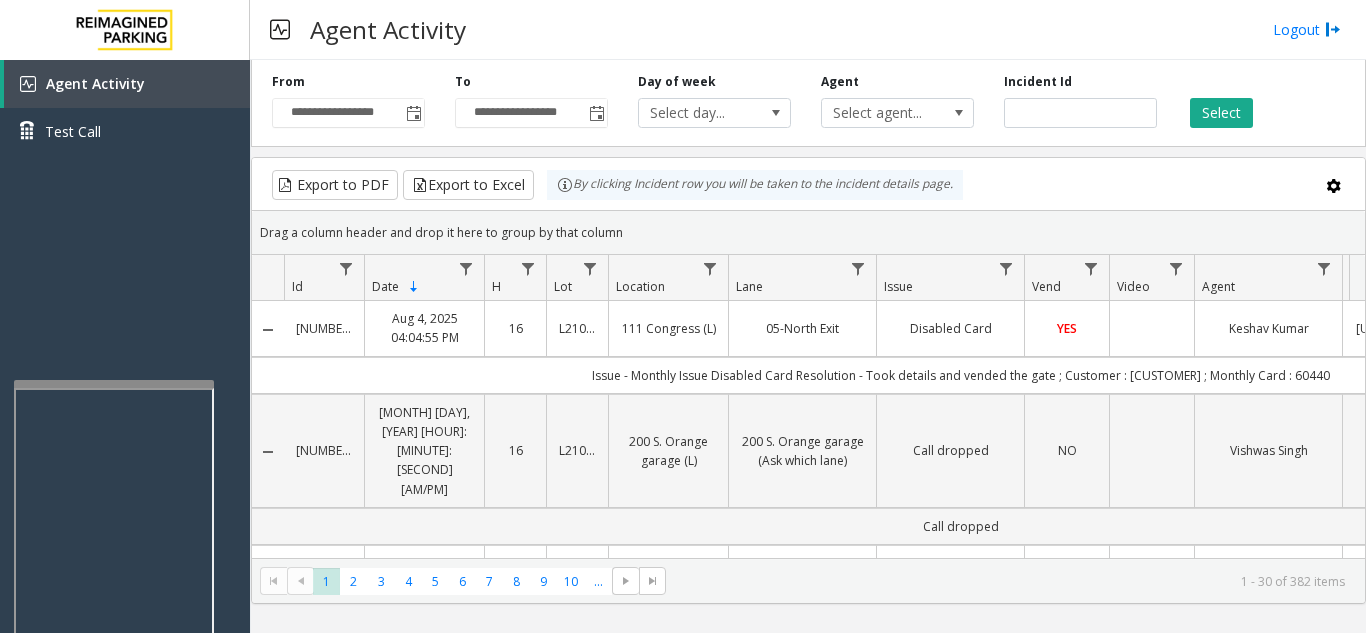 scroll, scrollTop: 0, scrollLeft: 68, axis: horizontal 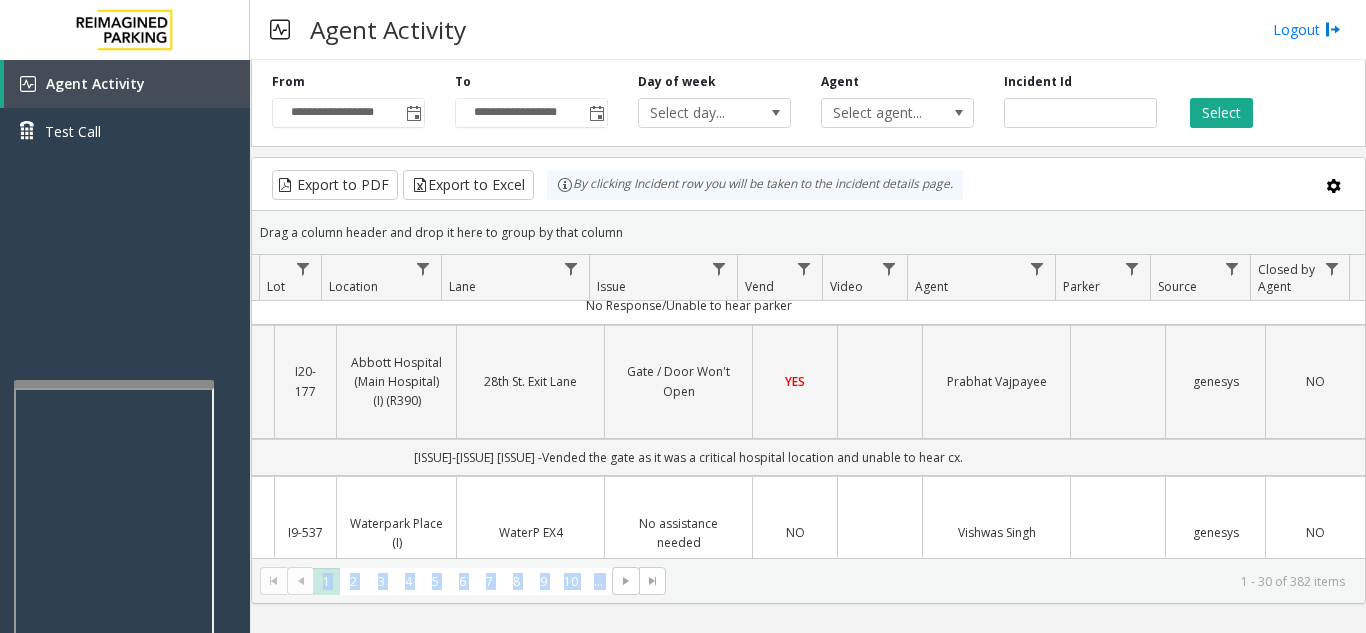 drag, startPoint x: 890, startPoint y: 558, endPoint x: 650, endPoint y: 543, distance: 240.46829 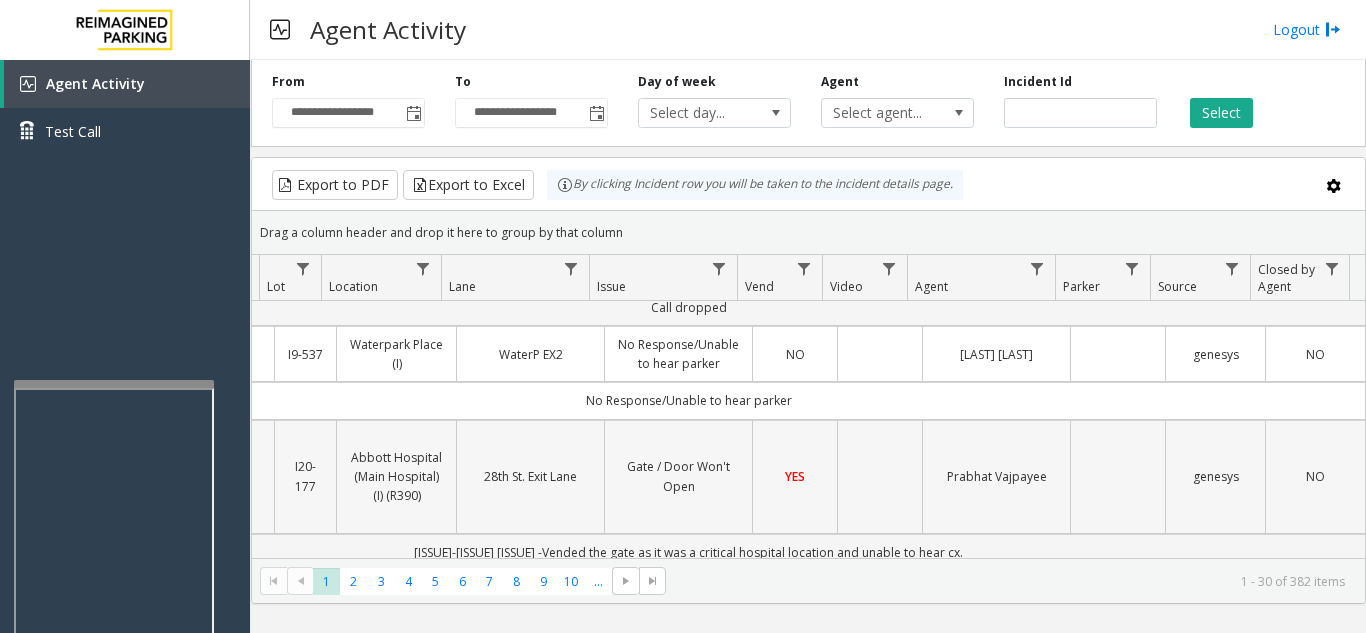 click 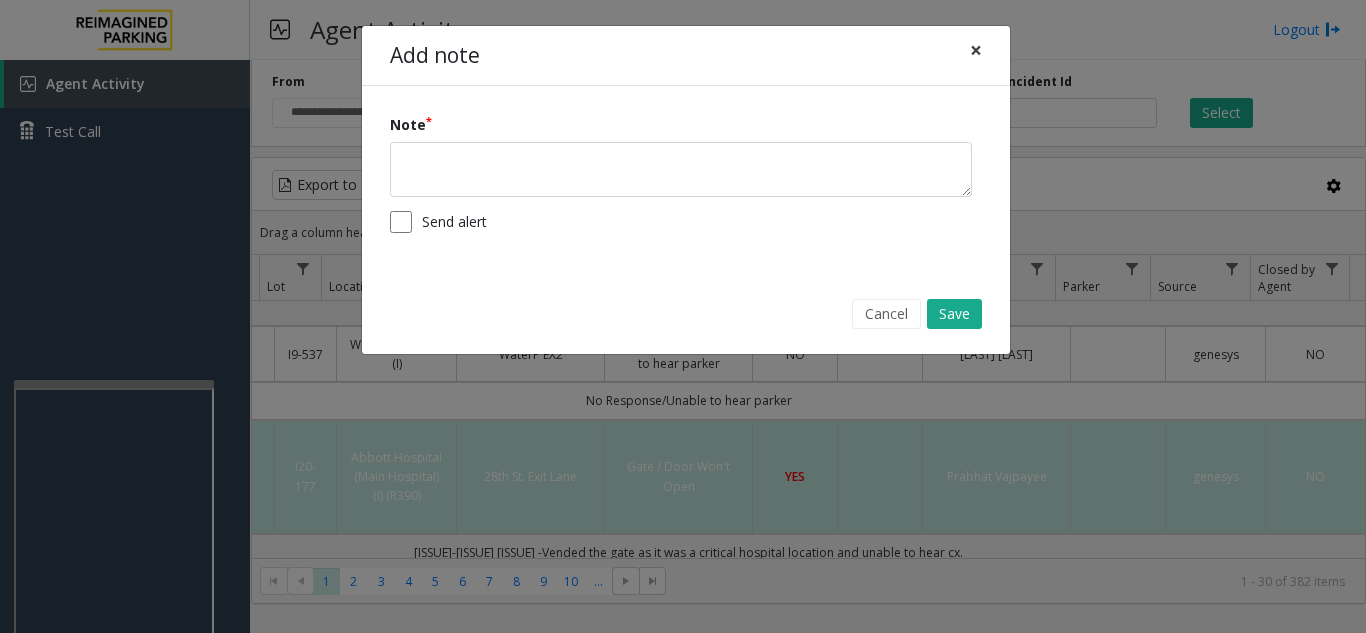 click on "×" 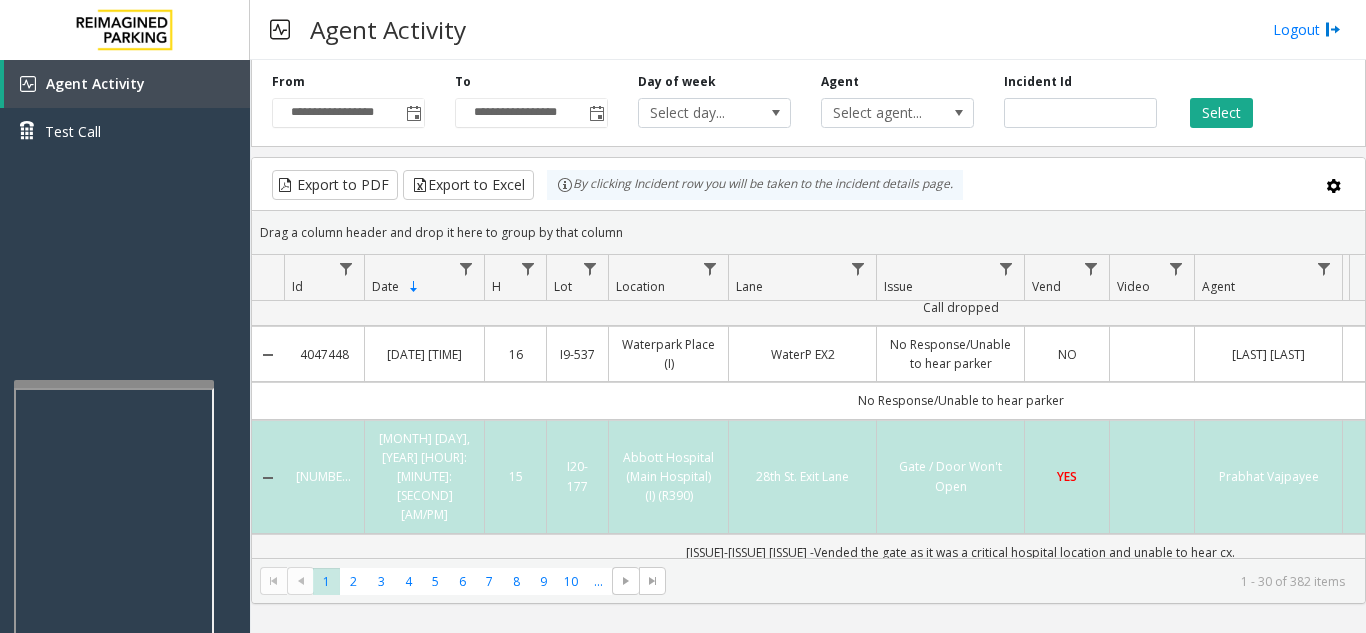 click on "* * * * * * * * * ** ***  1   2   3   4   5   6   7   8   9   10  ... 1 - 30 of 382 items" 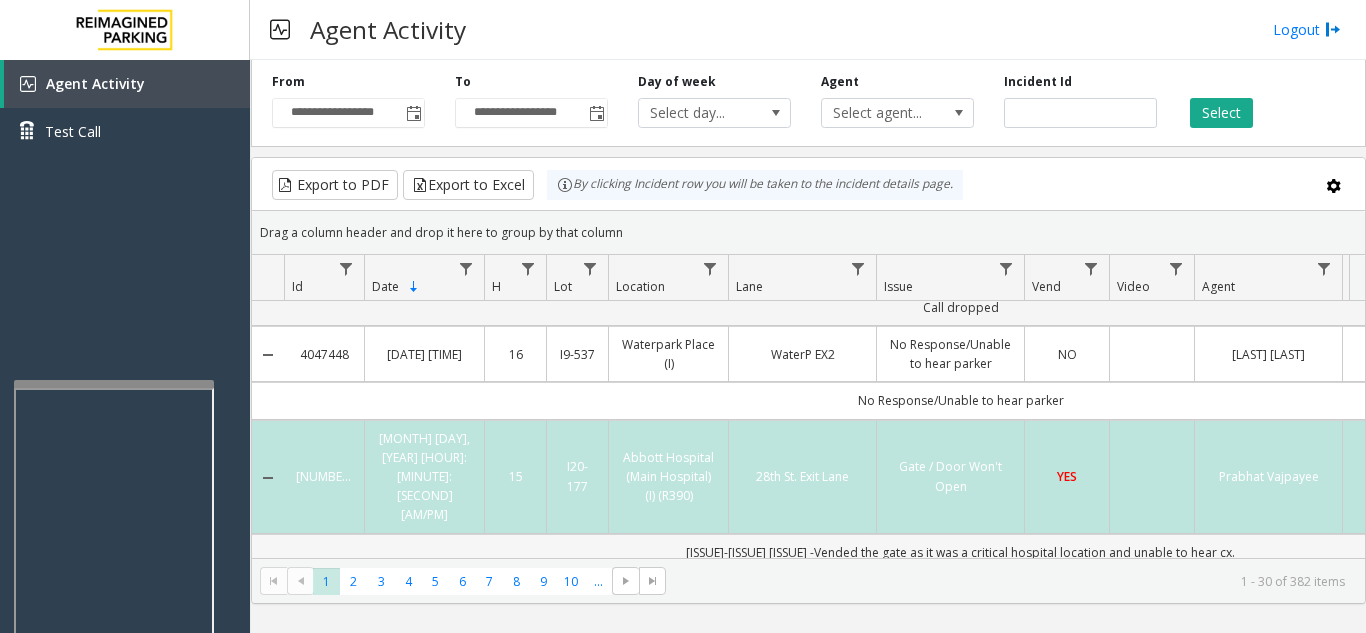 click on "[ISSUE]-[ISSUE]
[ISSUE] -Vended the gate as it was a critical hospital location and unable to hear cx." 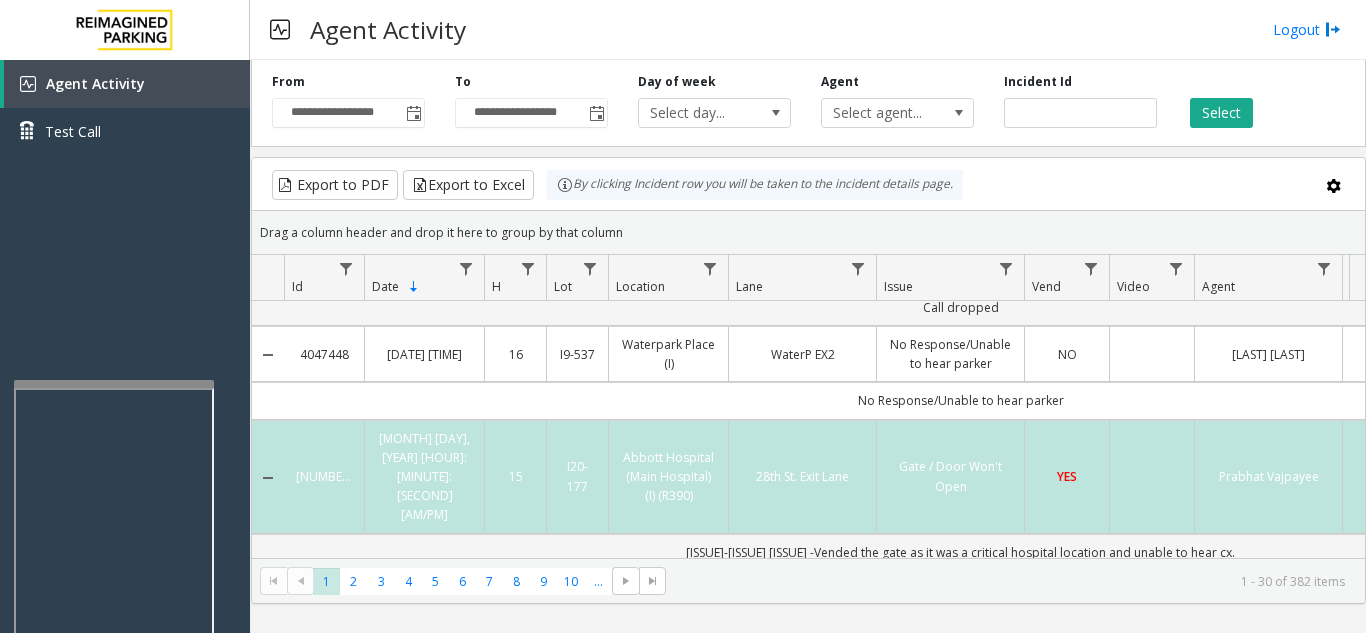 click on "No Response/Unable to hear parker" 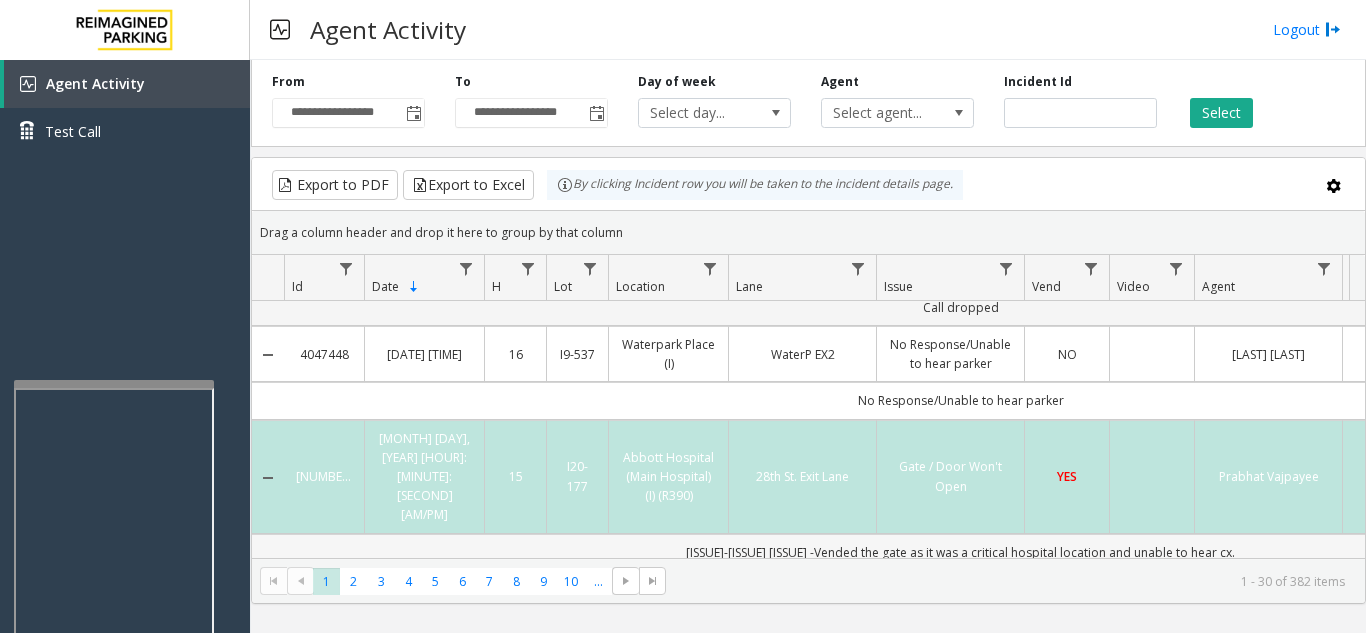 click on "[ISSUE]-[ISSUE]
[ISSUE] -Vended the gate as it was a critical hospital location and unable to hear cx." 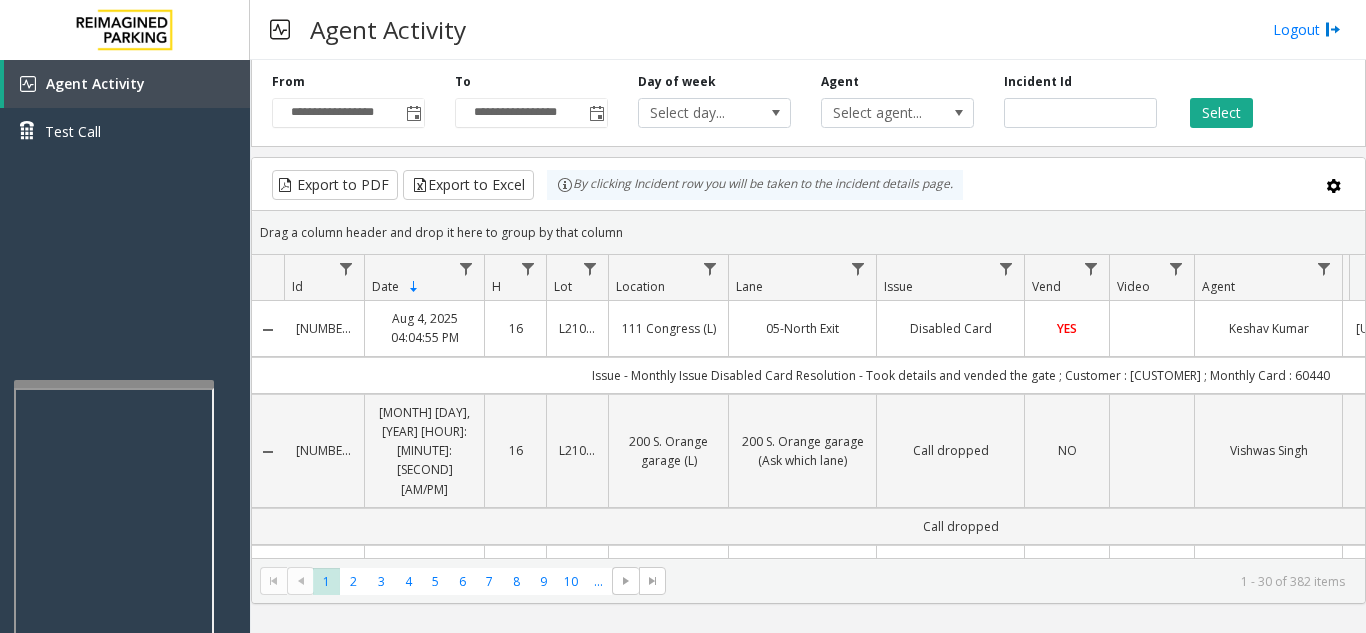 click on "Issue - Monthly Issue
Disabled Card
Resolution - Took details and vended the gate  ; Customer : [CUSTOMER] ; Monthly Card : 60440" 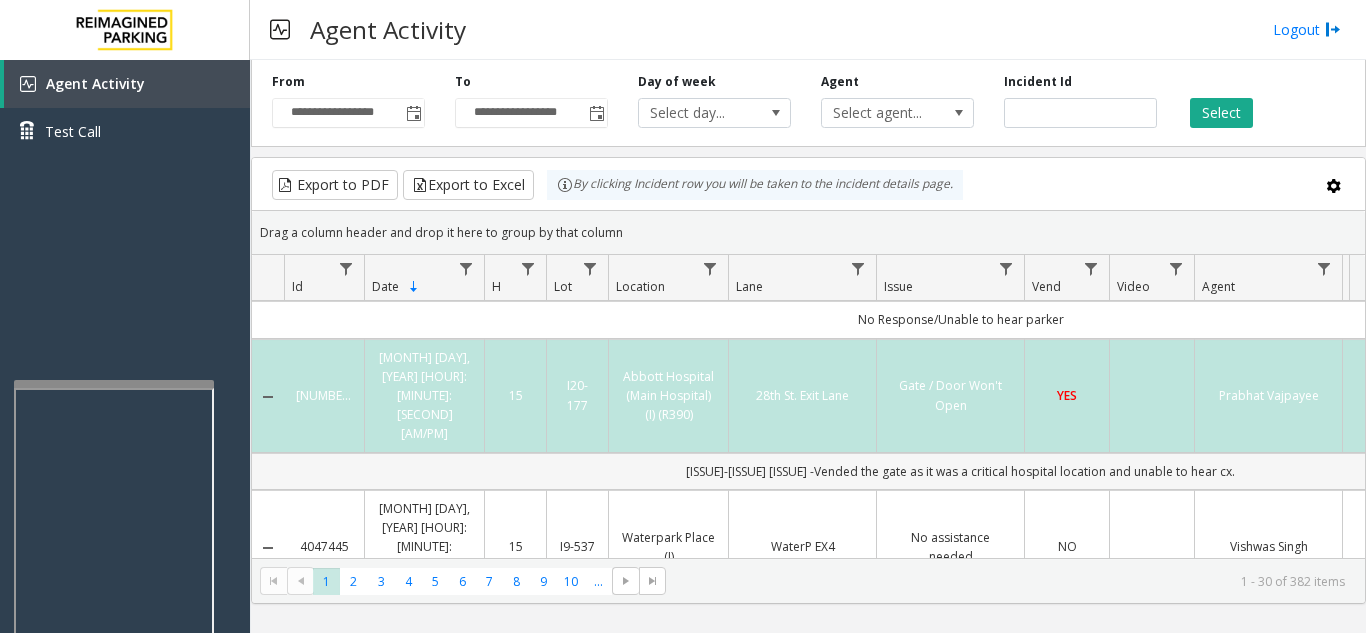 click on "[ISSUE]-[ISSUE]
[ISSUE] -Vended the gate as it was a critical hospital location and unable to hear cx." 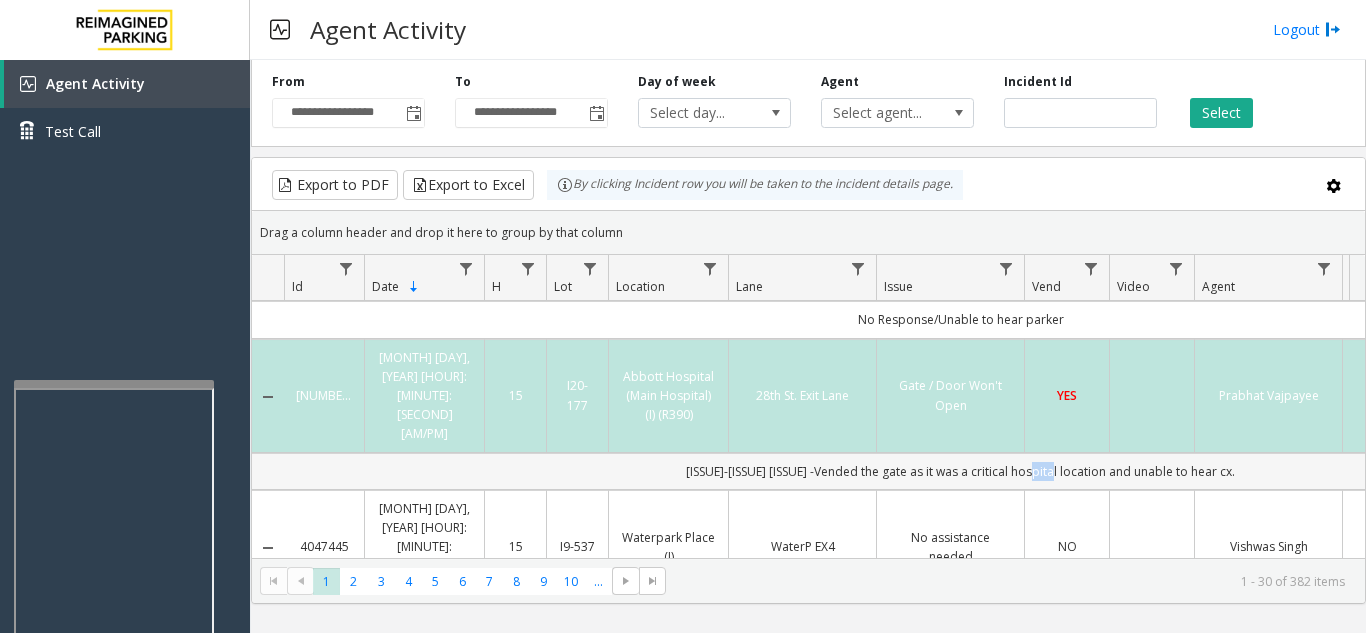 click on "[ISSUE]-[ISSUE]
[ISSUE] -Vended the gate as it was a critical hospital location and unable to hear cx." 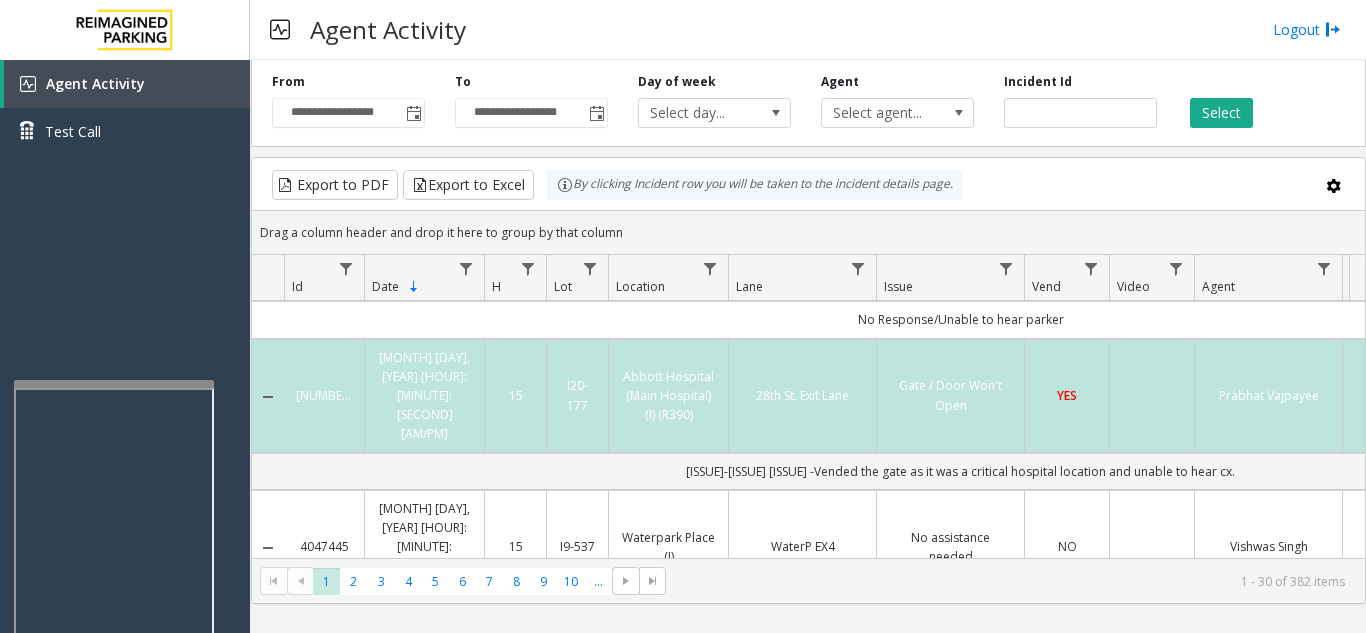 click on "No assistance needed" 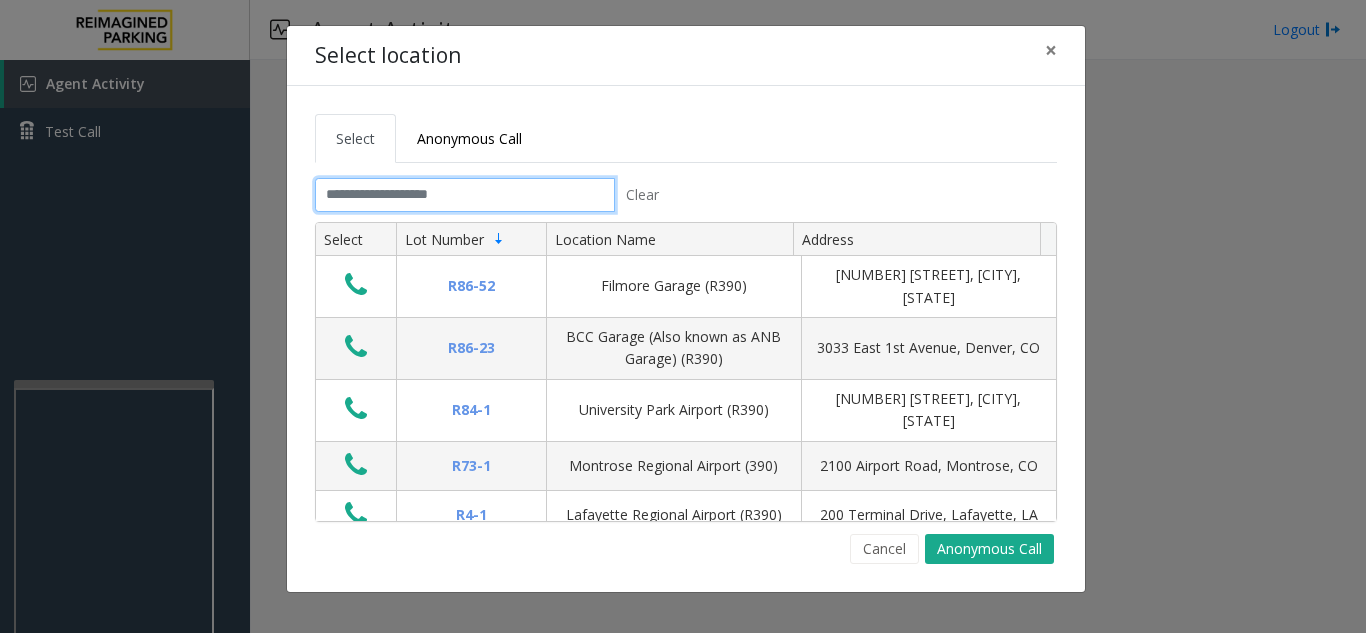 click 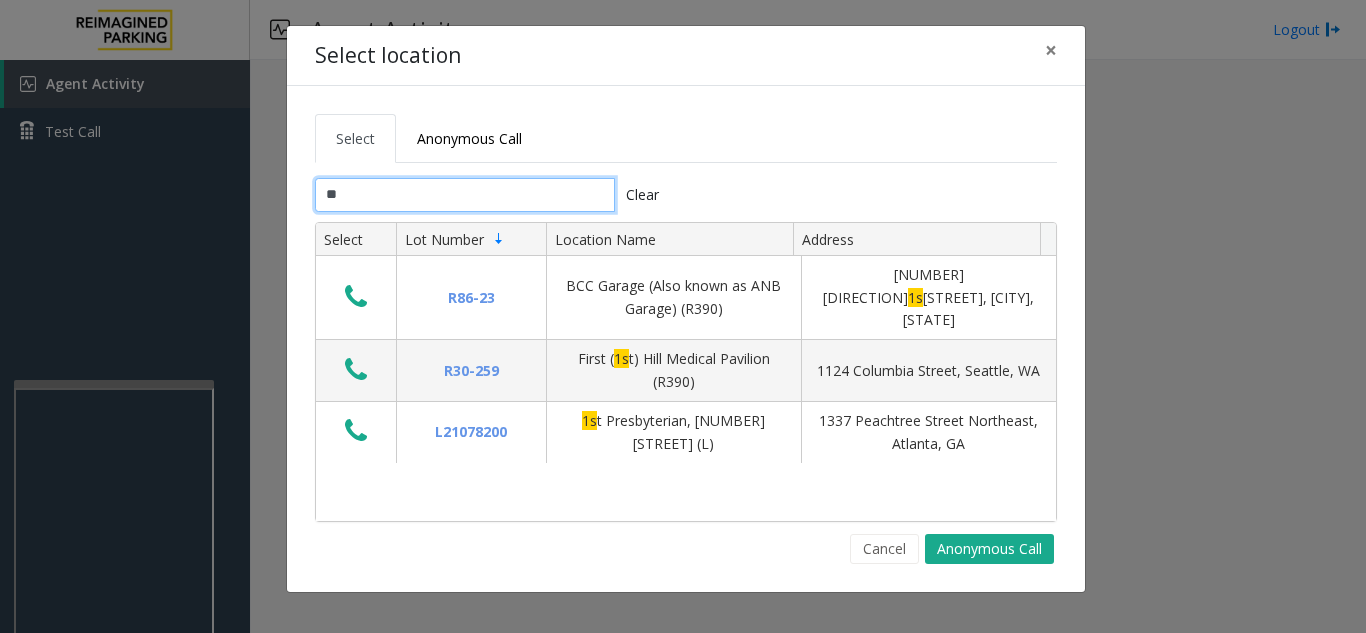 type on "*" 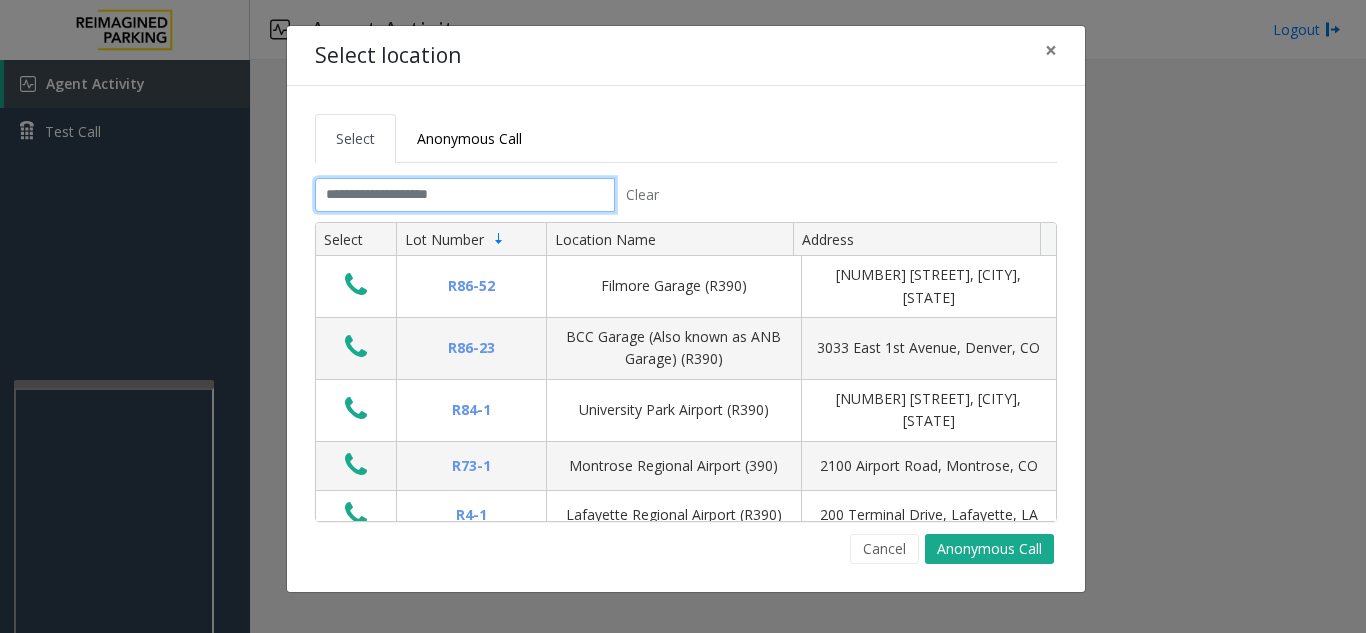 type on "*" 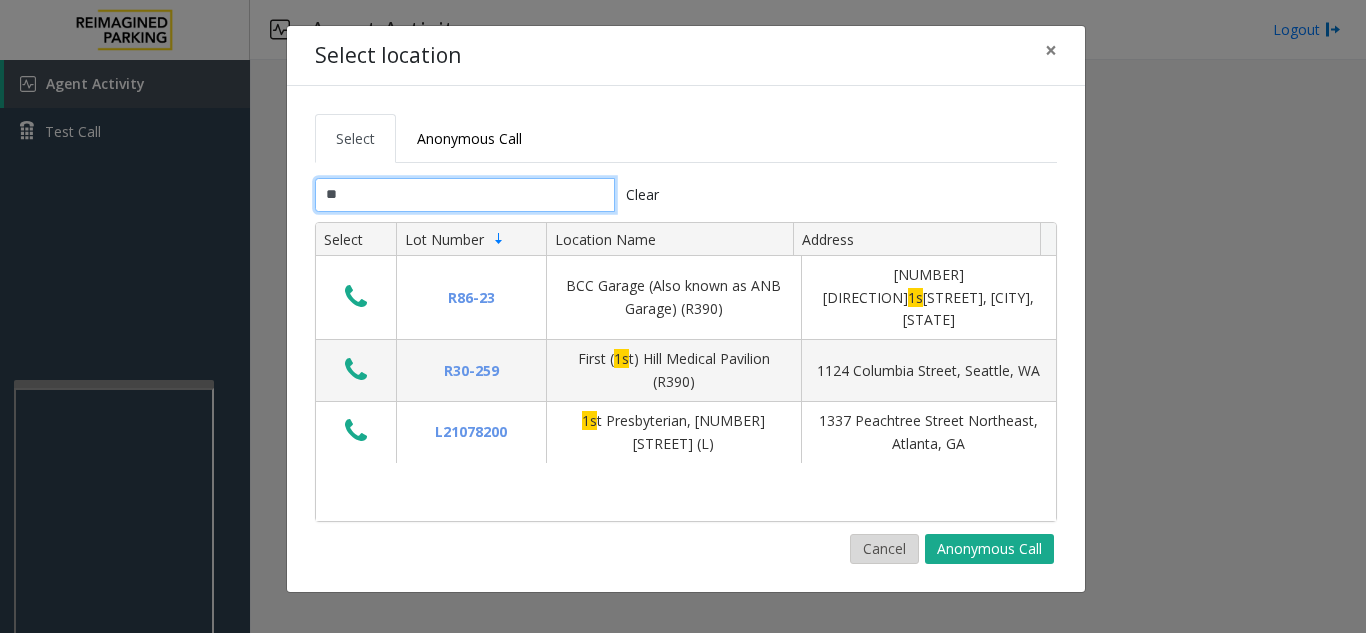 type on "**" 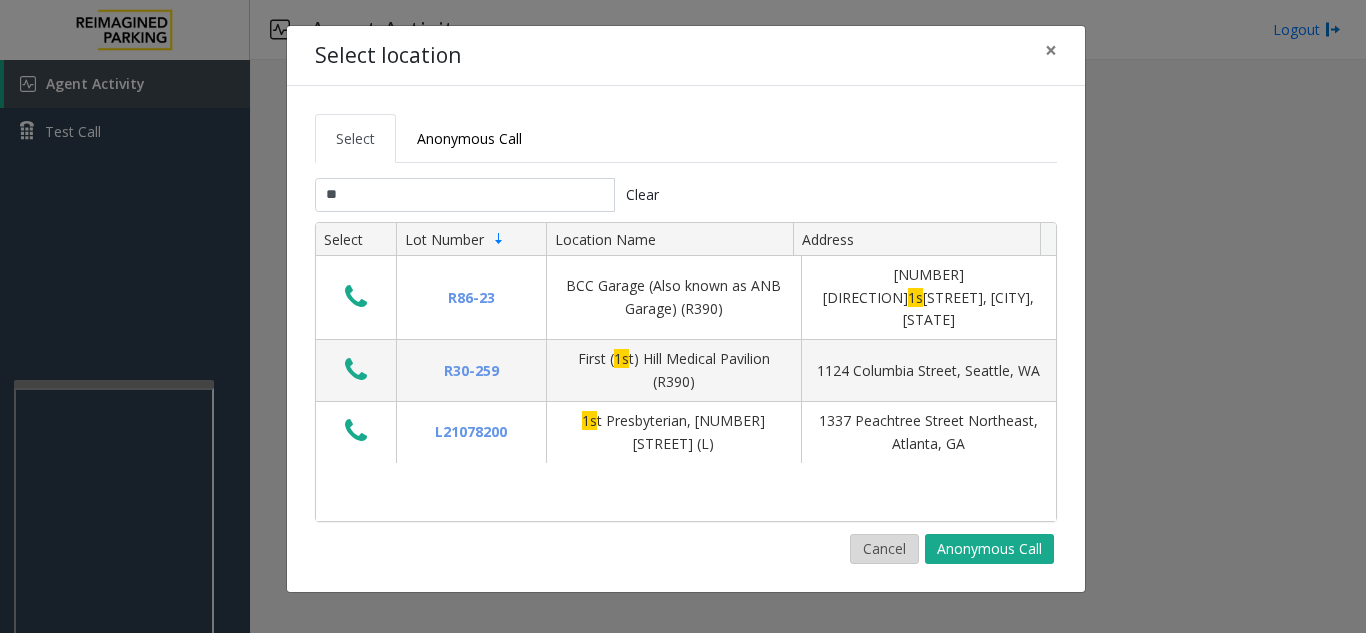 click on "Cancel" 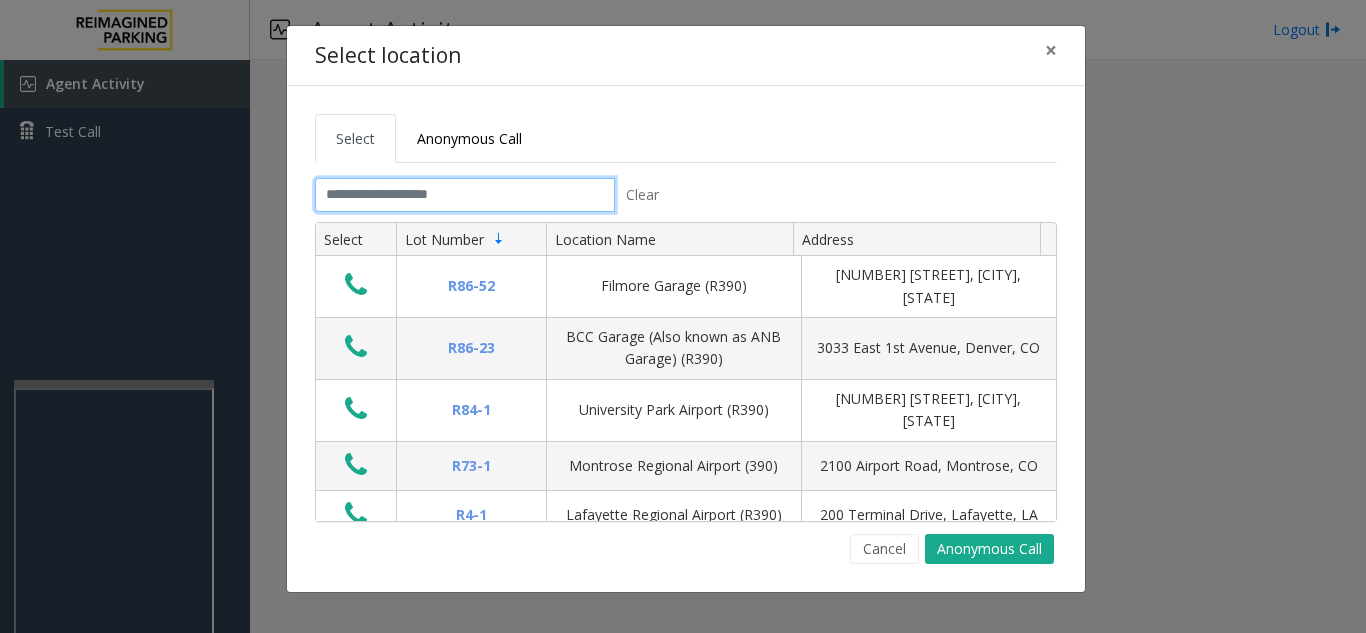 click 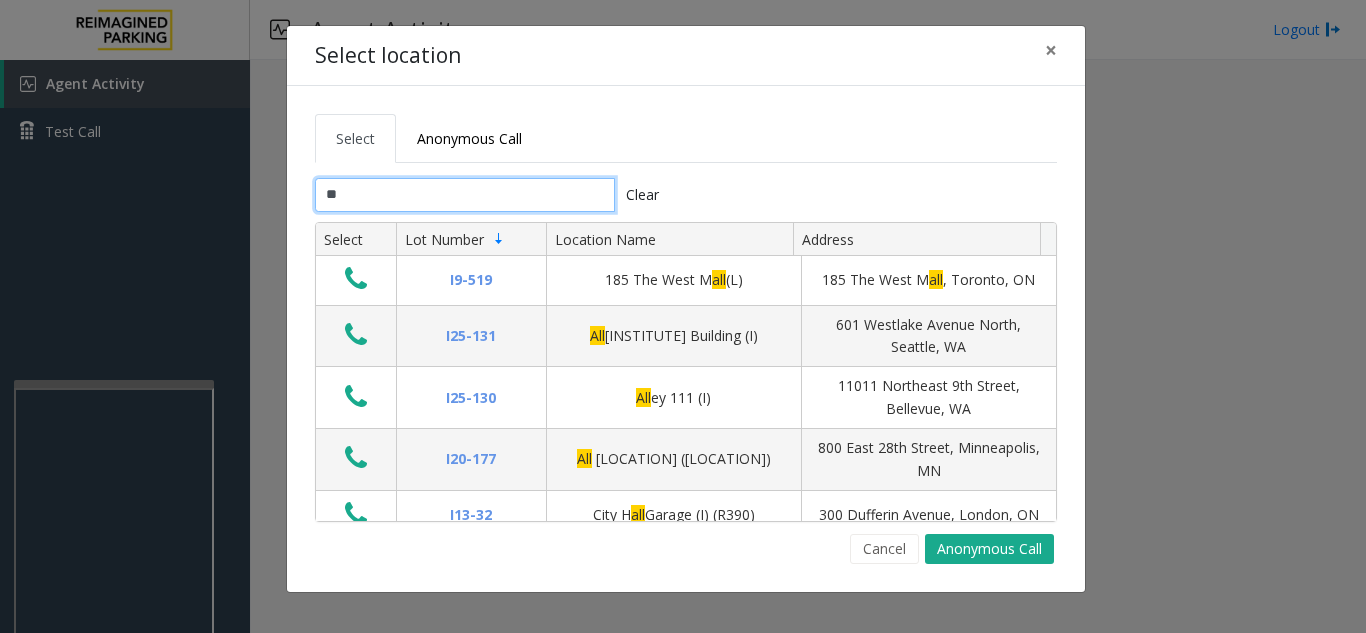 type on "*" 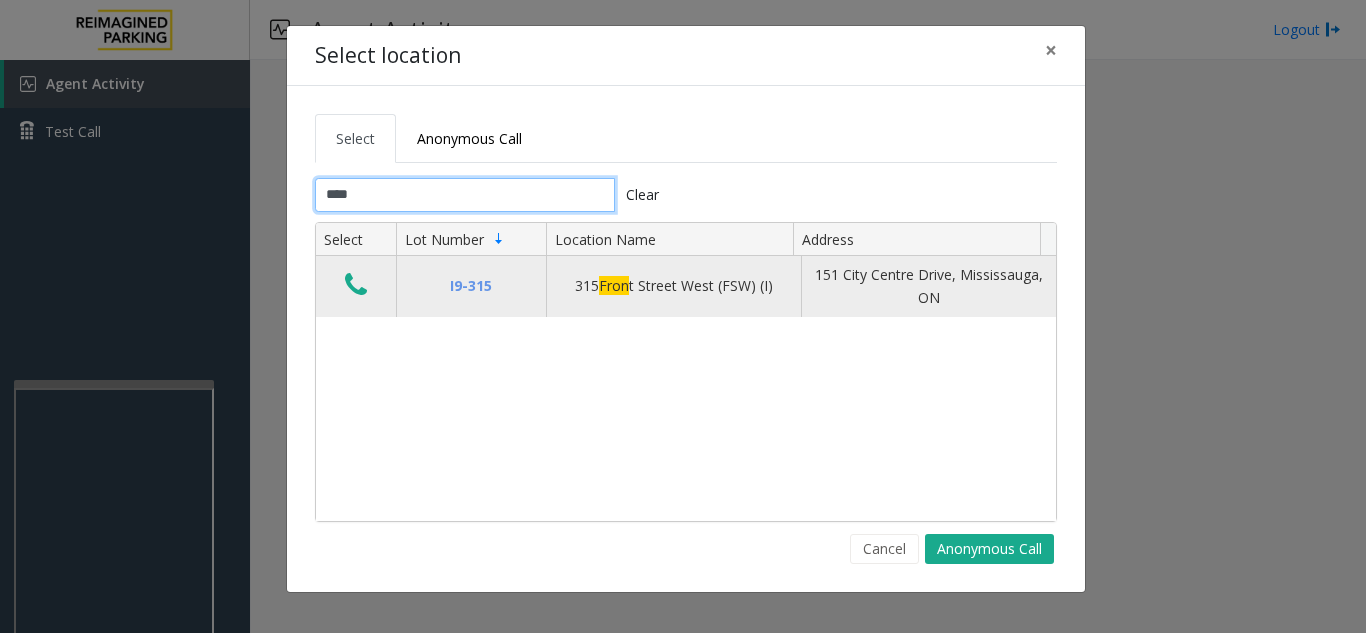 type on "****" 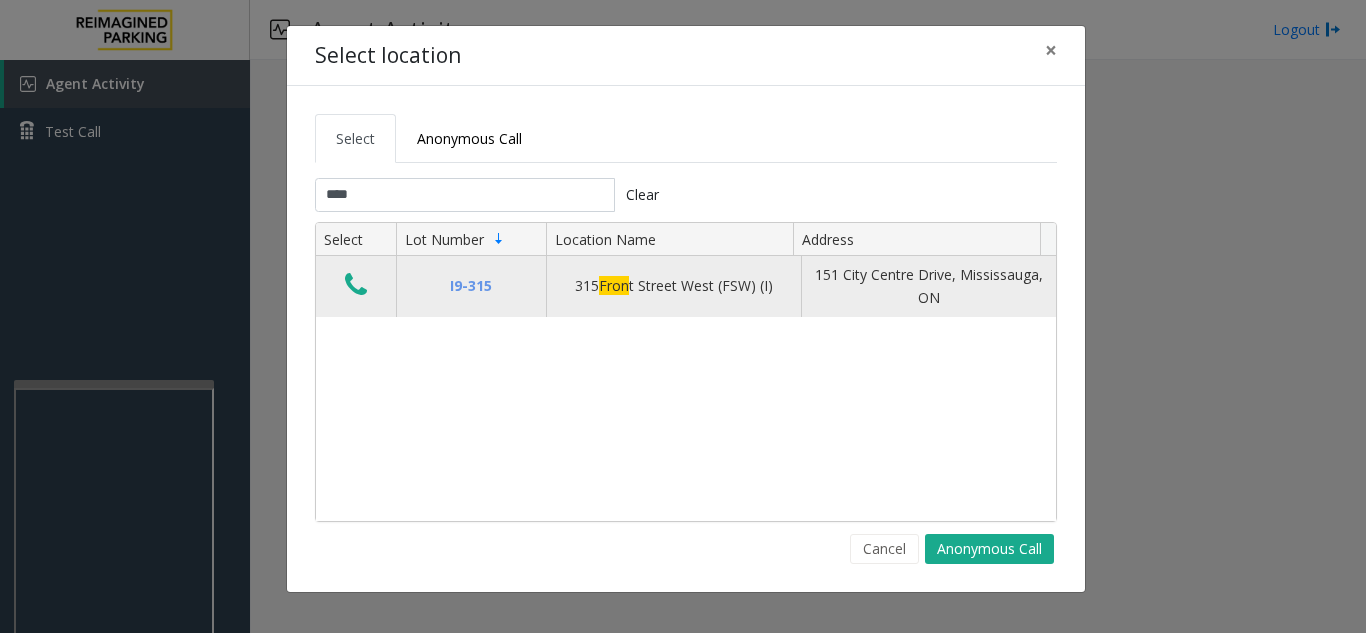 click 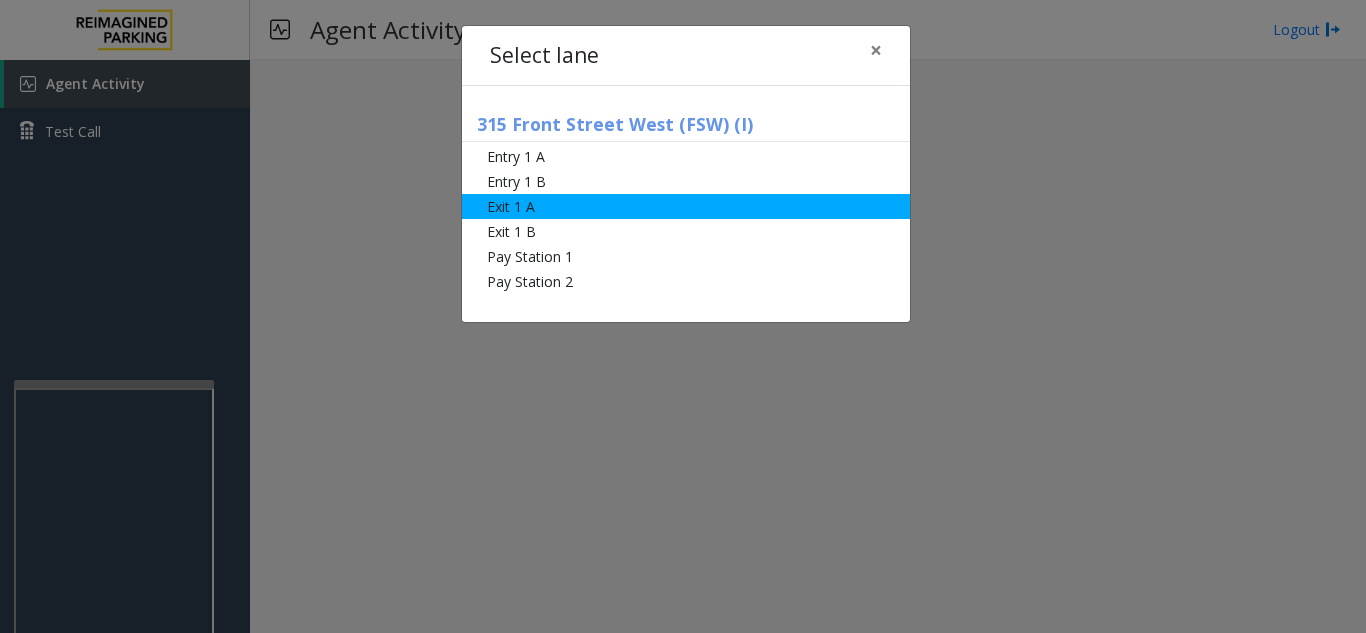 click on "Exit 1 A" 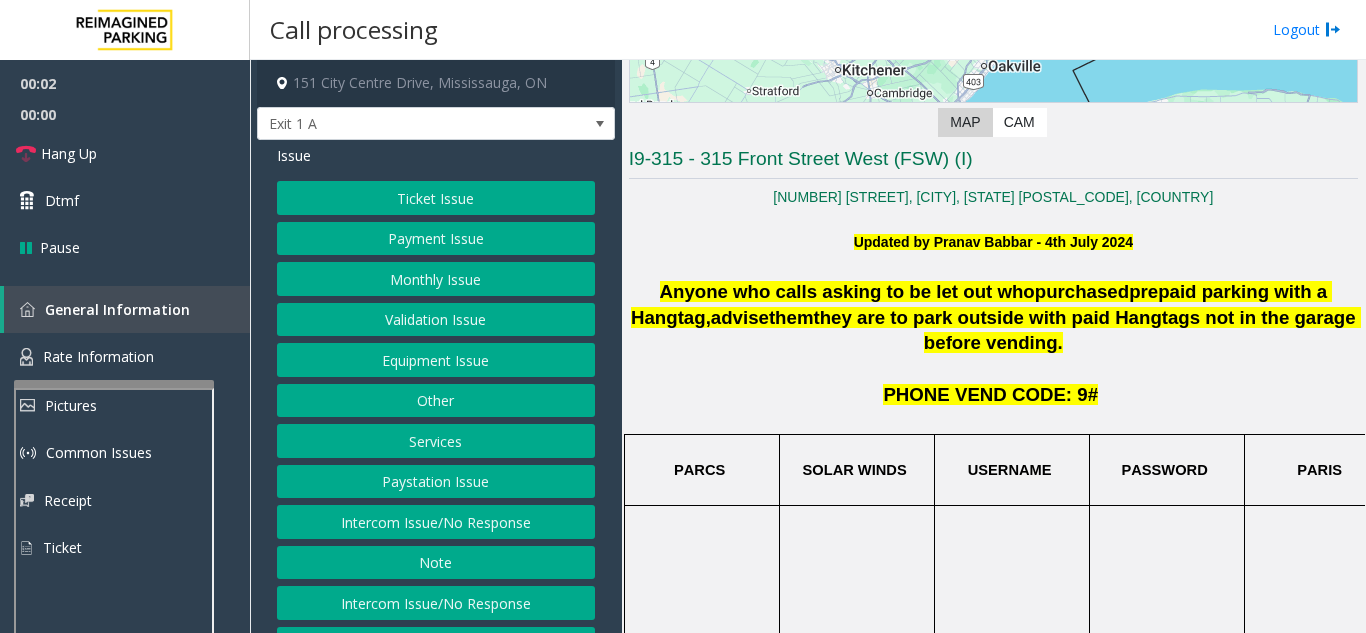 scroll, scrollTop: 300, scrollLeft: 0, axis: vertical 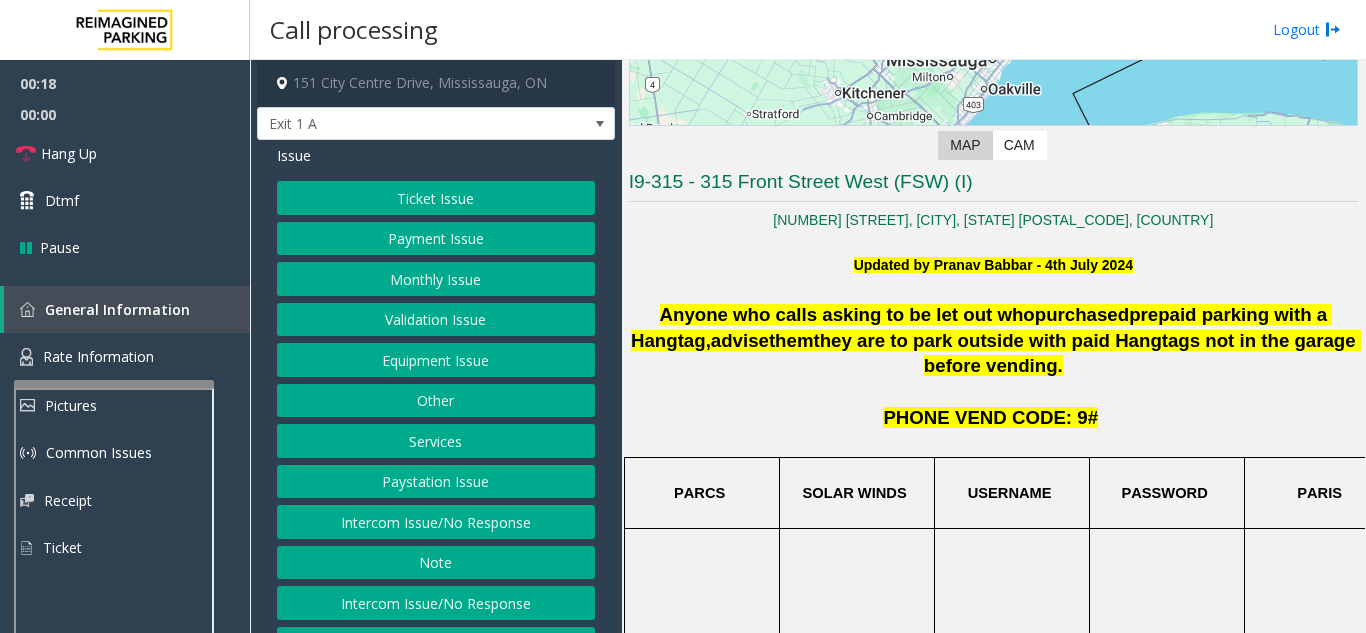 click on "Ticket Issue" 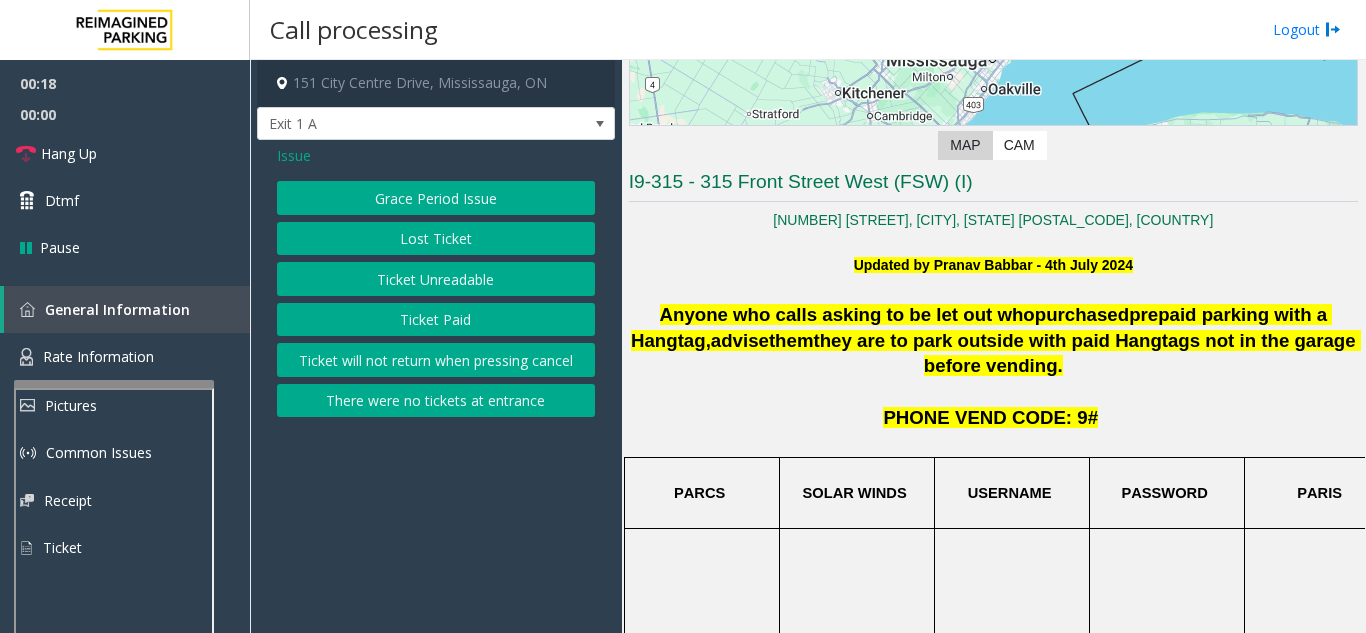 click on "Ticket Paid" 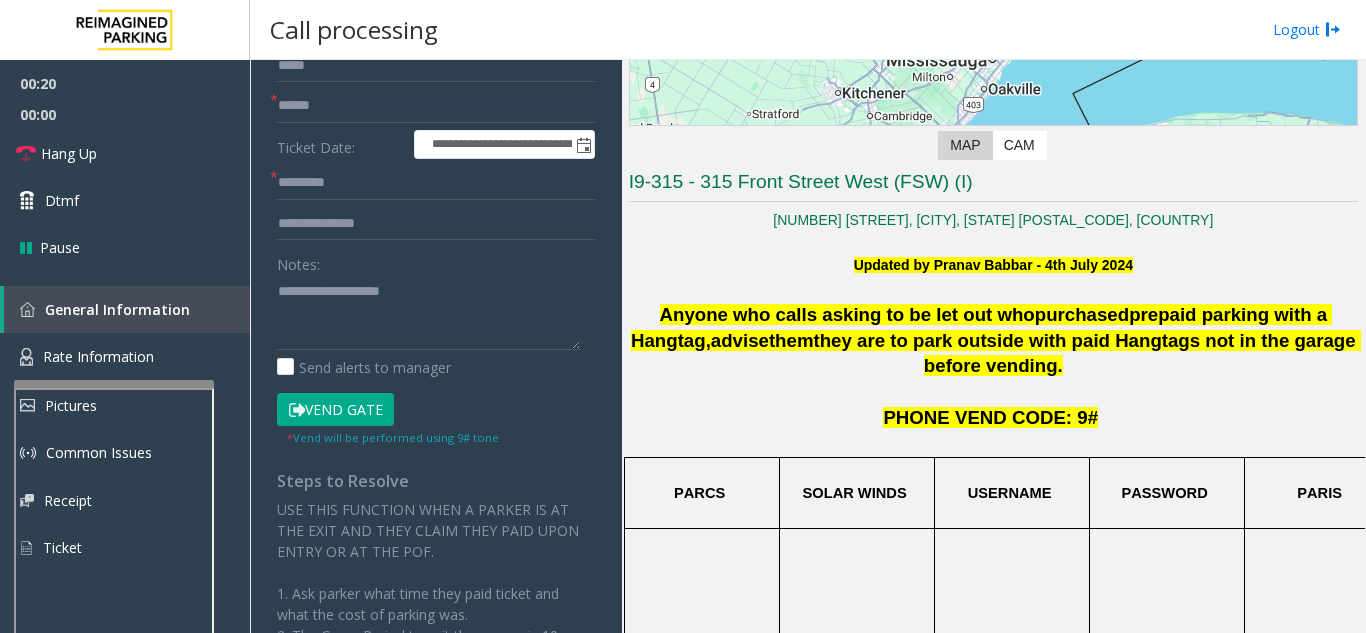 scroll, scrollTop: 100, scrollLeft: 0, axis: vertical 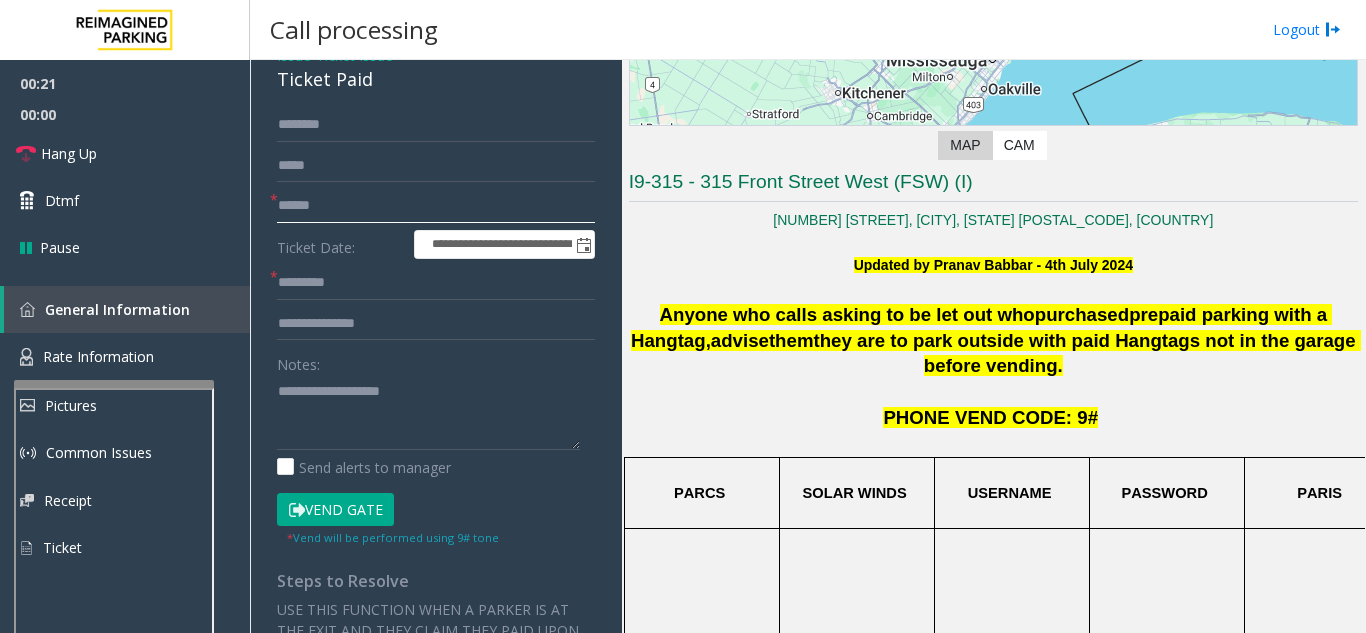 click 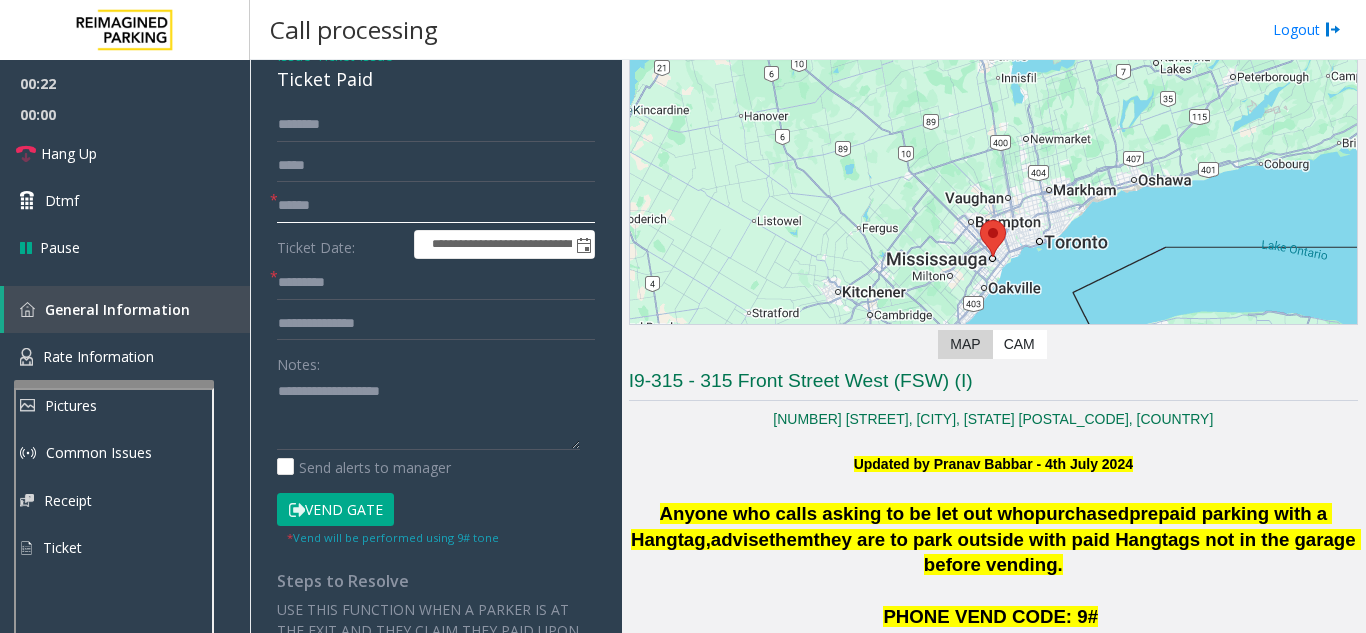 scroll, scrollTop: 100, scrollLeft: 0, axis: vertical 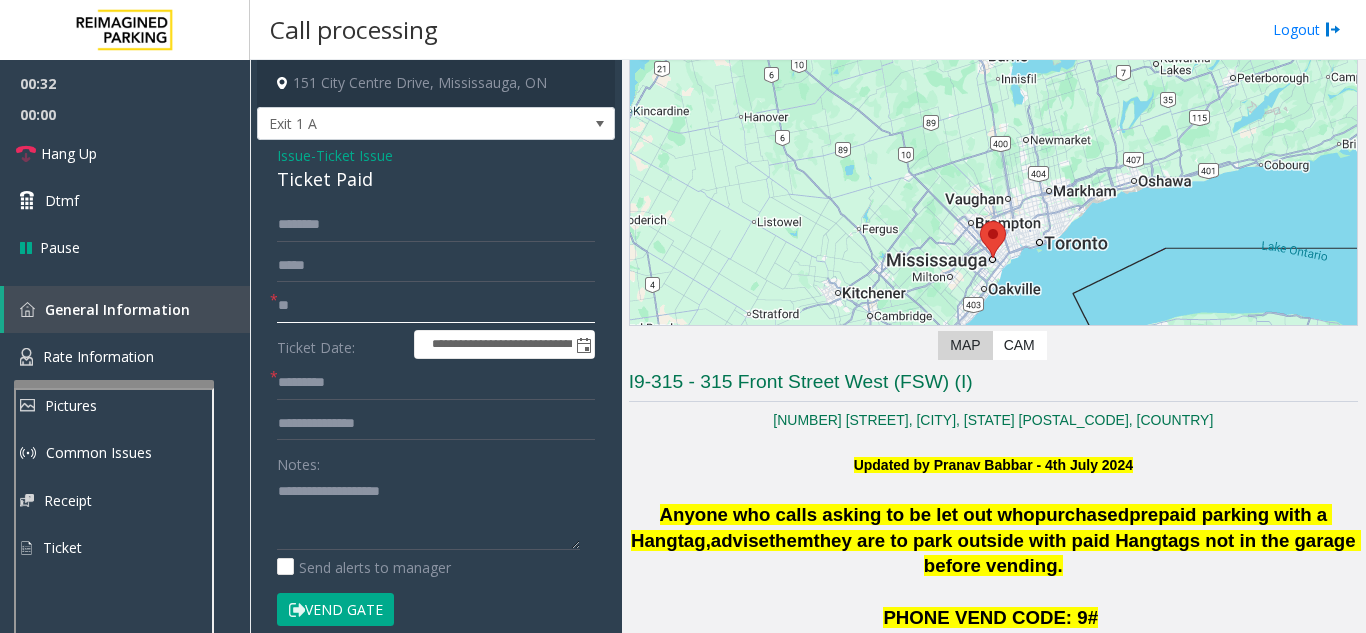 type on "*" 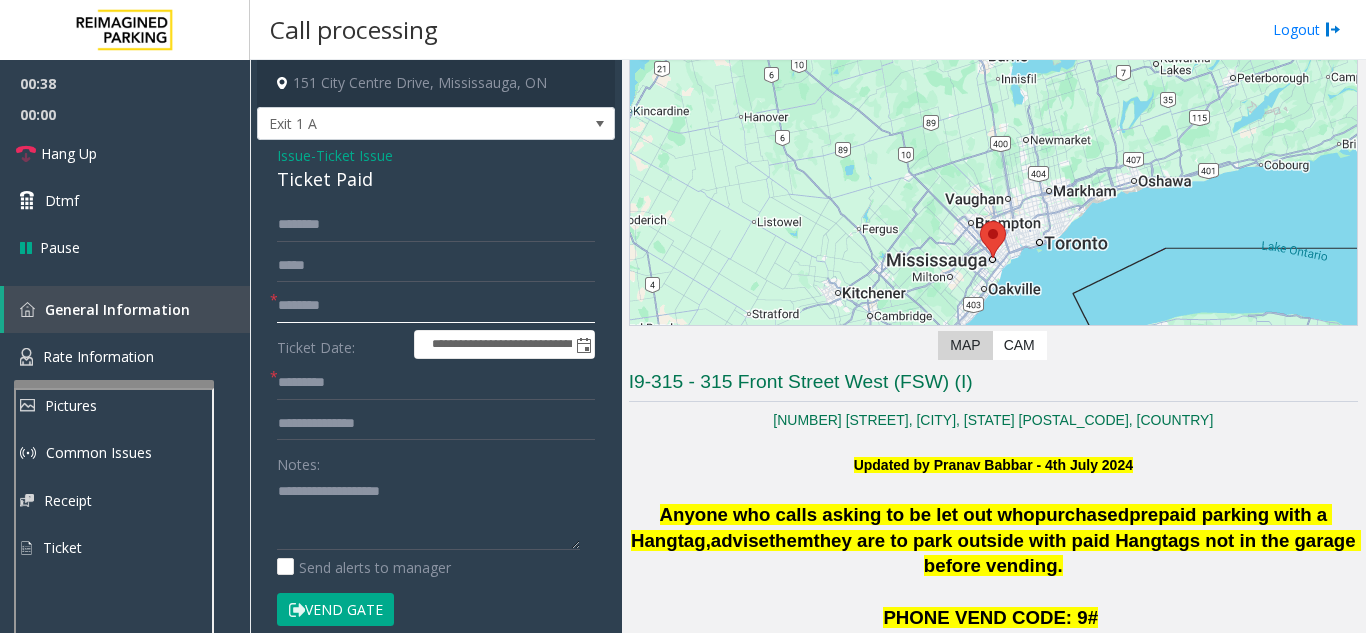 type on "********" 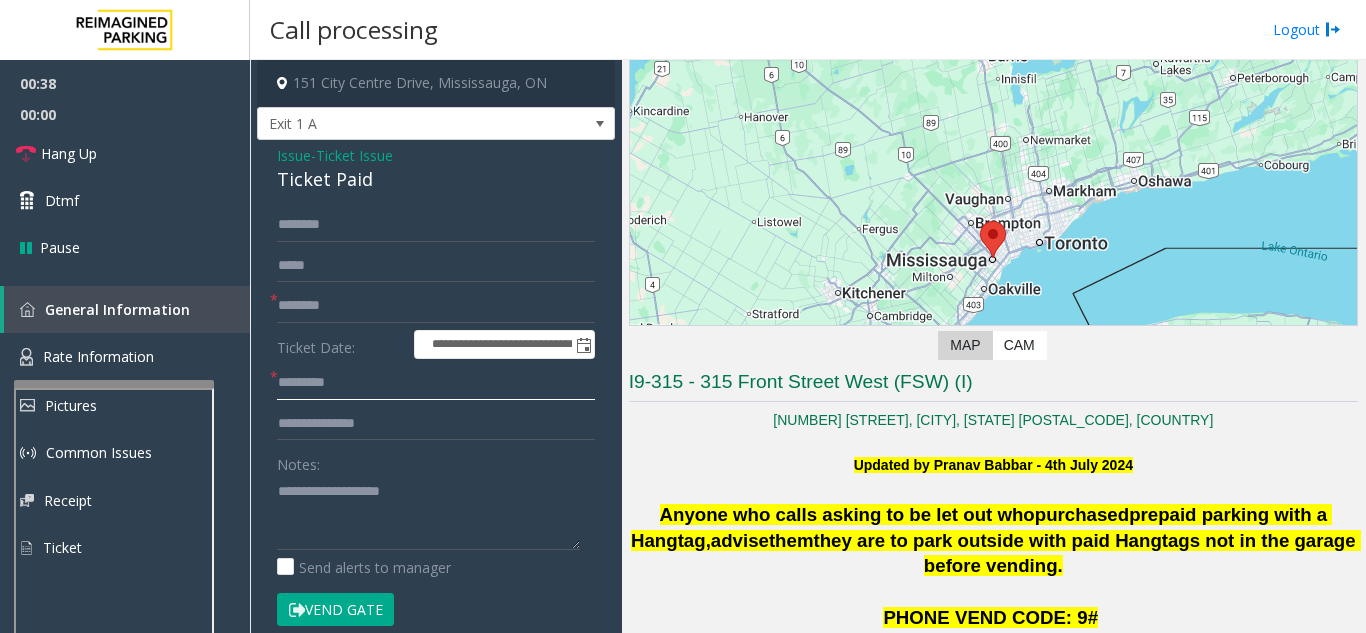click 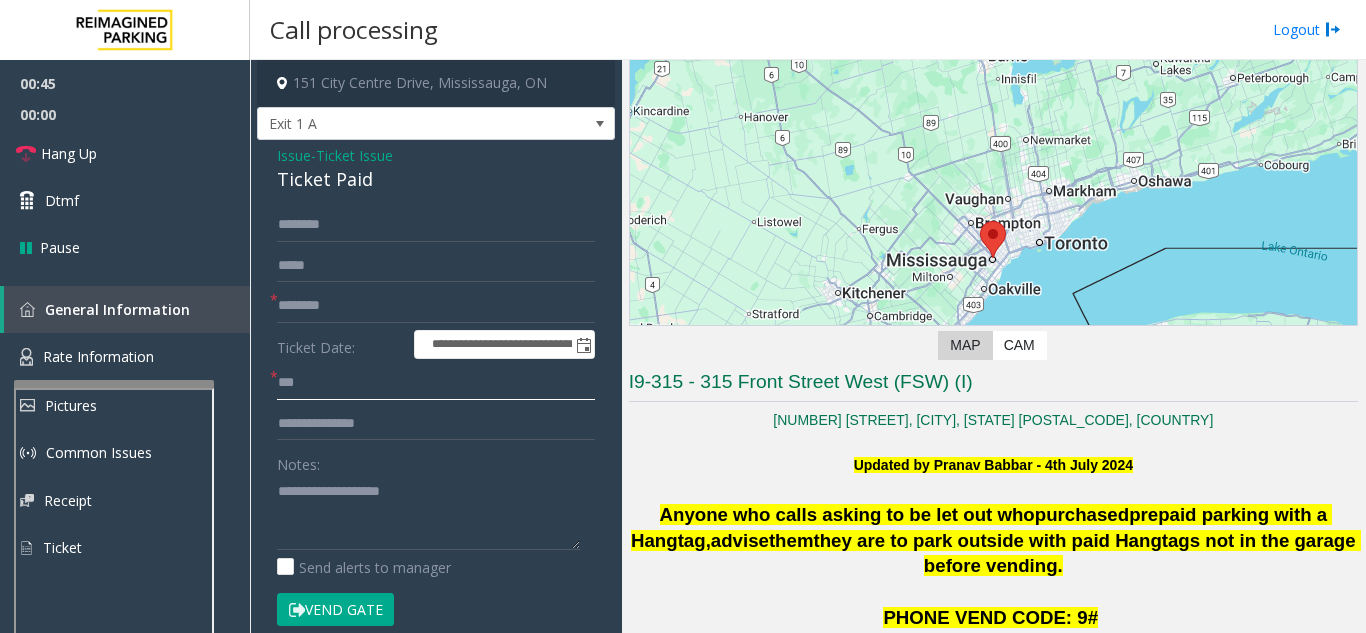 type on "***" 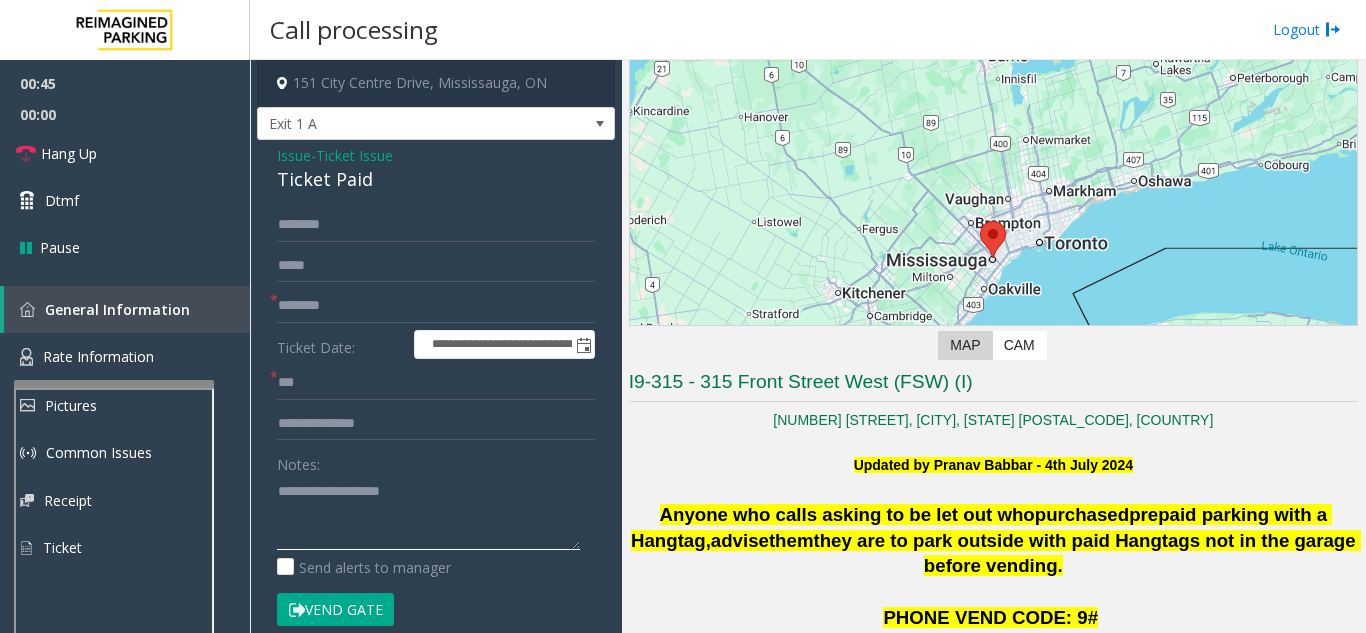 click 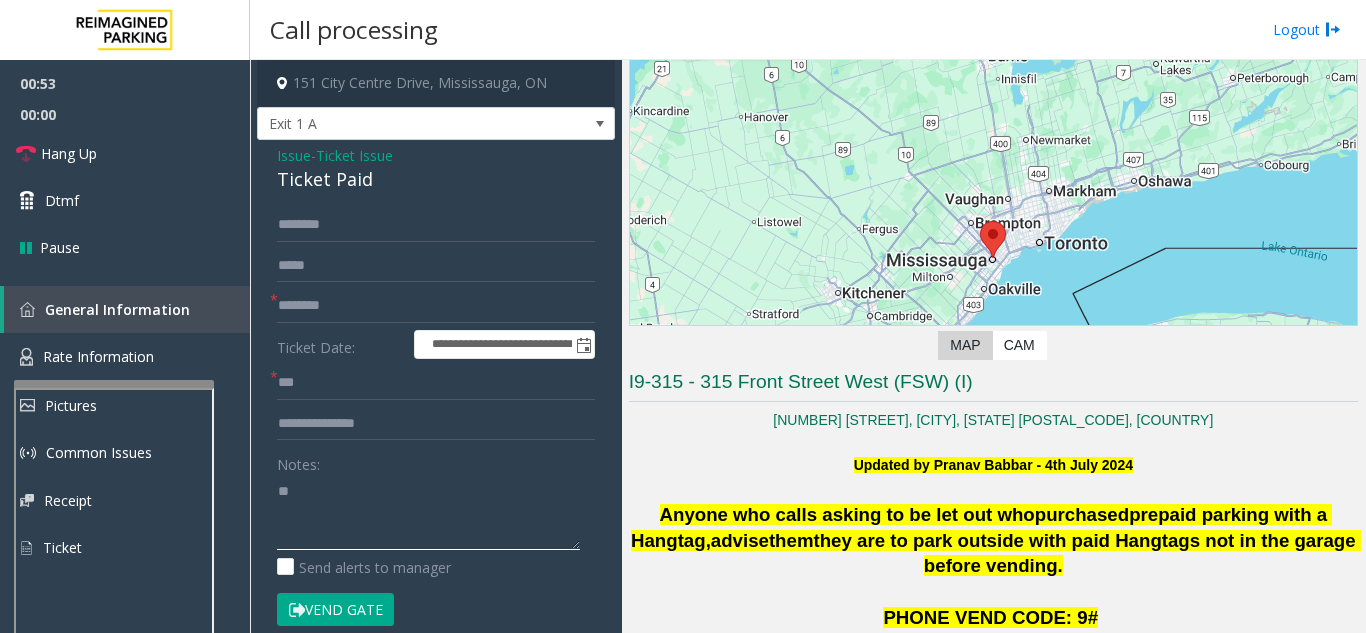 type on "*" 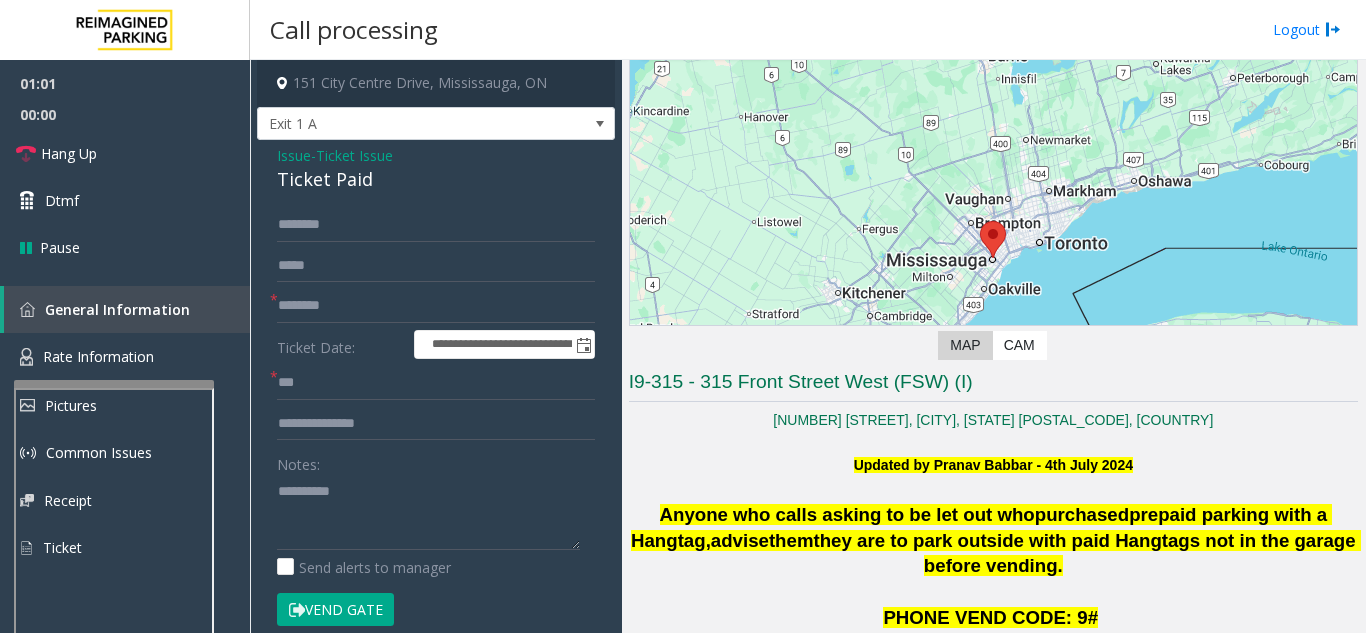 click on "Vend Gate" 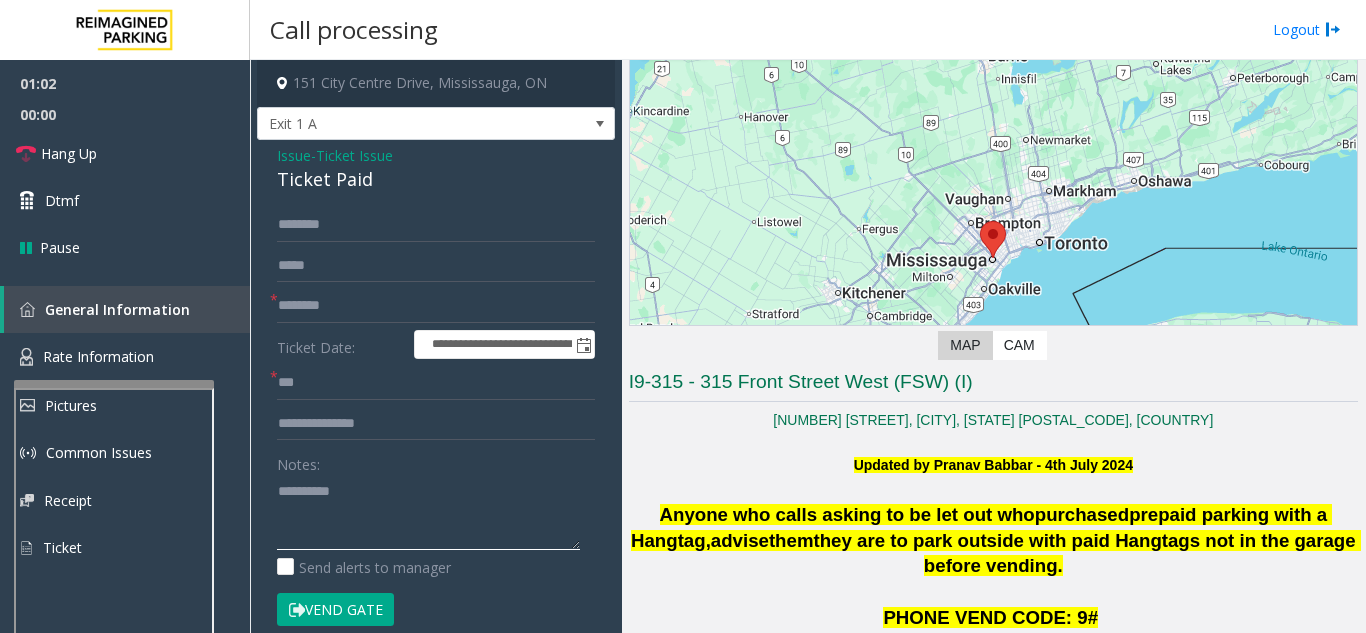 click 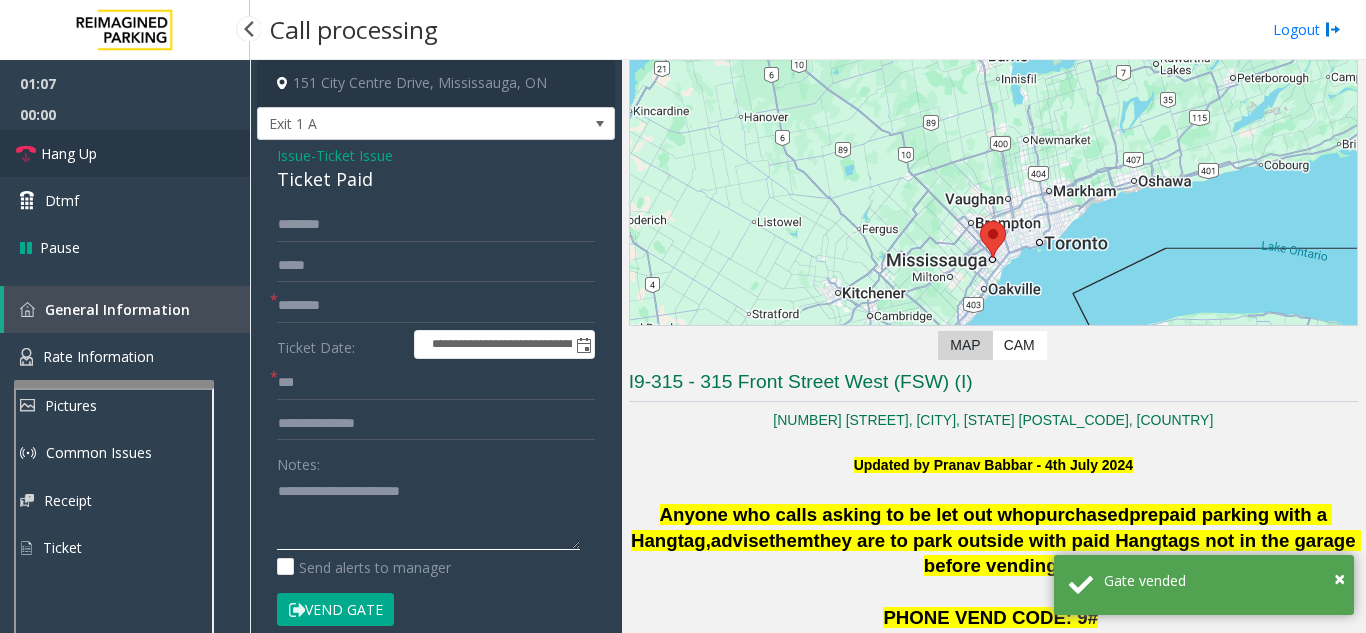 type on "**********" 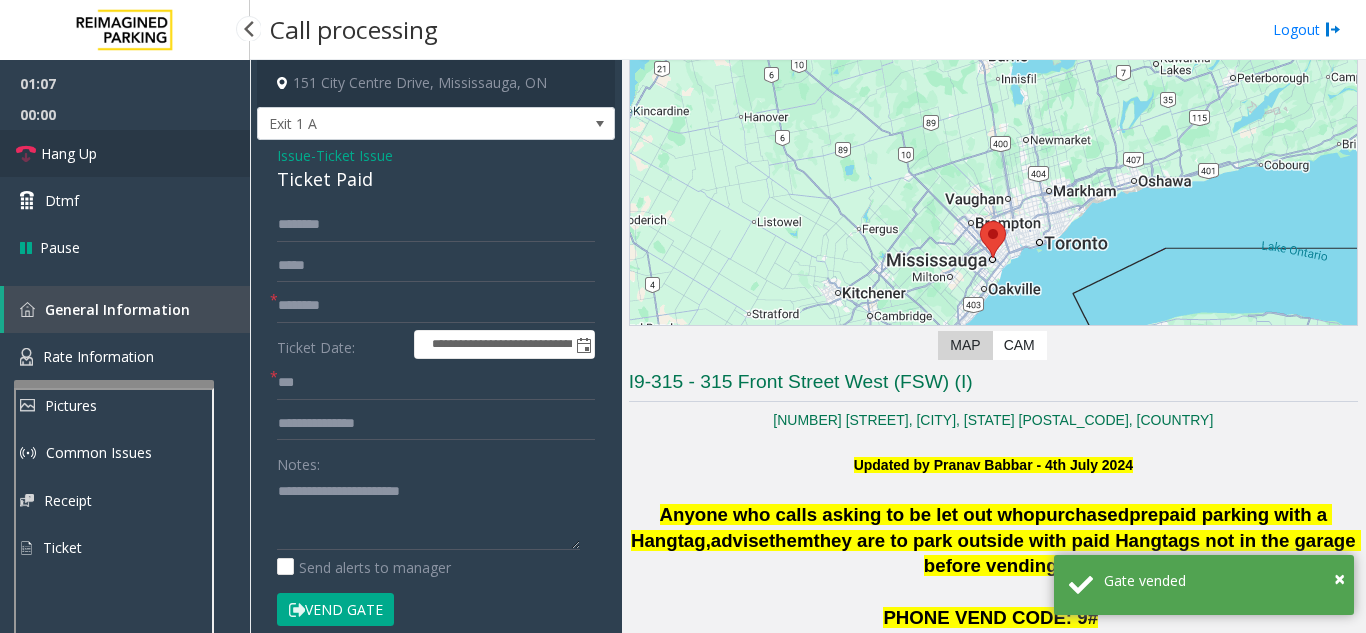 click on "Hang Up" at bounding box center [125, 153] 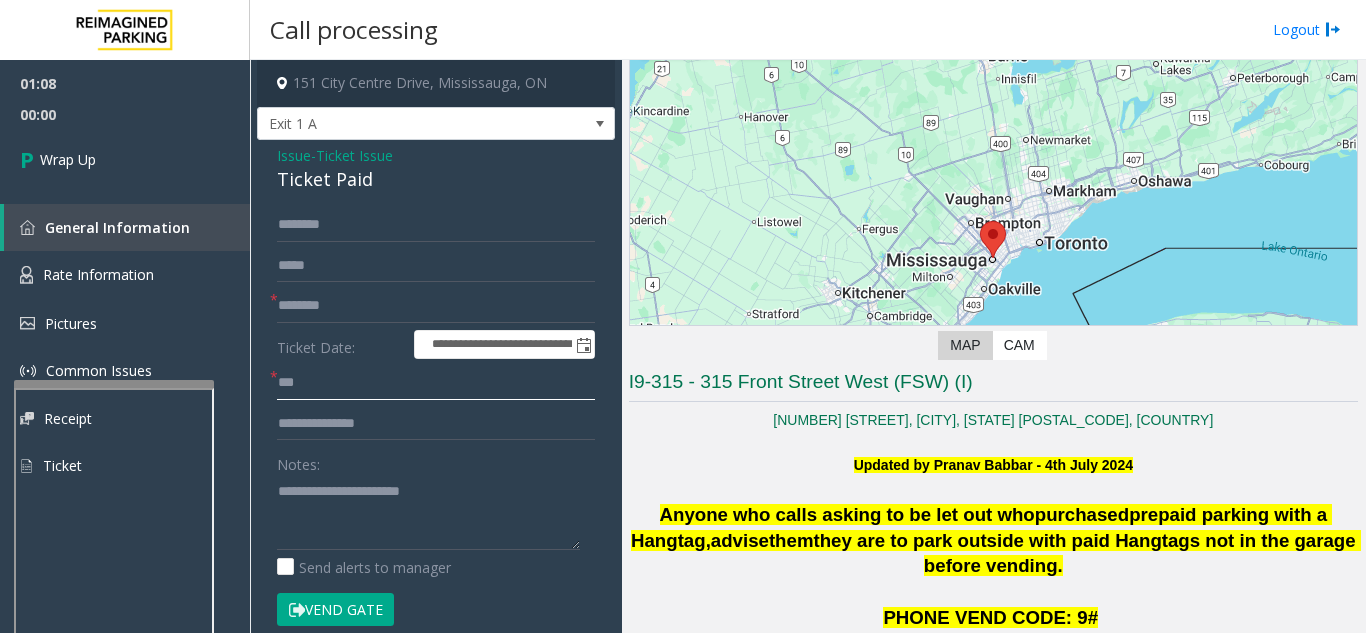 click on "***" 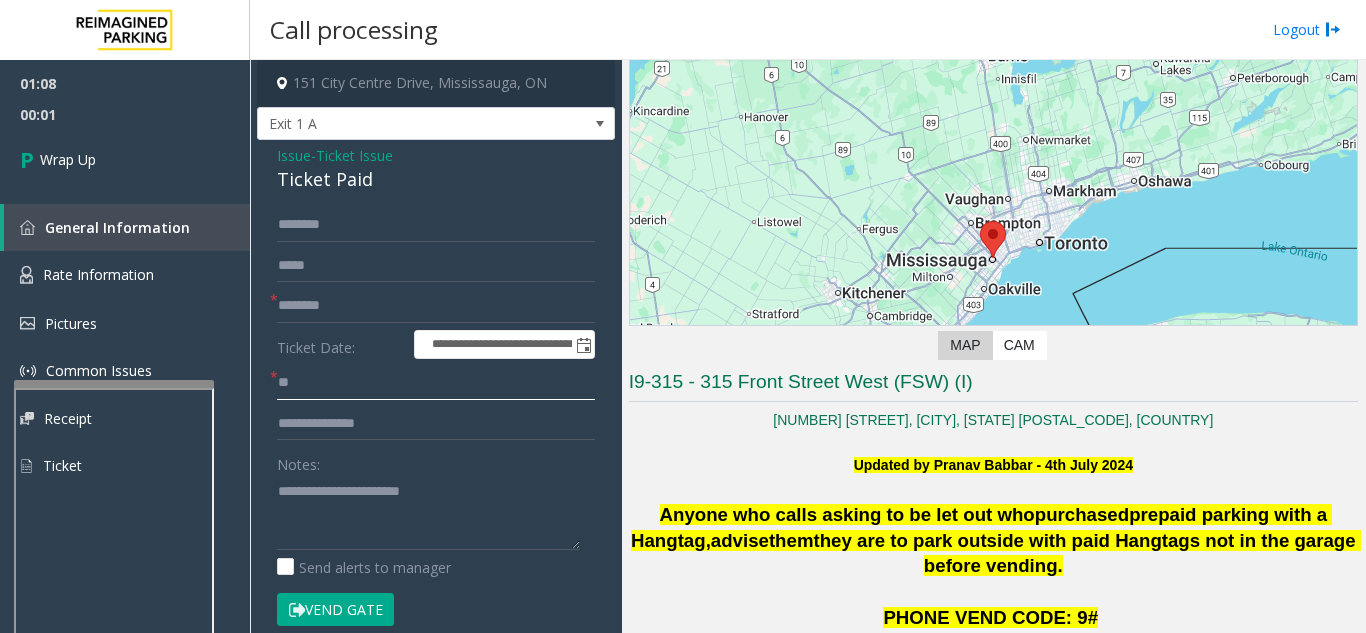 type on "*" 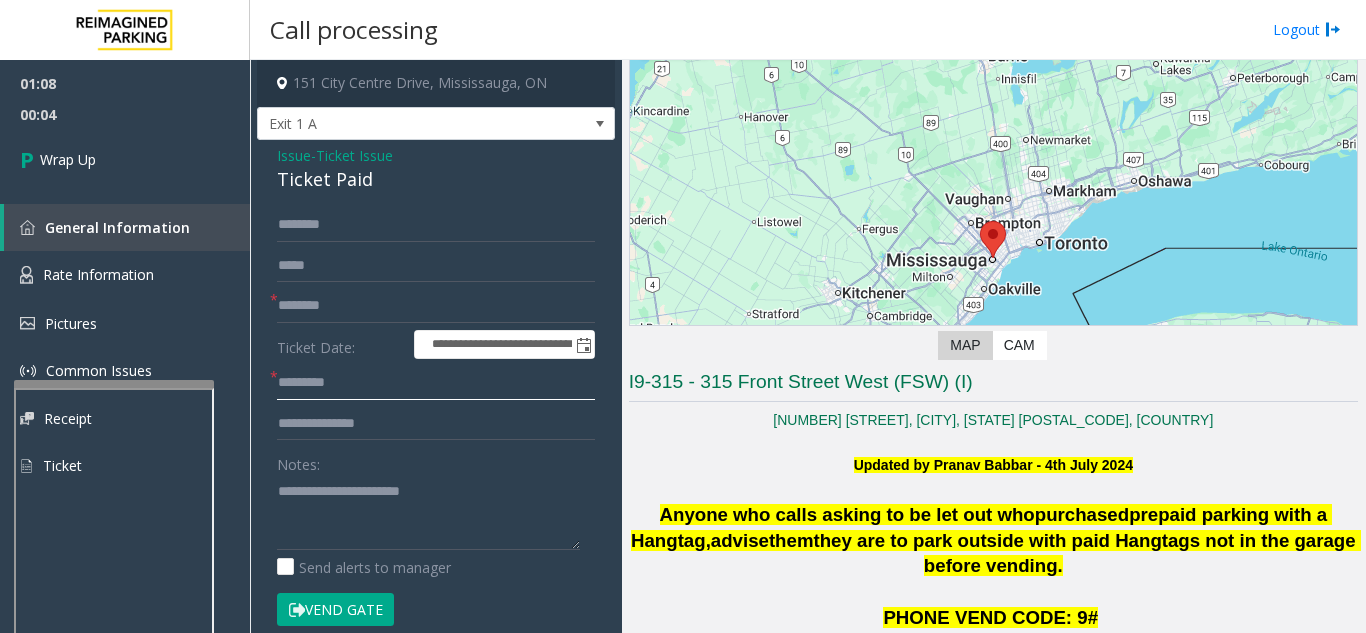 type 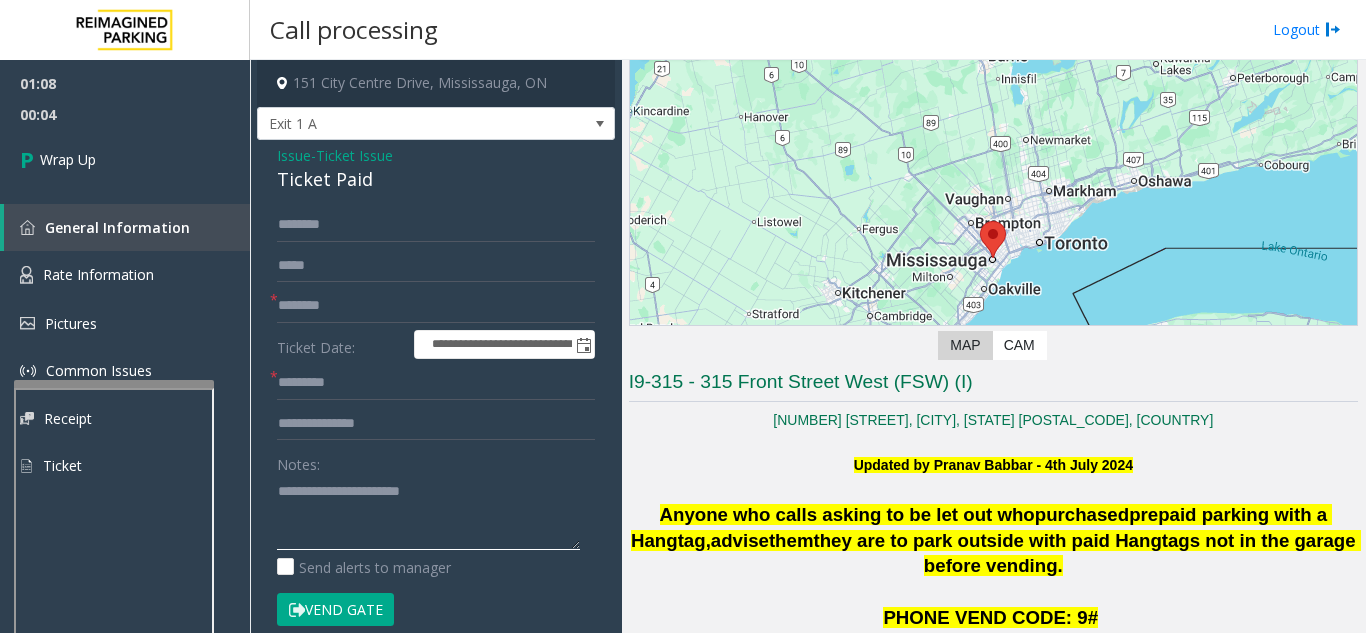 click 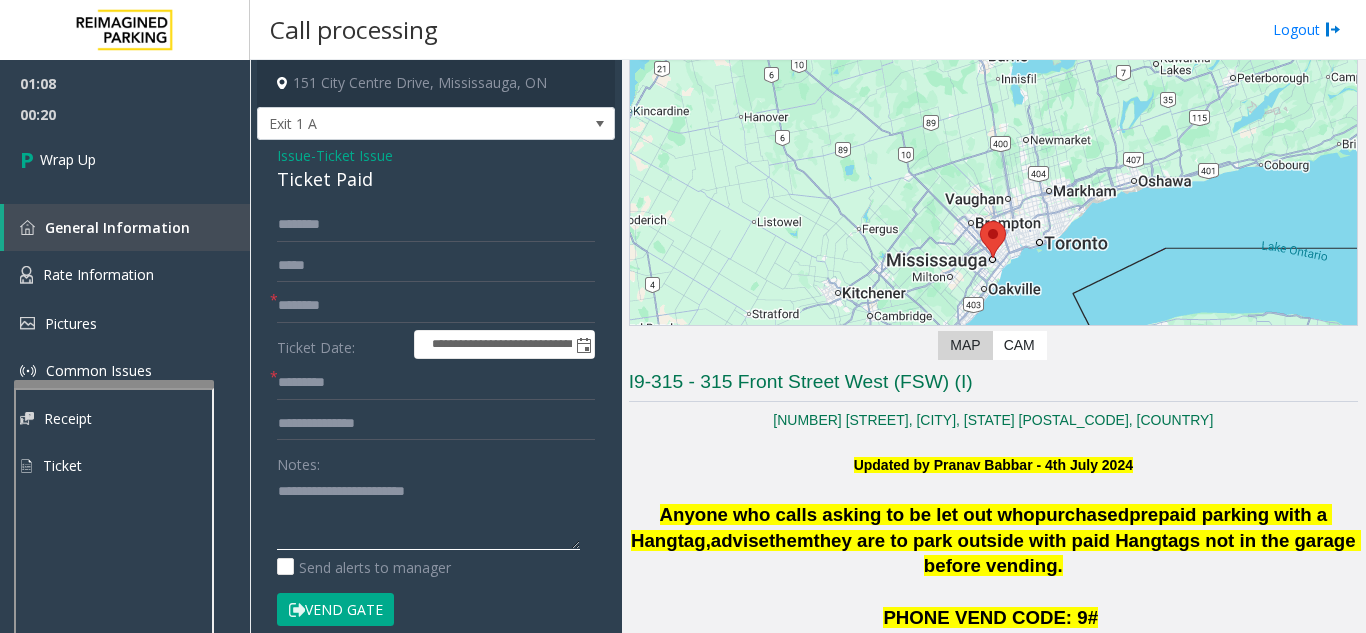 type on "**********" 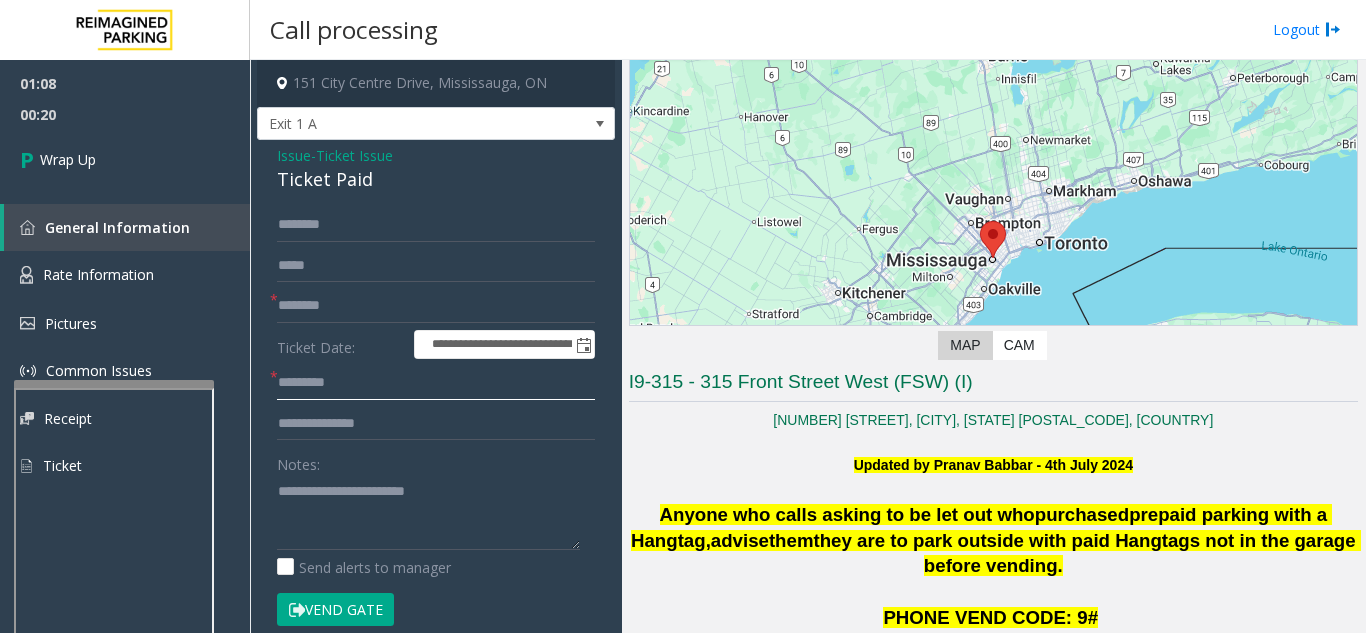 click 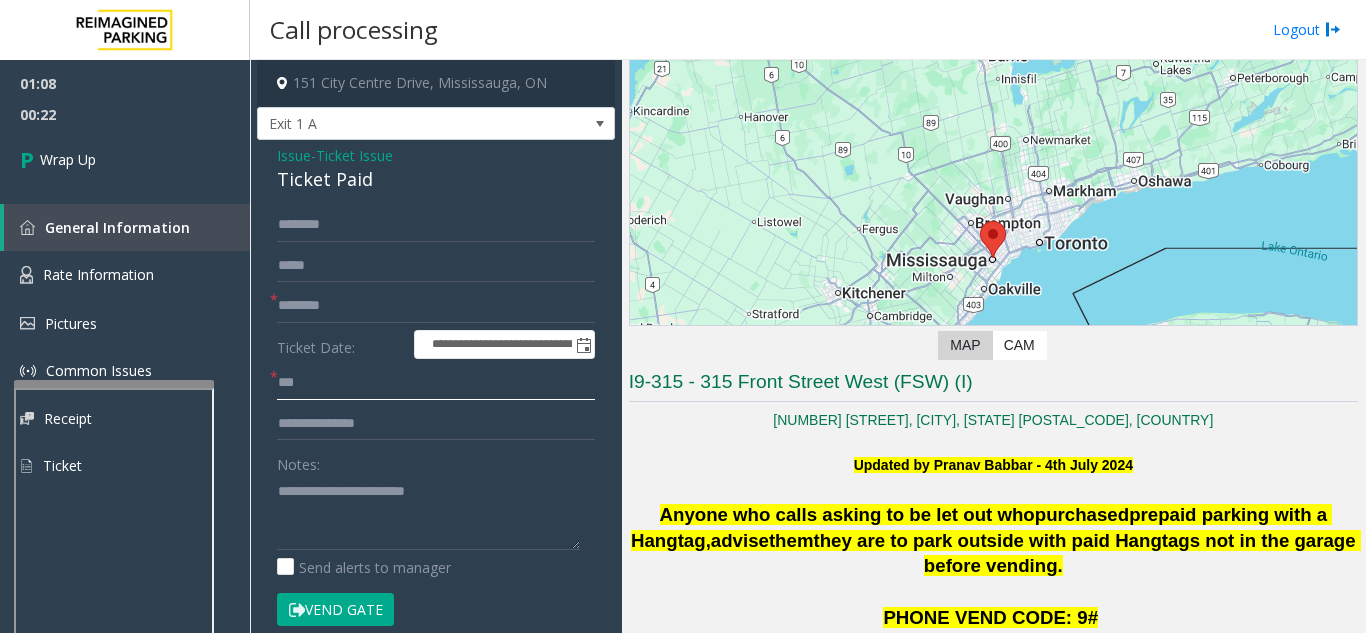 type on "***" 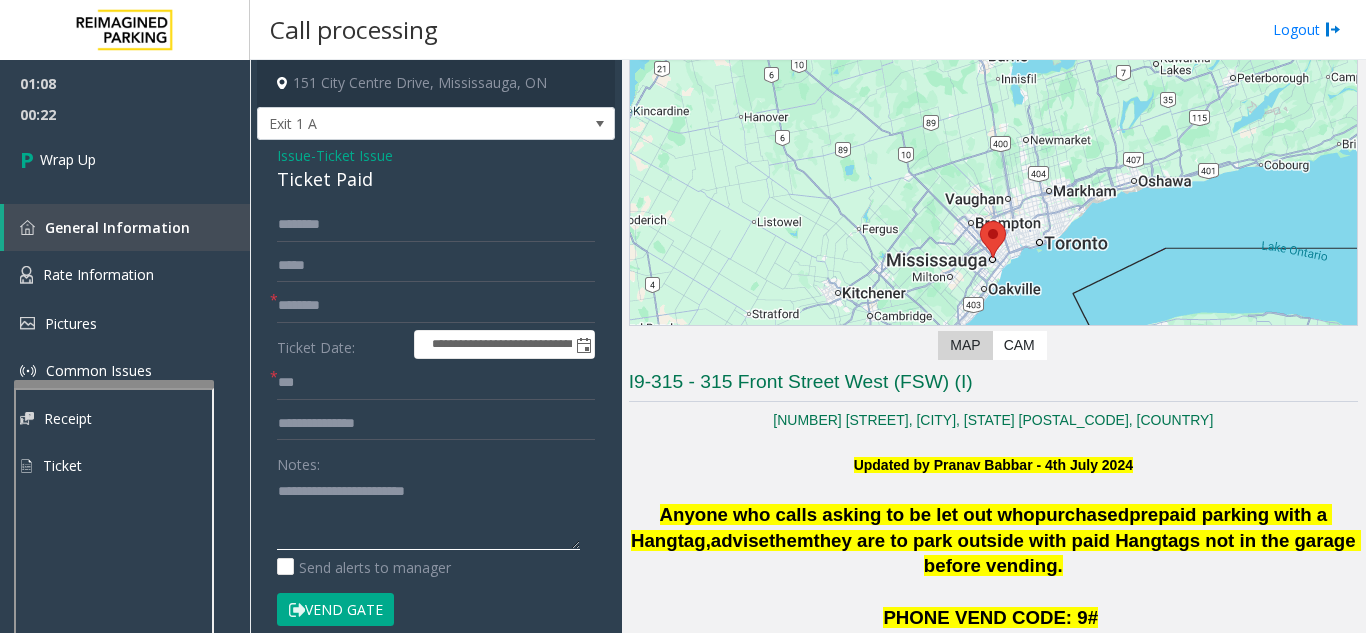 click 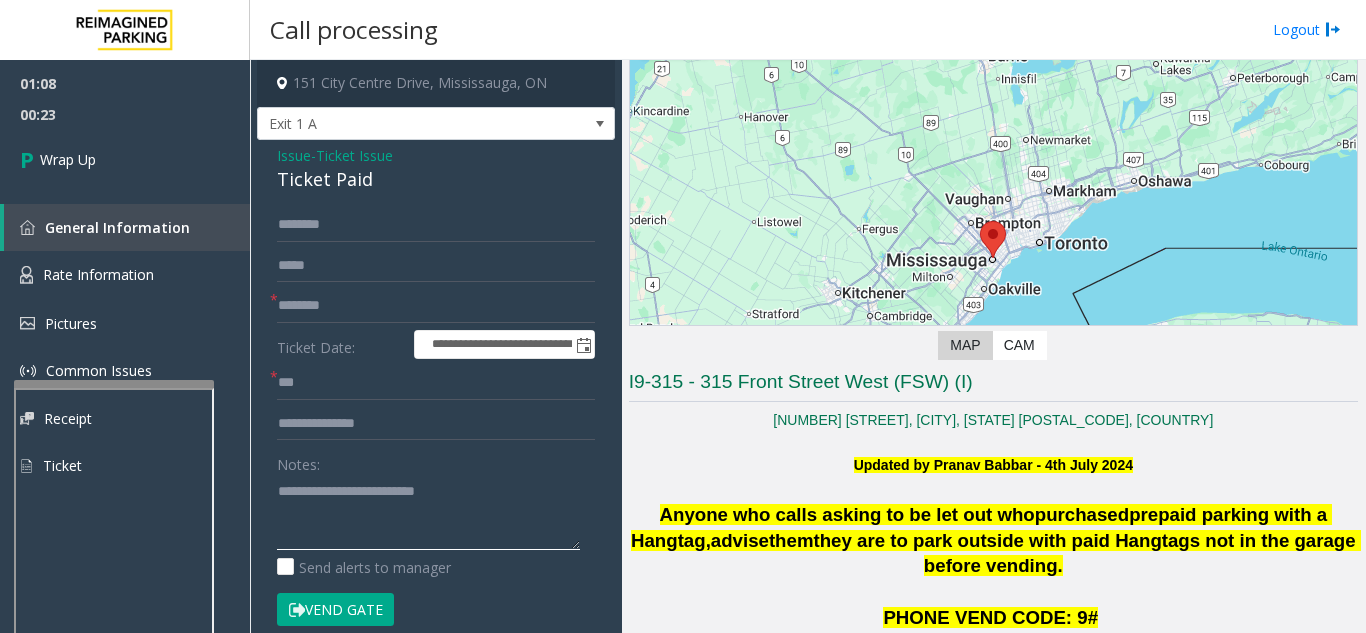 scroll, scrollTop: 15, scrollLeft: 0, axis: vertical 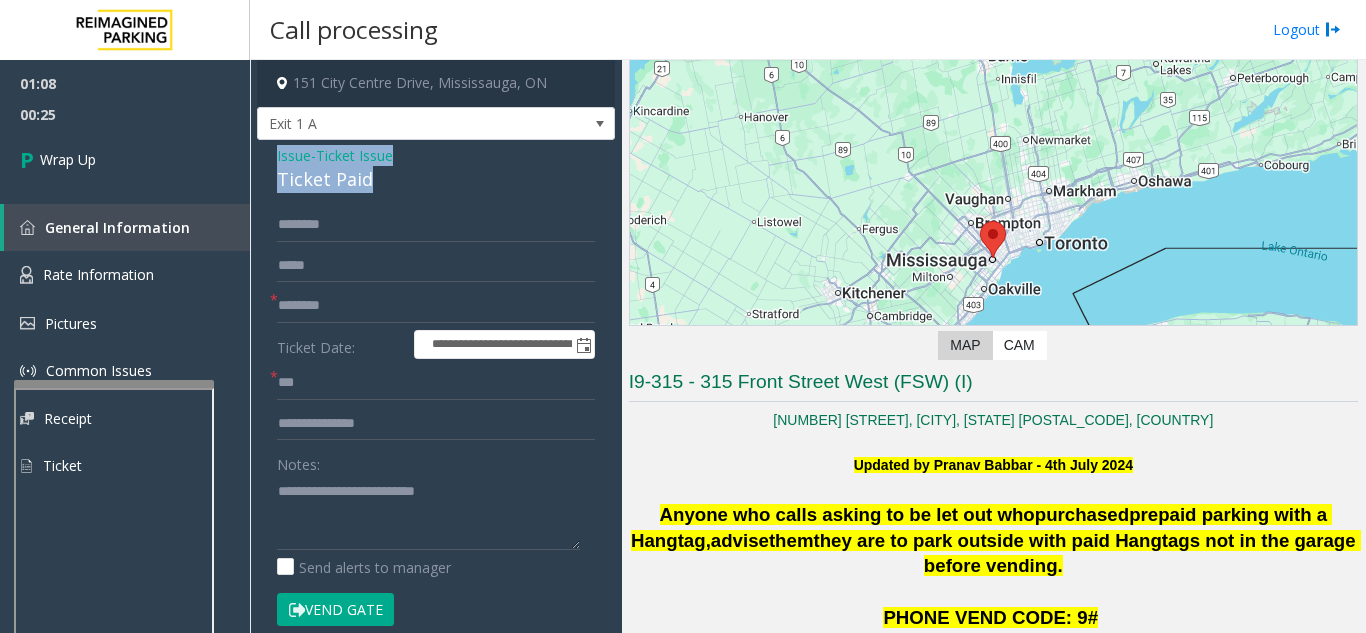 drag, startPoint x: 268, startPoint y: 148, endPoint x: 411, endPoint y: 191, distance: 149.32515 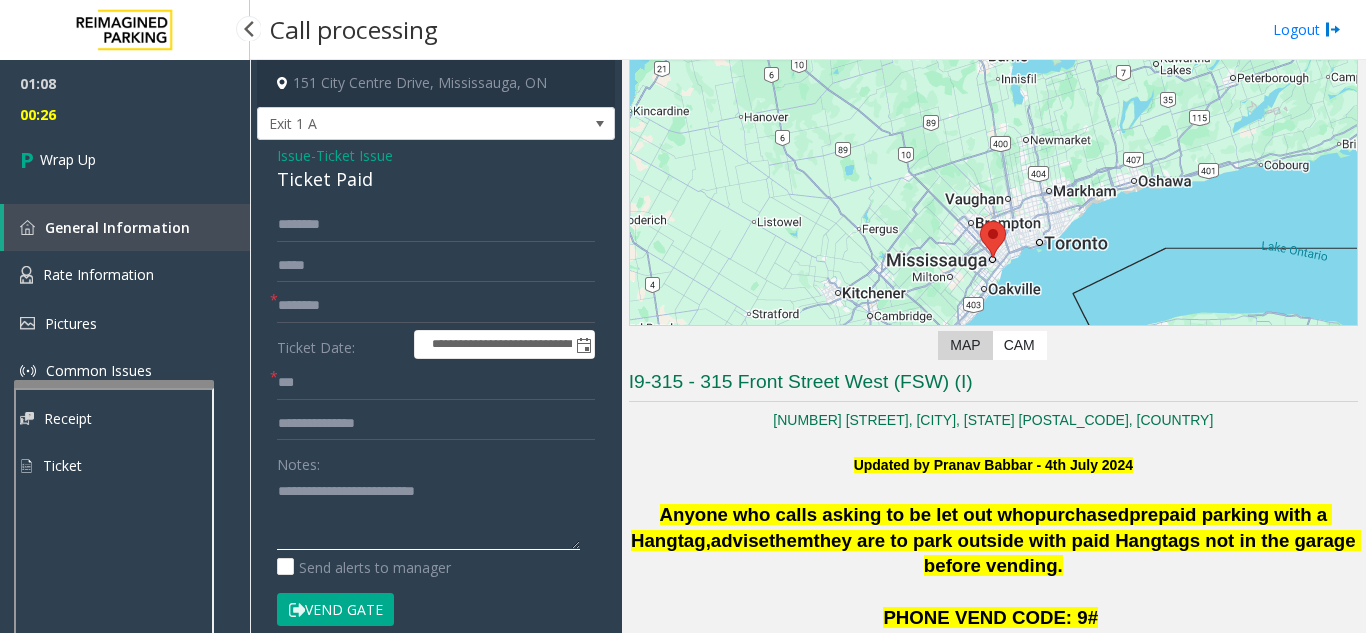 click 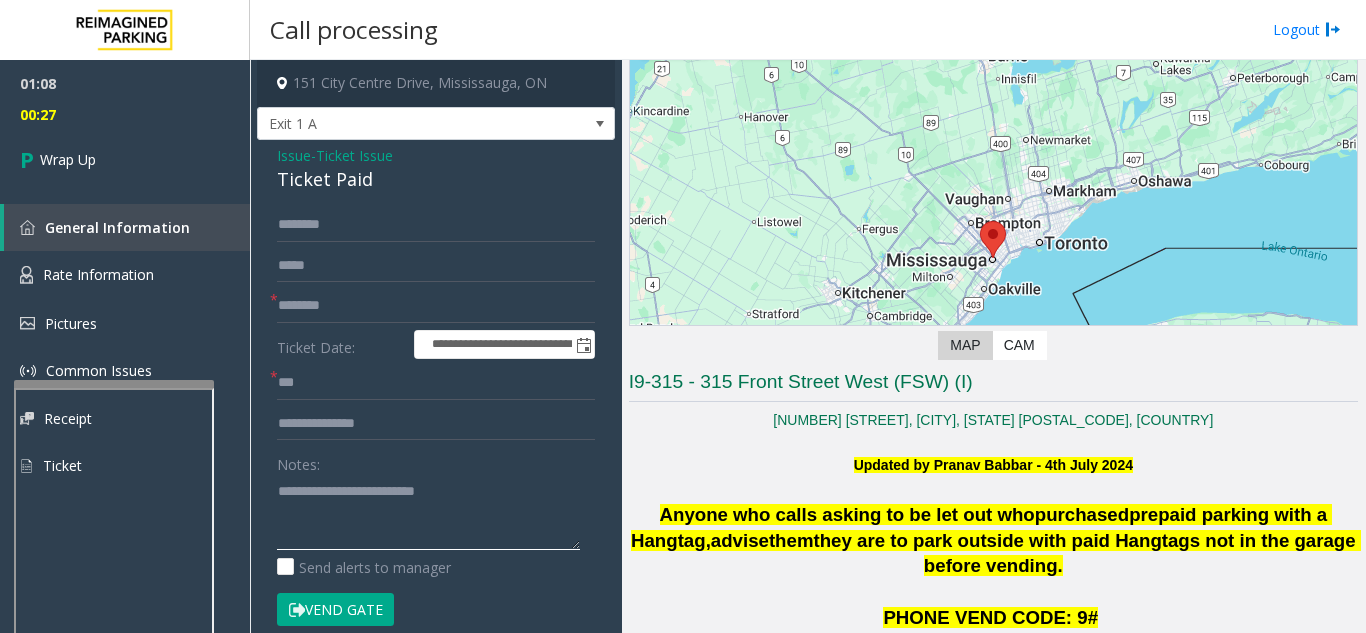paste on "**********" 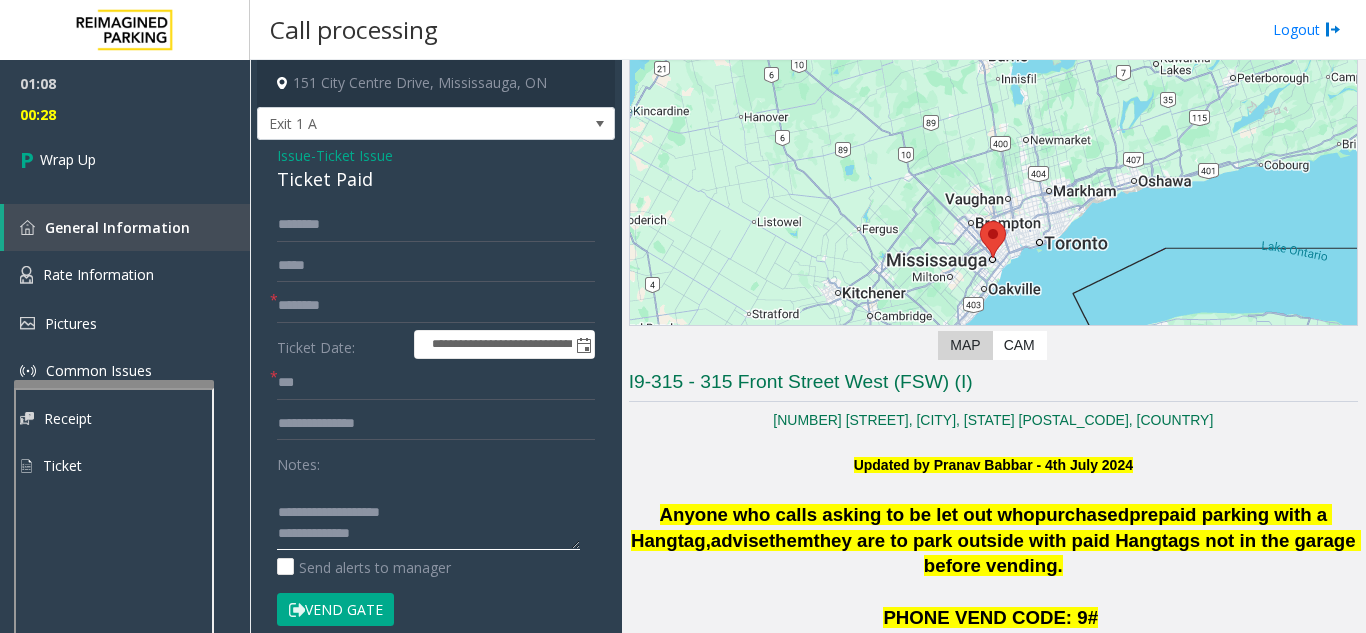 scroll, scrollTop: 57, scrollLeft: 0, axis: vertical 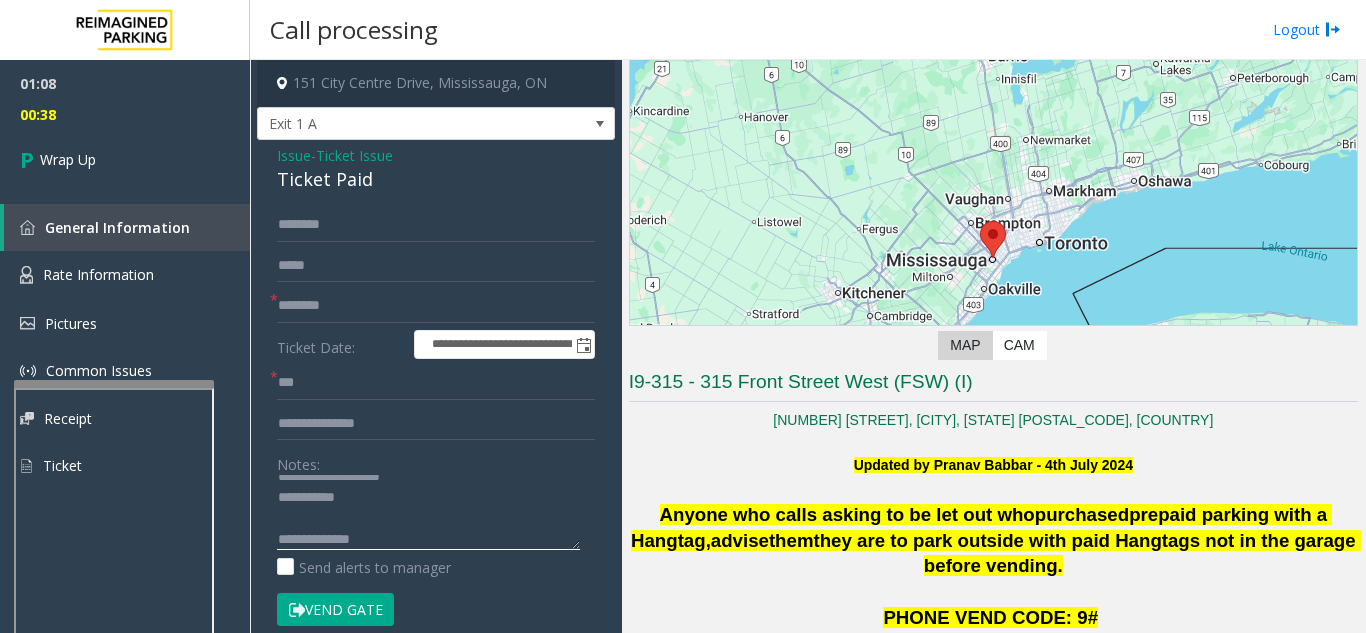 click 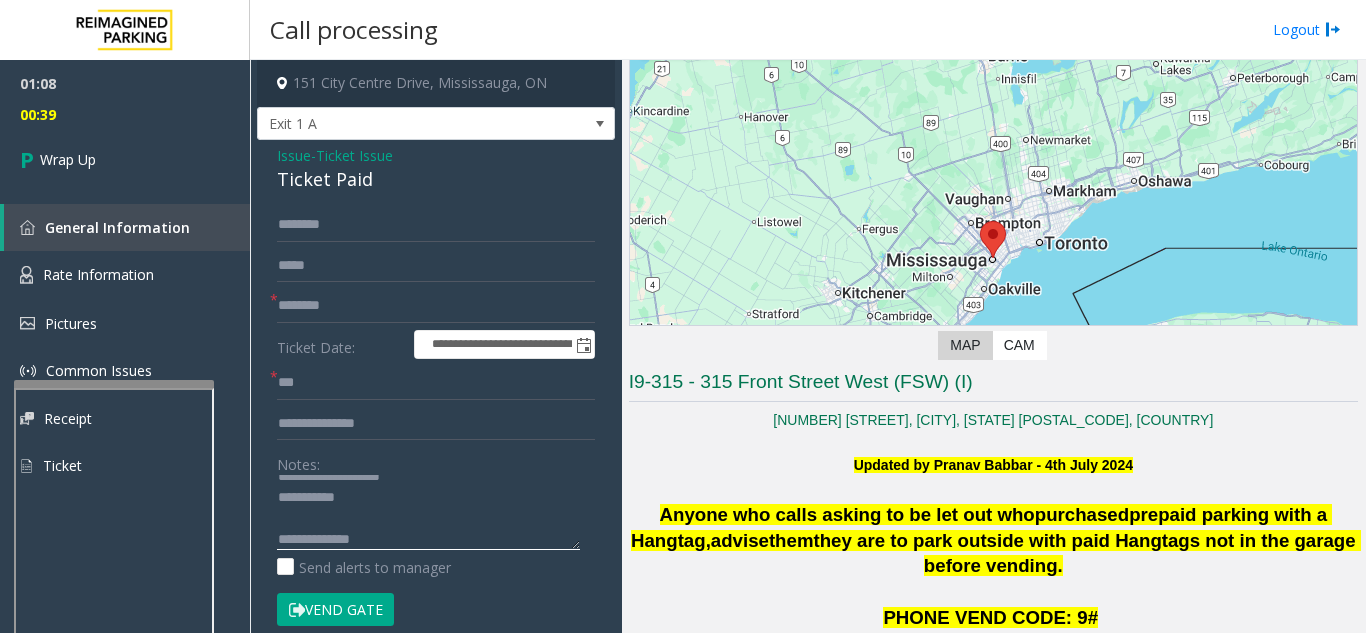 paste on "**********" 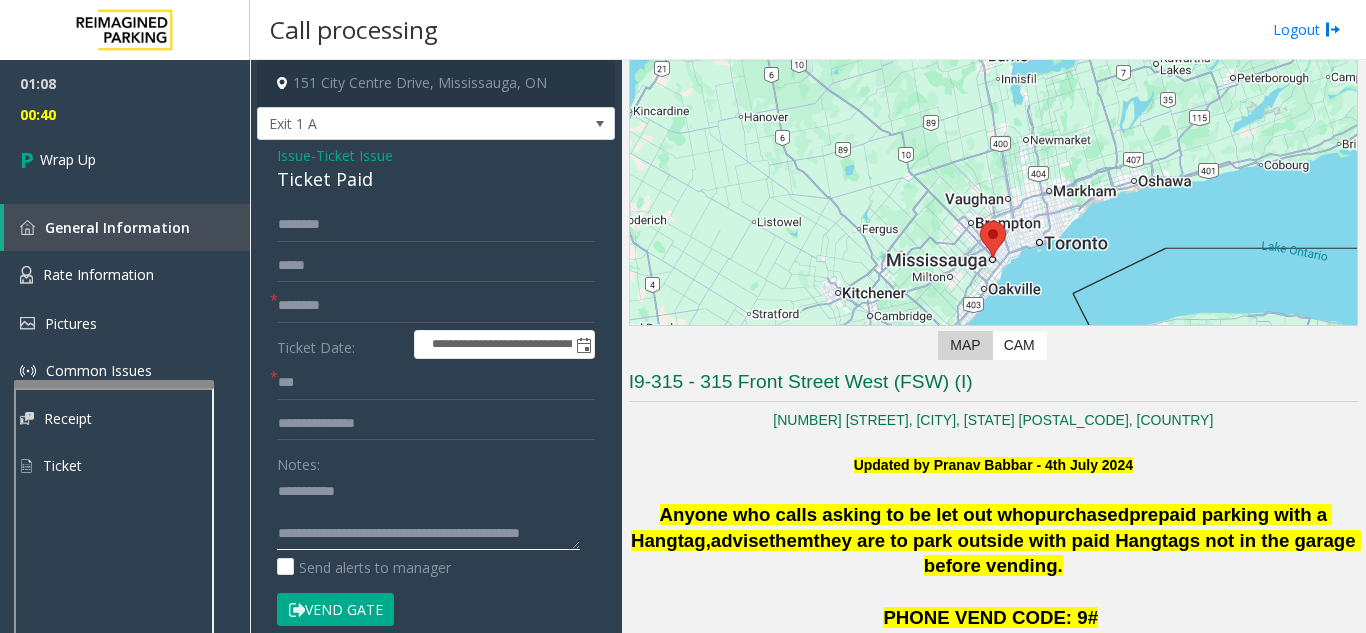 scroll, scrollTop: 0, scrollLeft: 0, axis: both 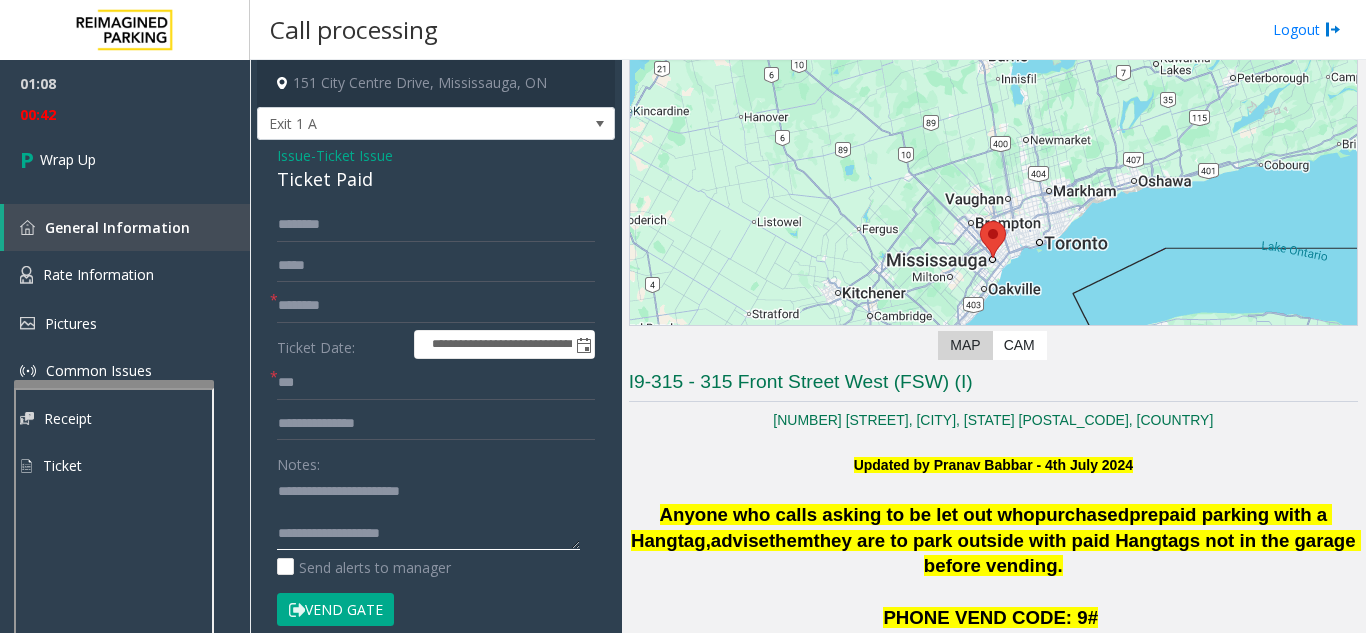 type on "**********" 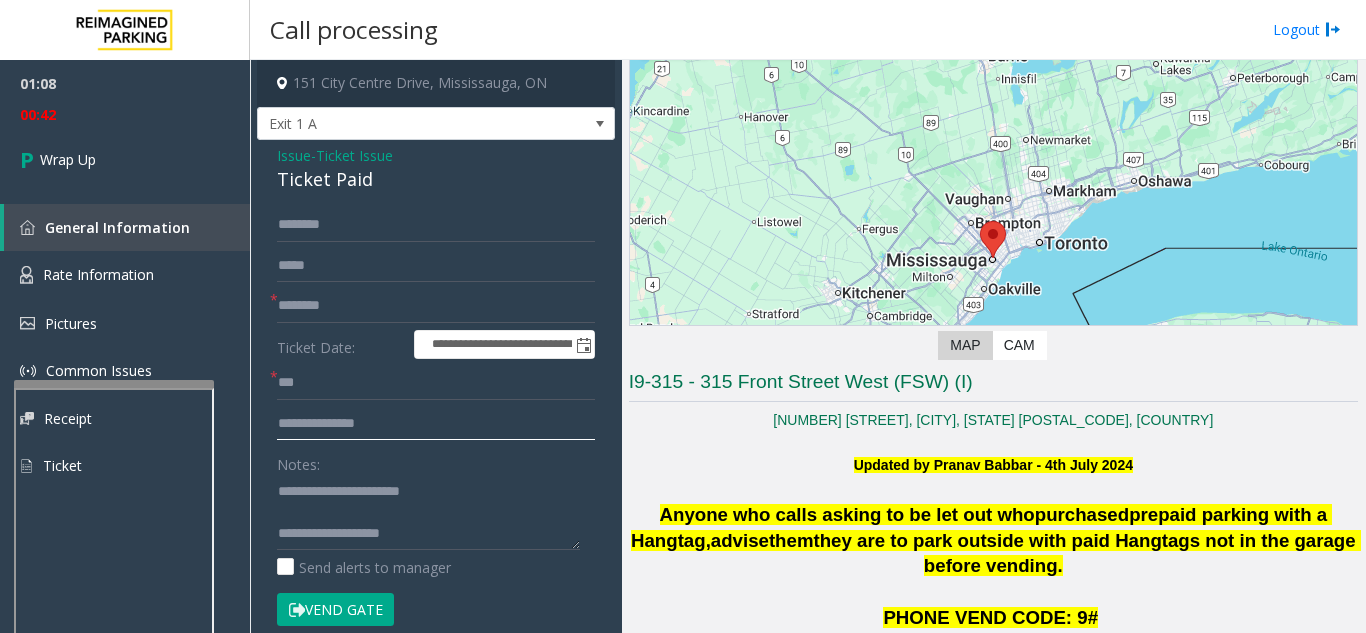 click 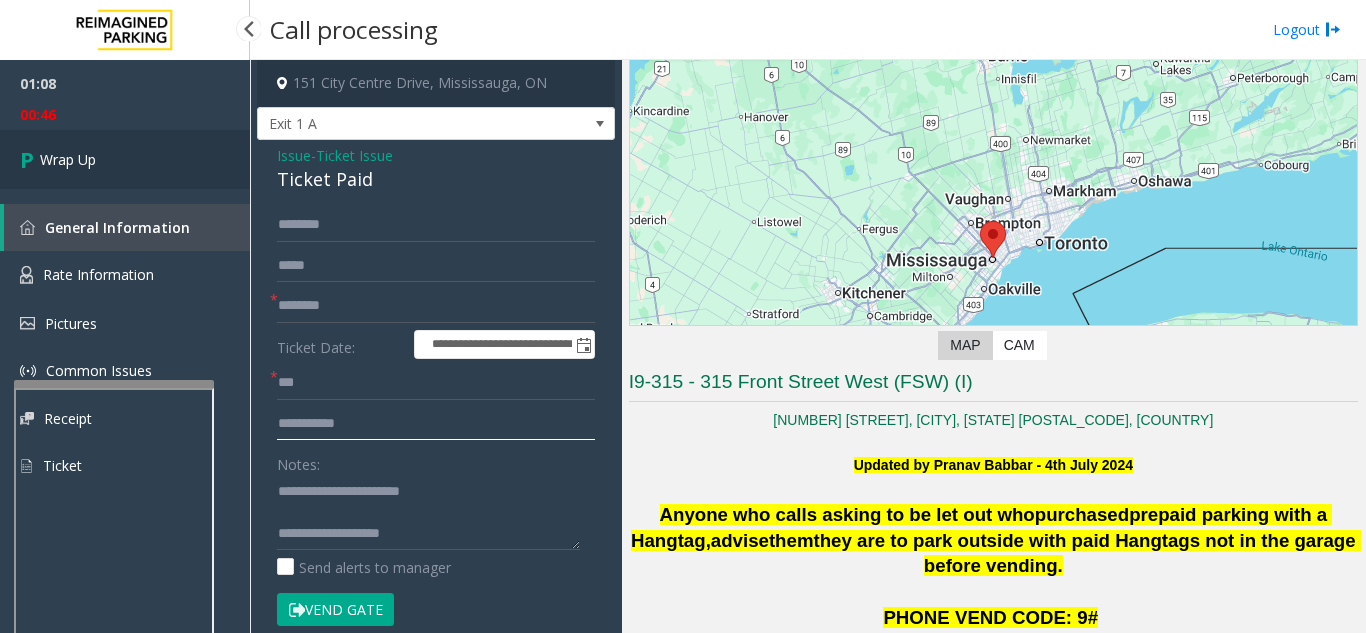 type on "**********" 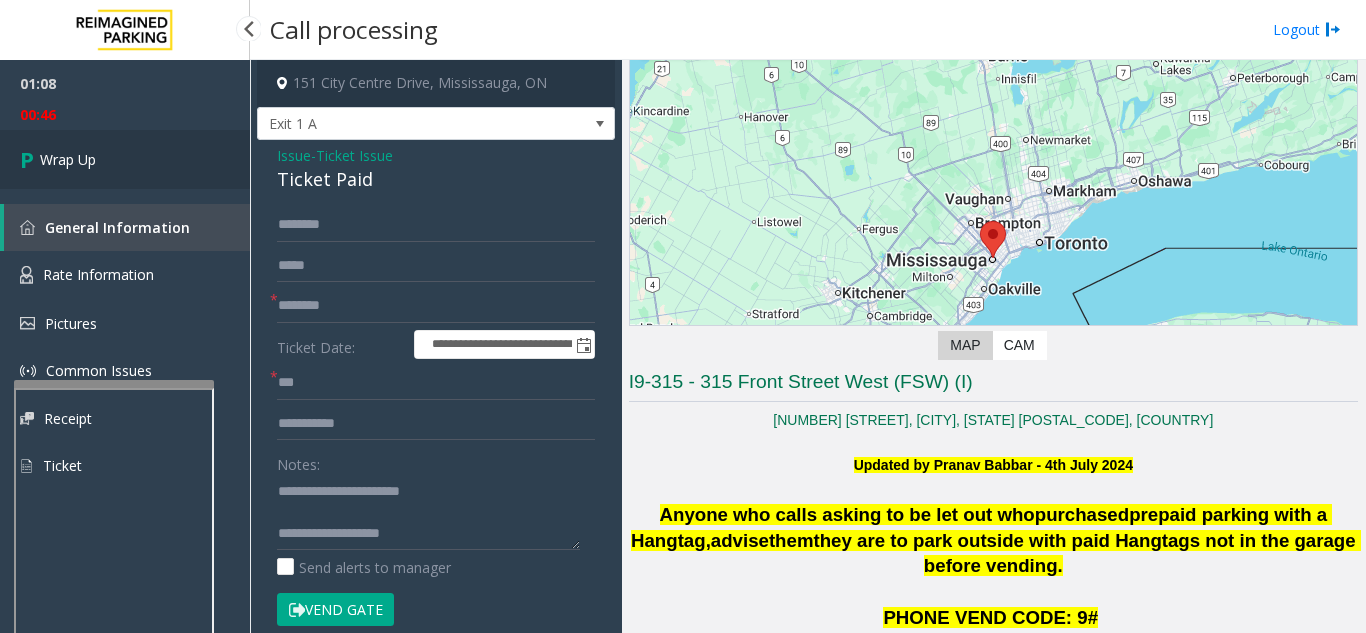 click on "Wrap Up" at bounding box center (125, 159) 